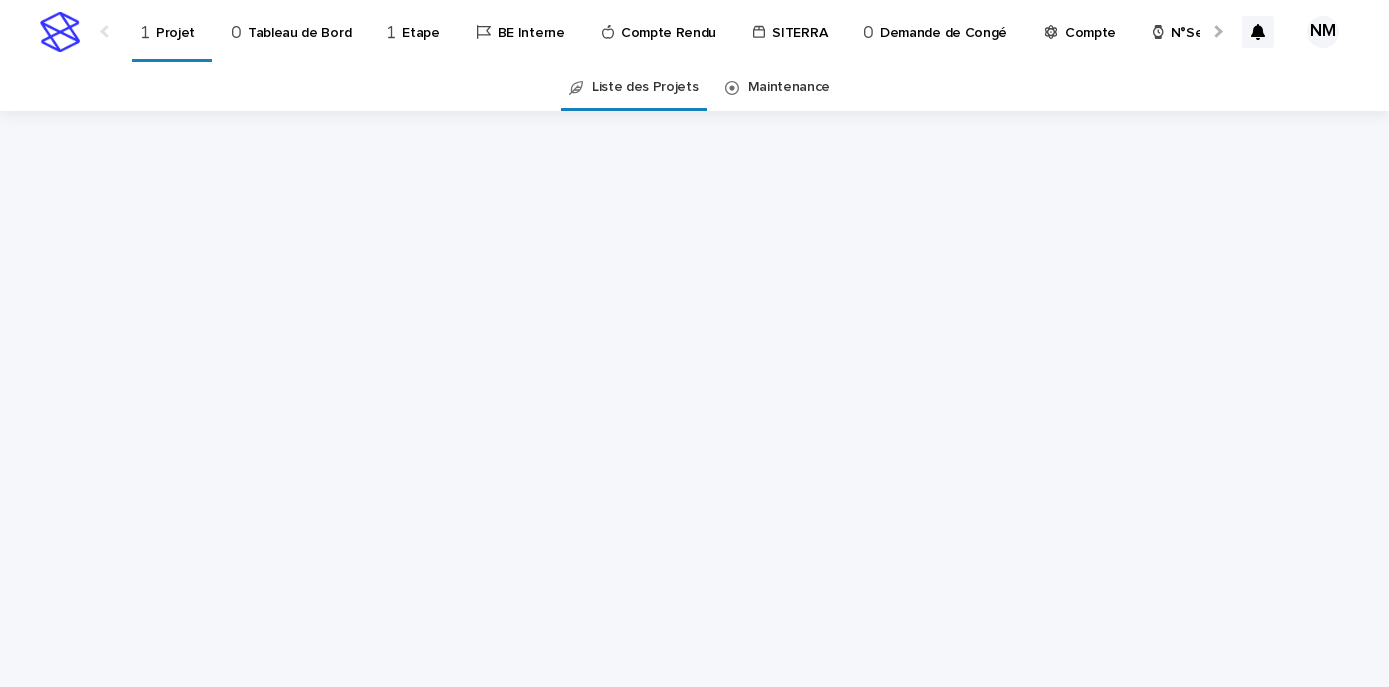 scroll, scrollTop: 0, scrollLeft: 0, axis: both 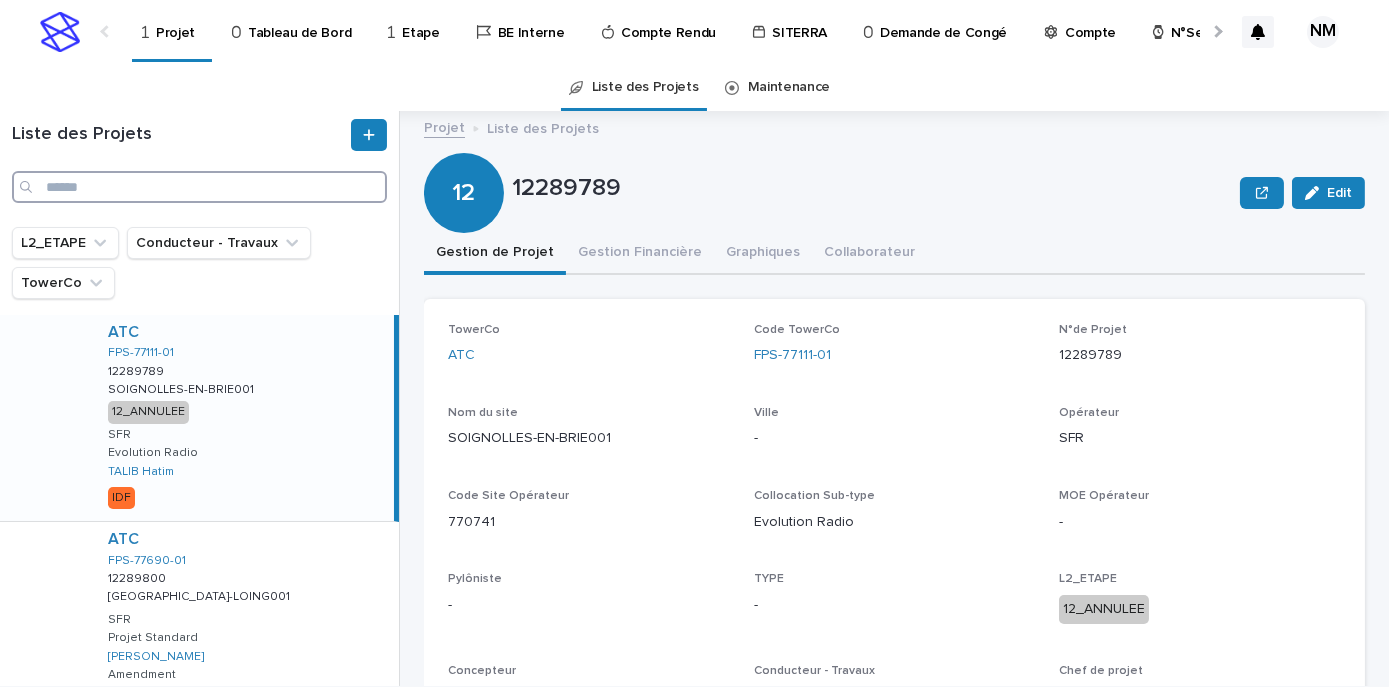 click at bounding box center [199, 187] 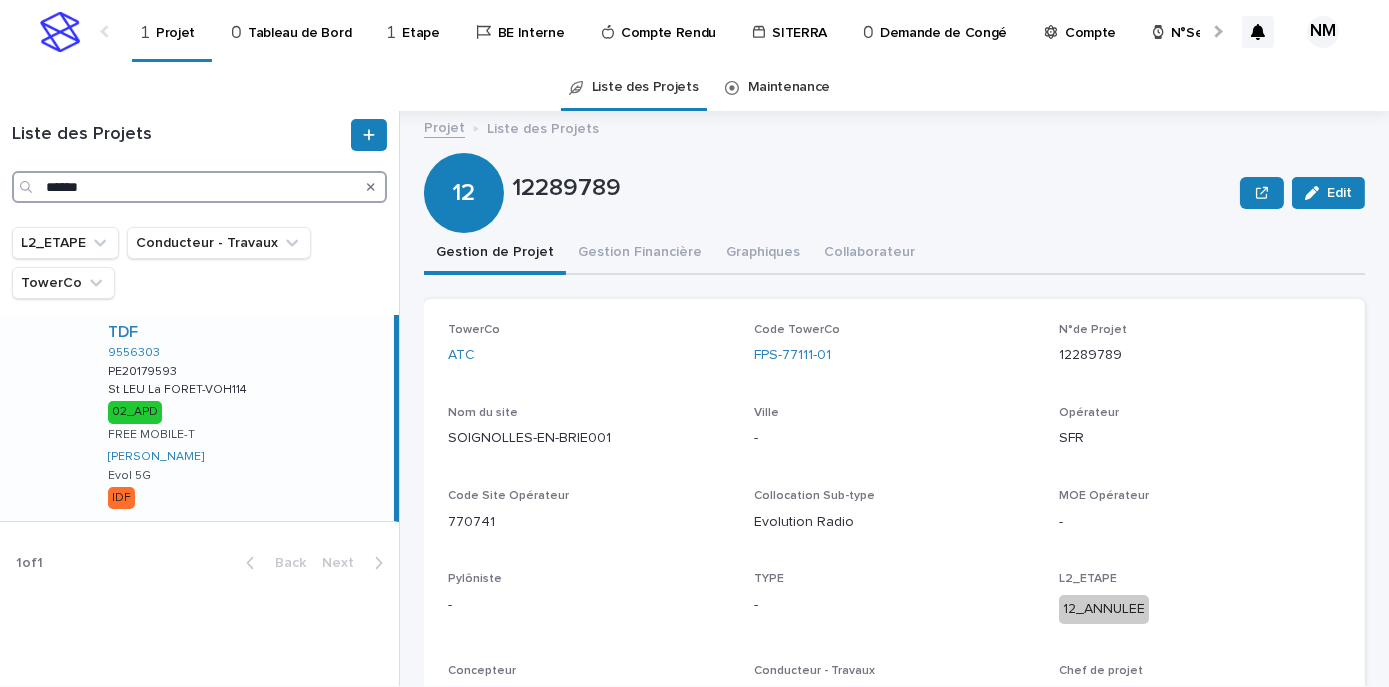 type on "******" 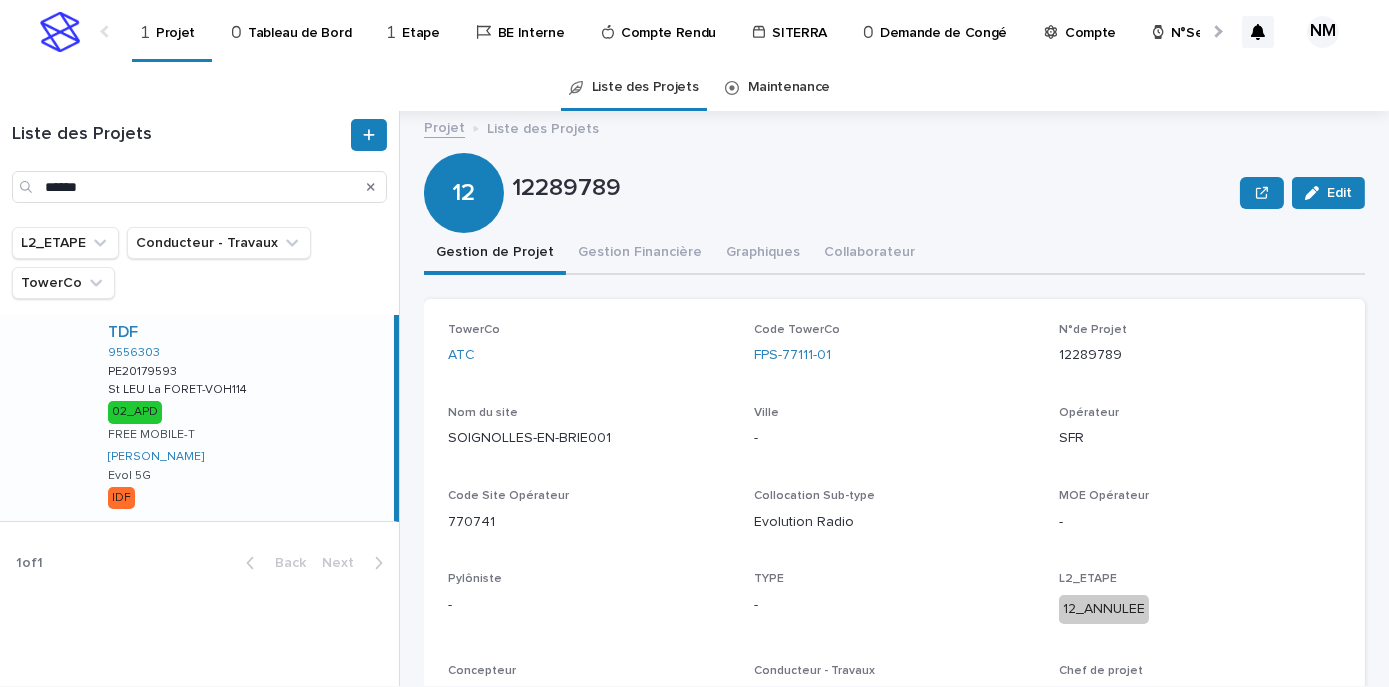 click on "TDF   9556303   PE20179593 PE20179593   St LEU La FORET-VOH114 St LEU La FORET-VOH114   02_APD FREE MOBILE-T FERIANI Mahmoud   Evol 5G  IDF" at bounding box center [243, 418] 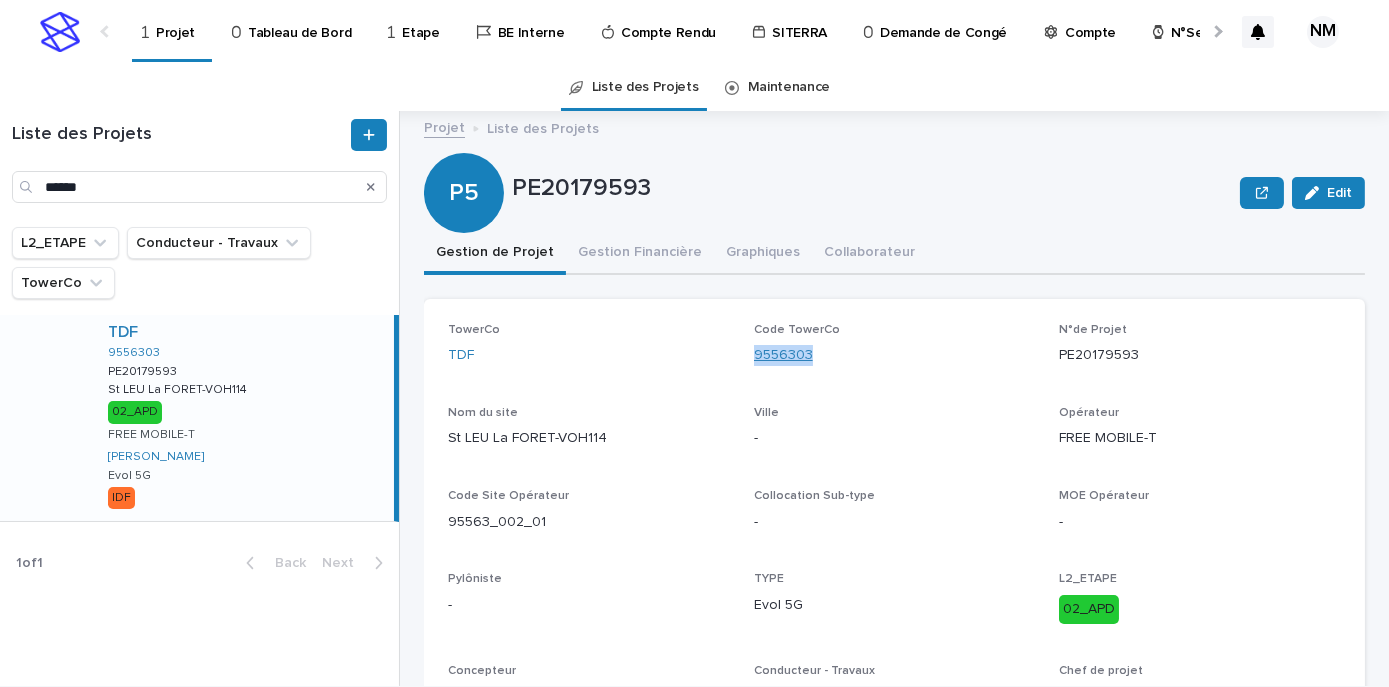 drag, startPoint x: 864, startPoint y: 361, endPoint x: 749, endPoint y: 345, distance: 116.10771 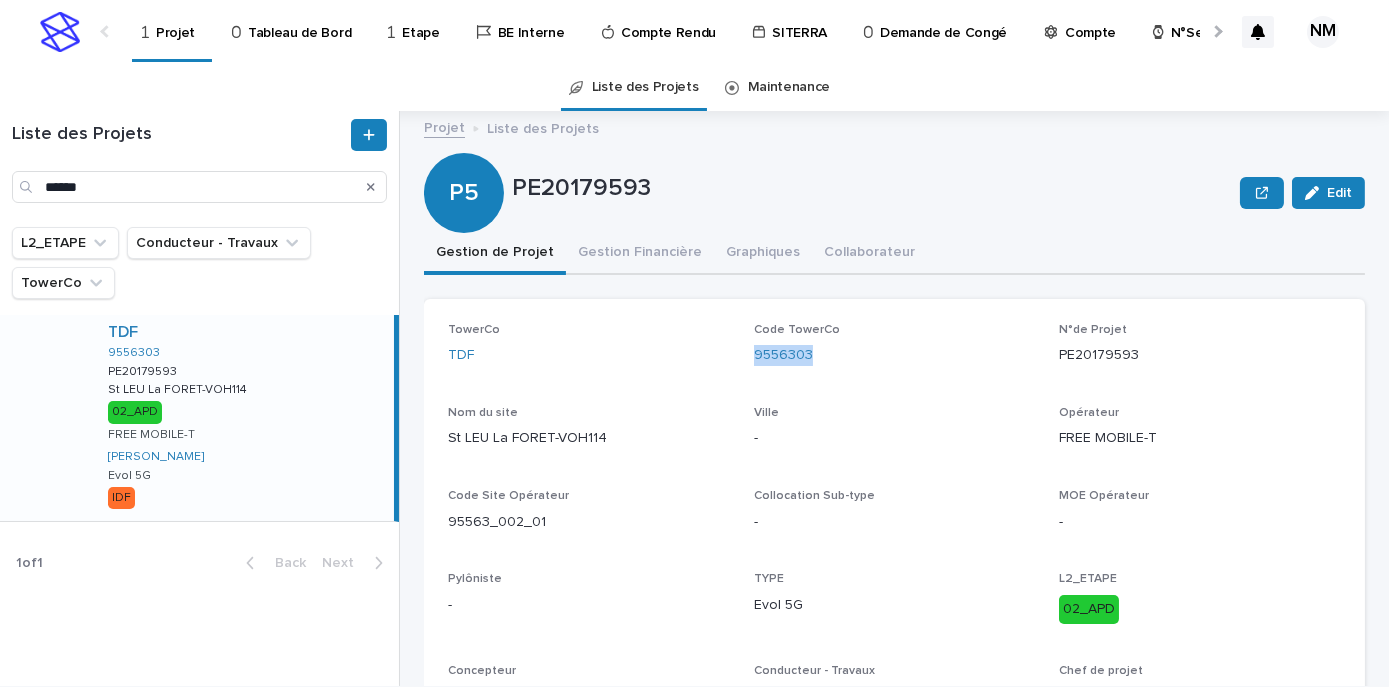 click 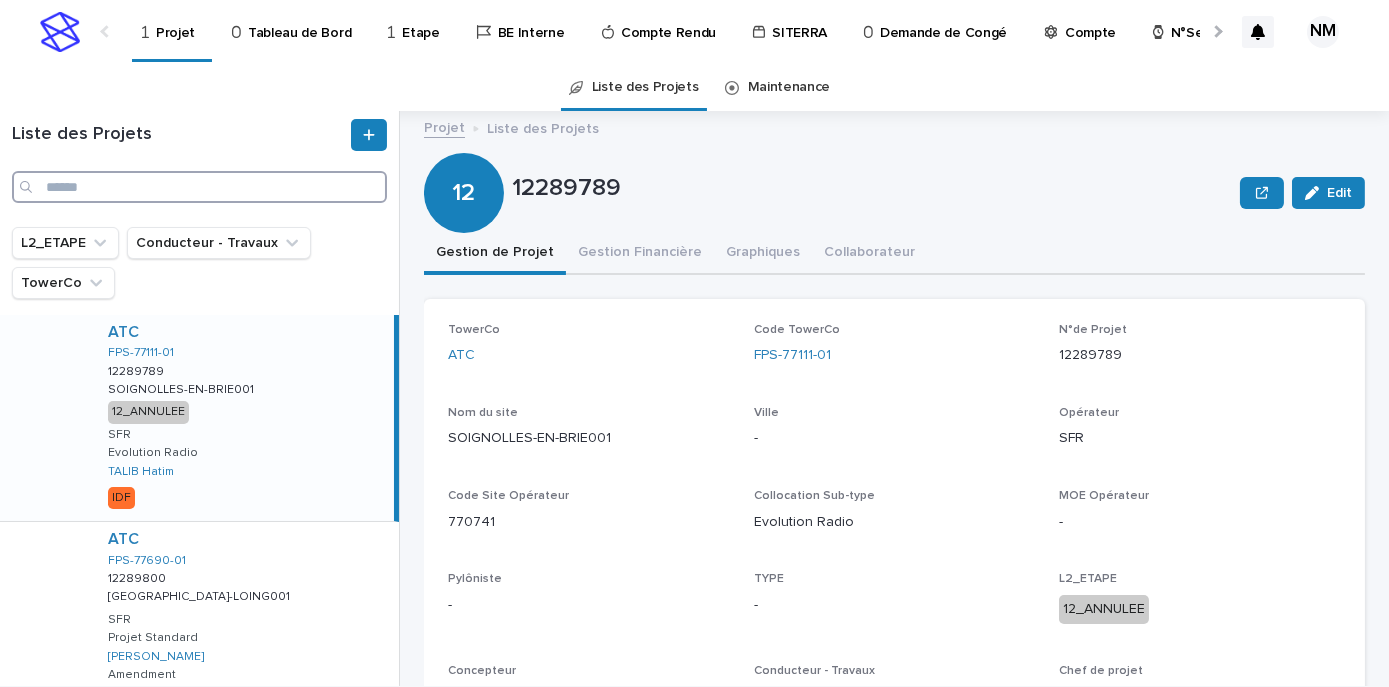 click at bounding box center (199, 187) 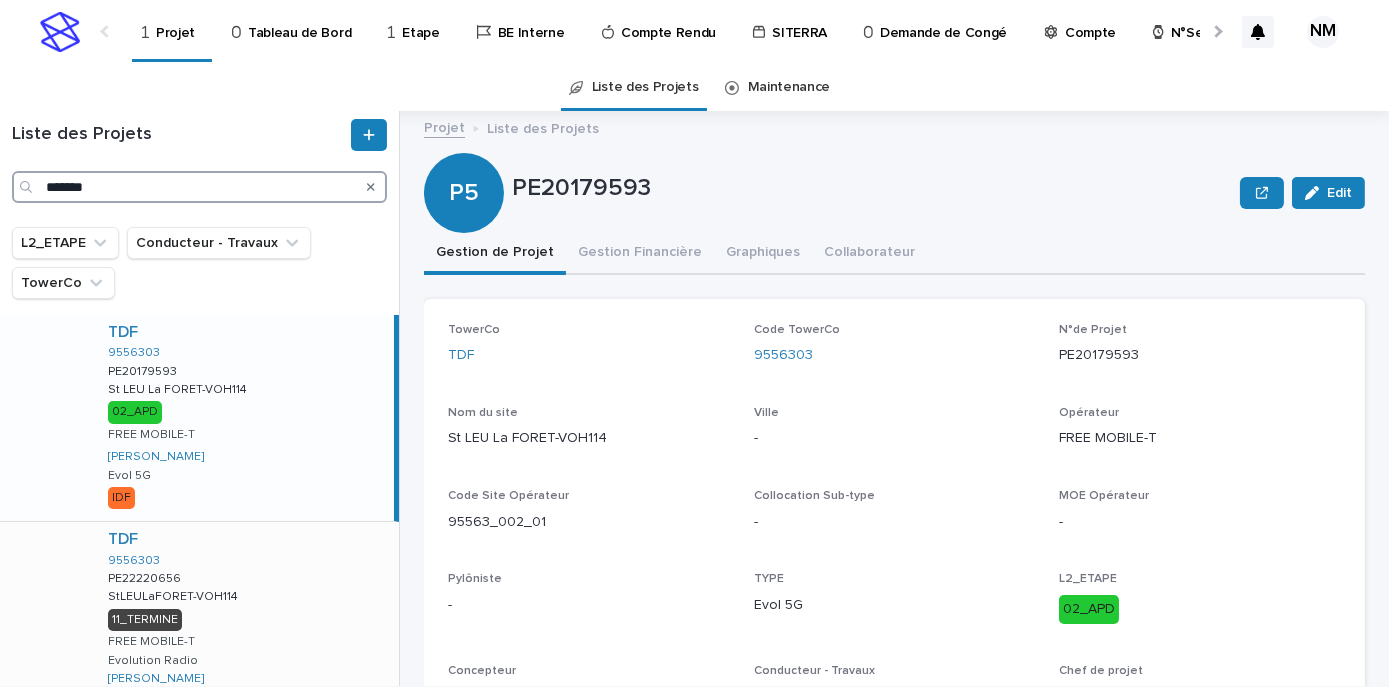 type on "*******" 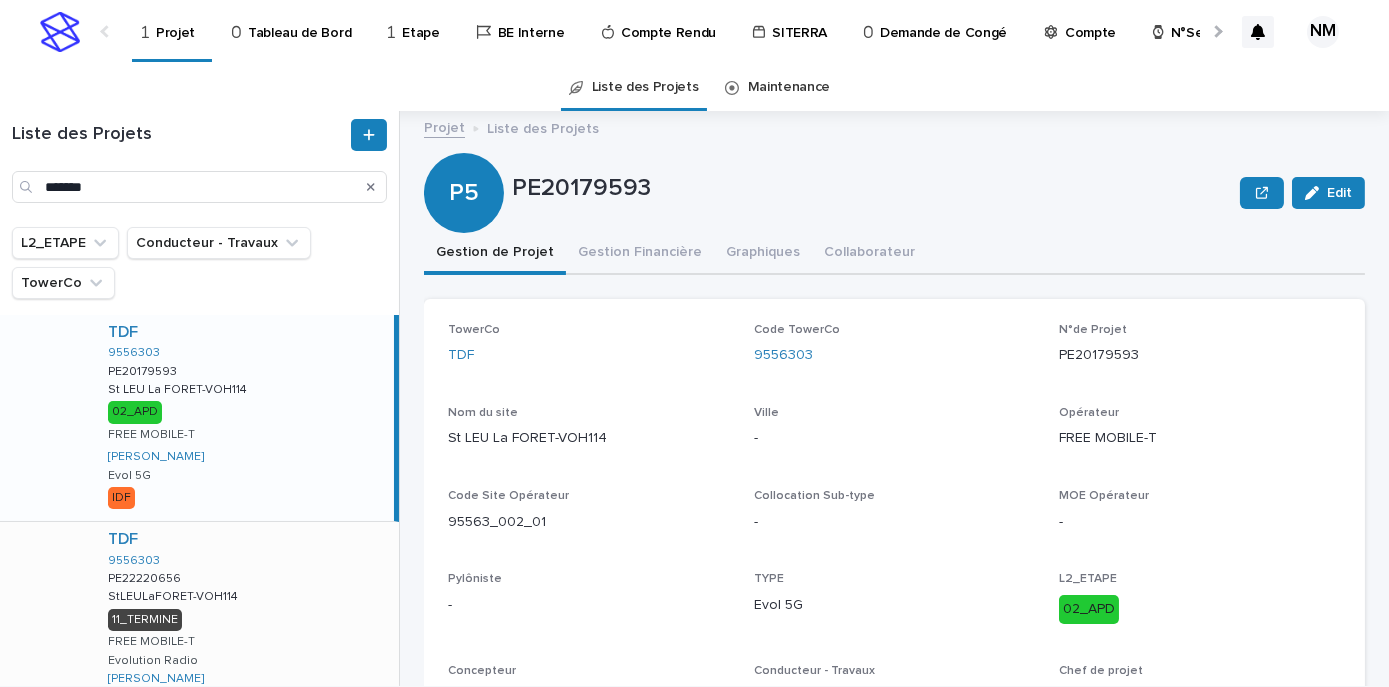 click on "TDF   9556303   PE22220656 PE22220656   StLEULaFORET-VOH114 StLEULaFORET-VOH114   11_TERMINE FREE MOBILE-T Evolution Radio FERIANI Mahmoud   Mimo 4X4  IDF" at bounding box center [245, 632] 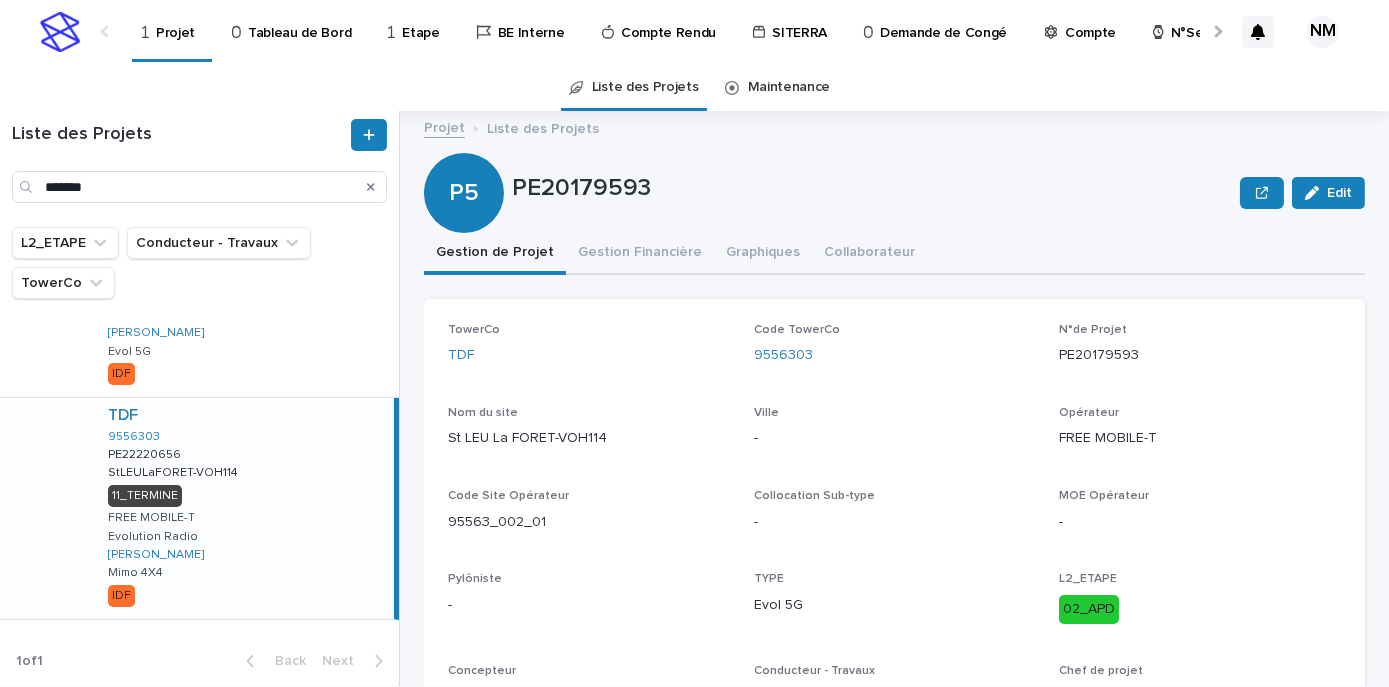 scroll, scrollTop: 125, scrollLeft: 0, axis: vertical 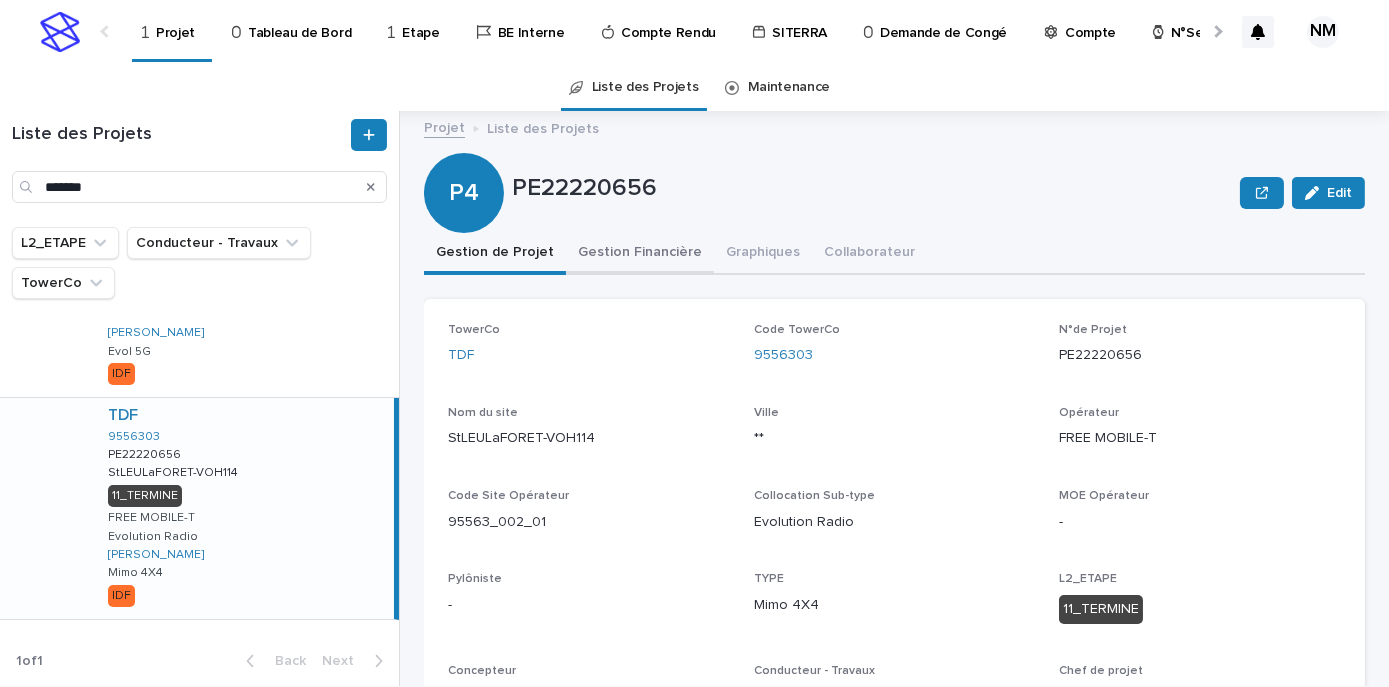 click on "Gestion Financière" at bounding box center (640, 254) 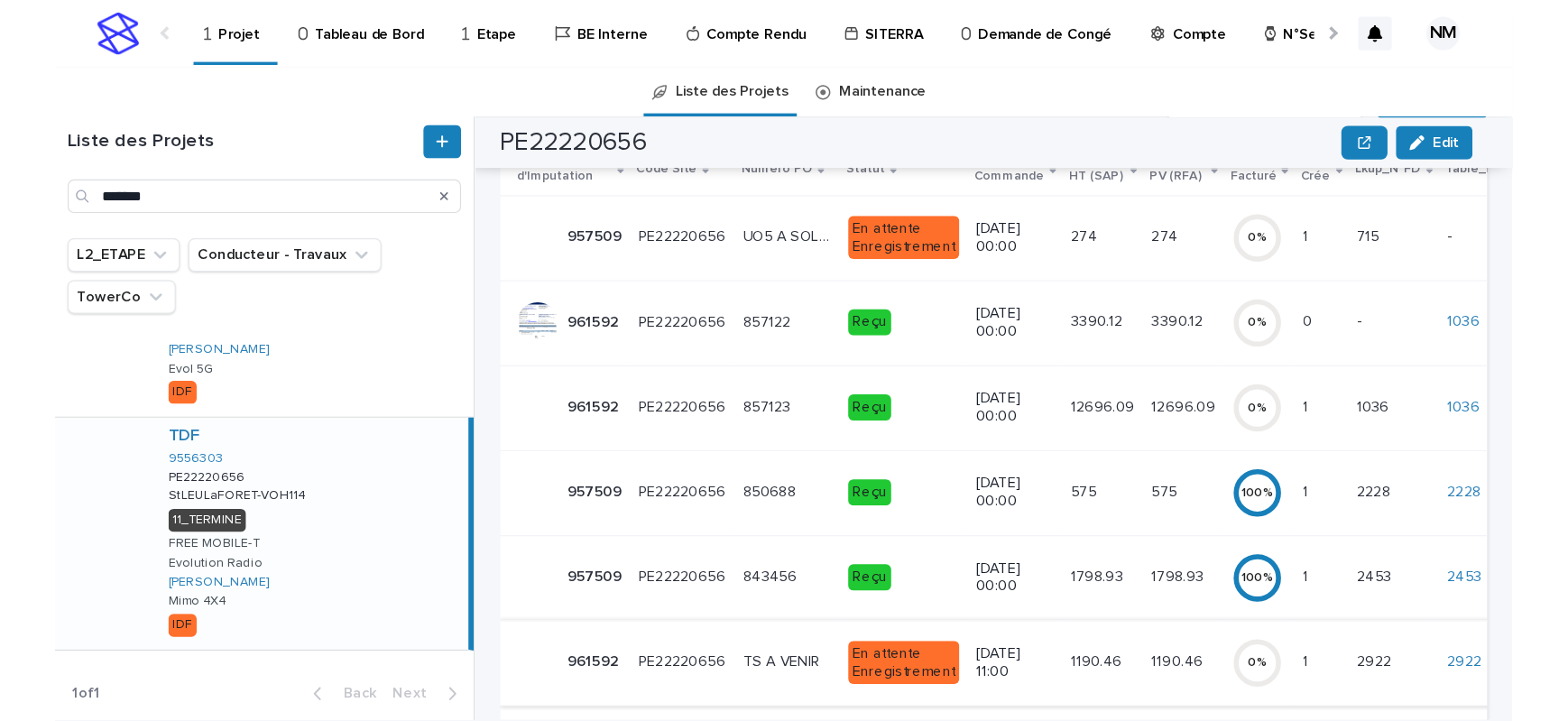 scroll, scrollTop: 328, scrollLeft: 0, axis: vertical 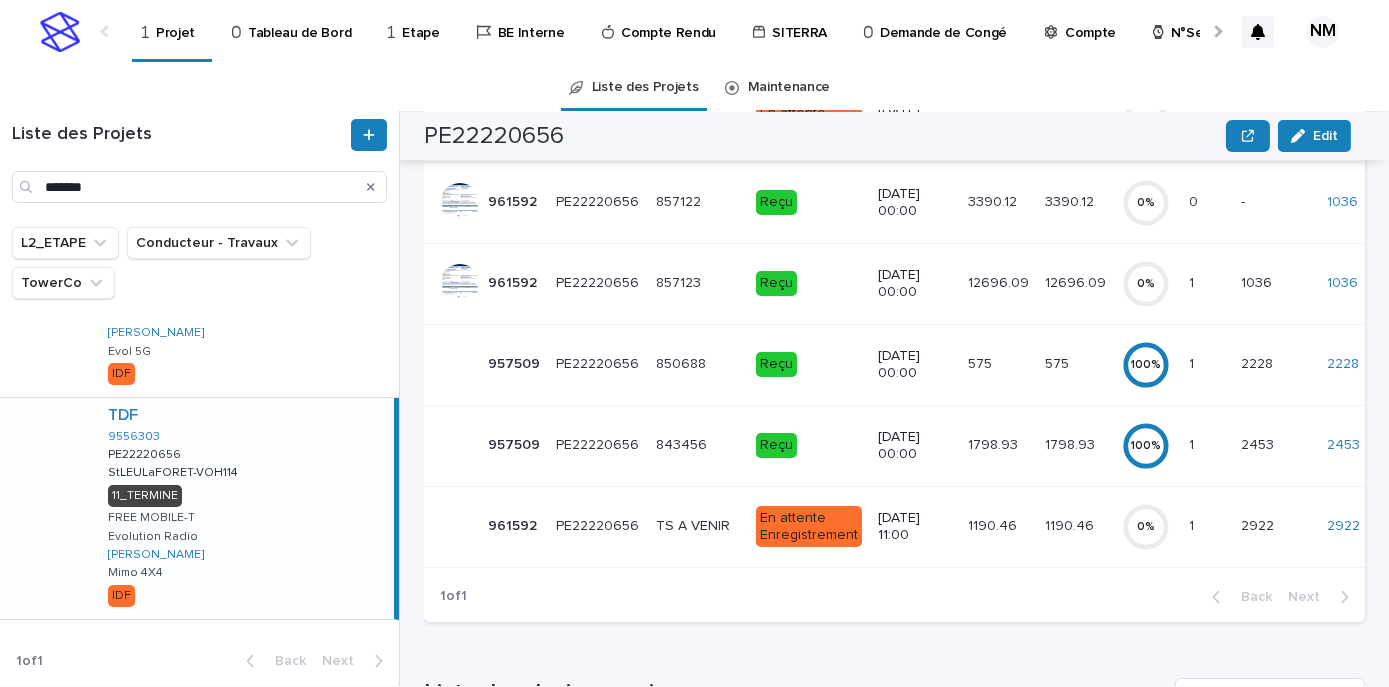 click on "1190.46 1190.46" at bounding box center [1075, 526] 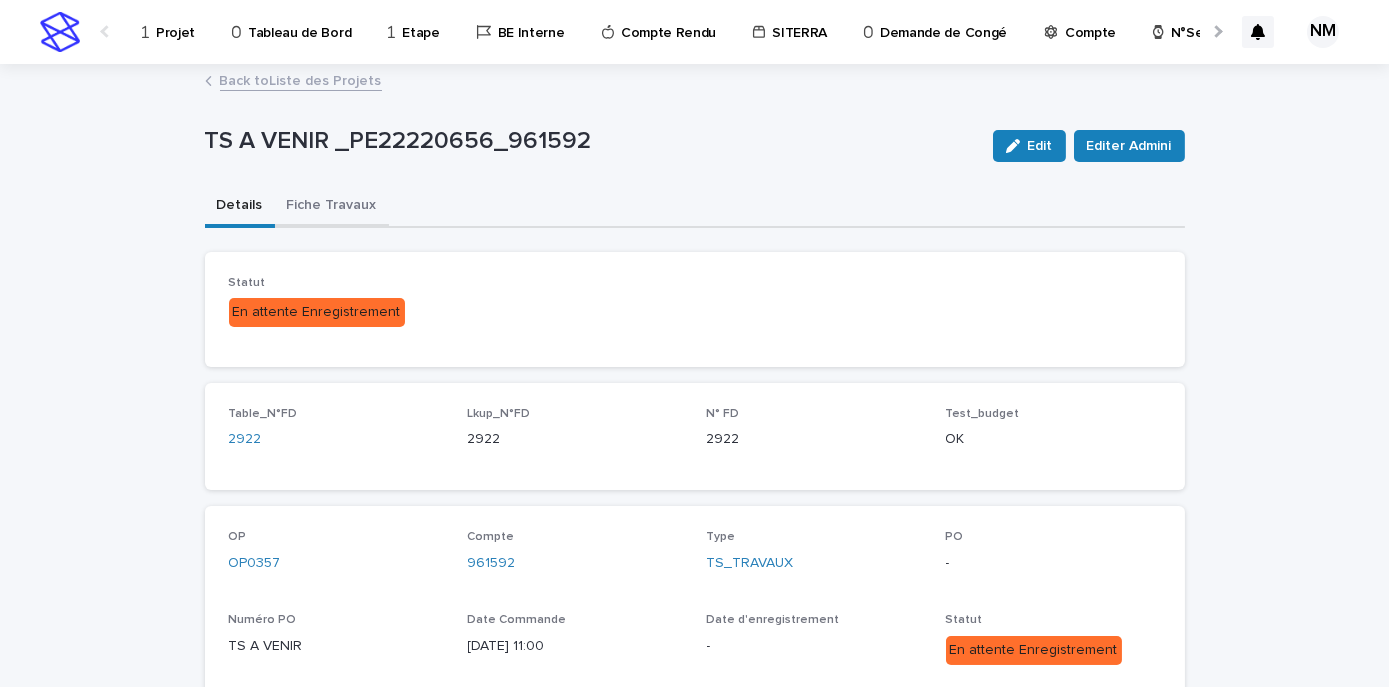 click on "Fiche Travaux" at bounding box center [332, 207] 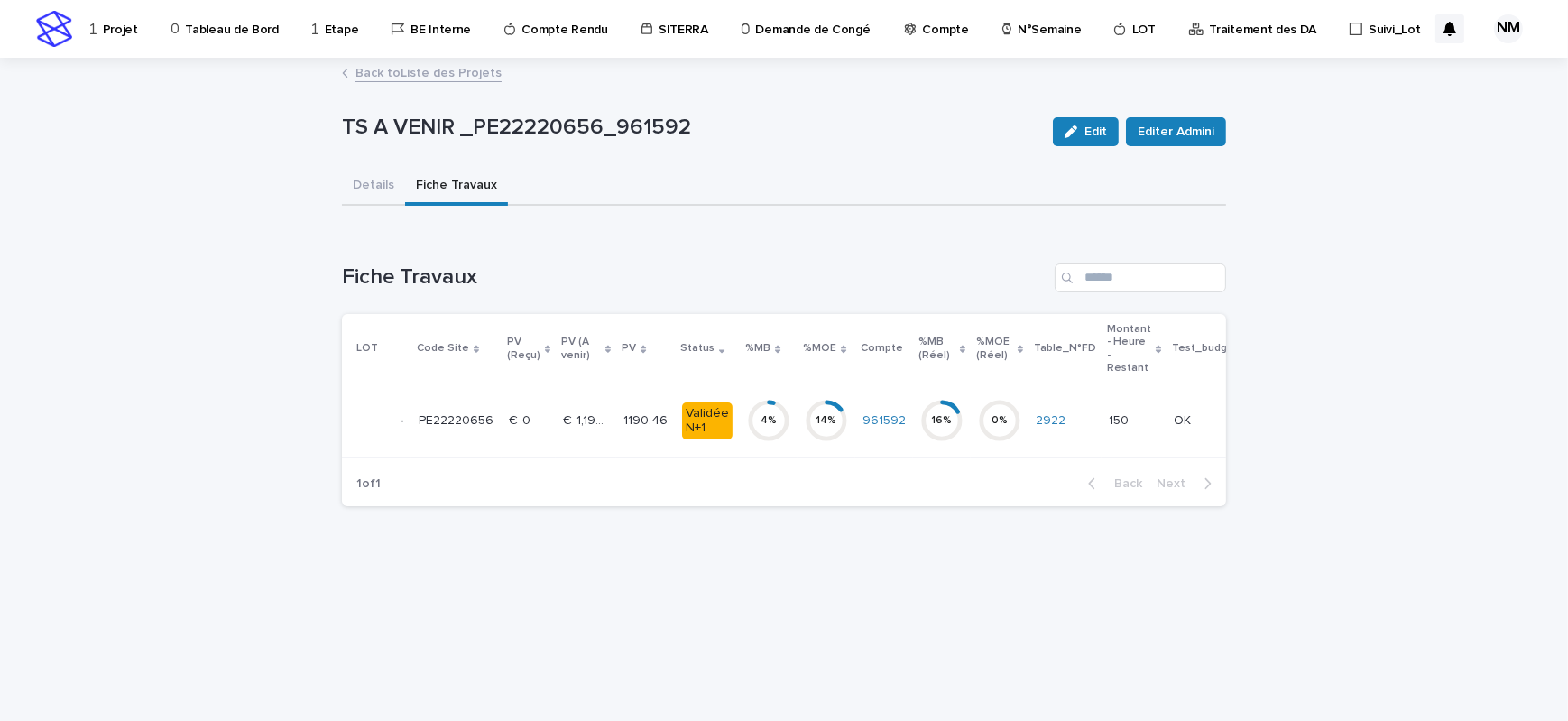 click on "Projet" at bounding box center (120, 19) 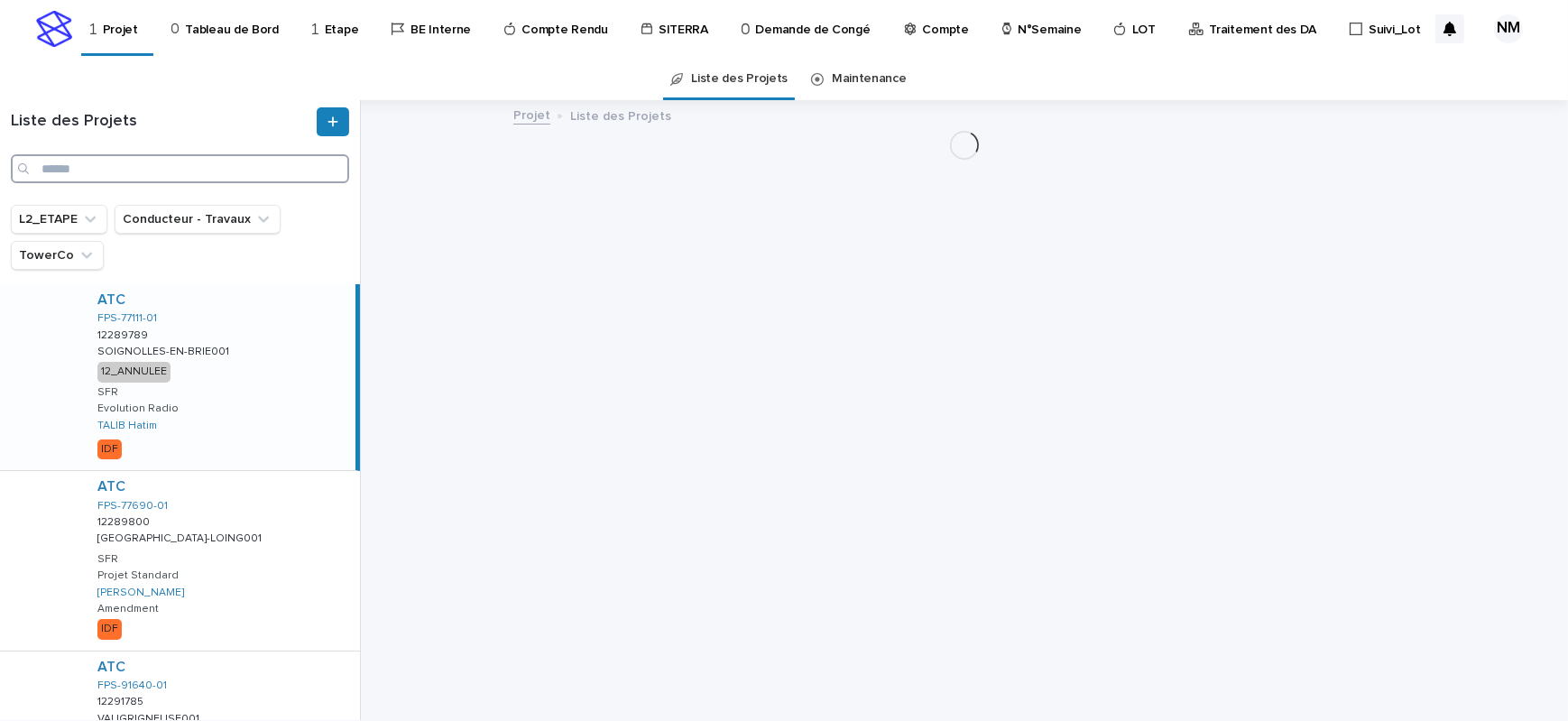 click at bounding box center [180, 169] 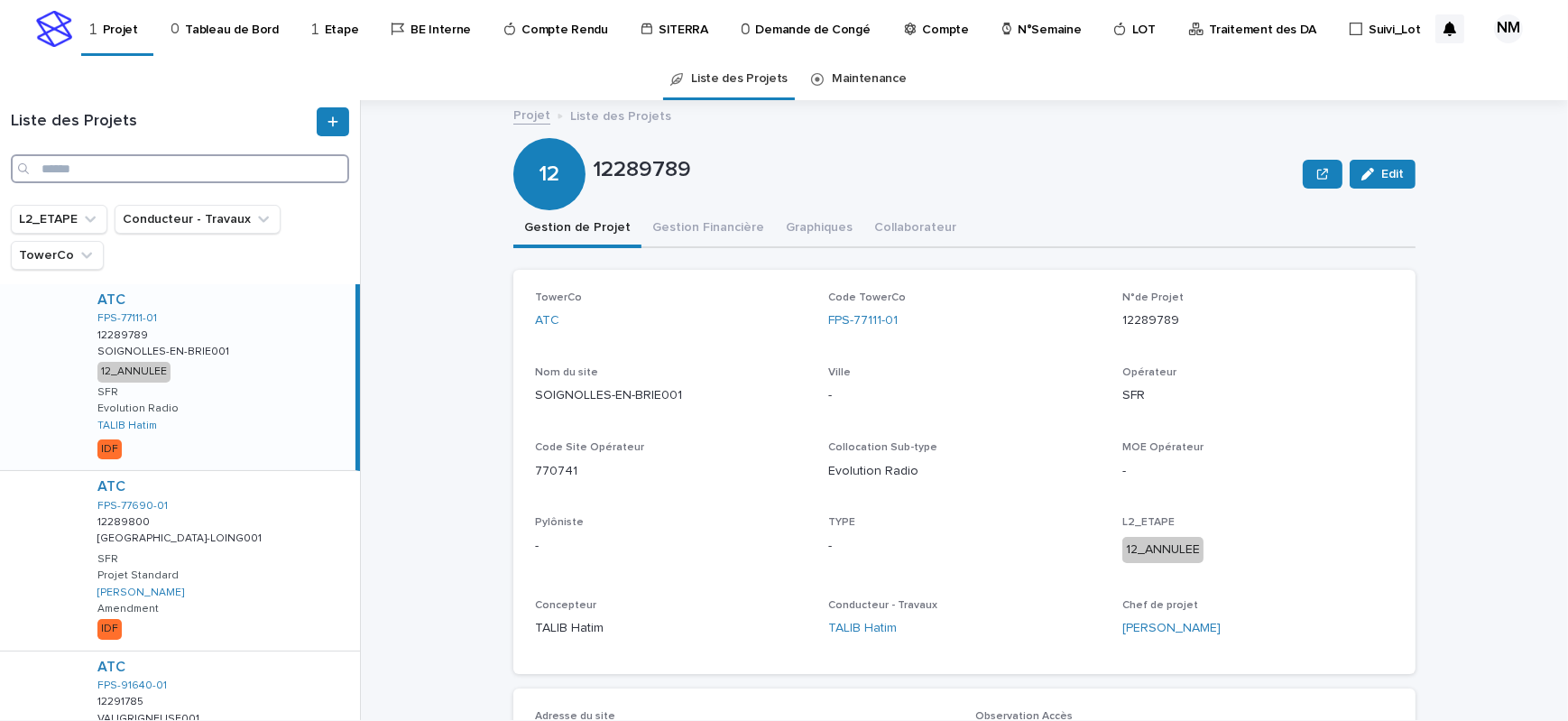 paste on "**********" 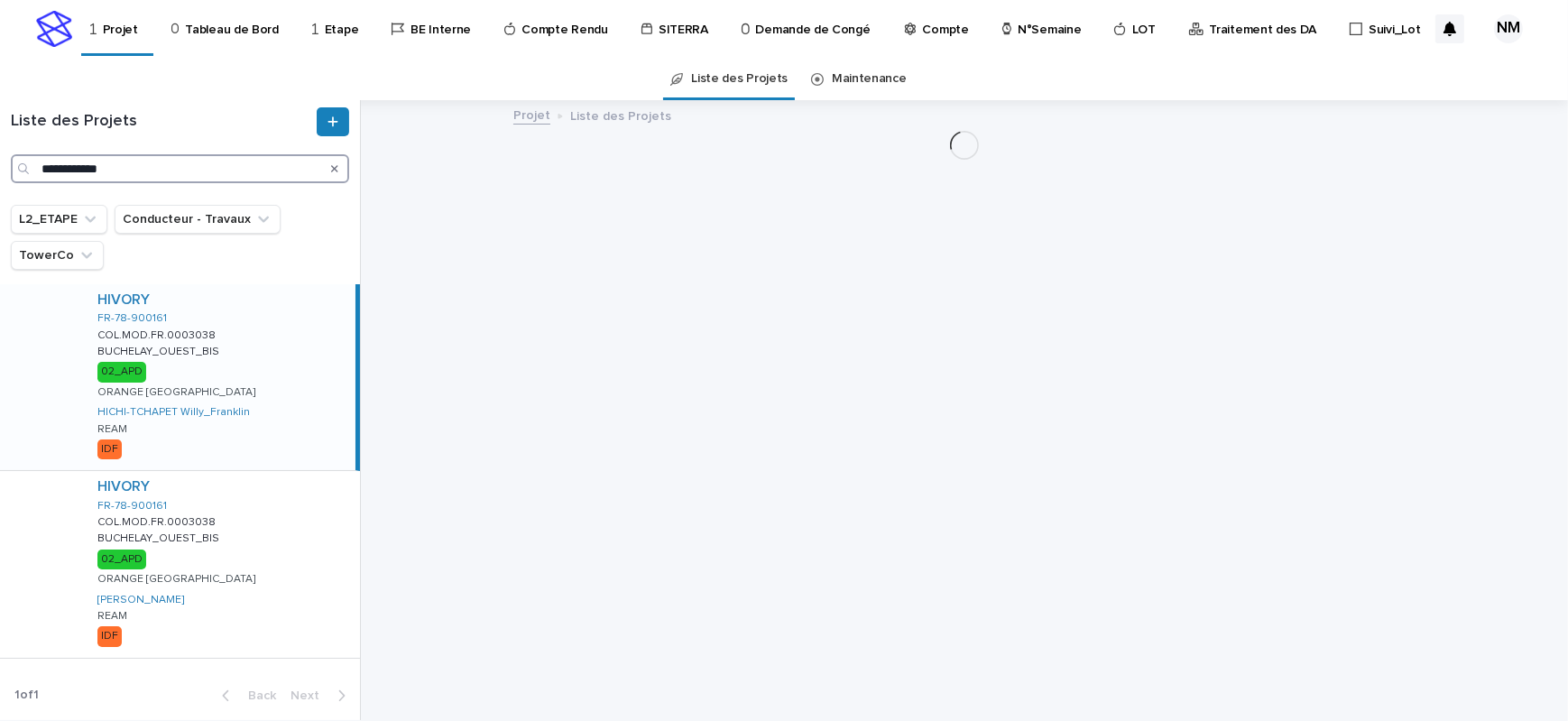 type on "**********" 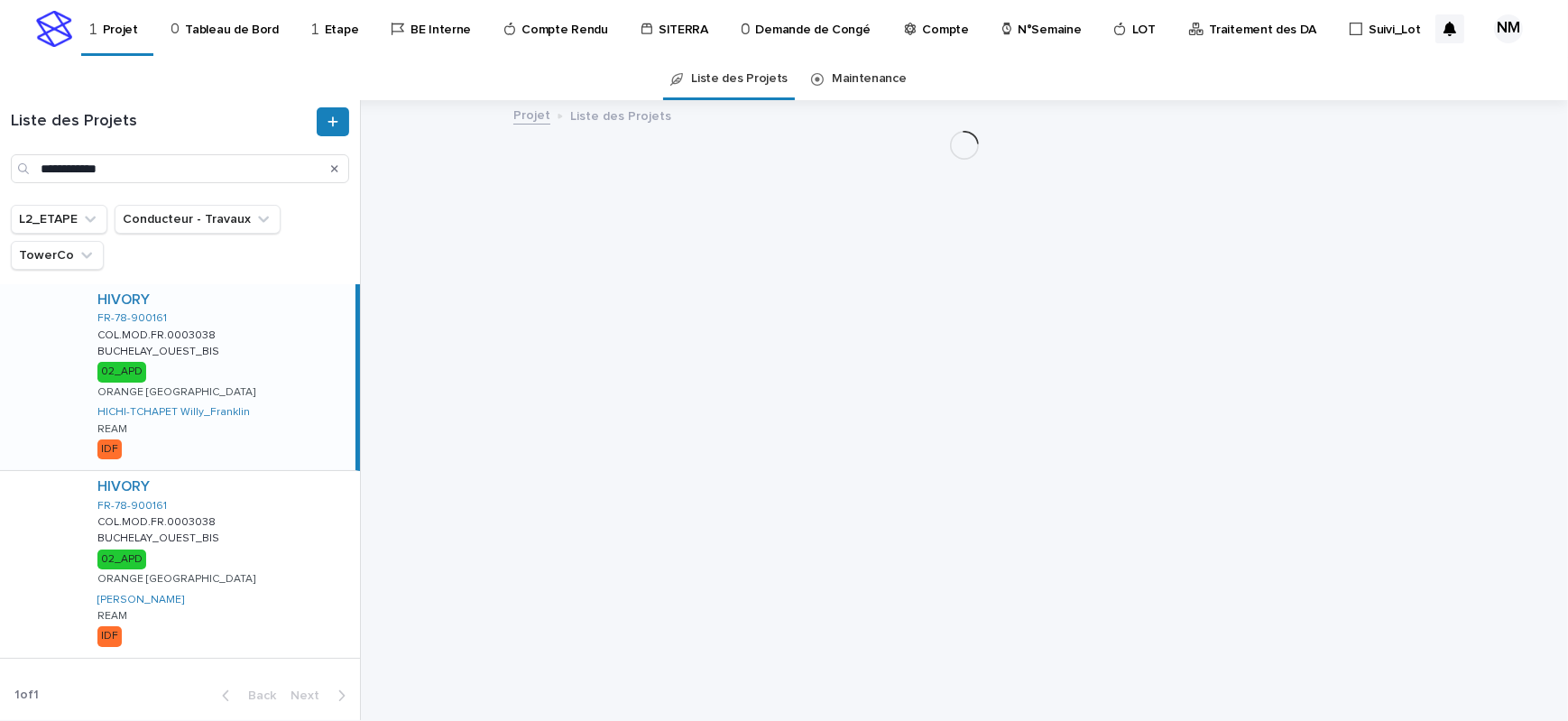 click at bounding box center [25, 169] 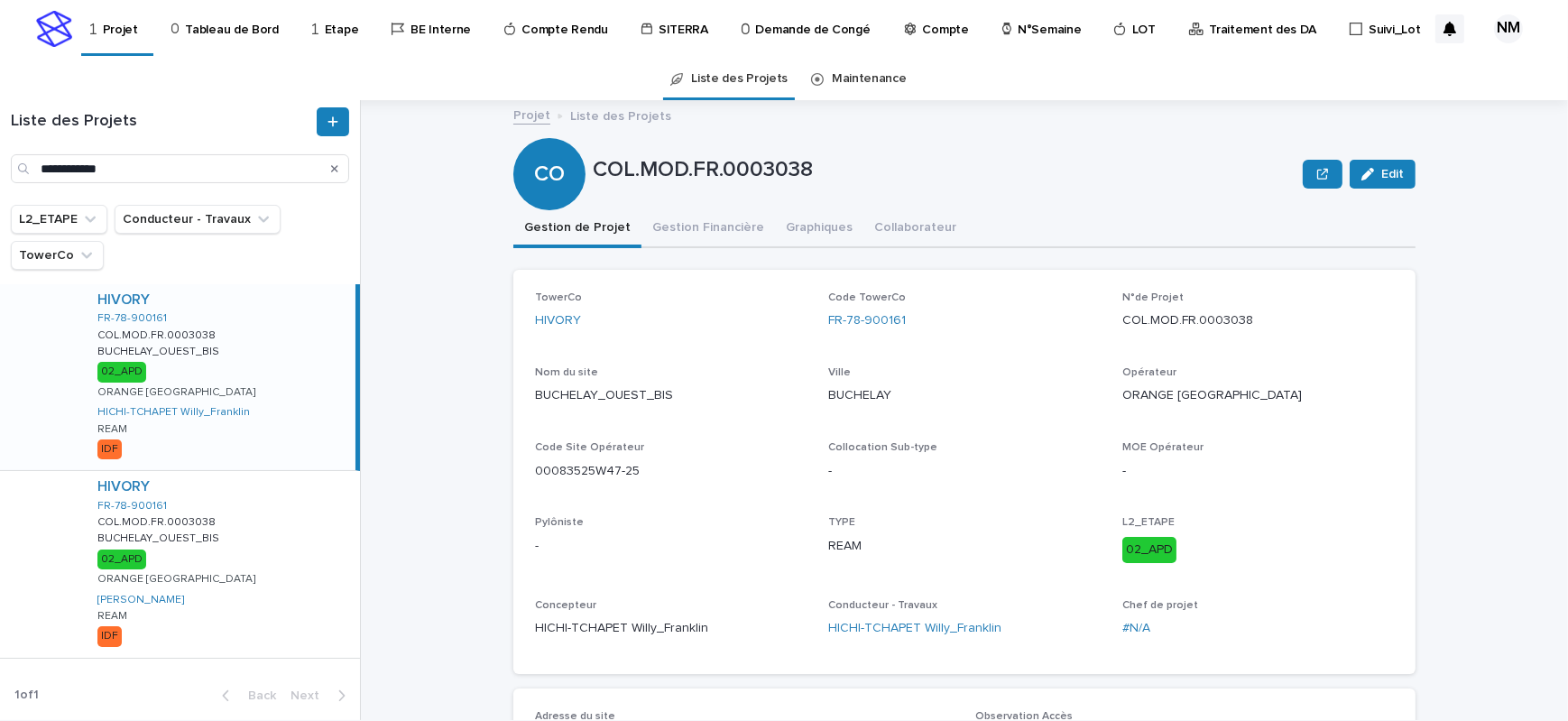 click on "HIVORY   FR-78-900161   COL.MOD.FR.0003038 COL.MOD.FR.0003038   BUCHELAY_OUEST_BIS BUCHELAY_OUEST_BIS   02_APD ORANGE FRANCE HICHI-TCHAPET Willy_Franklin   REAM IDF" at bounding box center [219, 377] 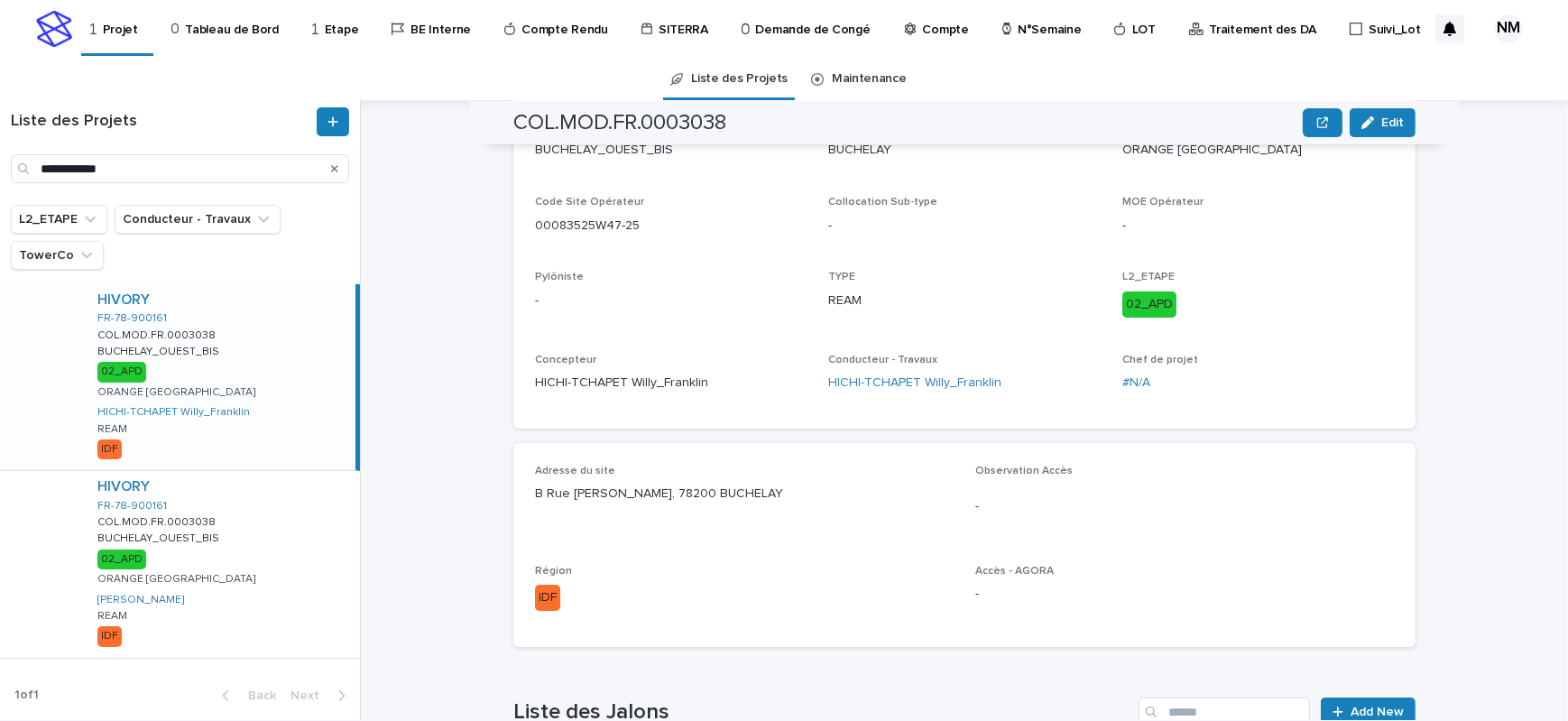 scroll, scrollTop: 0, scrollLeft: 0, axis: both 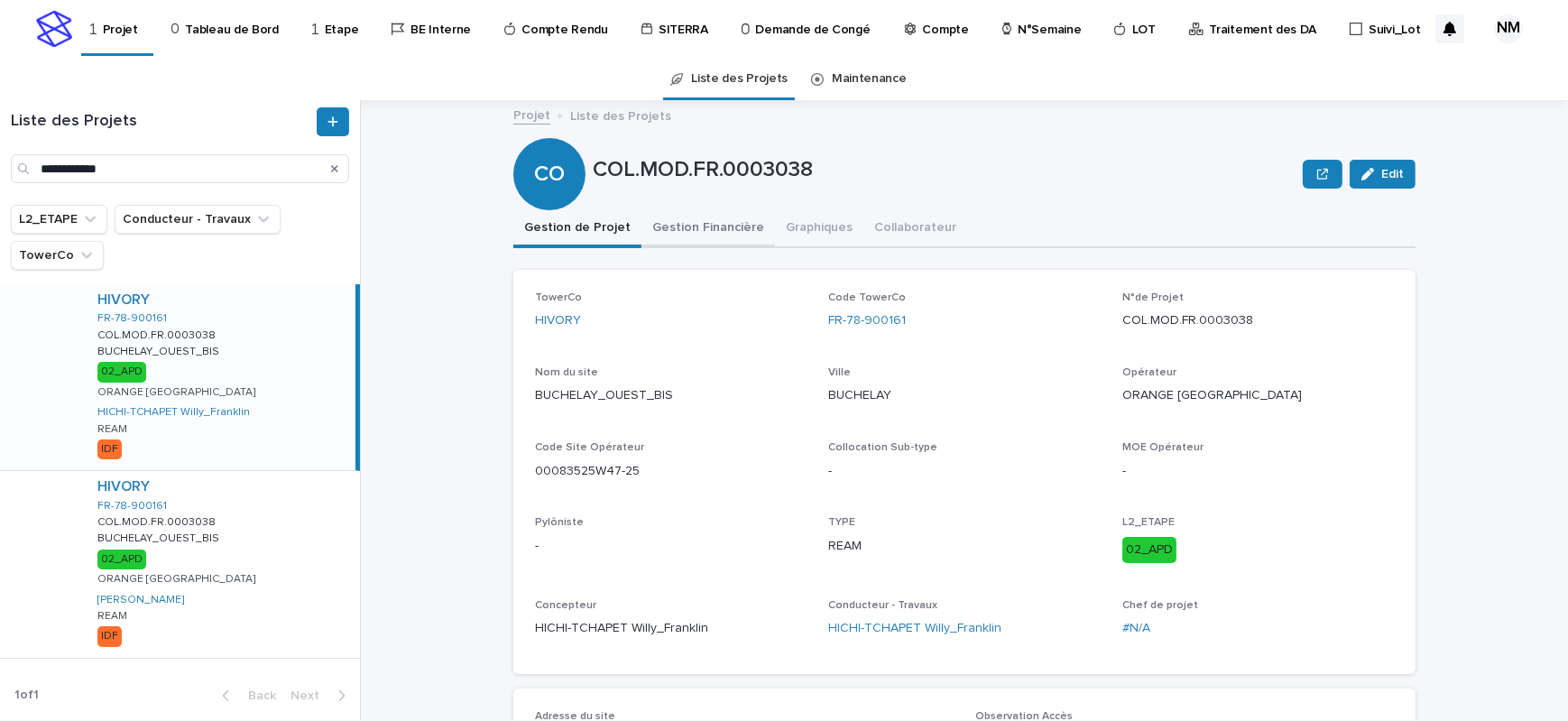 click on "Gestion Financière" at bounding box center [708, 229] 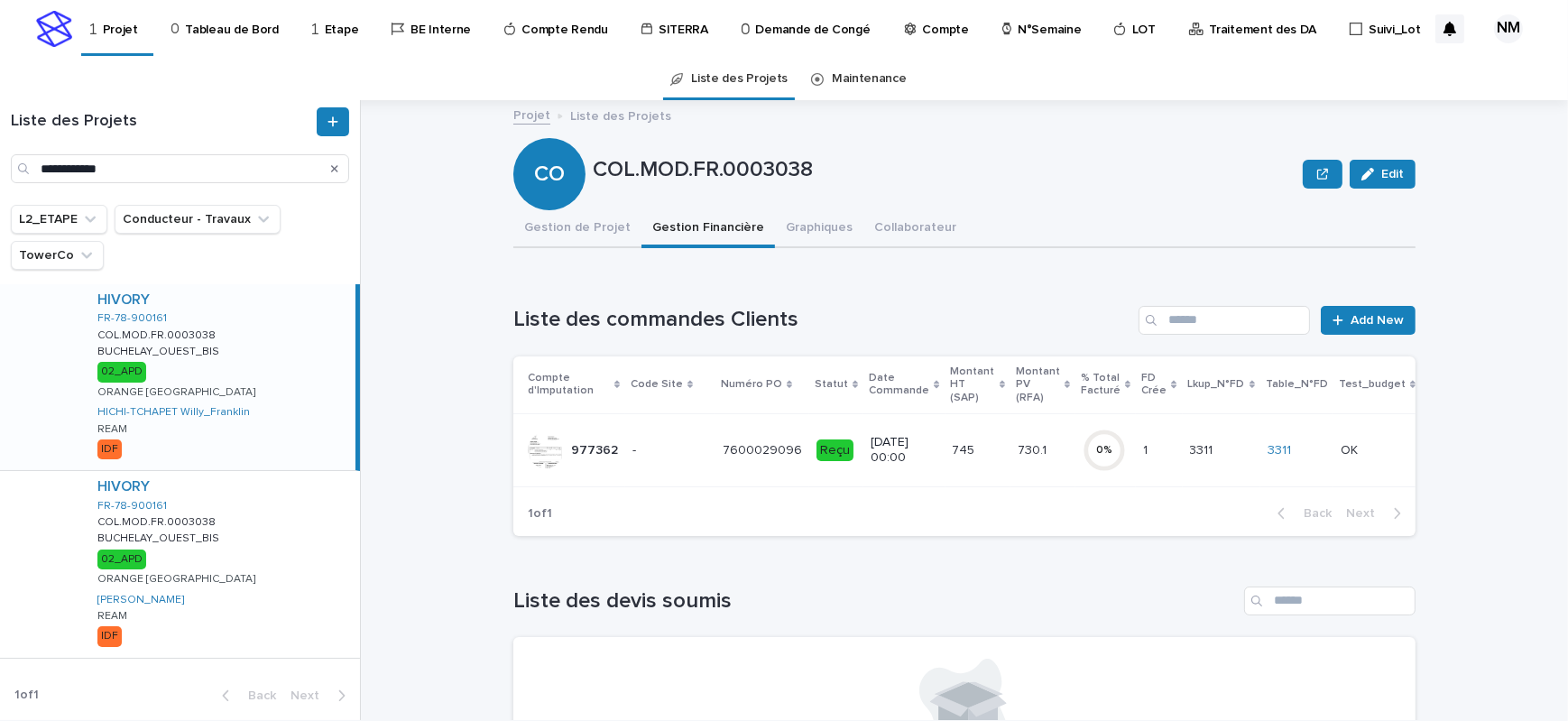 click on "730.1 730.1" at bounding box center [1043, 449] 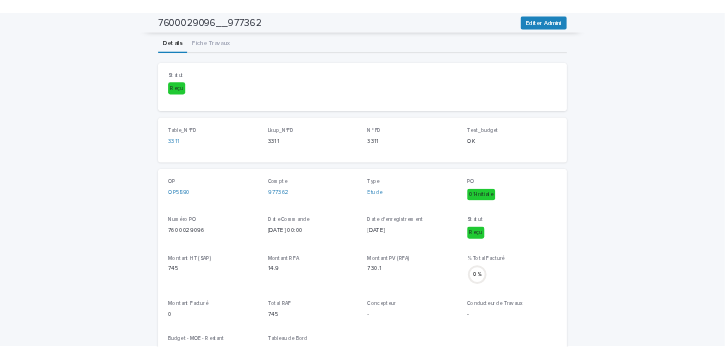 scroll, scrollTop: 0, scrollLeft: 0, axis: both 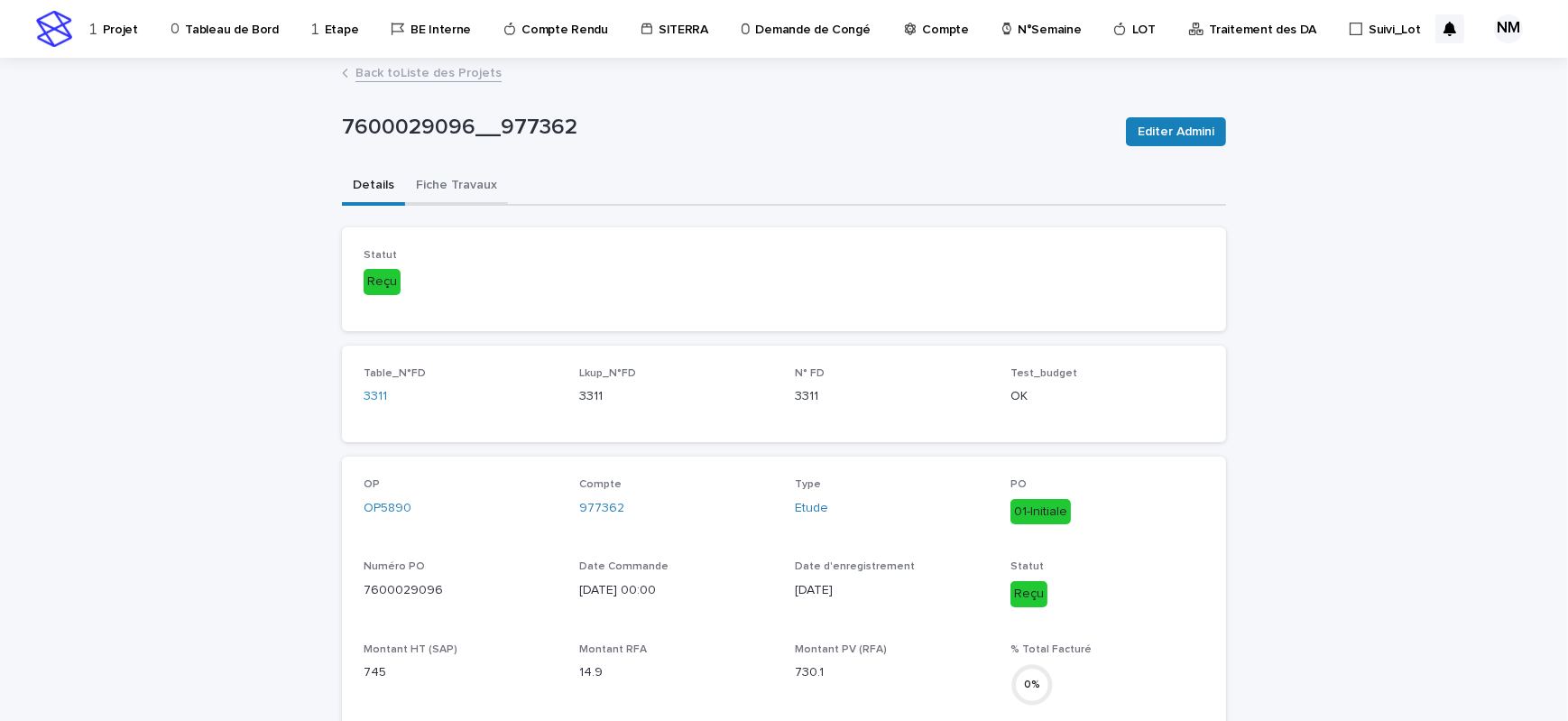 click on "Fiche Travaux" at bounding box center (457, 187) 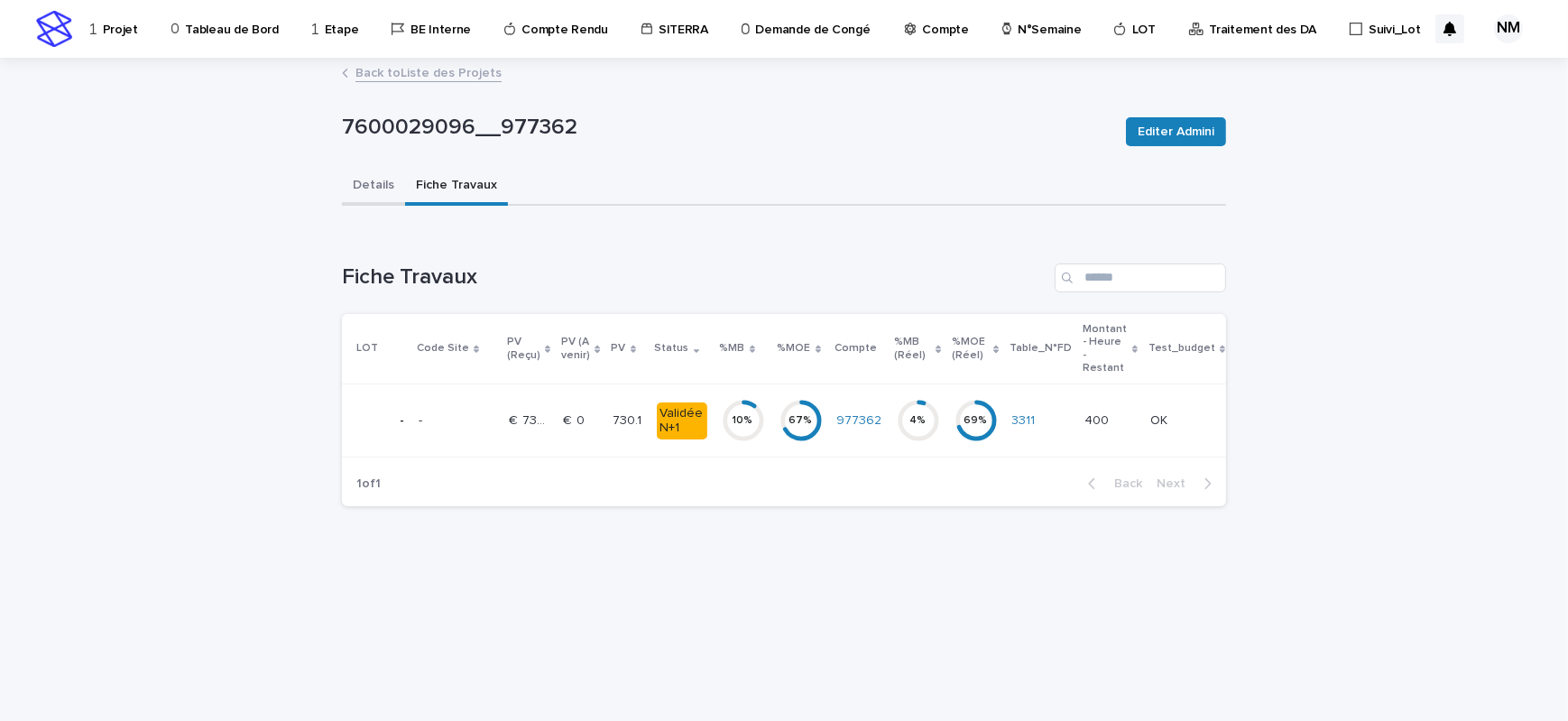 drag, startPoint x: 375, startPoint y: 178, endPoint x: 419, endPoint y: 98, distance: 91.301698 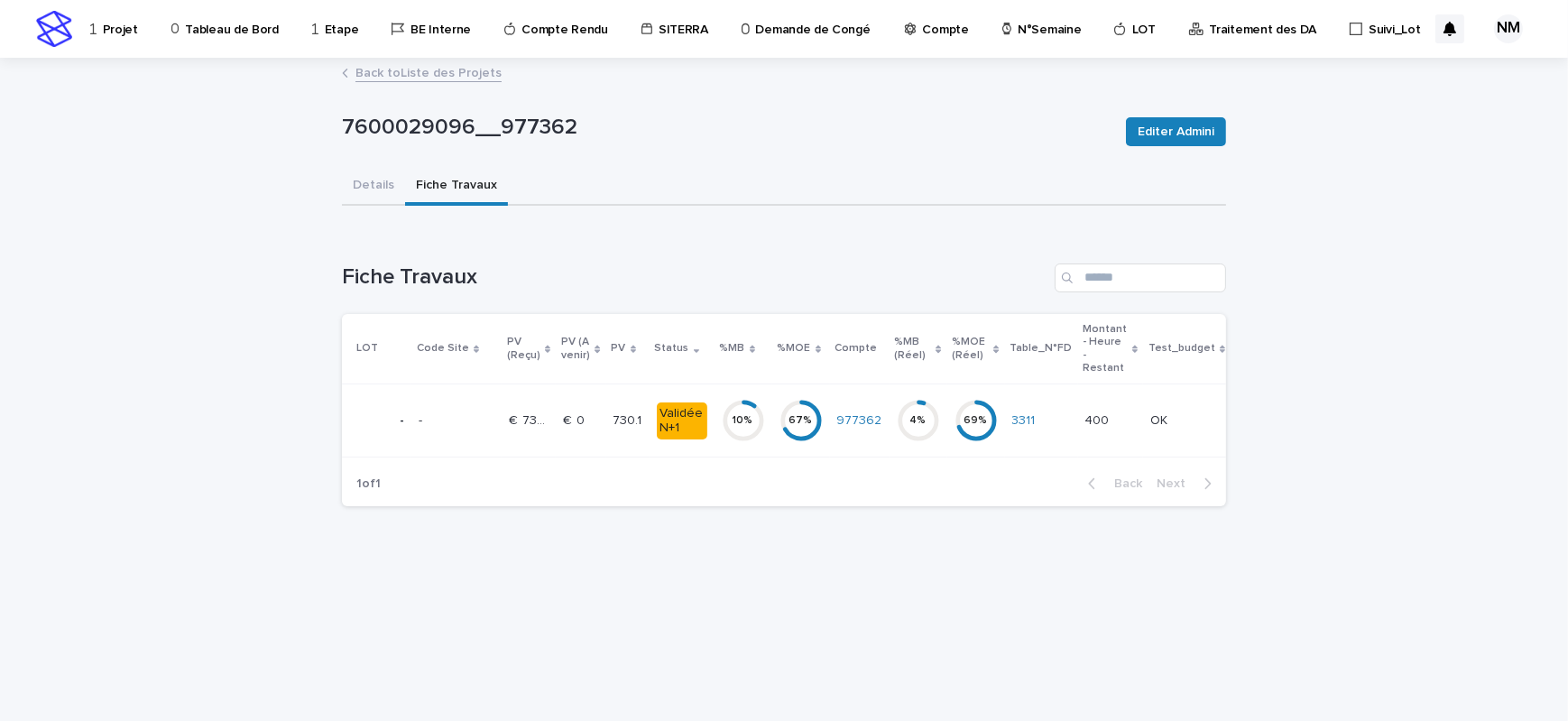 click on "Details" at bounding box center [374, 187] 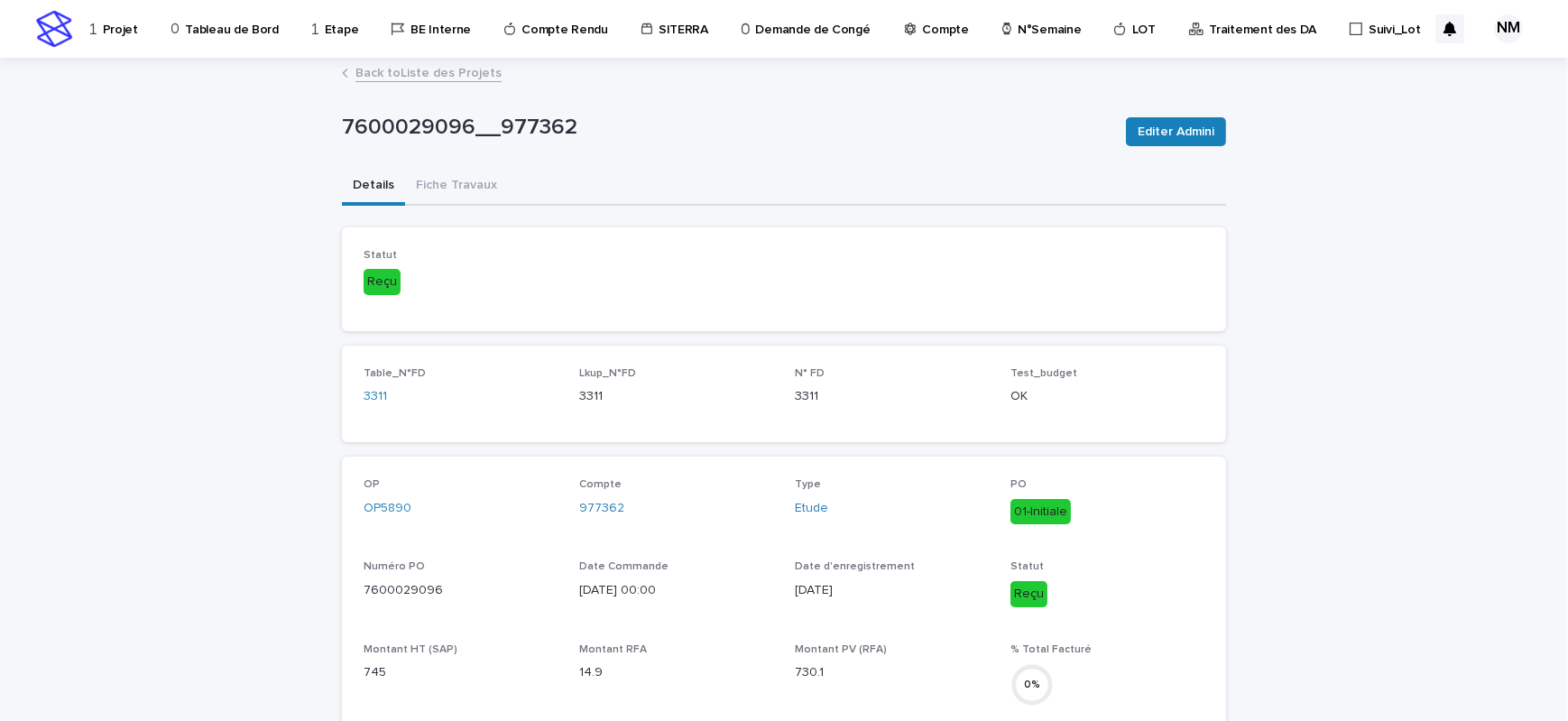 click on "Back to  Liste des Projets" at bounding box center (429, 71) 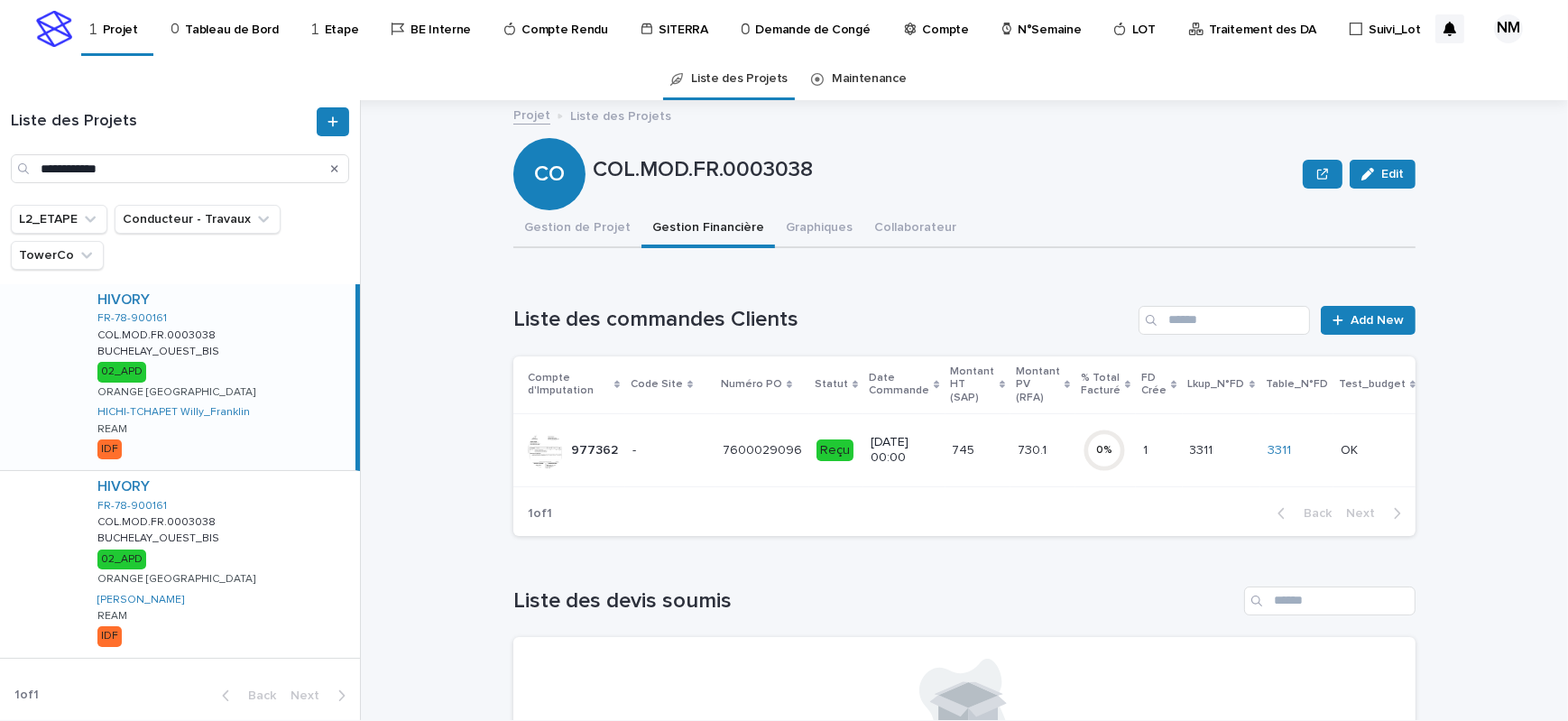 scroll, scrollTop: 0, scrollLeft: 0, axis: both 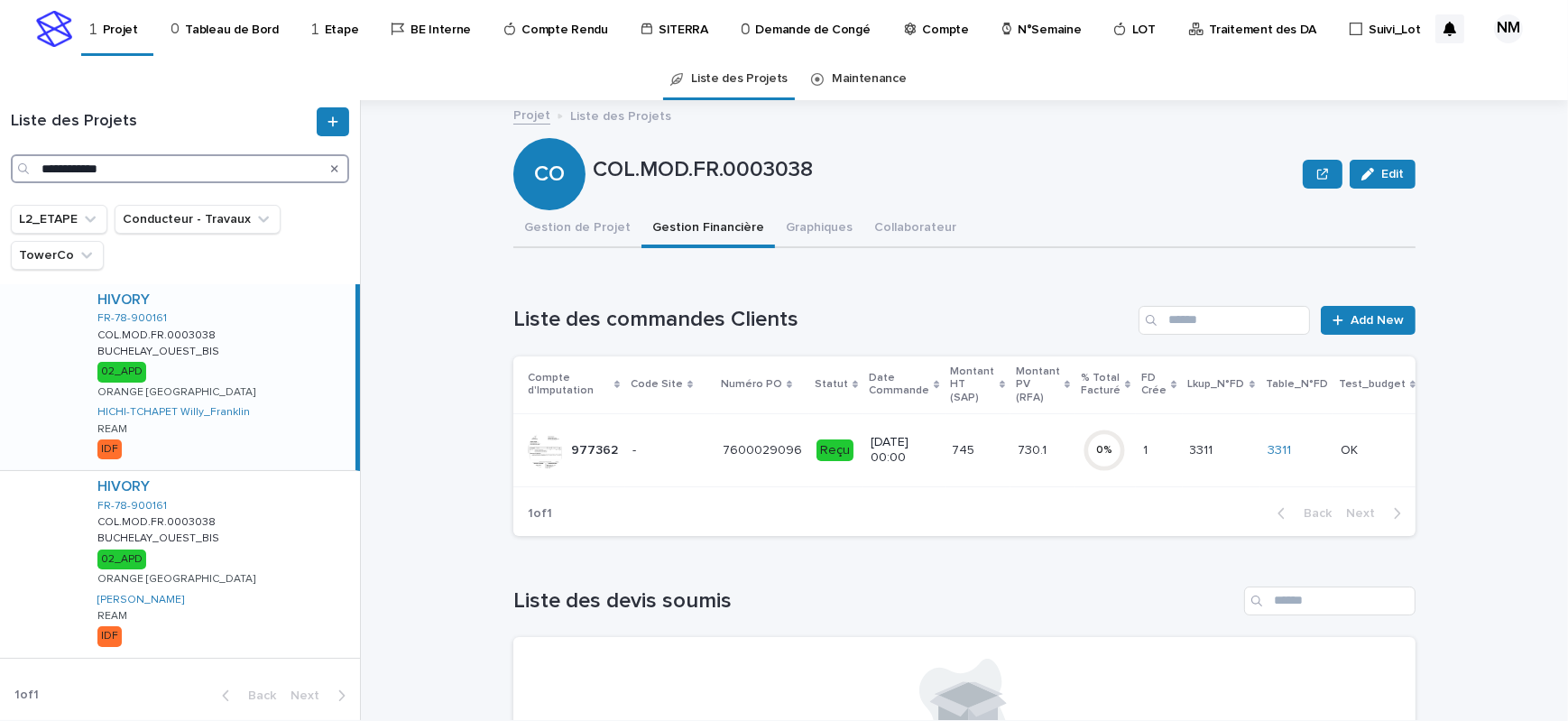 drag, startPoint x: 180, startPoint y: 154, endPoint x: 0, endPoint y: 168, distance: 180.5436 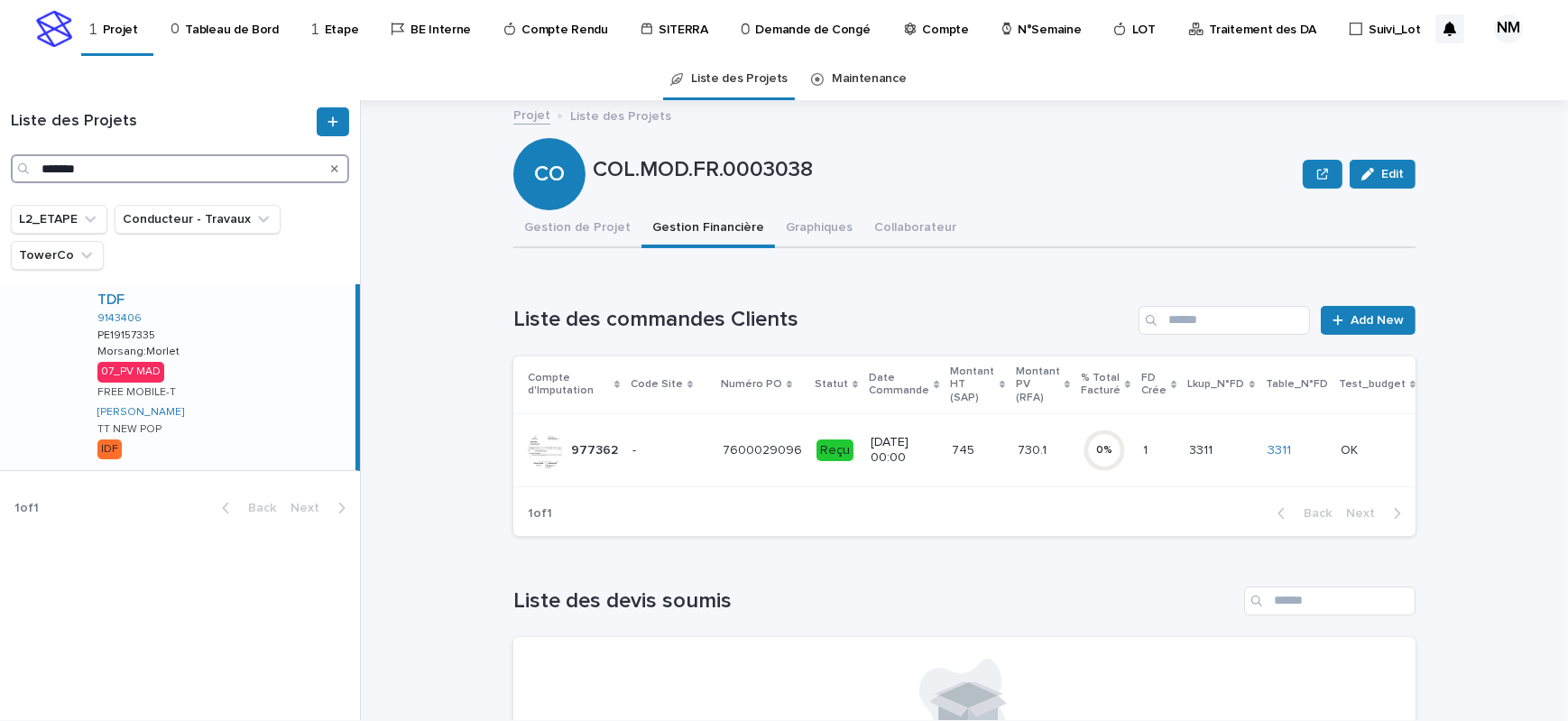 type on "*******" 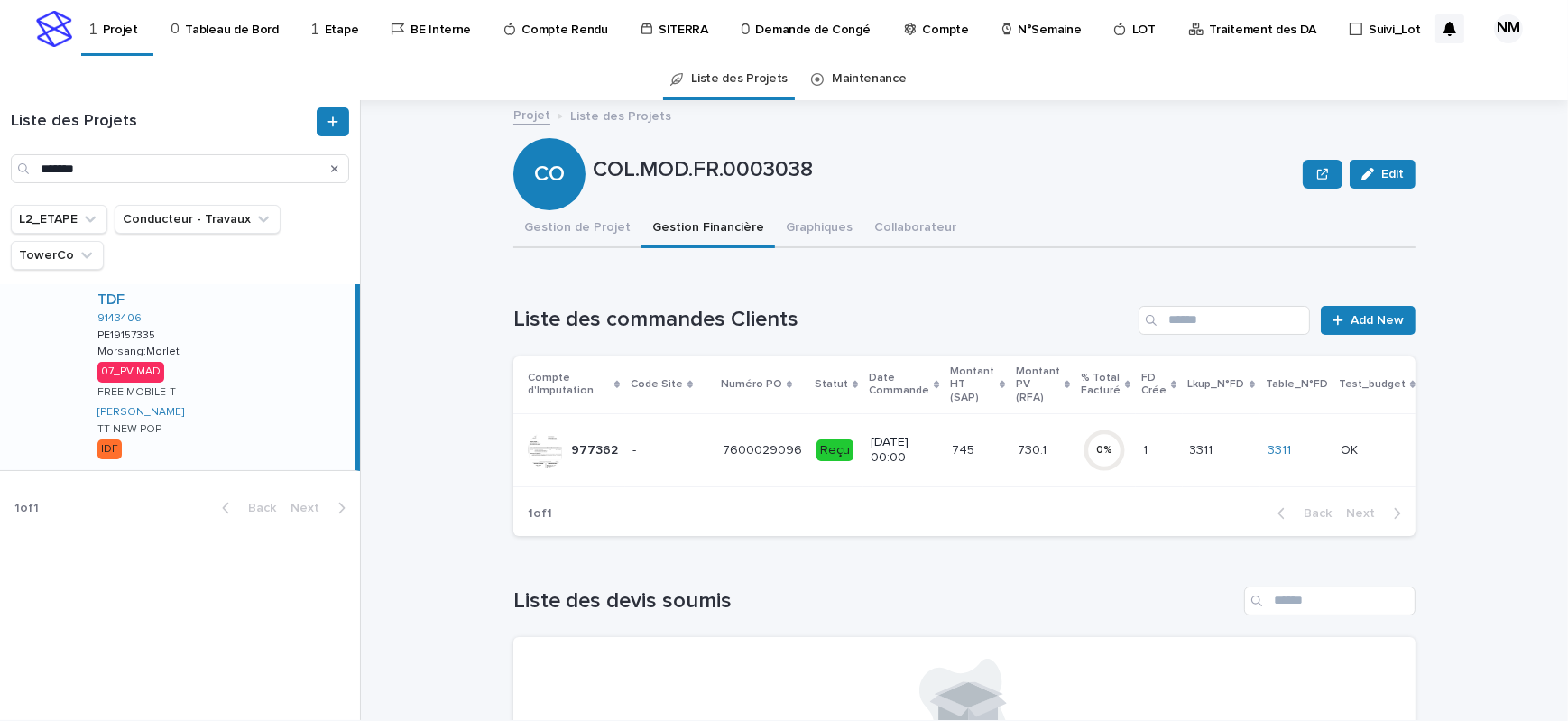 click on "TDF   9143406   PE19157335 PE19157335   Morsang:Morlet Morsang:Morlet   07_PV MAD FREE MOBILE-T FERIANI Mahmoud   TT NEW POP IDF" at bounding box center (219, 377) 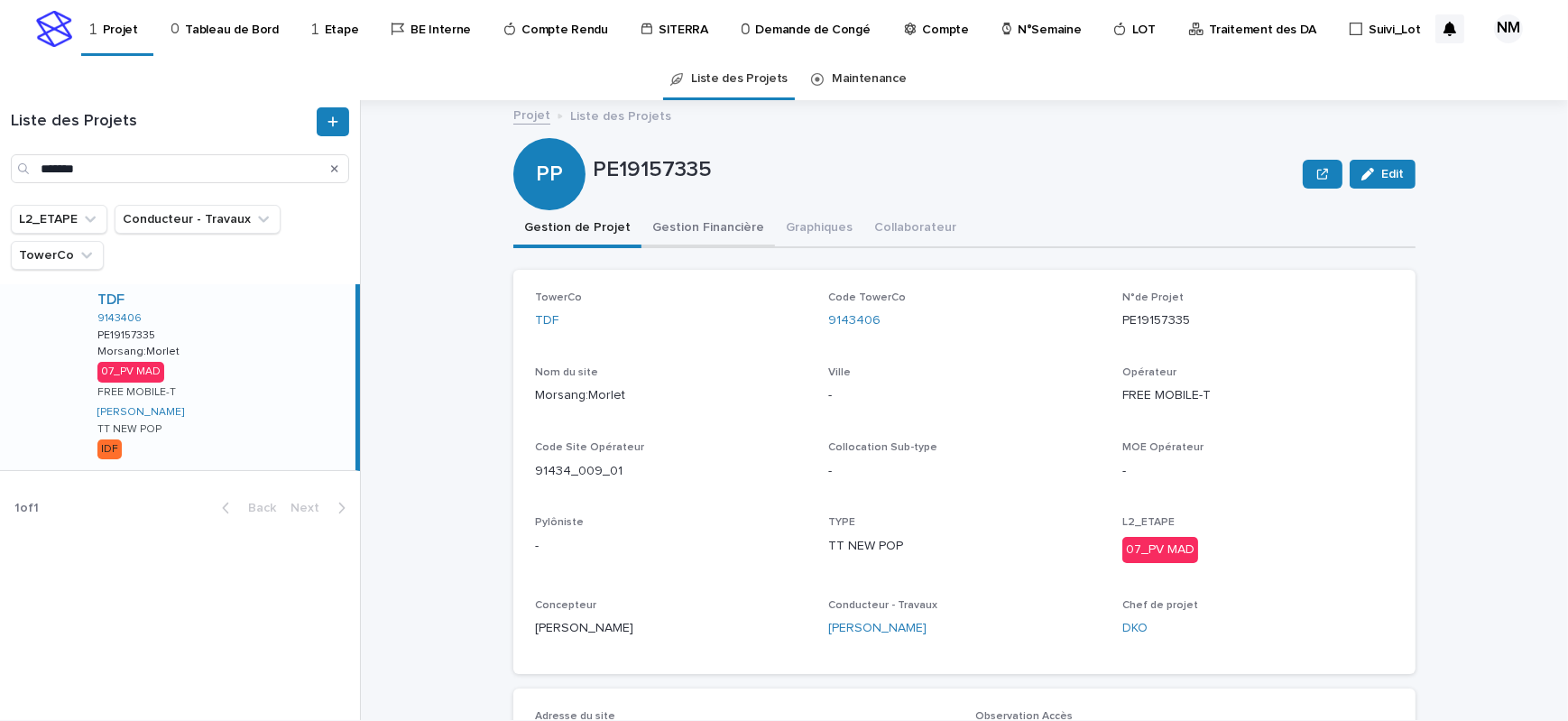 click on "Gestion Financière" at bounding box center (708, 229) 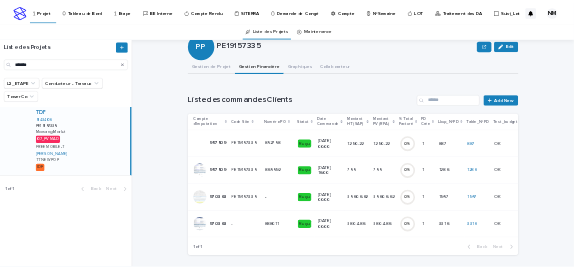 scroll, scrollTop: 90, scrollLeft: 0, axis: vertical 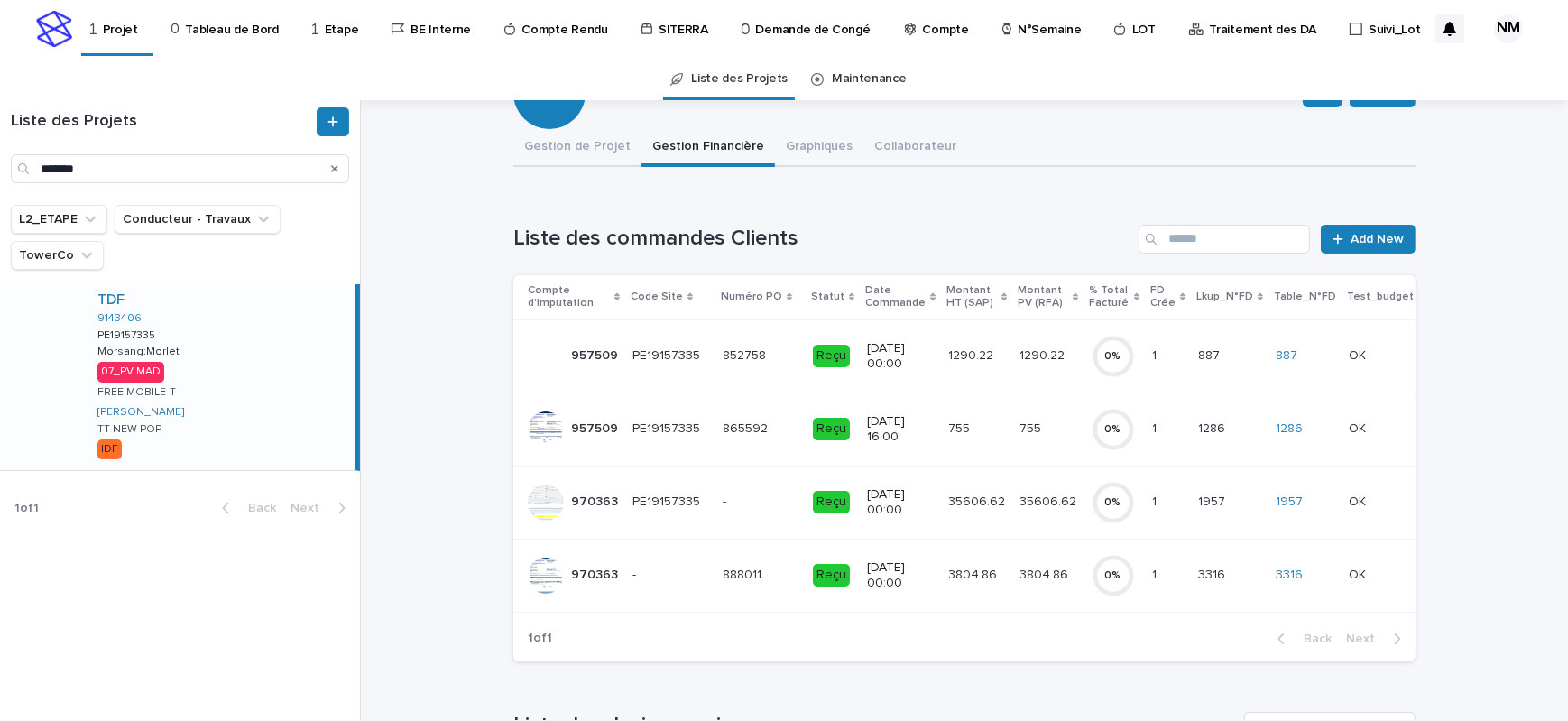 click on "Compte Rendu" at bounding box center [564, 19] 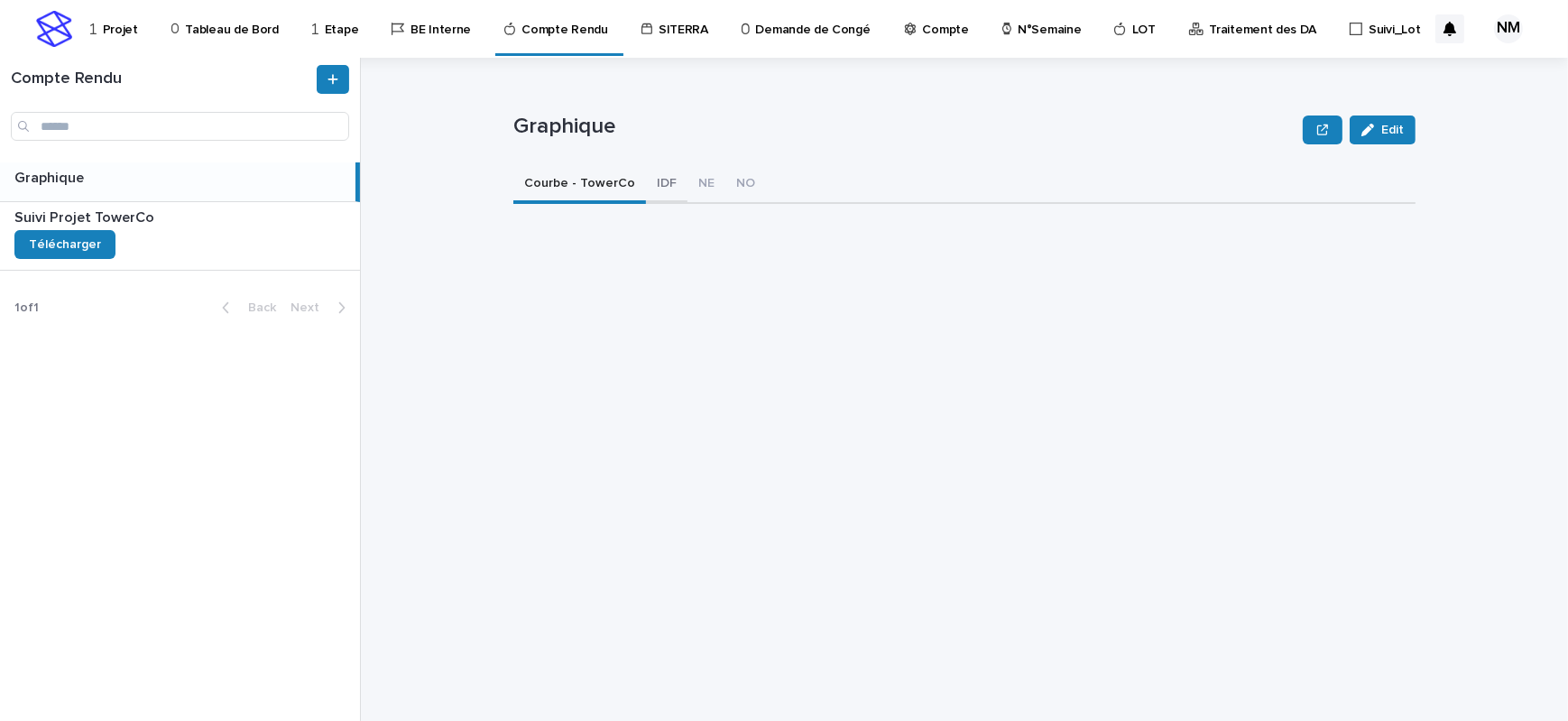 click on "IDF" at bounding box center [667, 185] 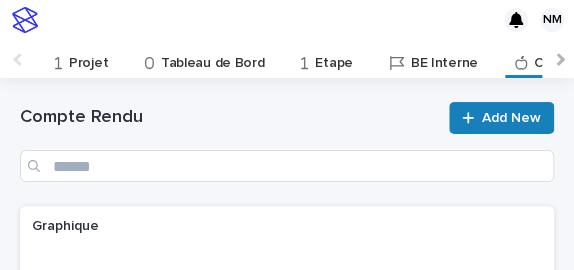 scroll, scrollTop: 0, scrollLeft: 34, axis: horizontal 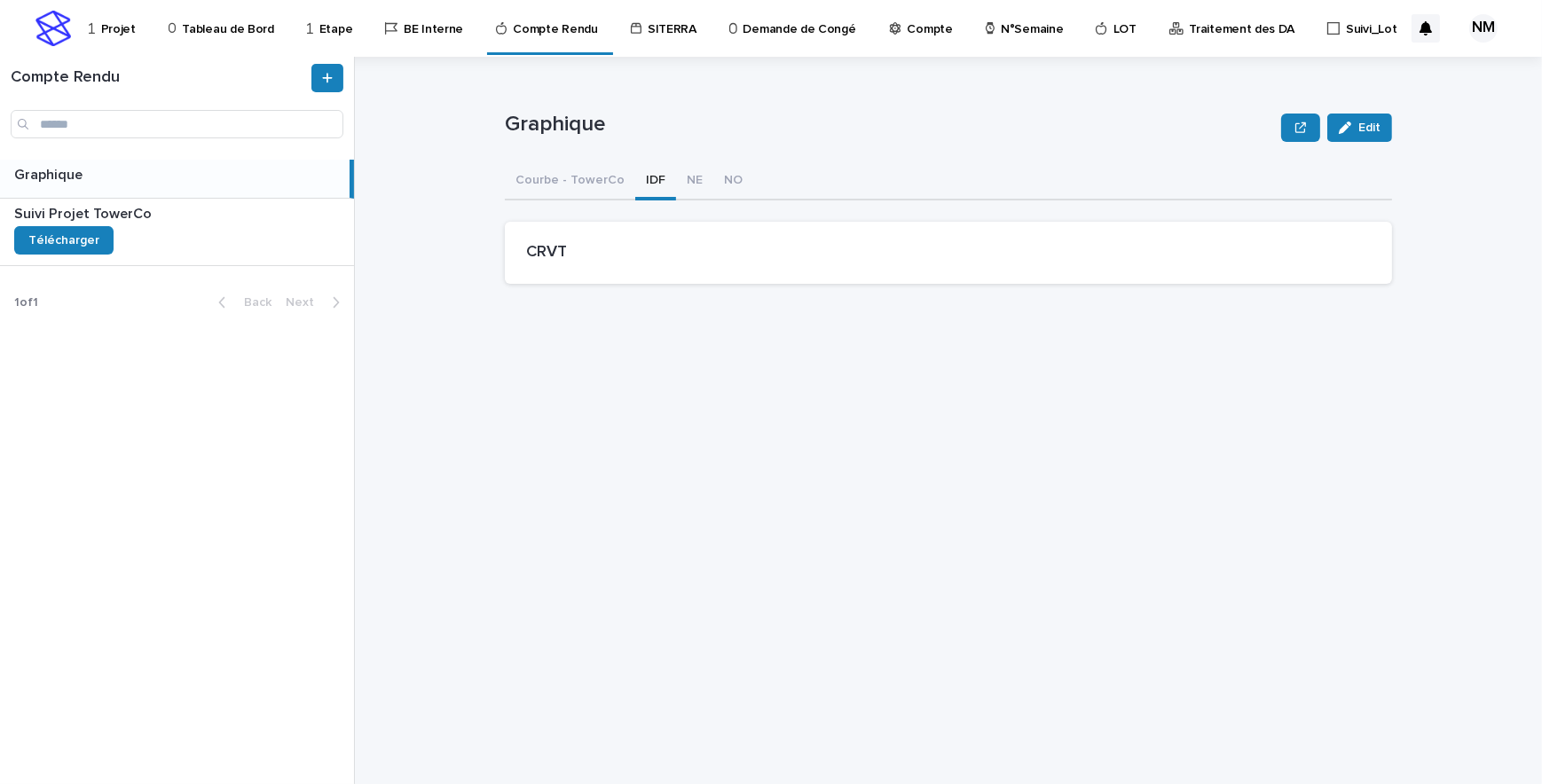 click on "Projet" at bounding box center [118, 19] 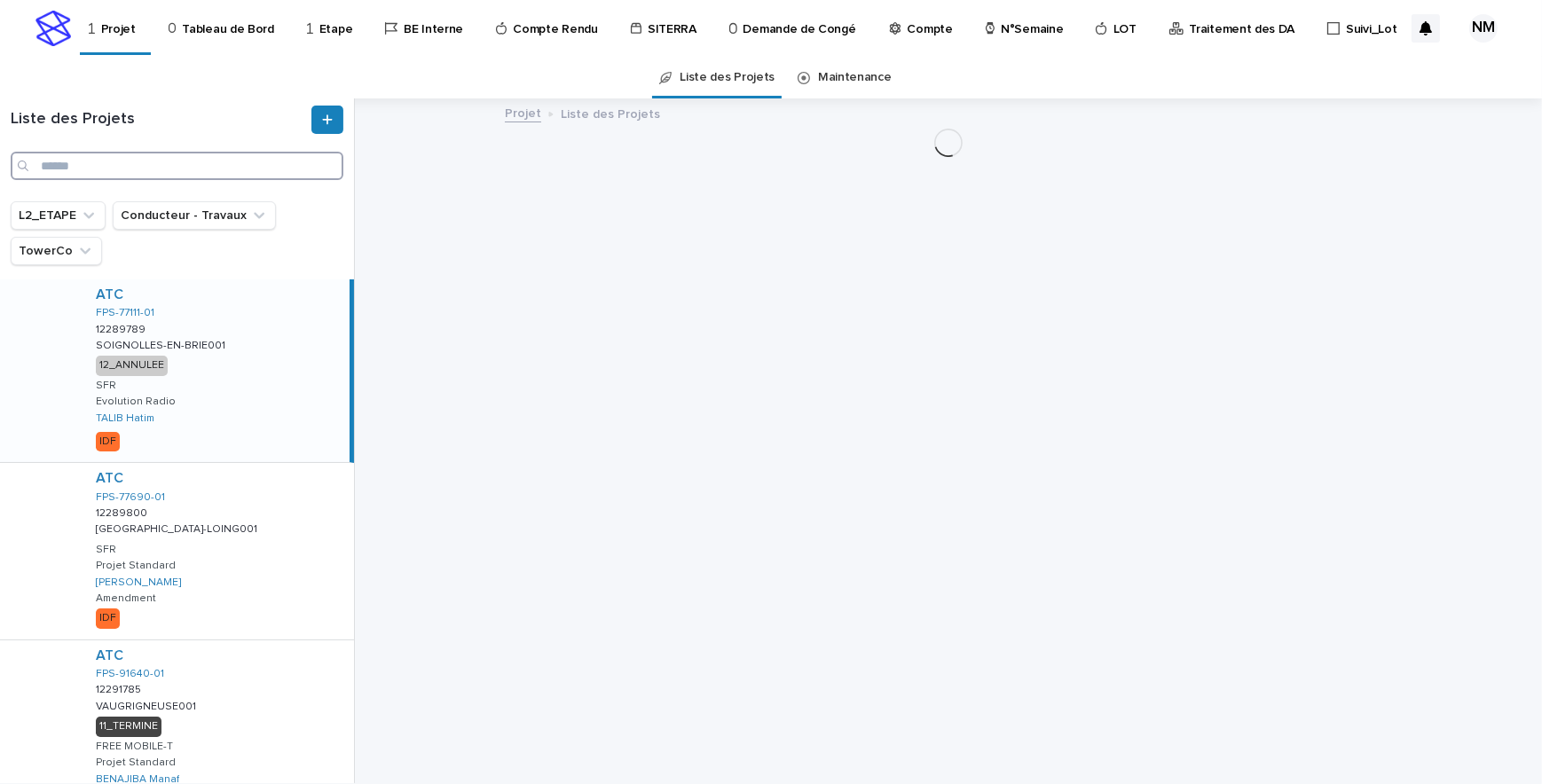 click at bounding box center (177, 166) 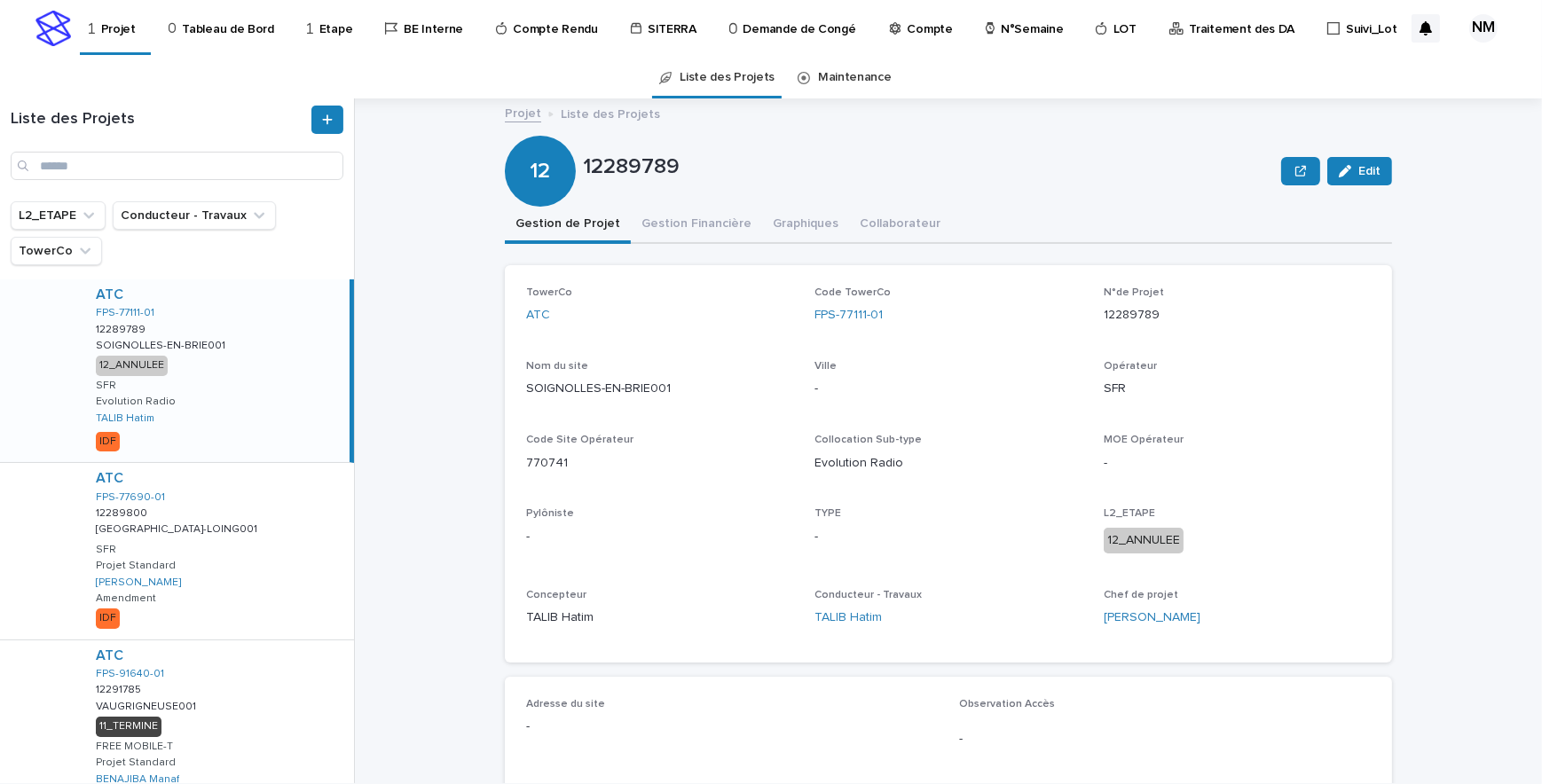 click on "Compte Rendu" at bounding box center (550, 27) 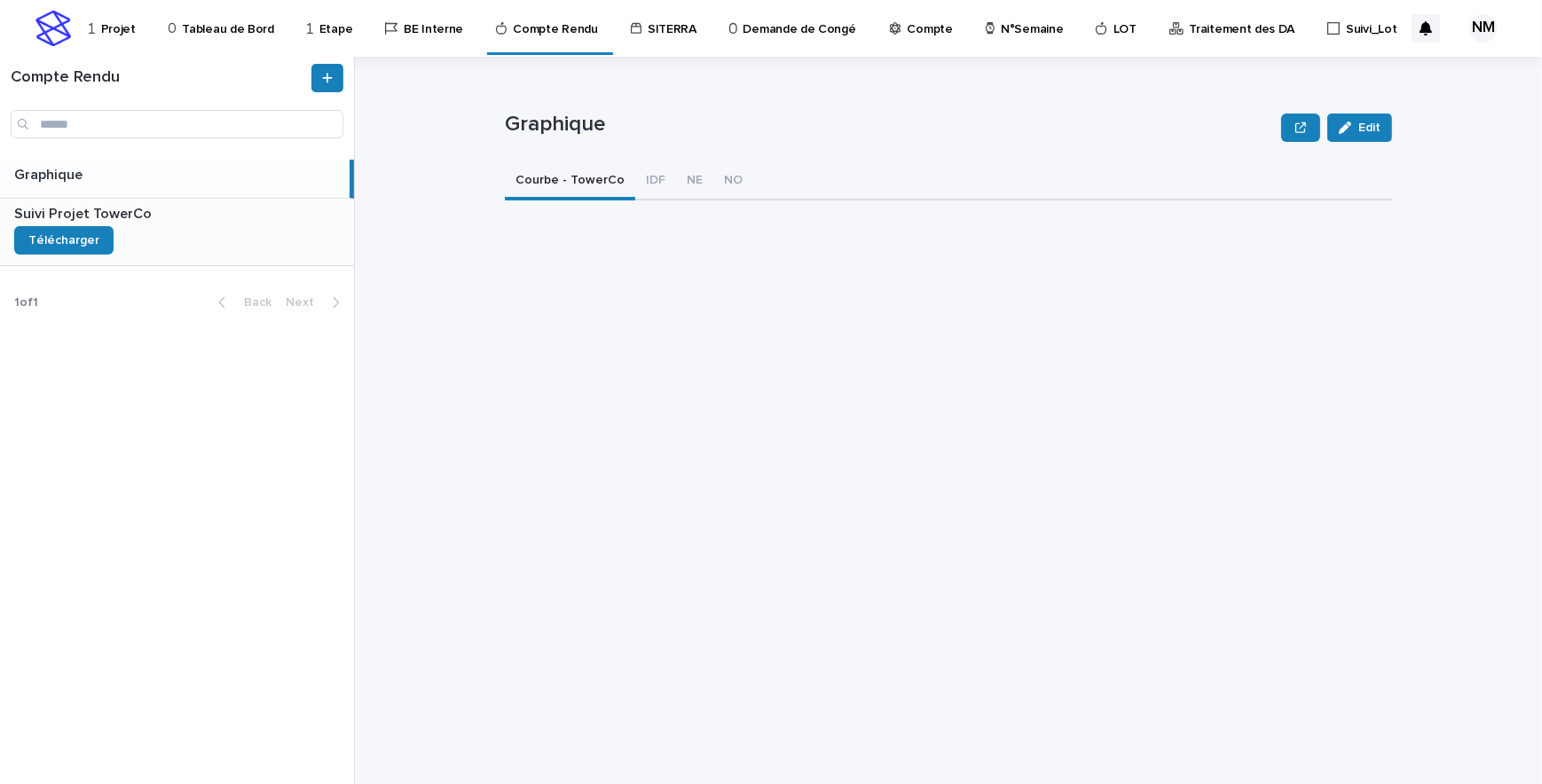 click on "Suivi Projet TowerCo Suivi Projet TowerCo   Télécharger" at bounding box center (177, 231) 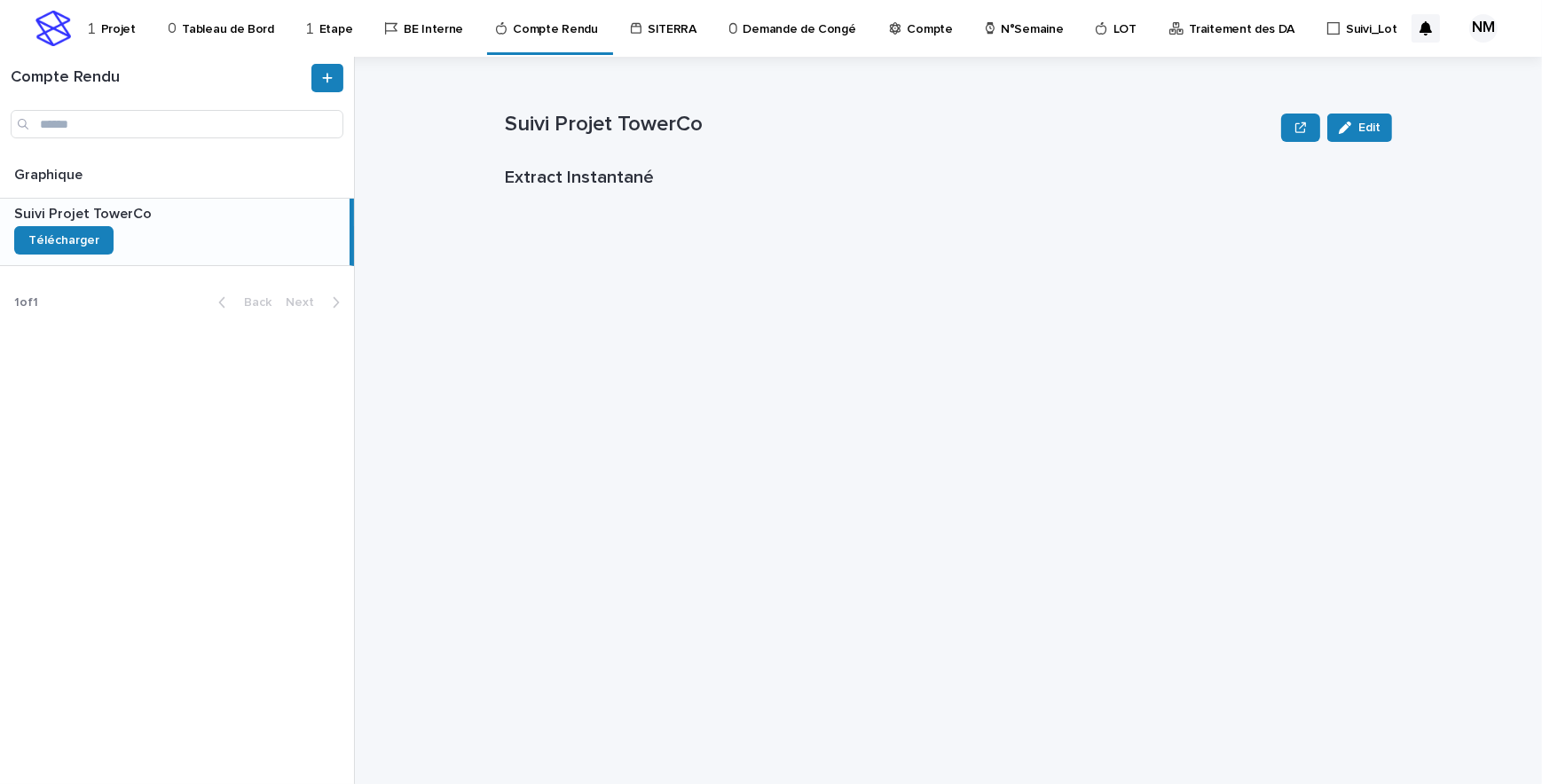 click on "Projet" at bounding box center [118, 19] 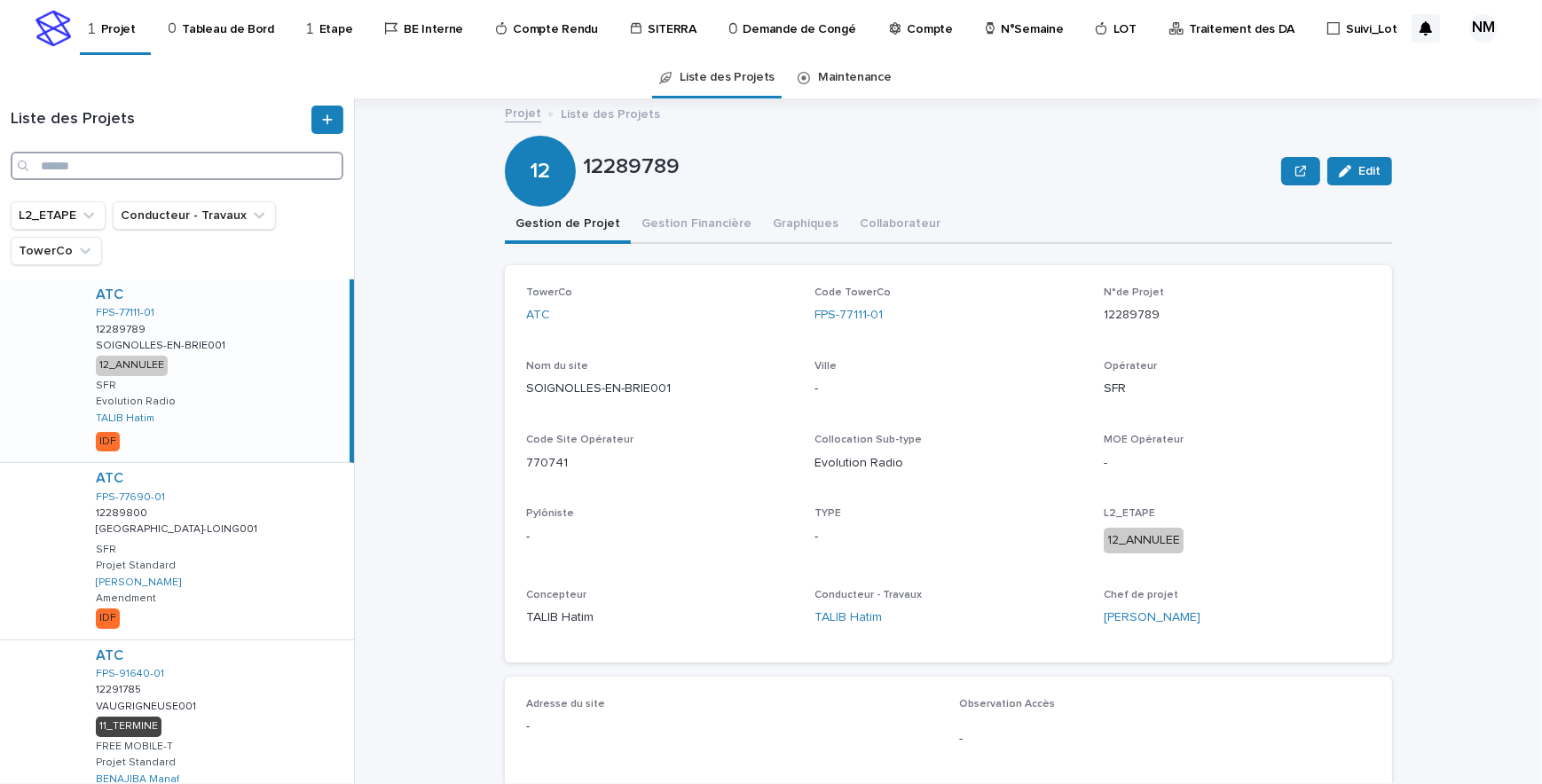 click at bounding box center [177, 166] 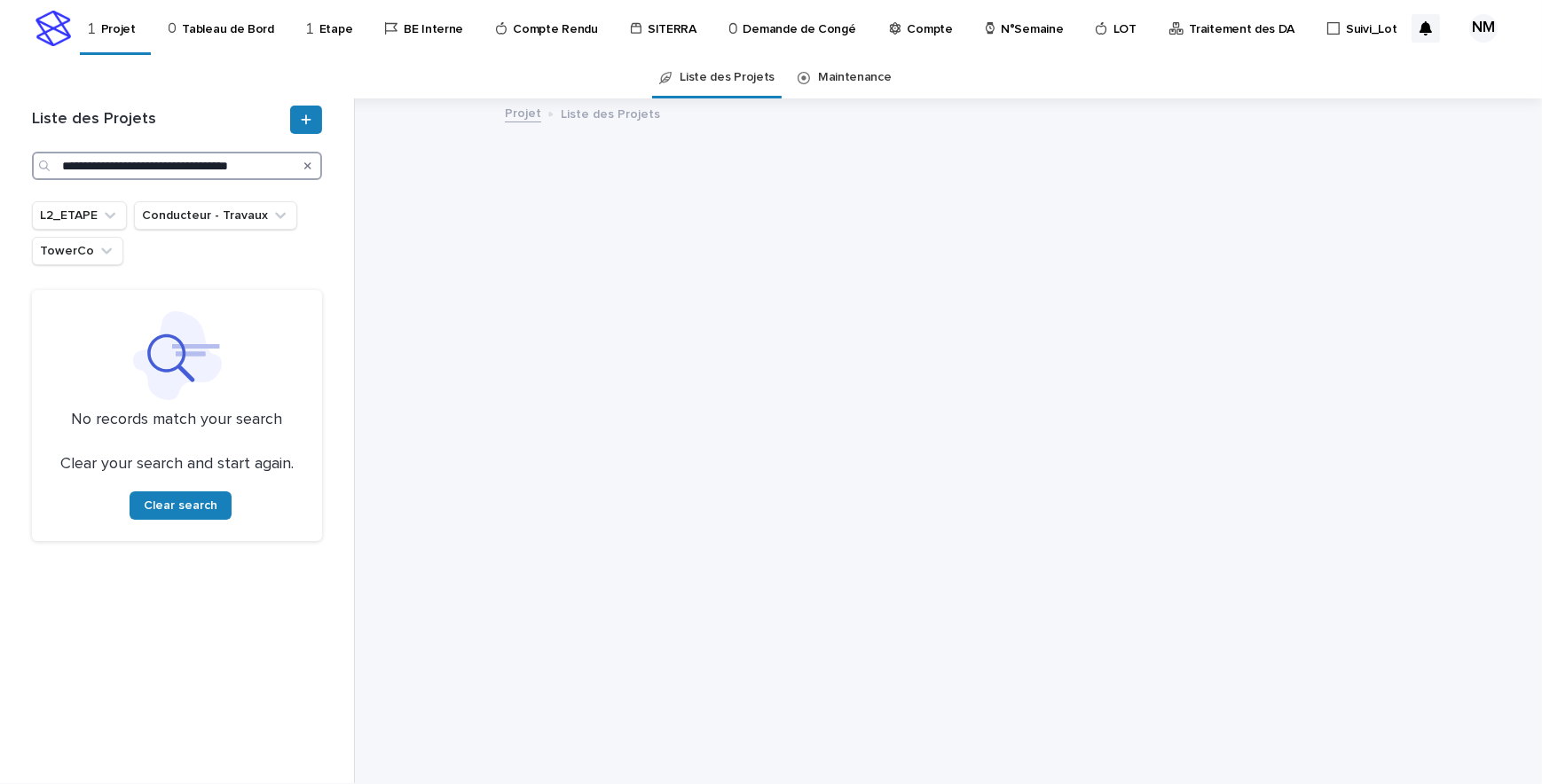 type on "**********" 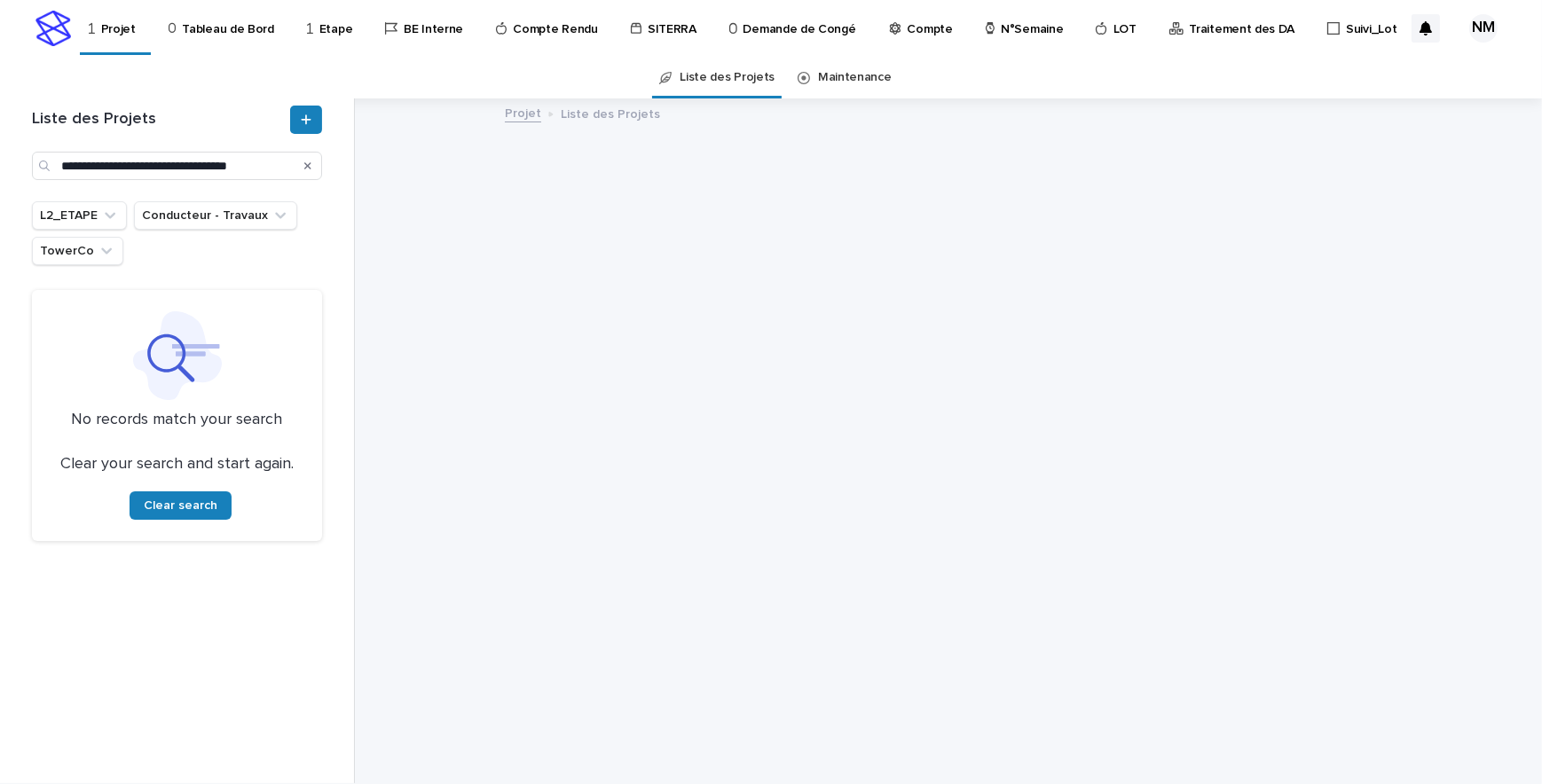 click 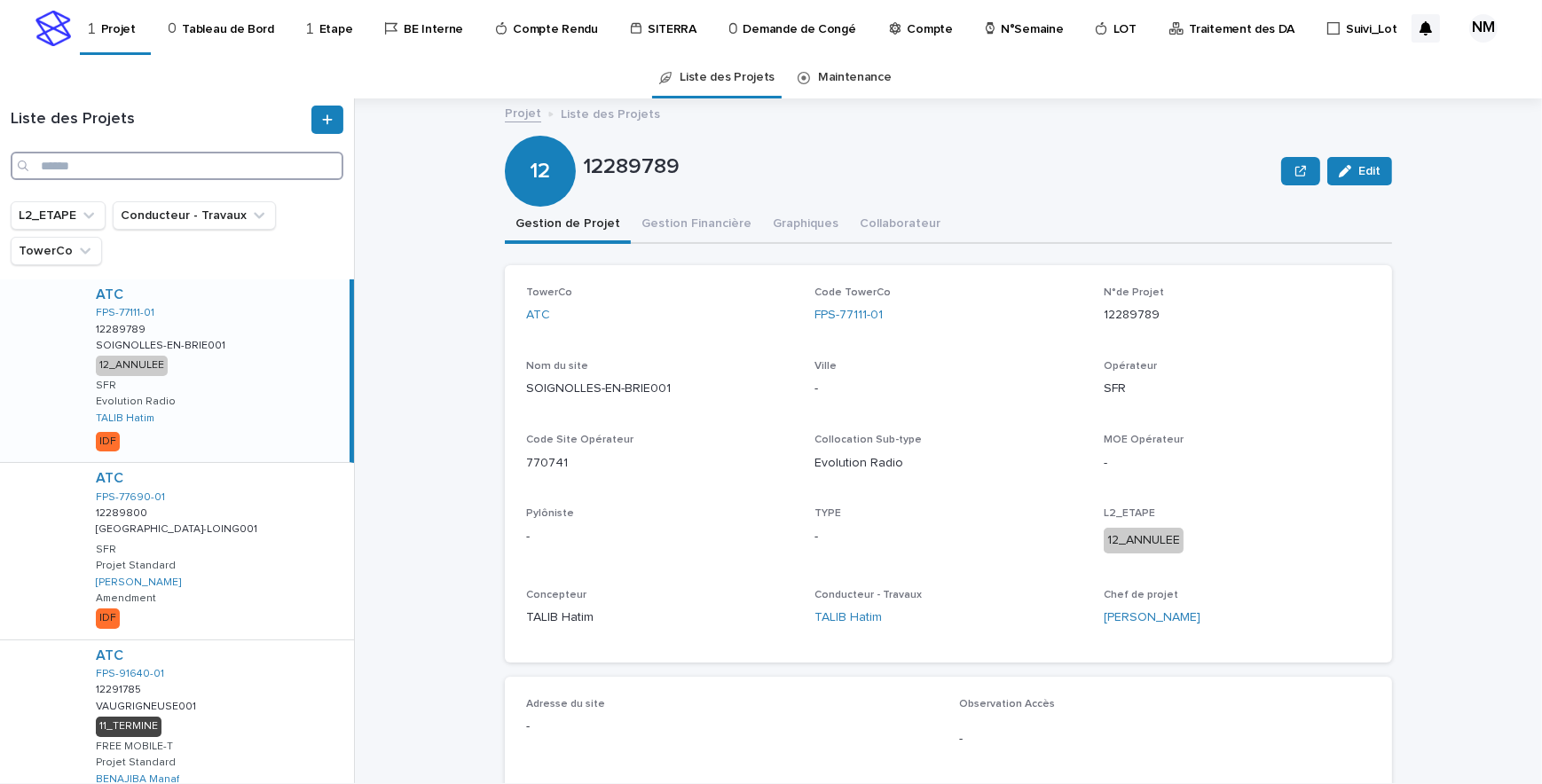 click at bounding box center [177, 166] 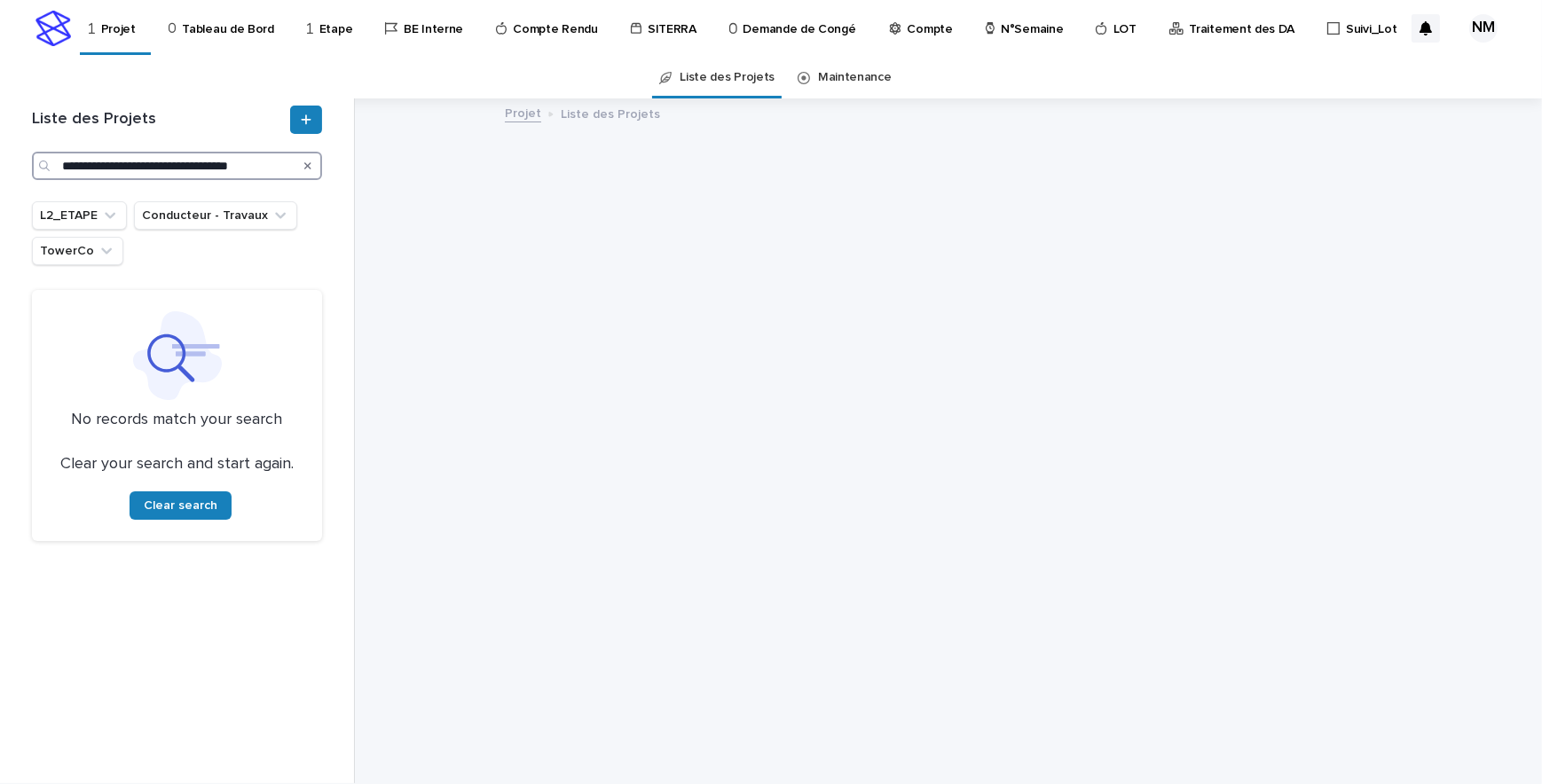 type on "**********" 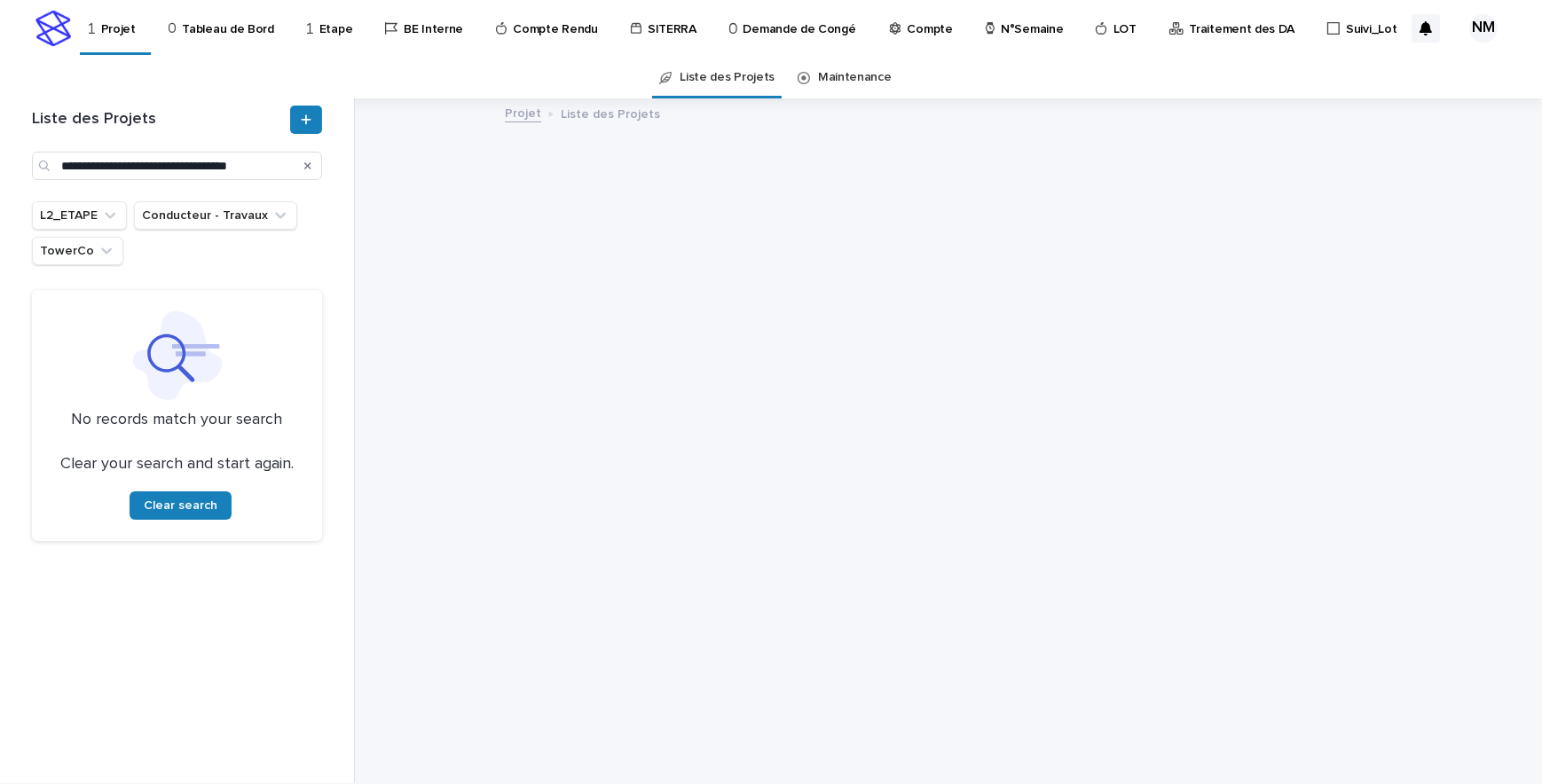 click at bounding box center (308, 166) 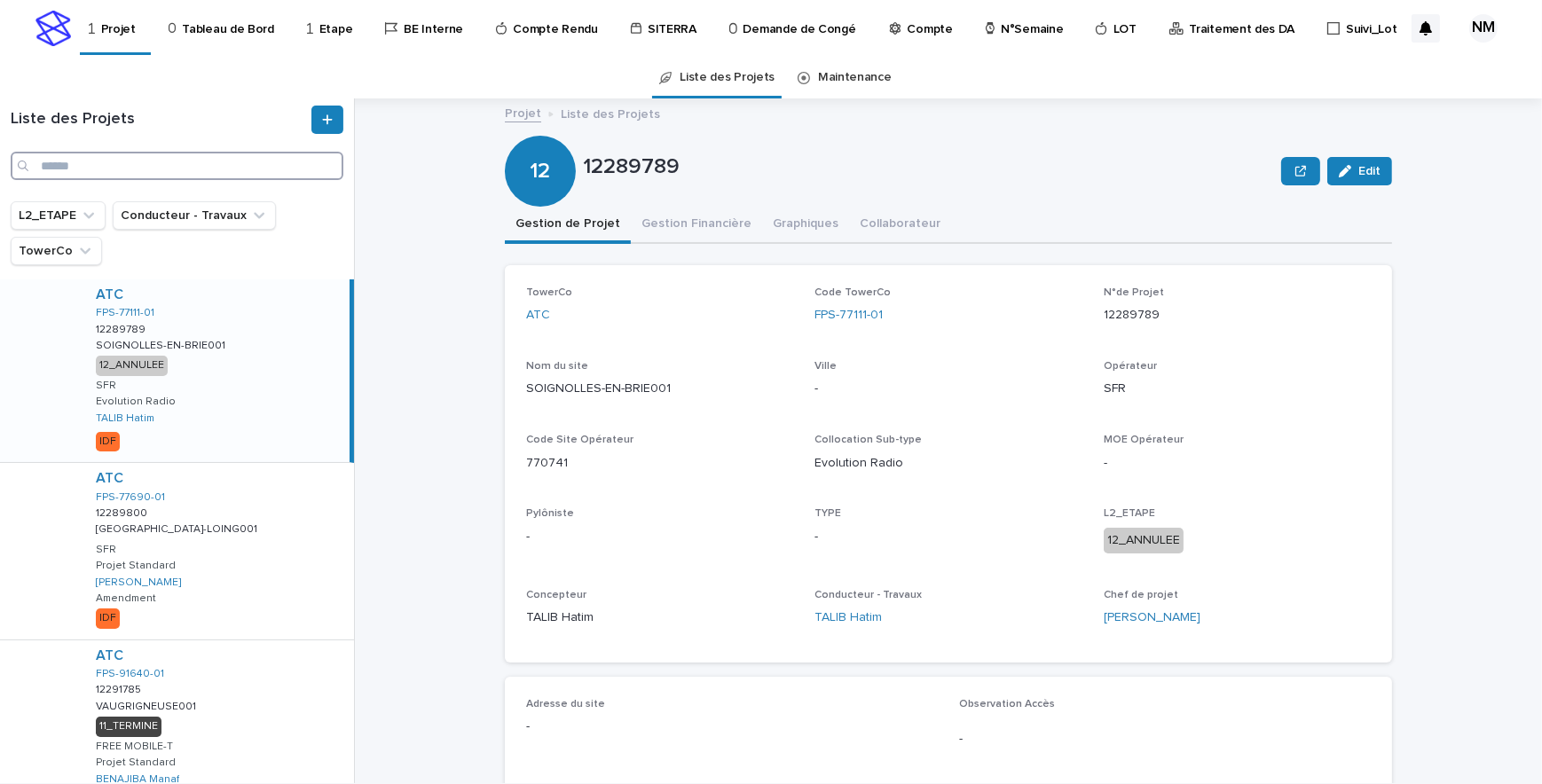 click at bounding box center (177, 166) 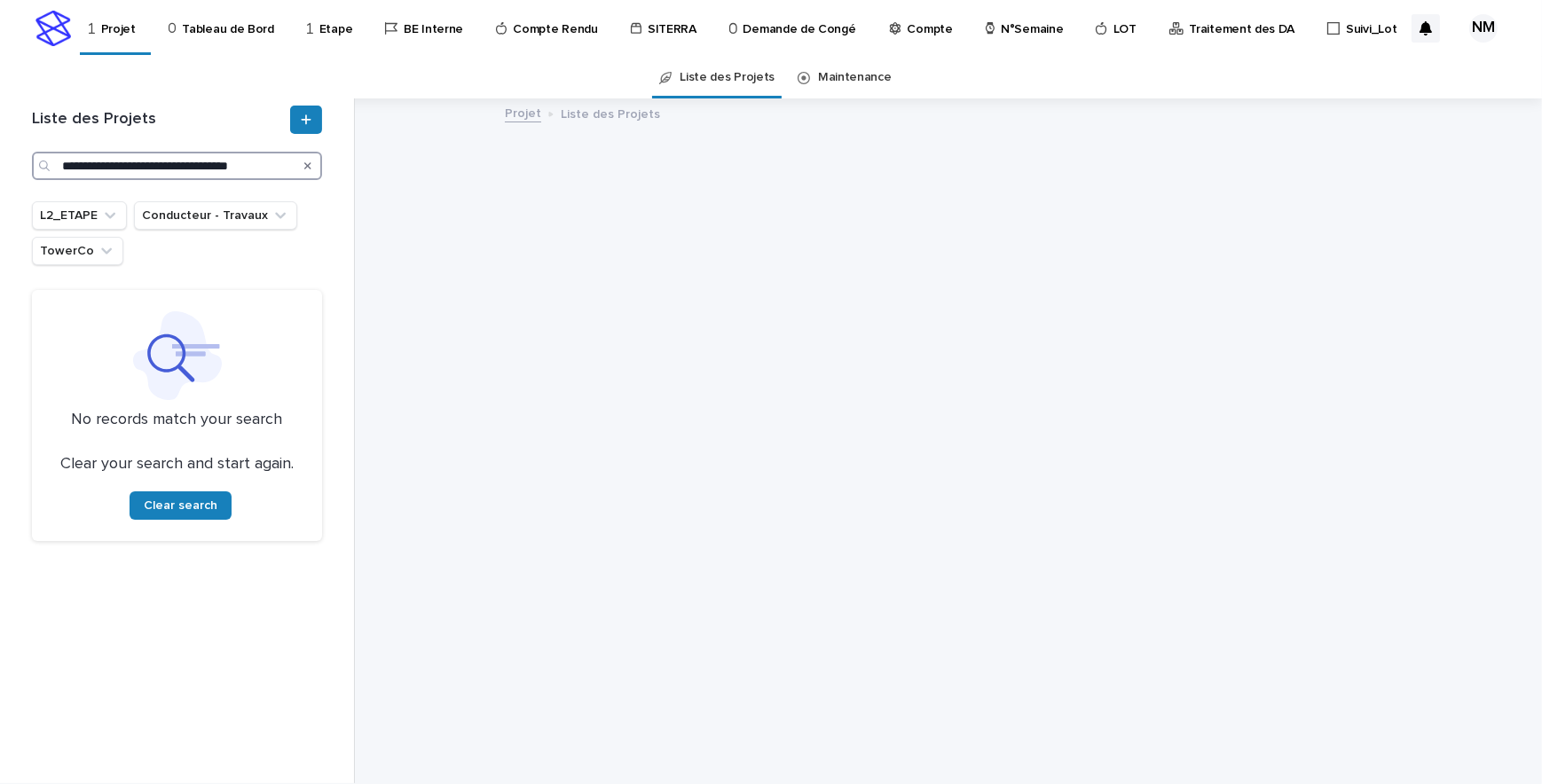 click on "**********" at bounding box center (177, 166) 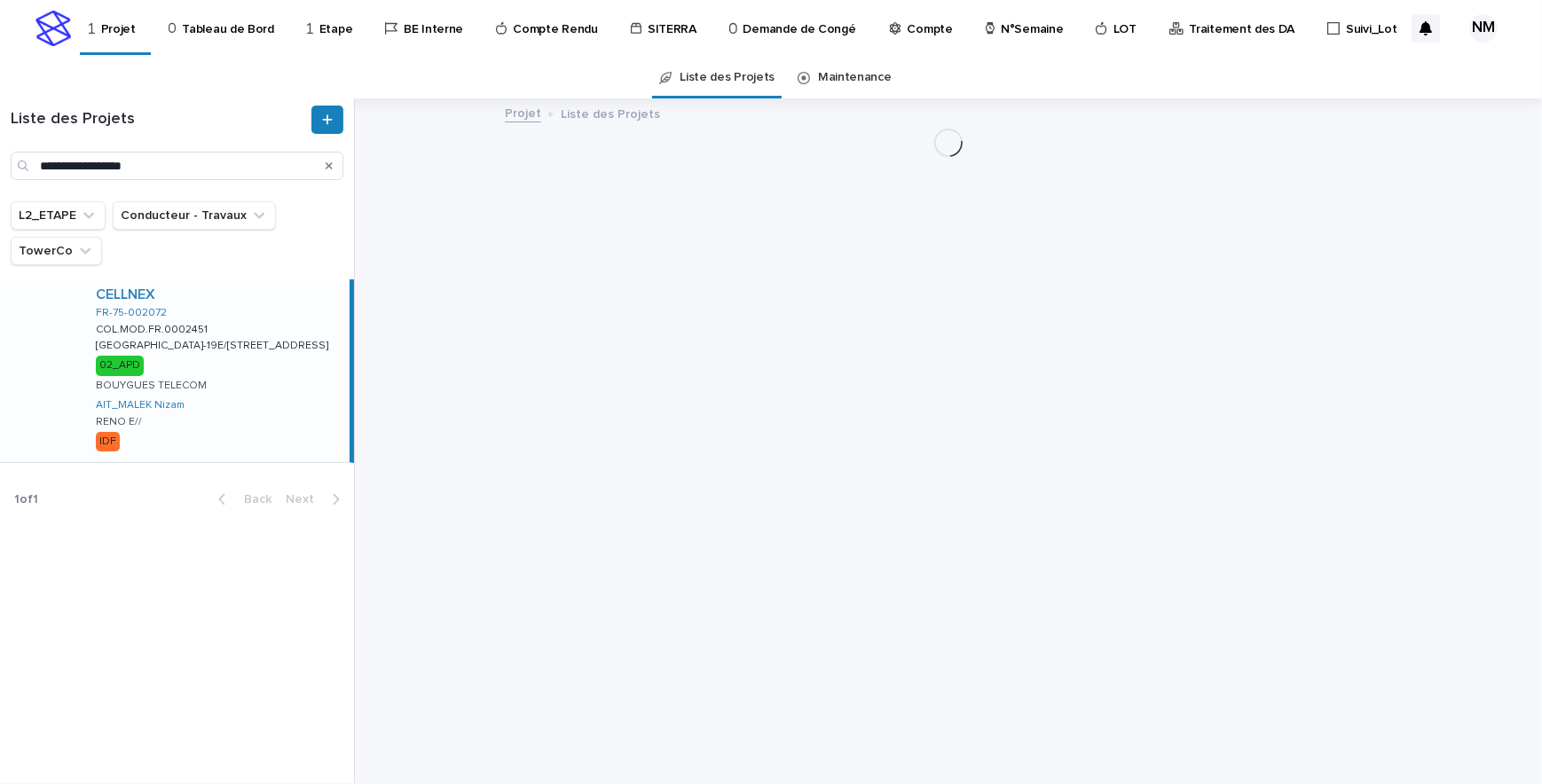 click on "CELLNEX   FR-75-002072   COL.MOD.FR.0002451 COL.MOD.FR.0002451   [GEOGRAPHIC_DATA]-19E/[STREET_ADDRESS]-19E/[STREET_ADDRESS]   02_APD BOUYGUES TELECOM AIT_MALEK [PERSON_NAME] E// IDF" at bounding box center (216, 371) 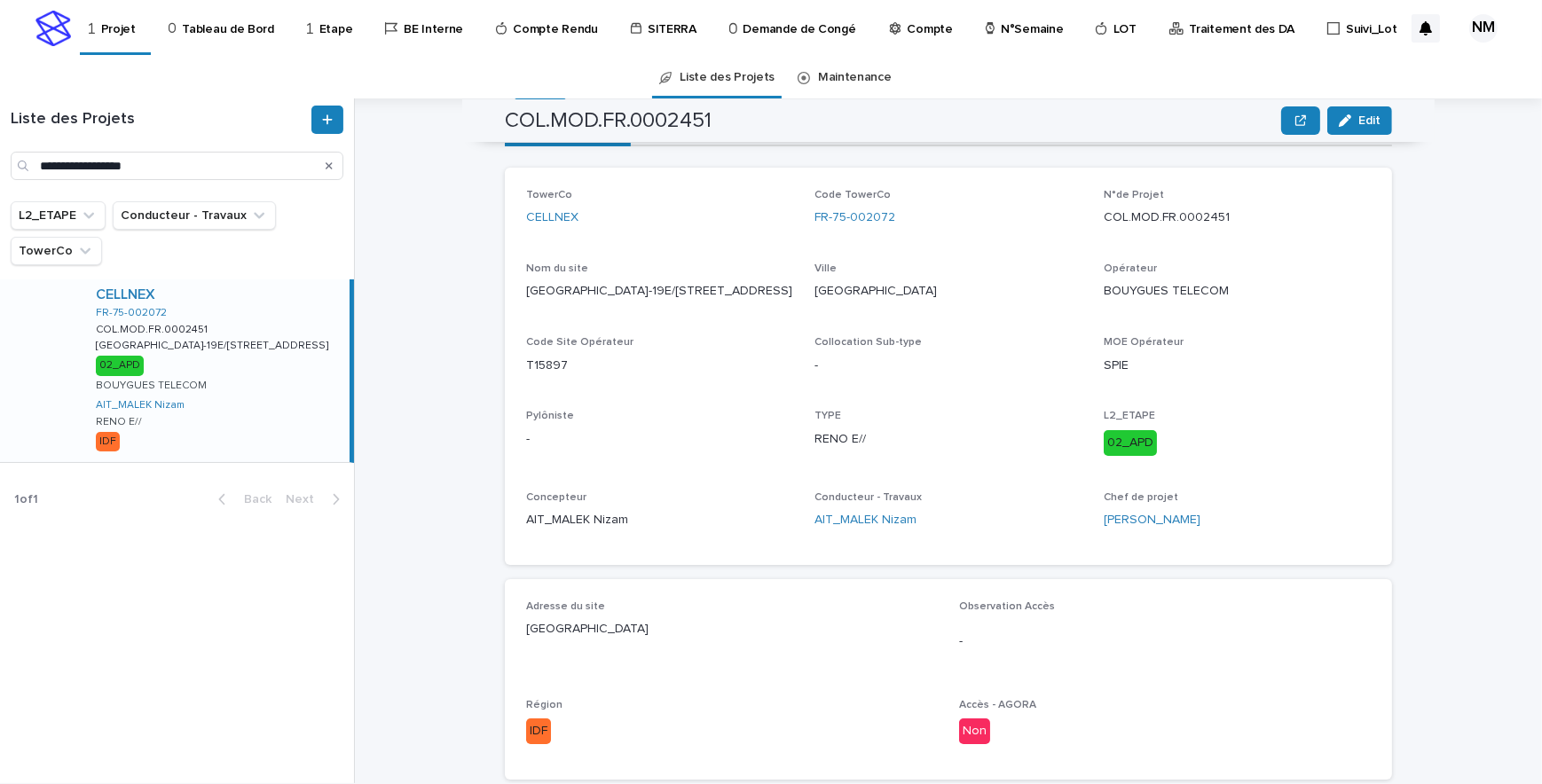 scroll, scrollTop: 69, scrollLeft: 0, axis: vertical 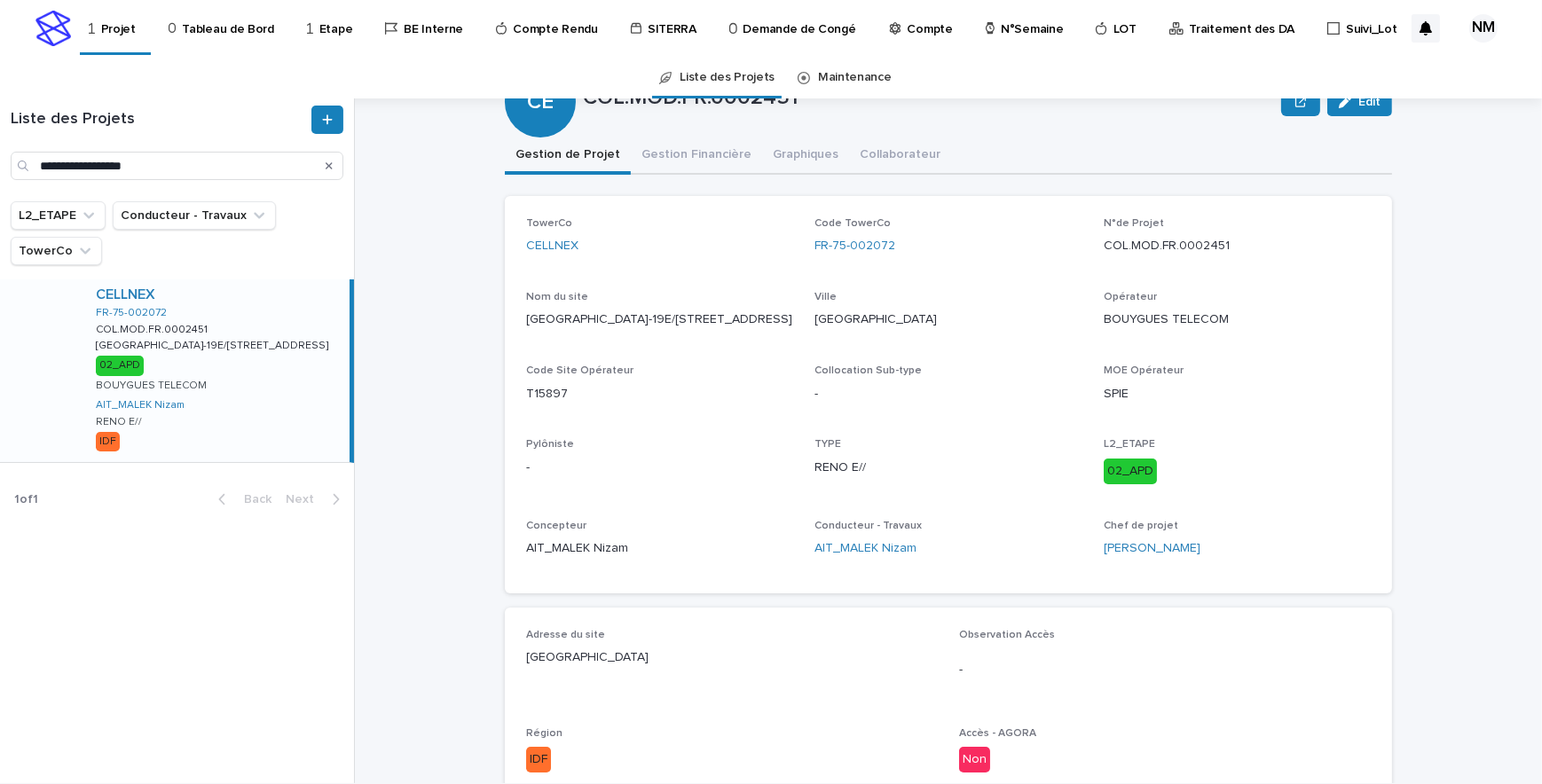 drag, startPoint x: 1380, startPoint y: 99, endPoint x: 1377, endPoint y: 175, distance: 76.059187 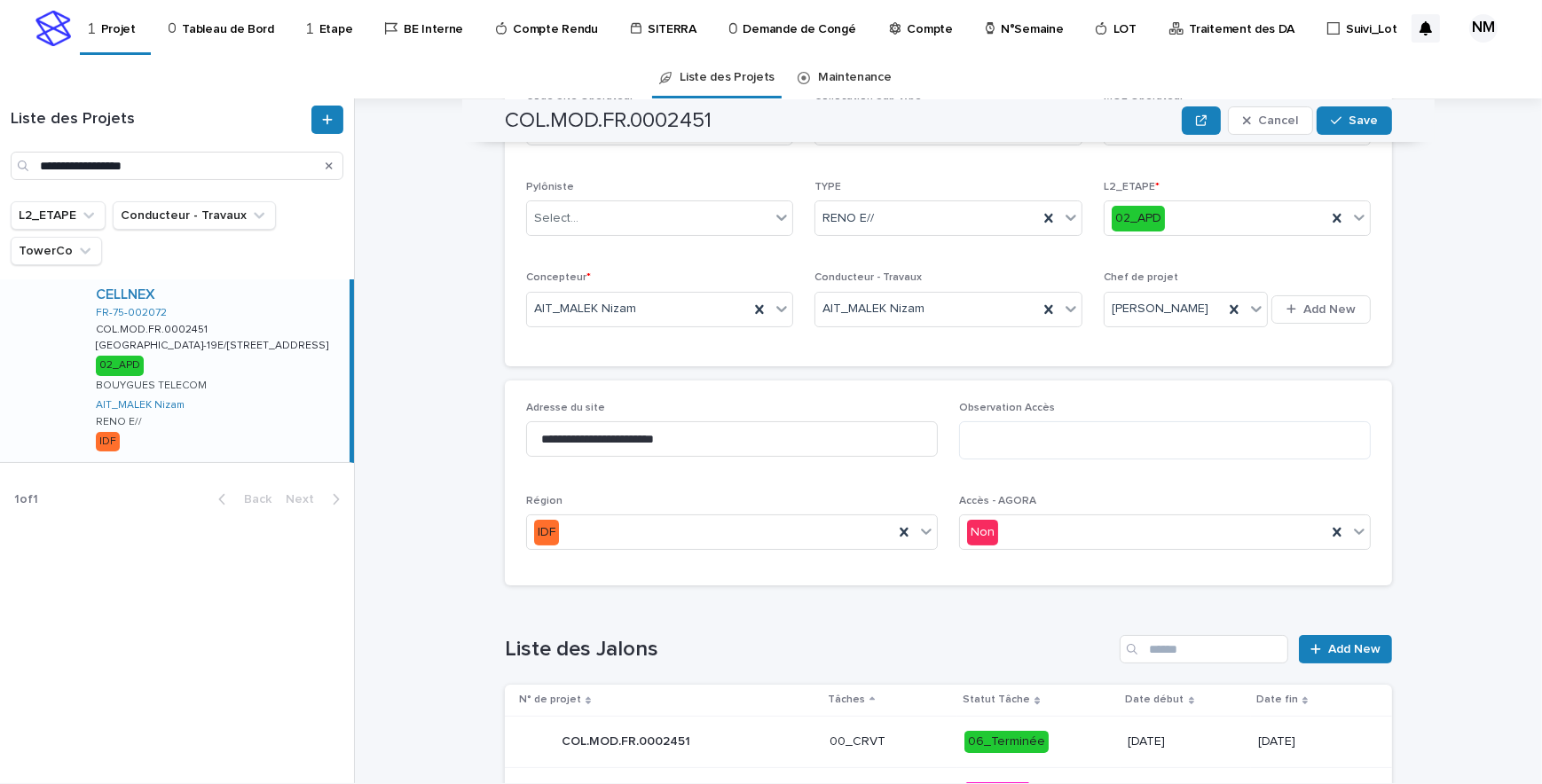 scroll, scrollTop: 391, scrollLeft: 0, axis: vertical 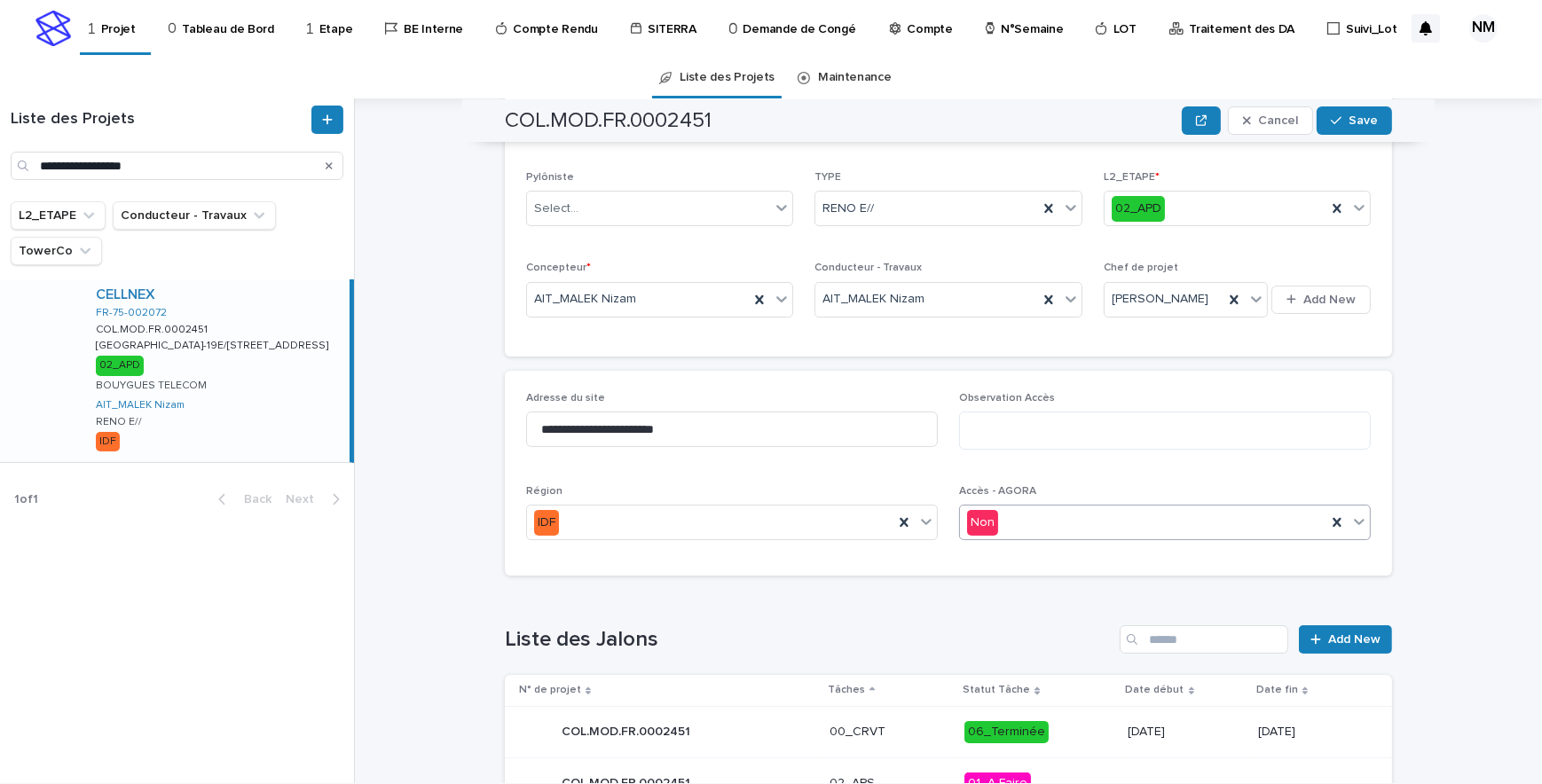 click 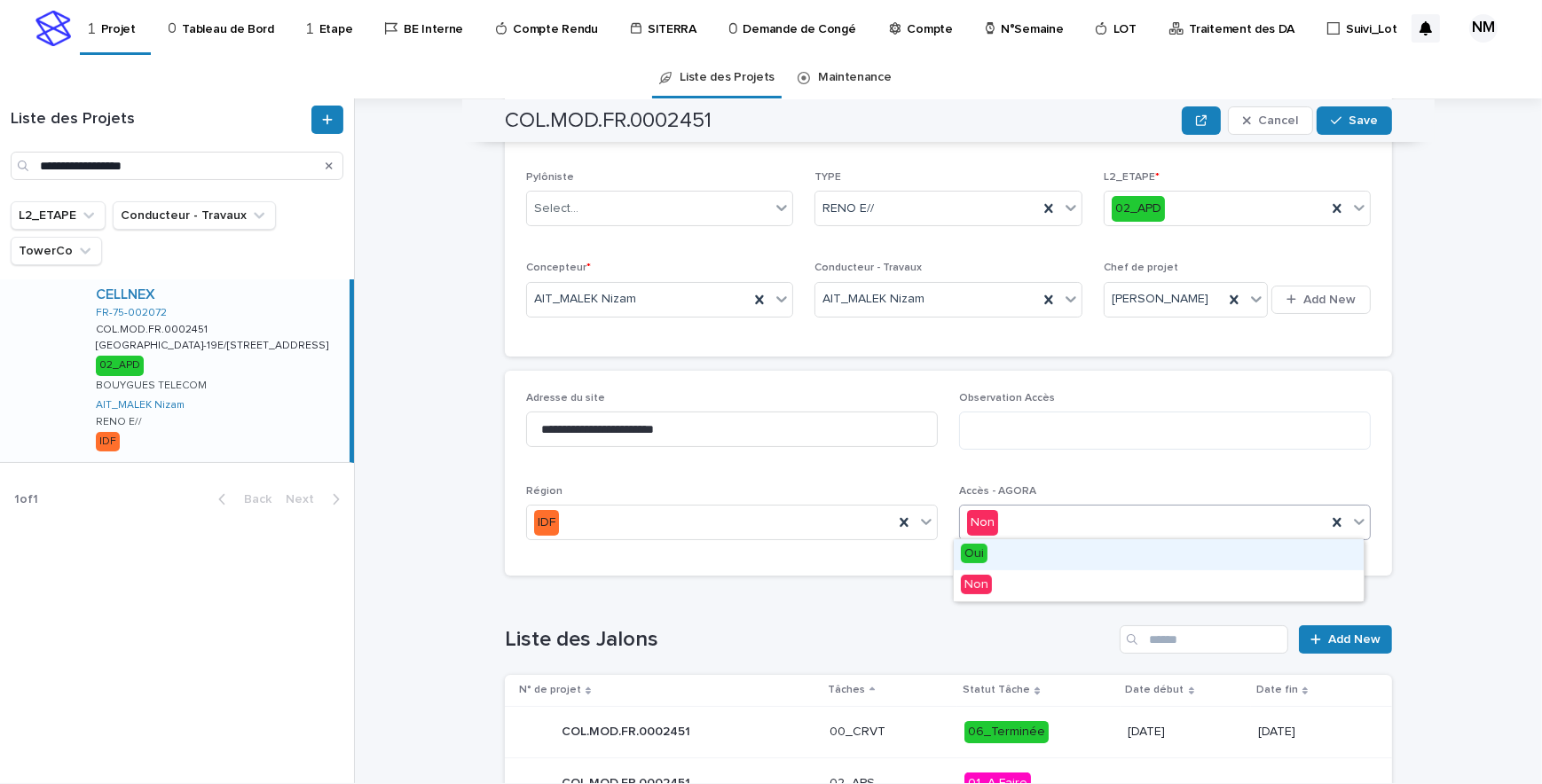 click on "Oui" at bounding box center (1159, 554) 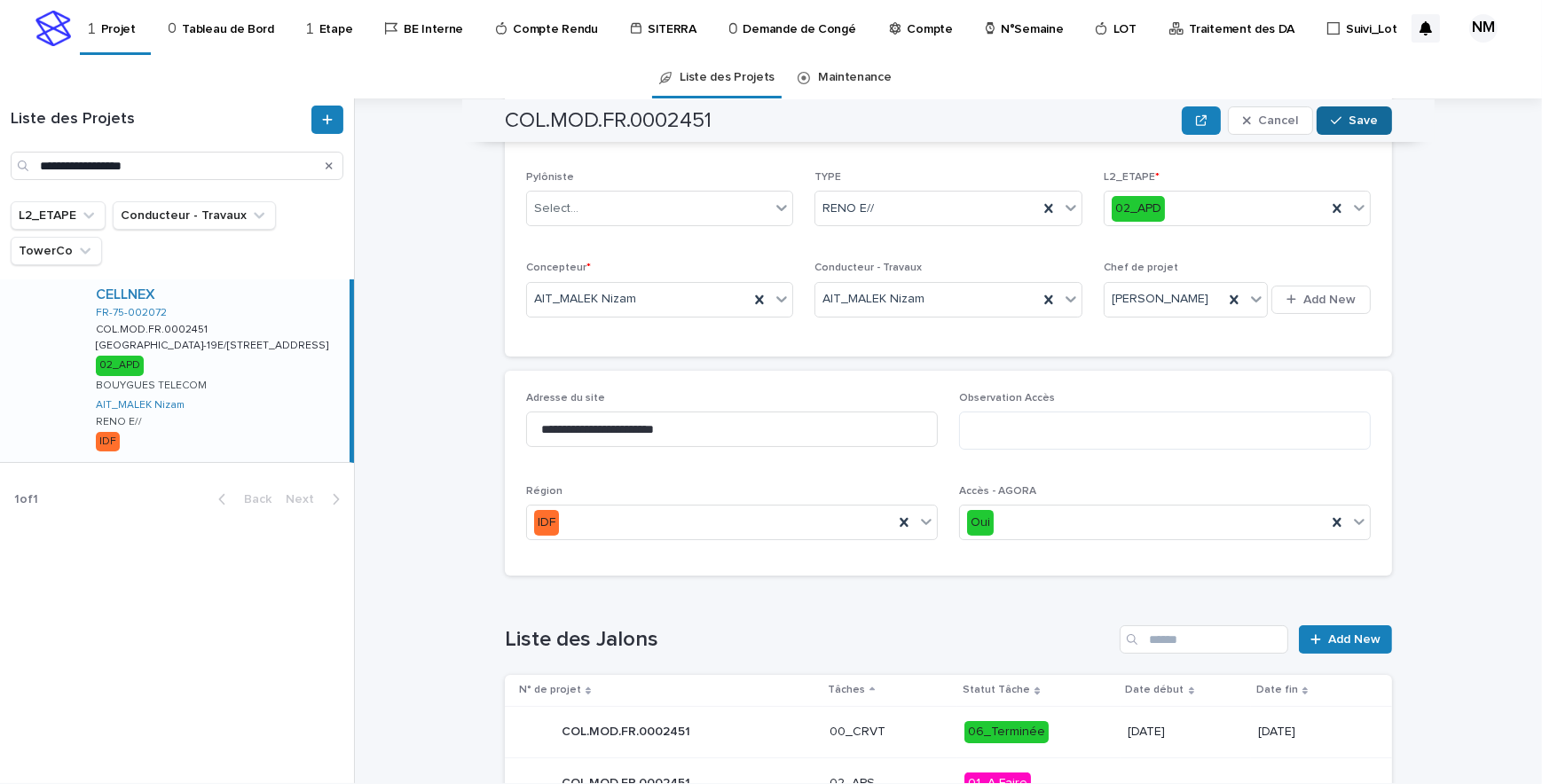 click on "Save" at bounding box center [1363, 121] 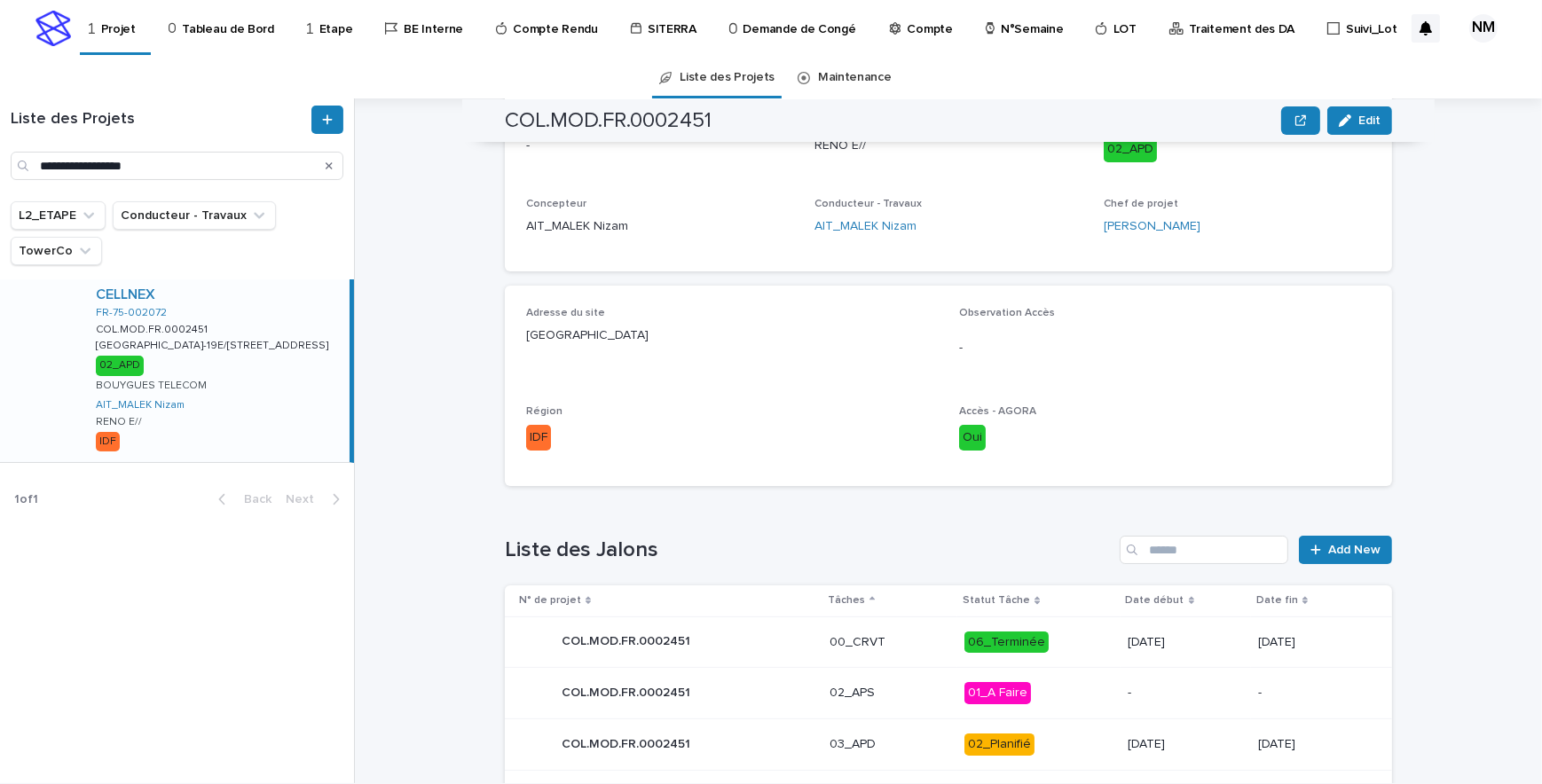 scroll, scrollTop: 257, scrollLeft: 0, axis: vertical 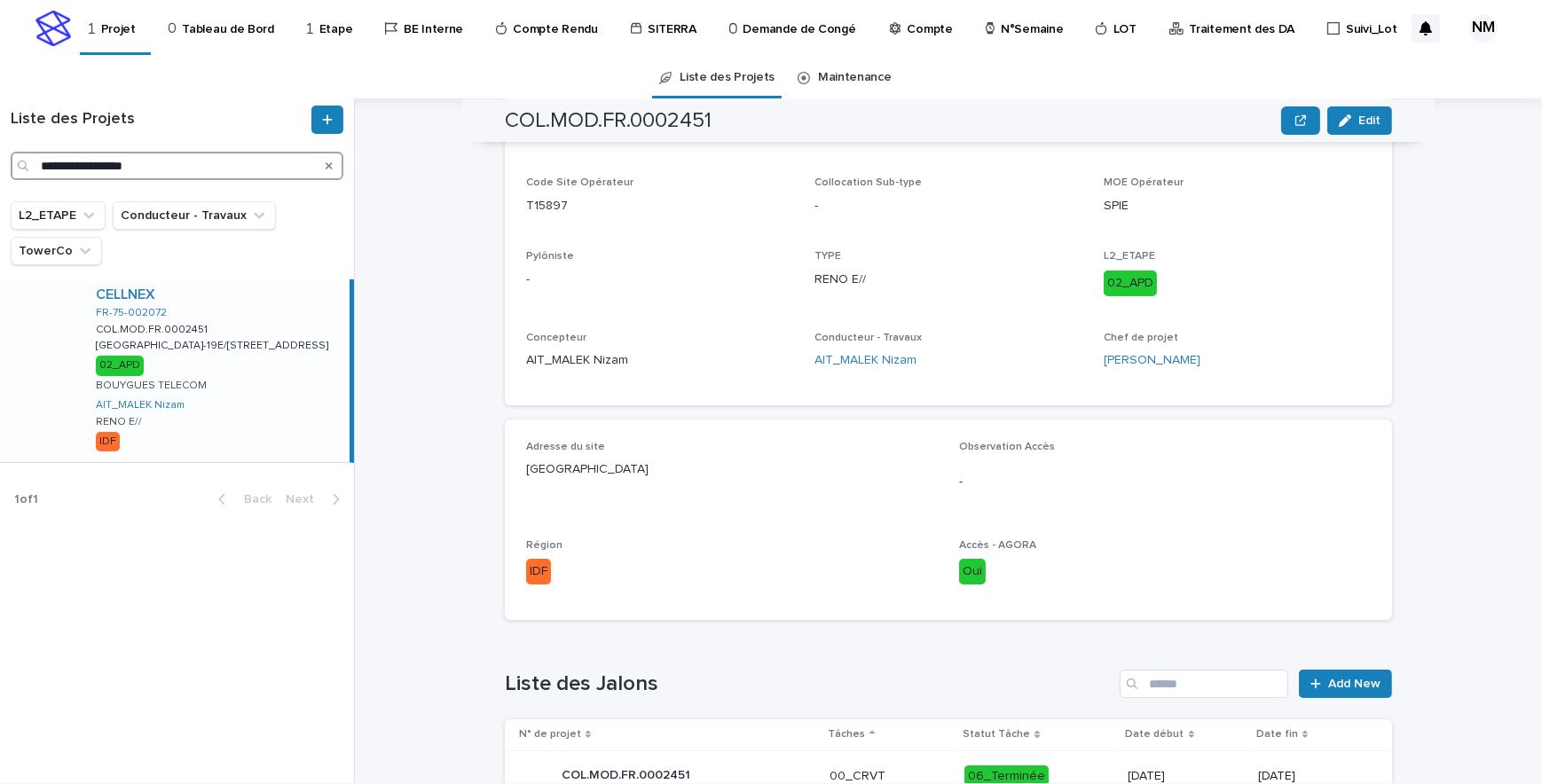 click on "**********" at bounding box center (177, 166) 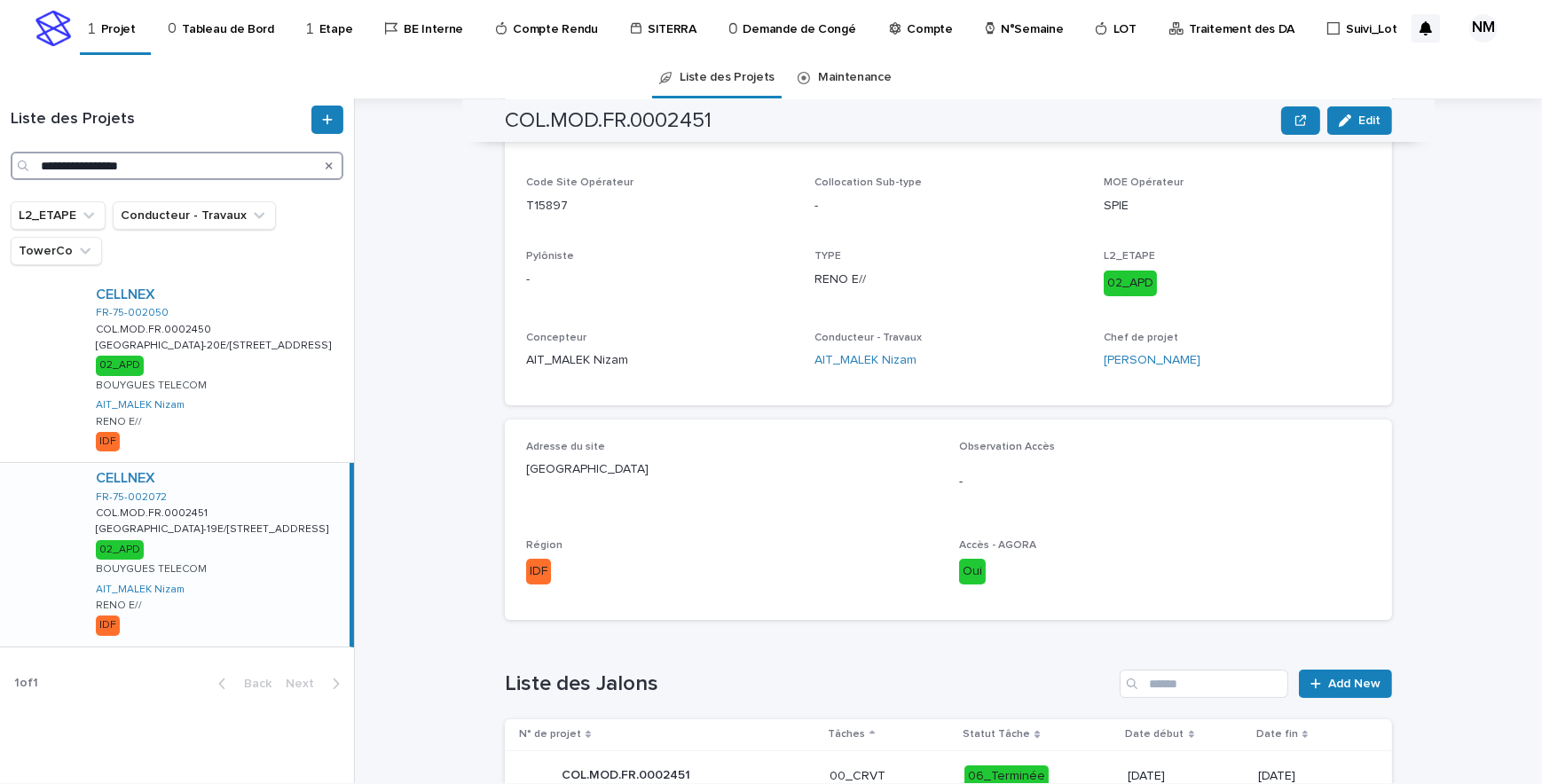 click on "**********" at bounding box center [177, 166] 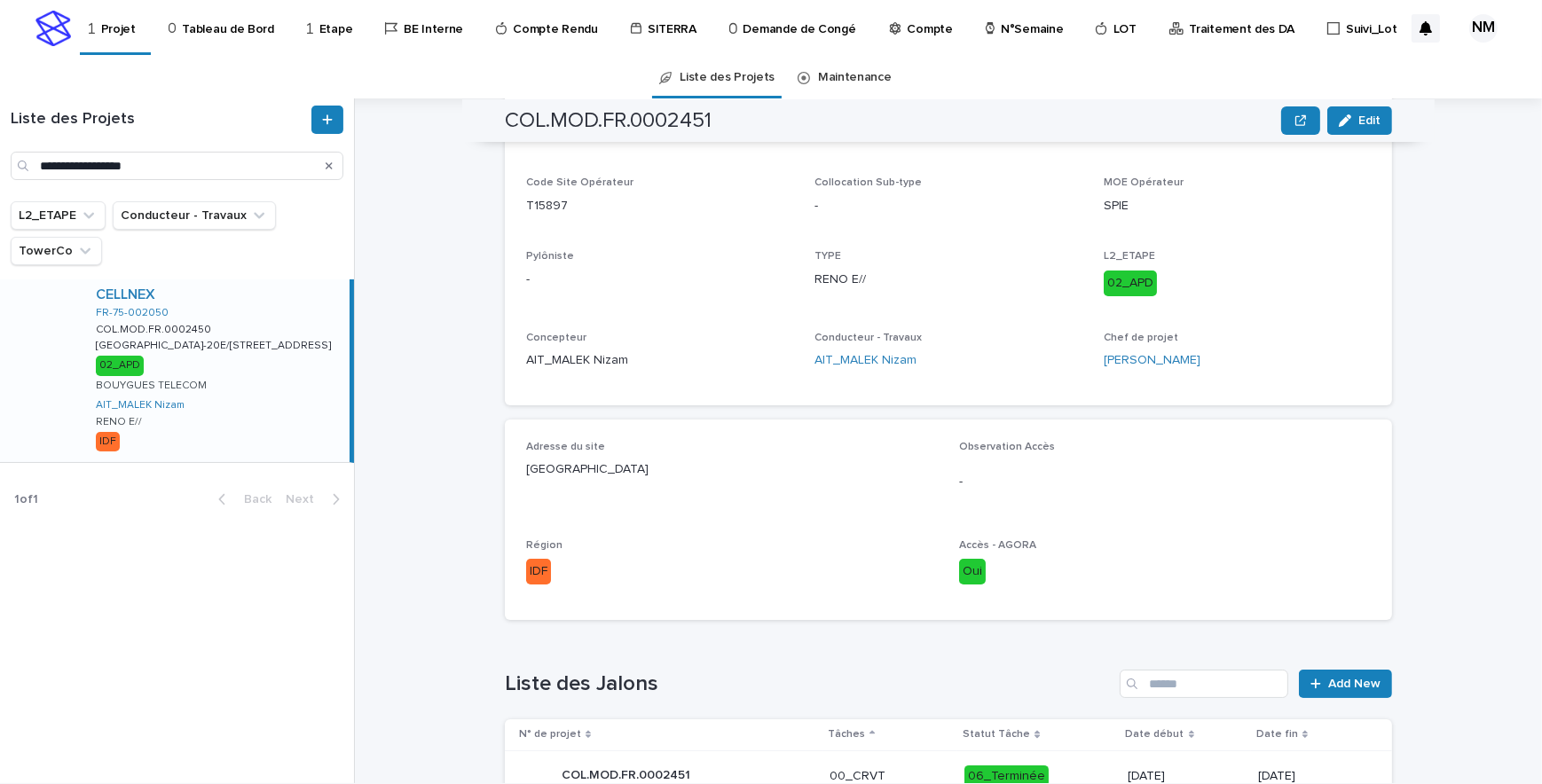 click on "CELLNEX   FR-75-002050   COL.MOD.FR.0002450 COL.MOD.FR.0002450   [GEOGRAPHIC_DATA]-20E/[STREET_ADDRESS]-20E/[STREET_ADDRESS][GEOGRAPHIC_DATA] TELECOM AIT_MALEK [PERSON_NAME] E// IDF" at bounding box center [216, 371] 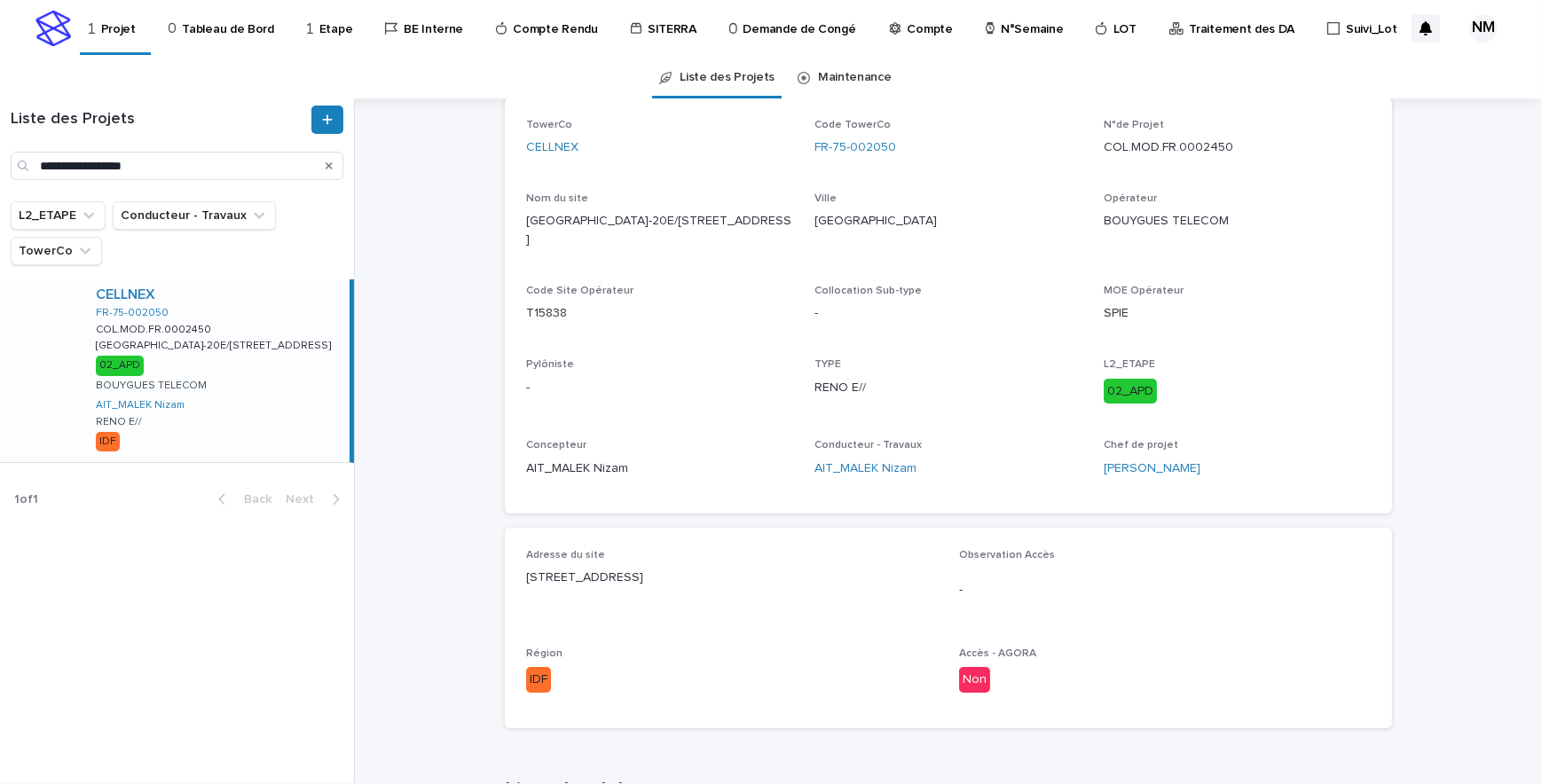 scroll, scrollTop: 241, scrollLeft: 0, axis: vertical 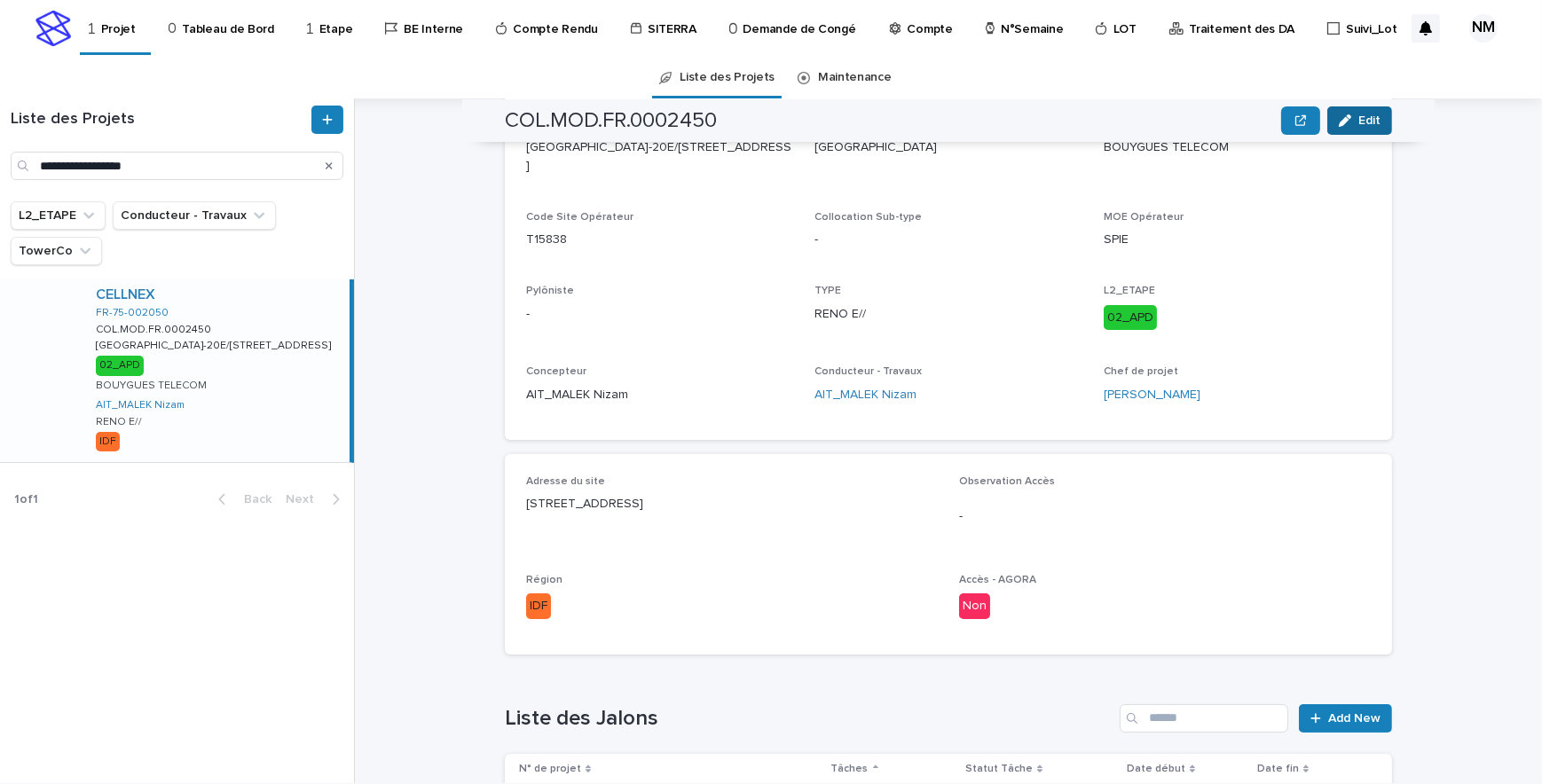 click on "Edit" at bounding box center [1369, 121] 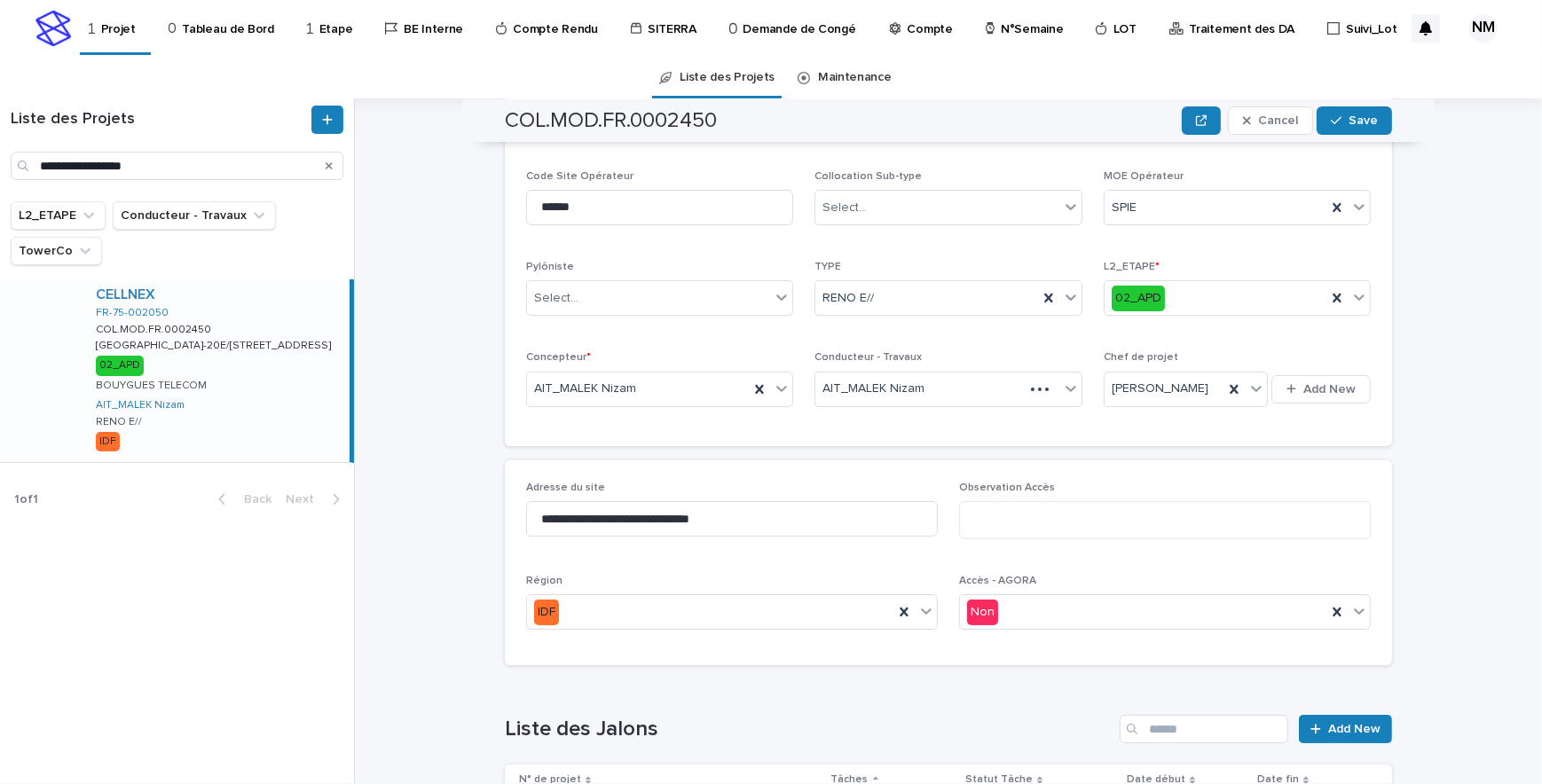 scroll, scrollTop: 286, scrollLeft: 0, axis: vertical 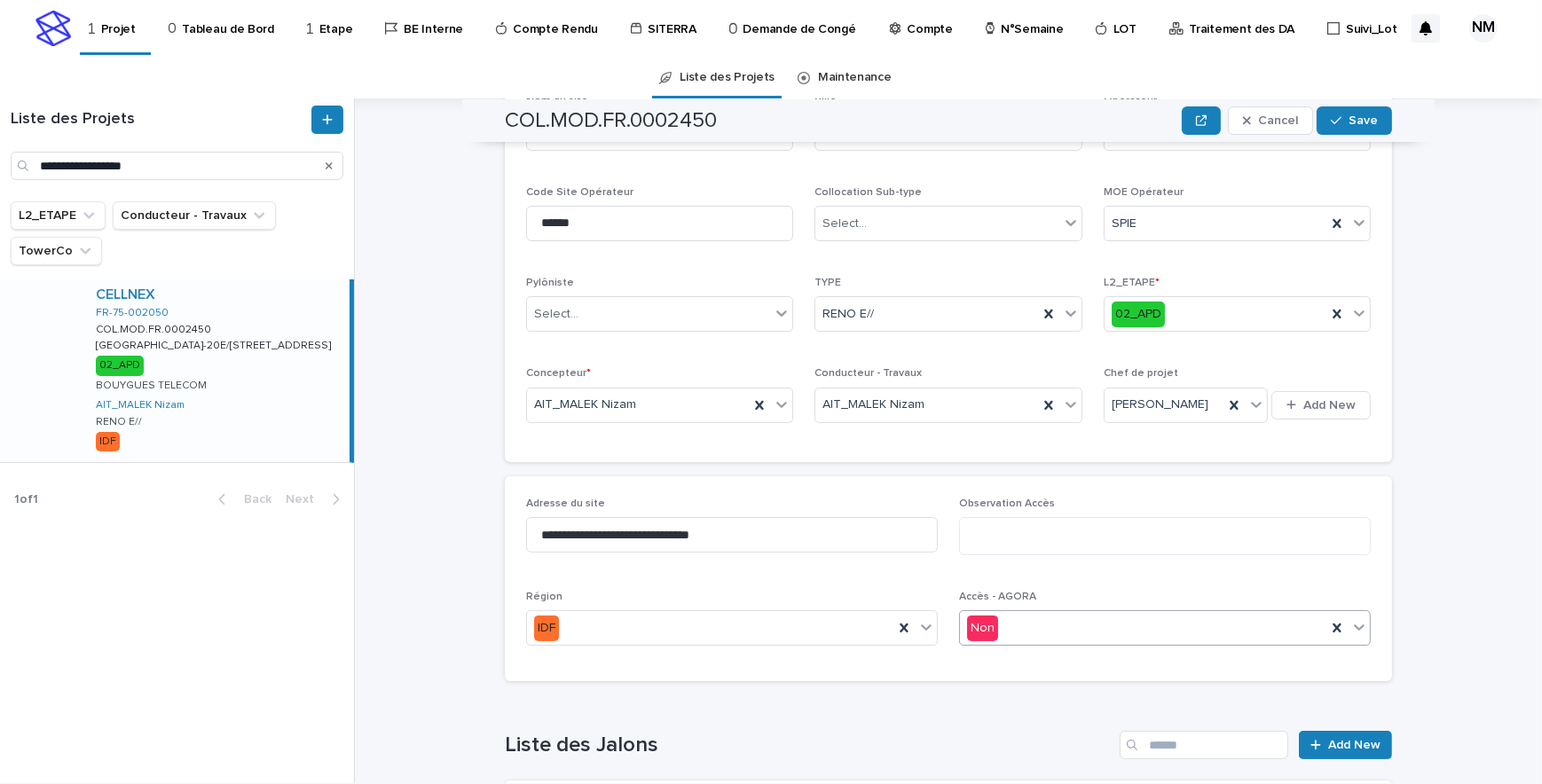click on "Non" at bounding box center (1143, 628) 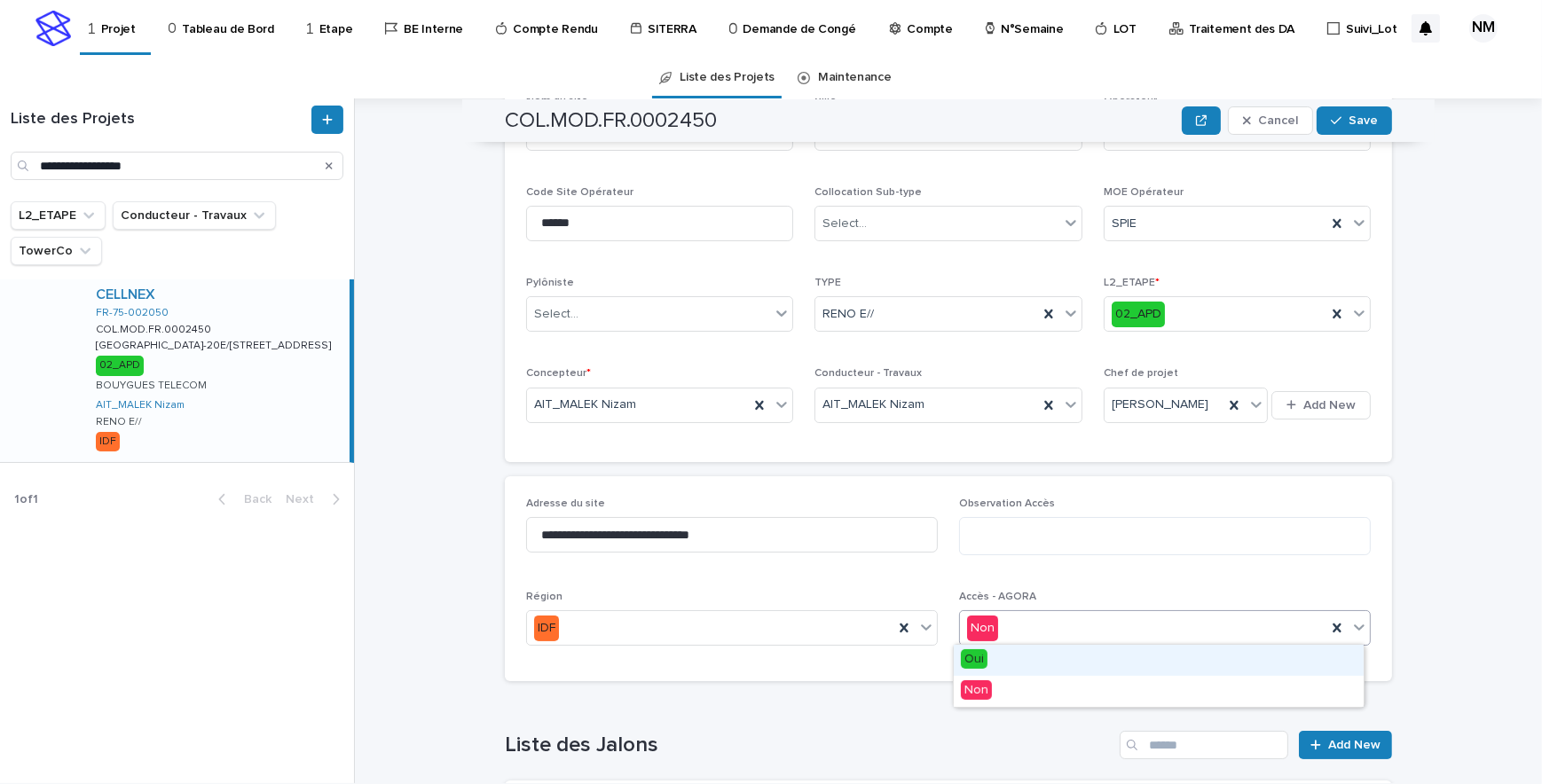 click on "Oui" at bounding box center (974, 659) 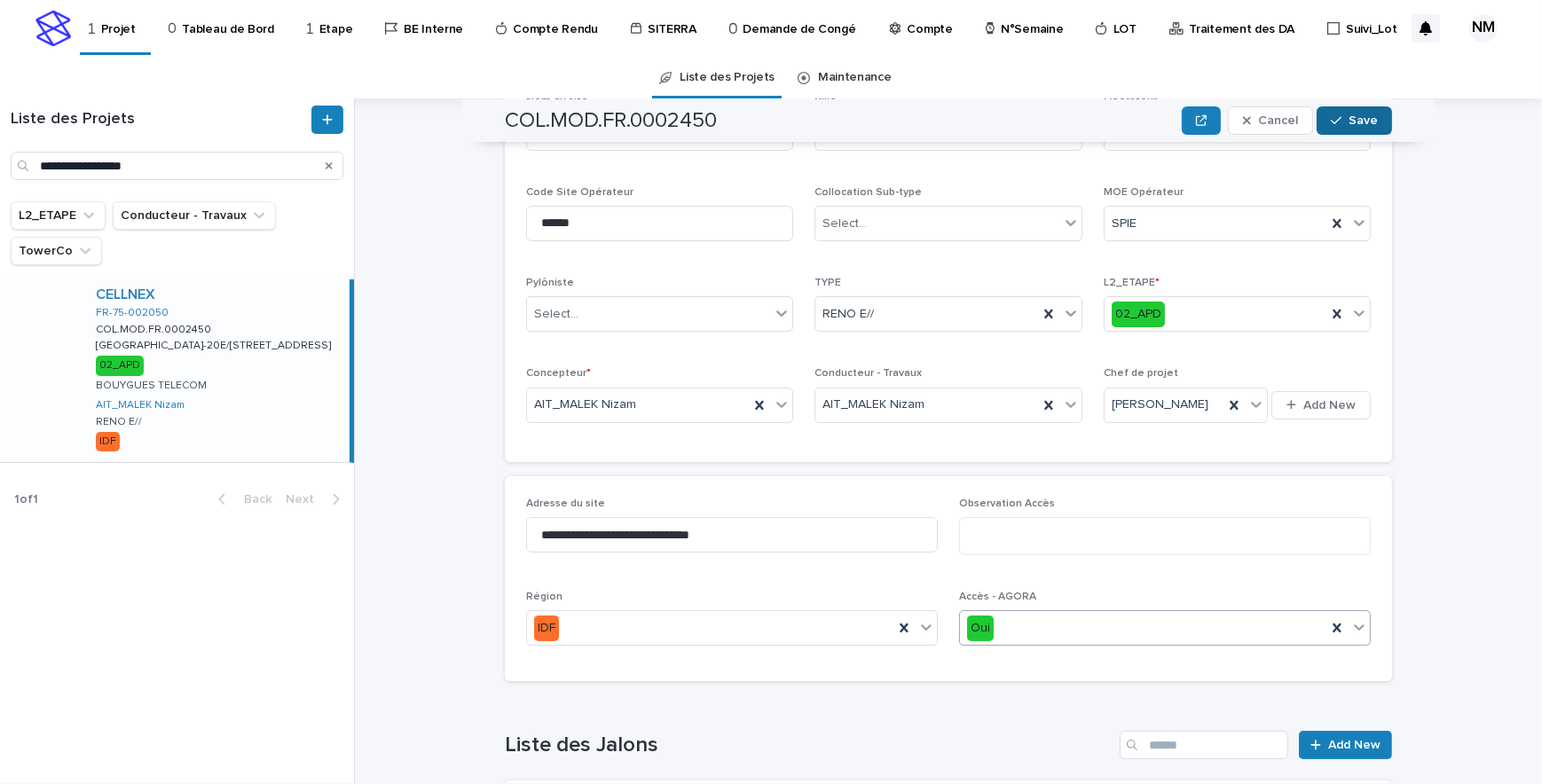 click on "Save" at bounding box center [1363, 121] 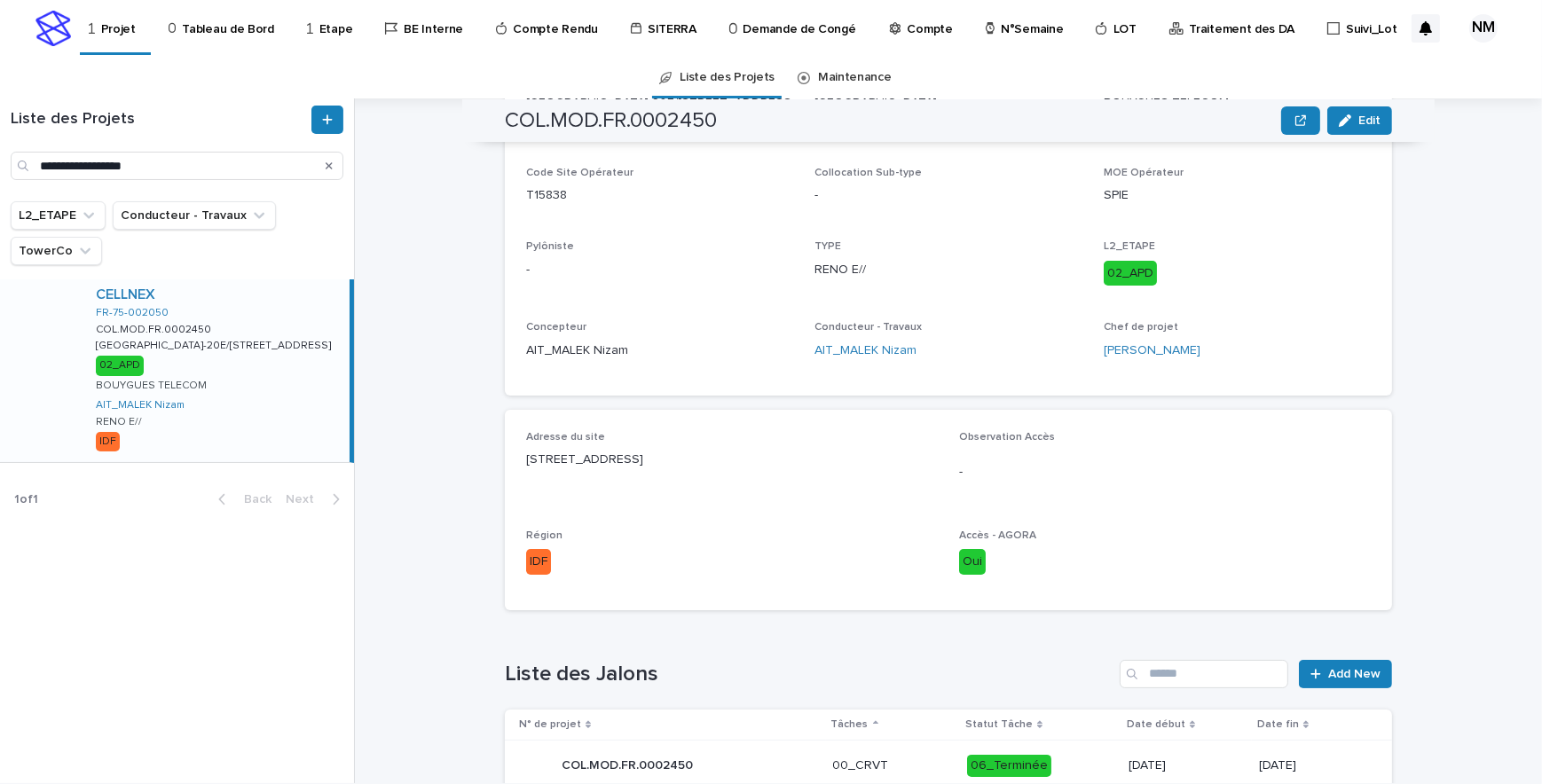 scroll, scrollTop: 152, scrollLeft: 0, axis: vertical 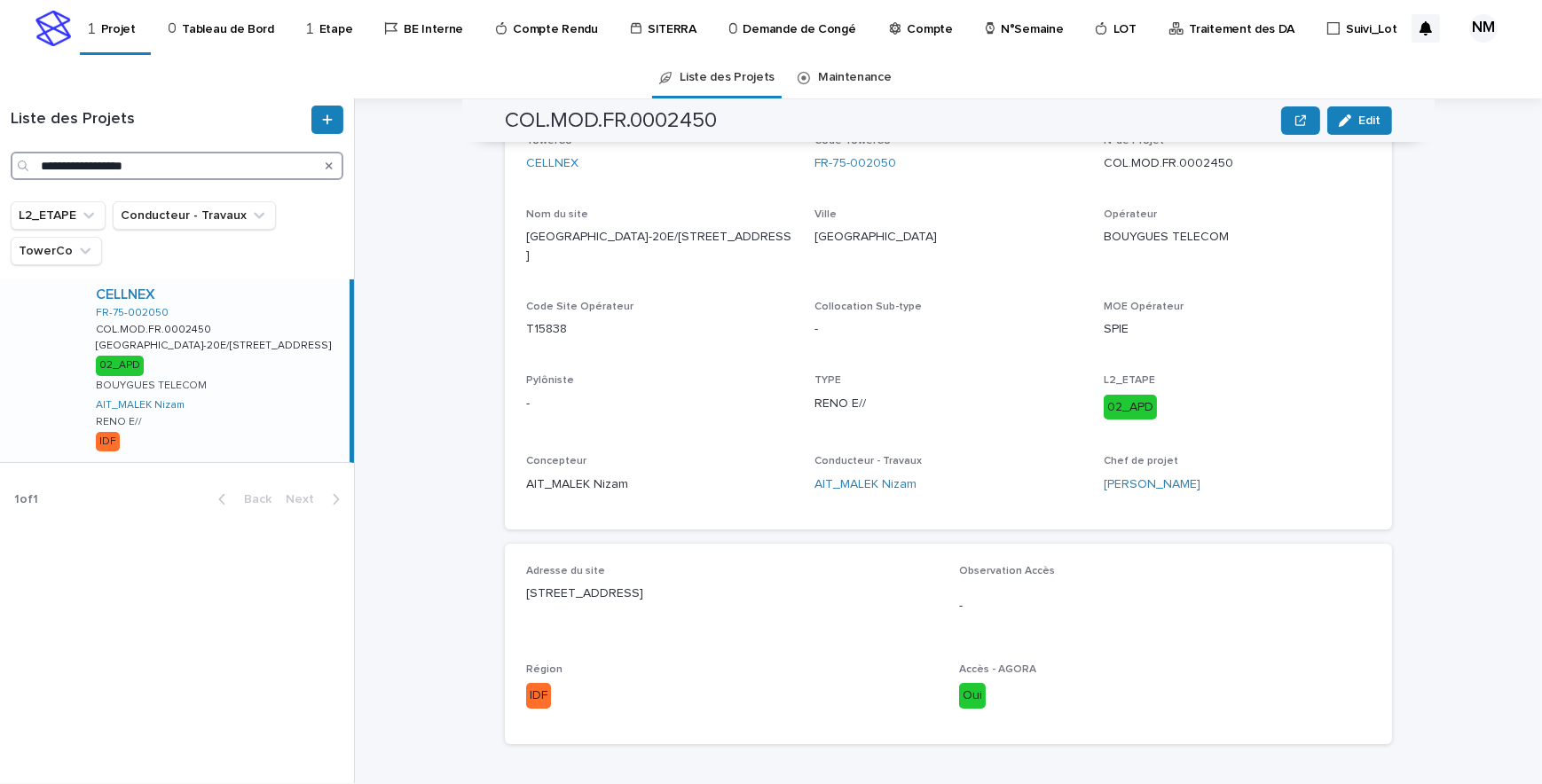 drag, startPoint x: 178, startPoint y: 165, endPoint x: 6, endPoint y: 166, distance: 172.00291 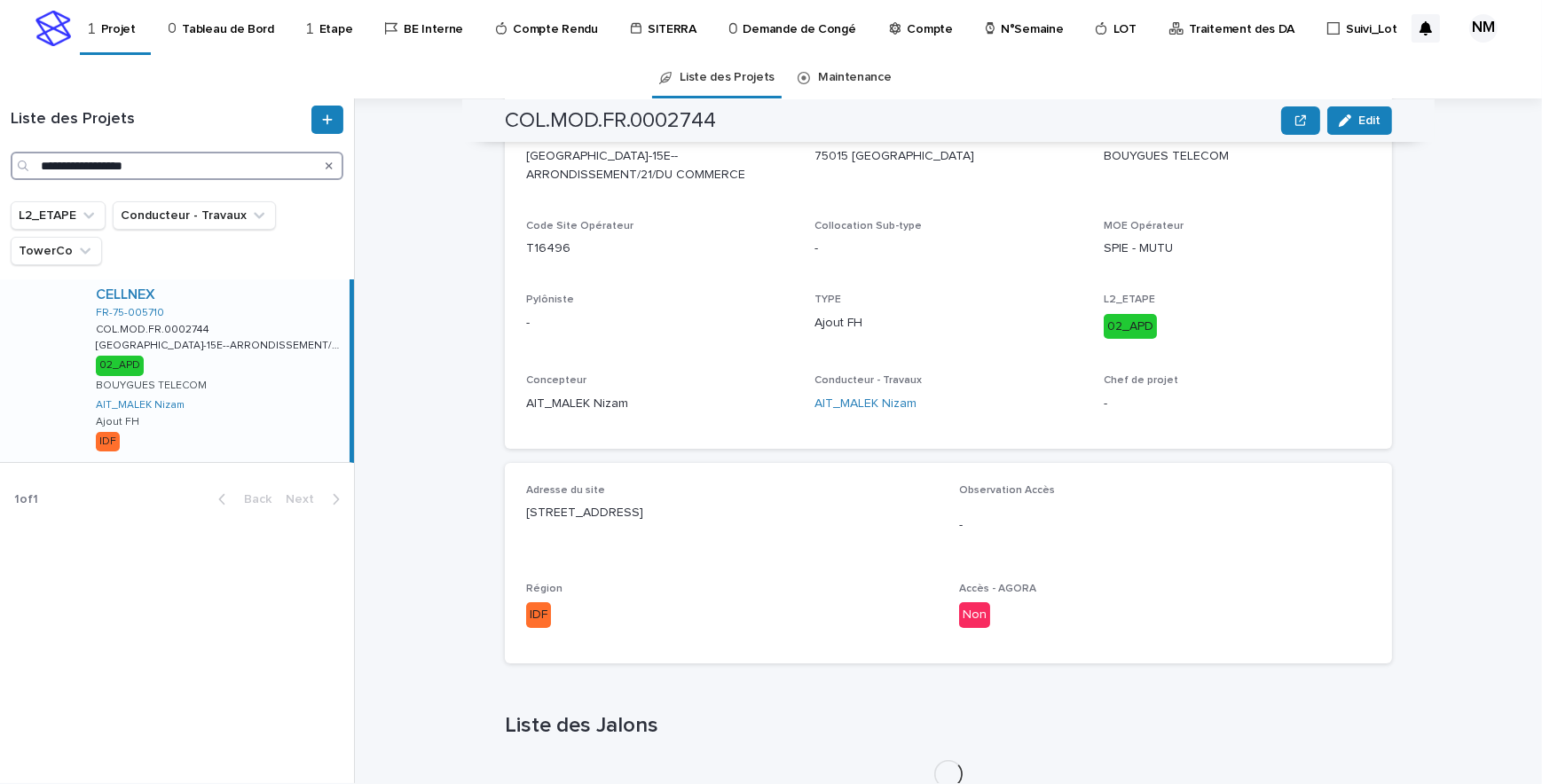 scroll, scrollTop: 301, scrollLeft: 0, axis: vertical 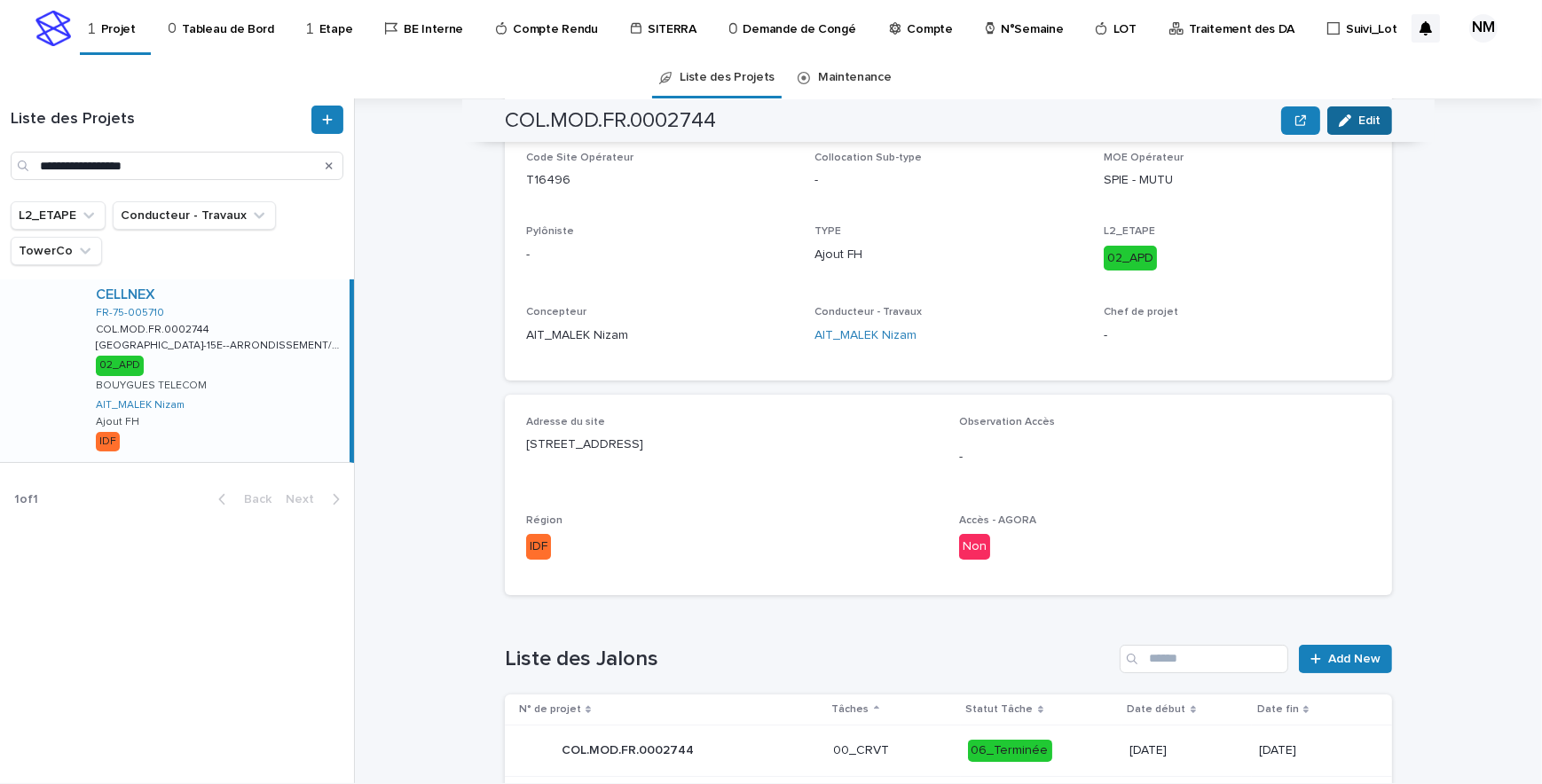 click on "Edit" at bounding box center [1369, 121] 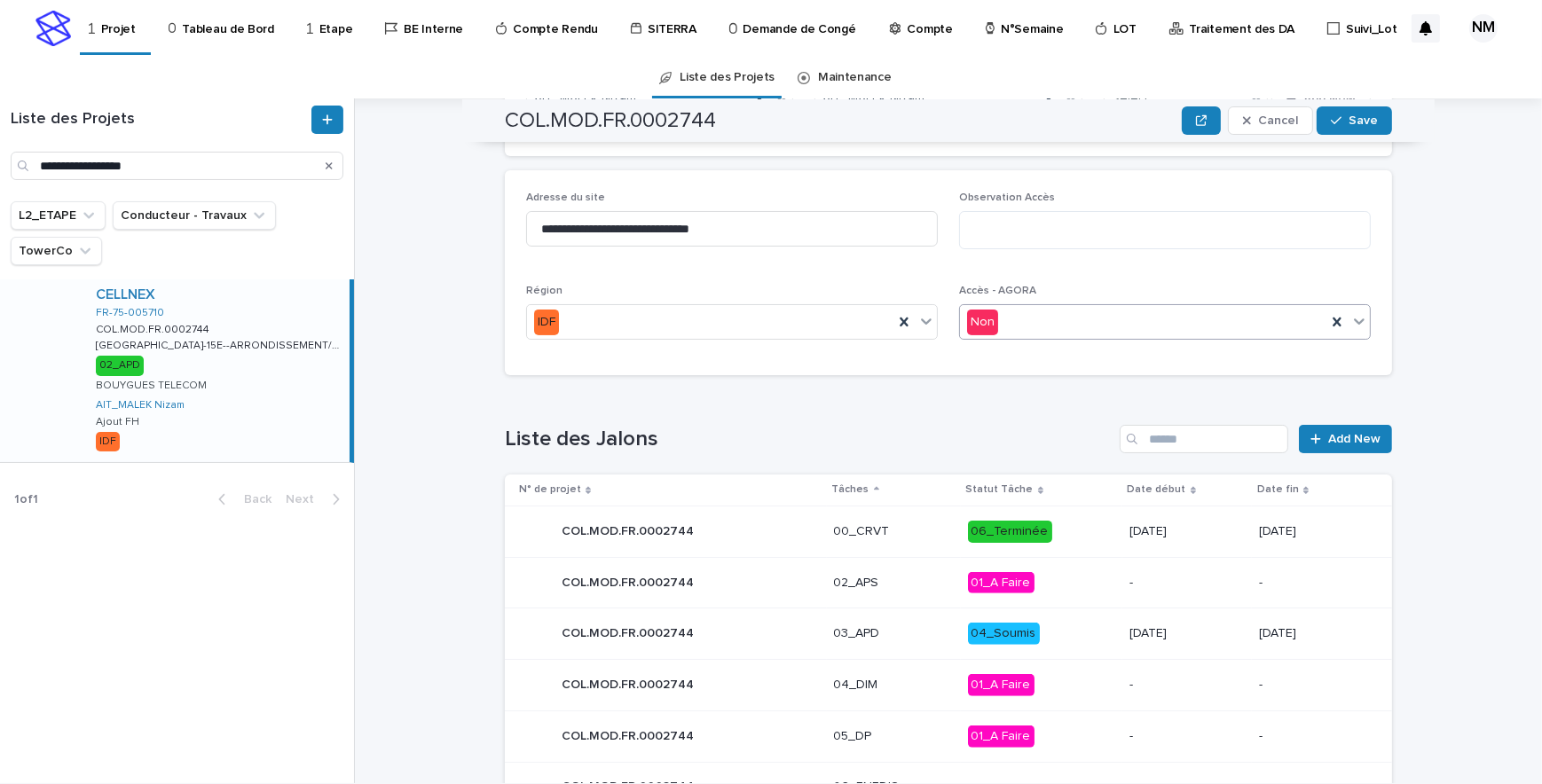 drag, startPoint x: 1113, startPoint y: 325, endPoint x: 1110, endPoint y: 337, distance: 12.369317 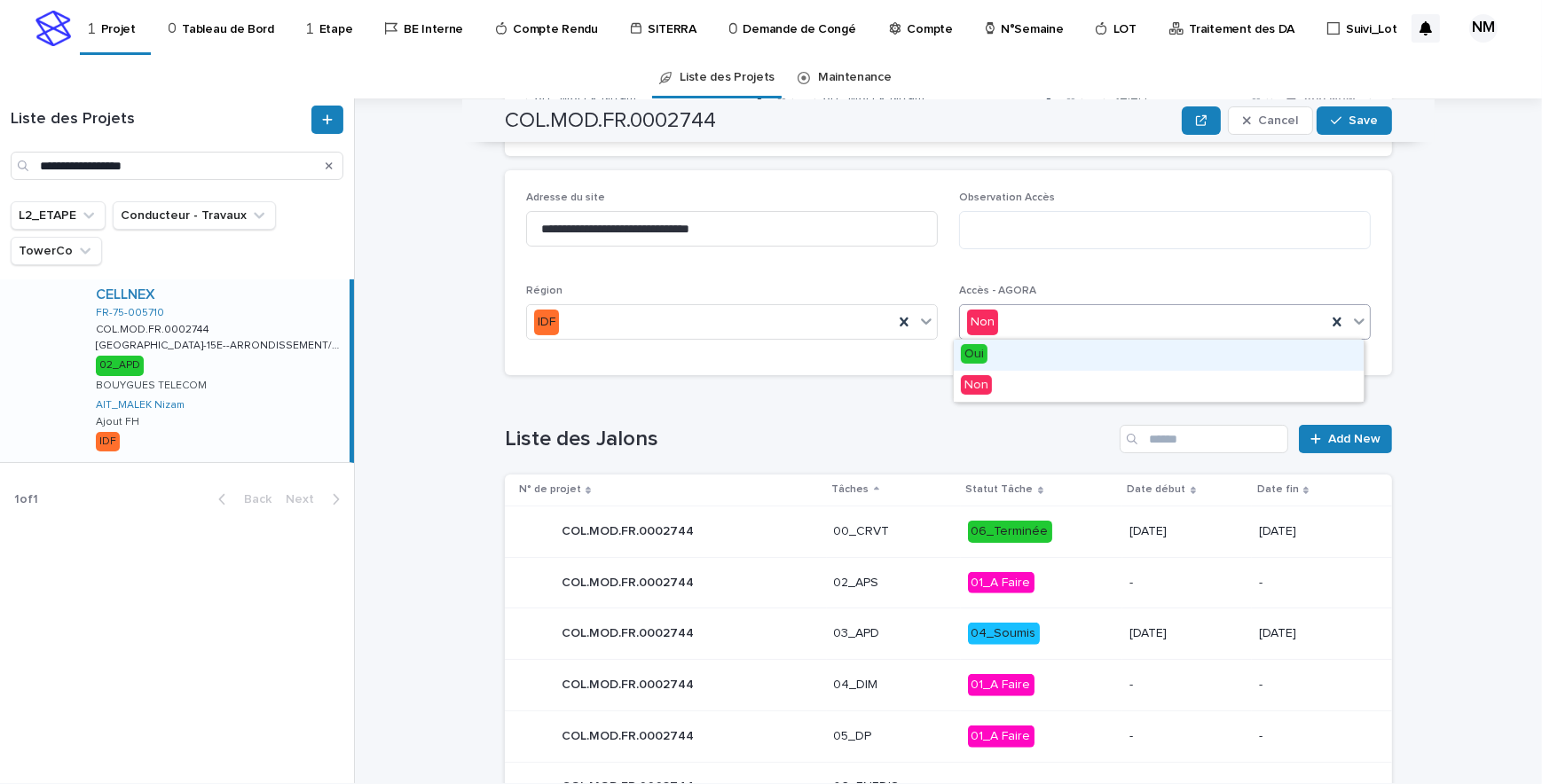 click on "Oui" at bounding box center [1159, 355] 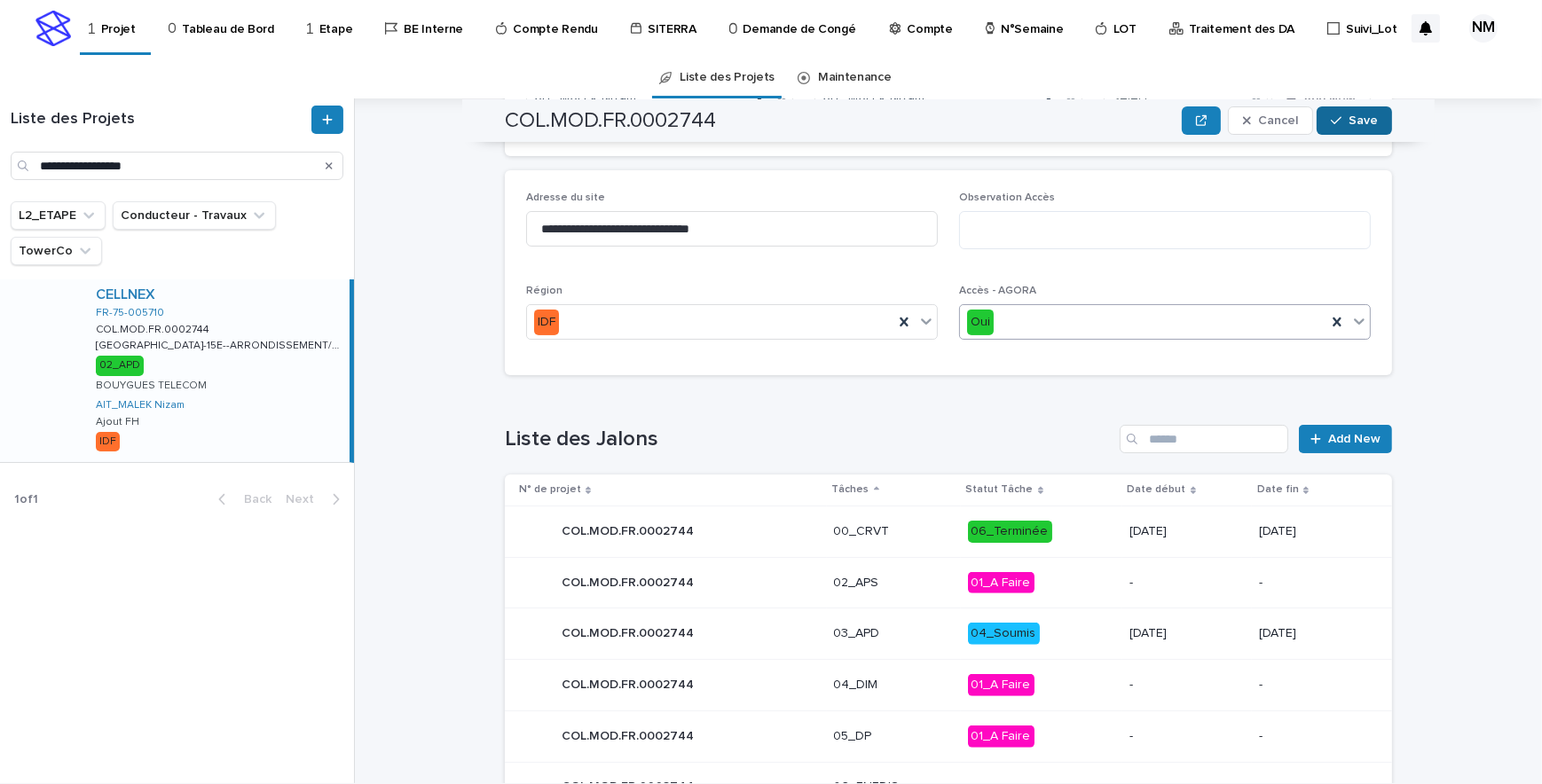 click on "Save" at bounding box center (1354, 121) 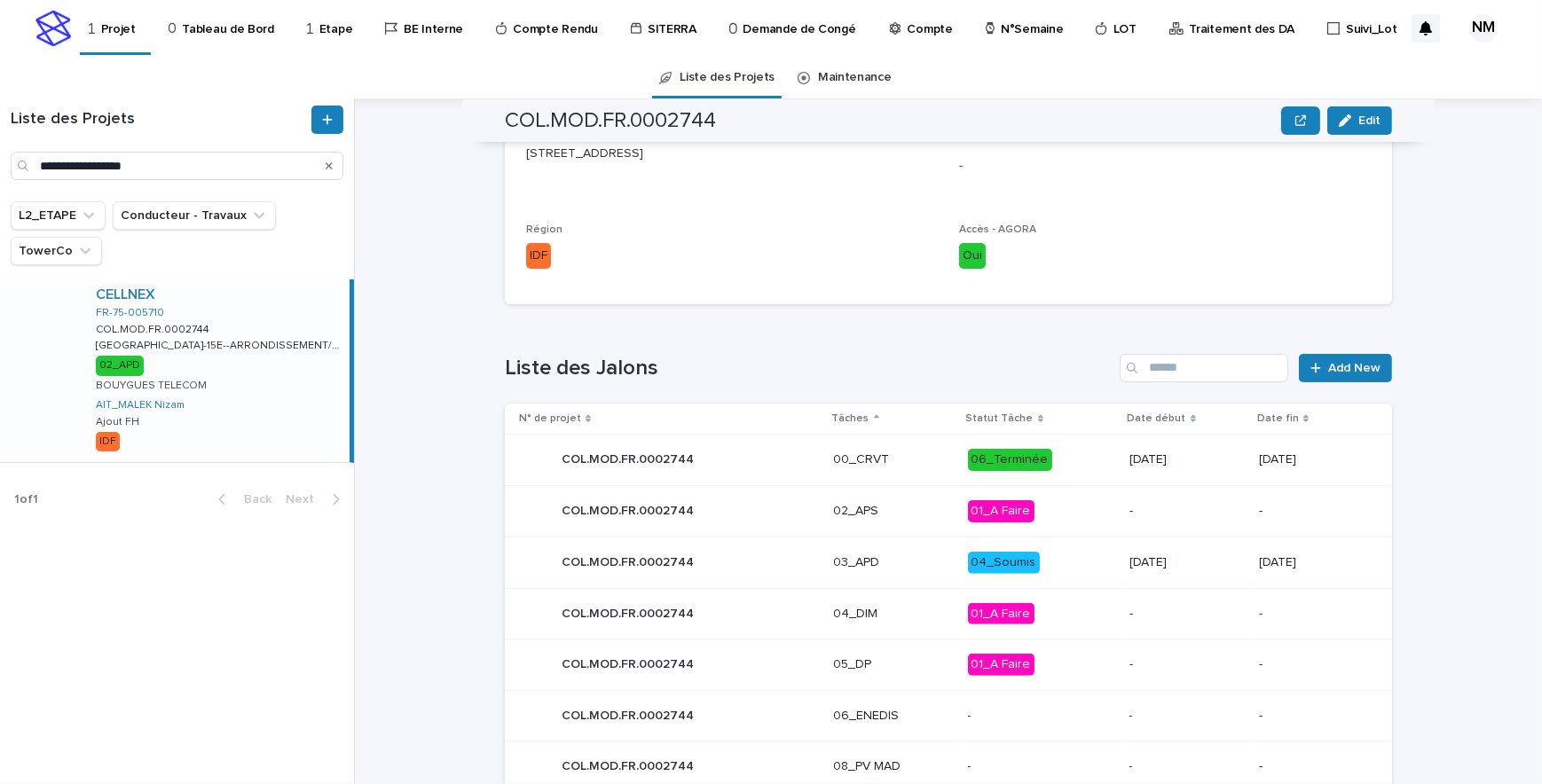 scroll, scrollTop: 467, scrollLeft: 0, axis: vertical 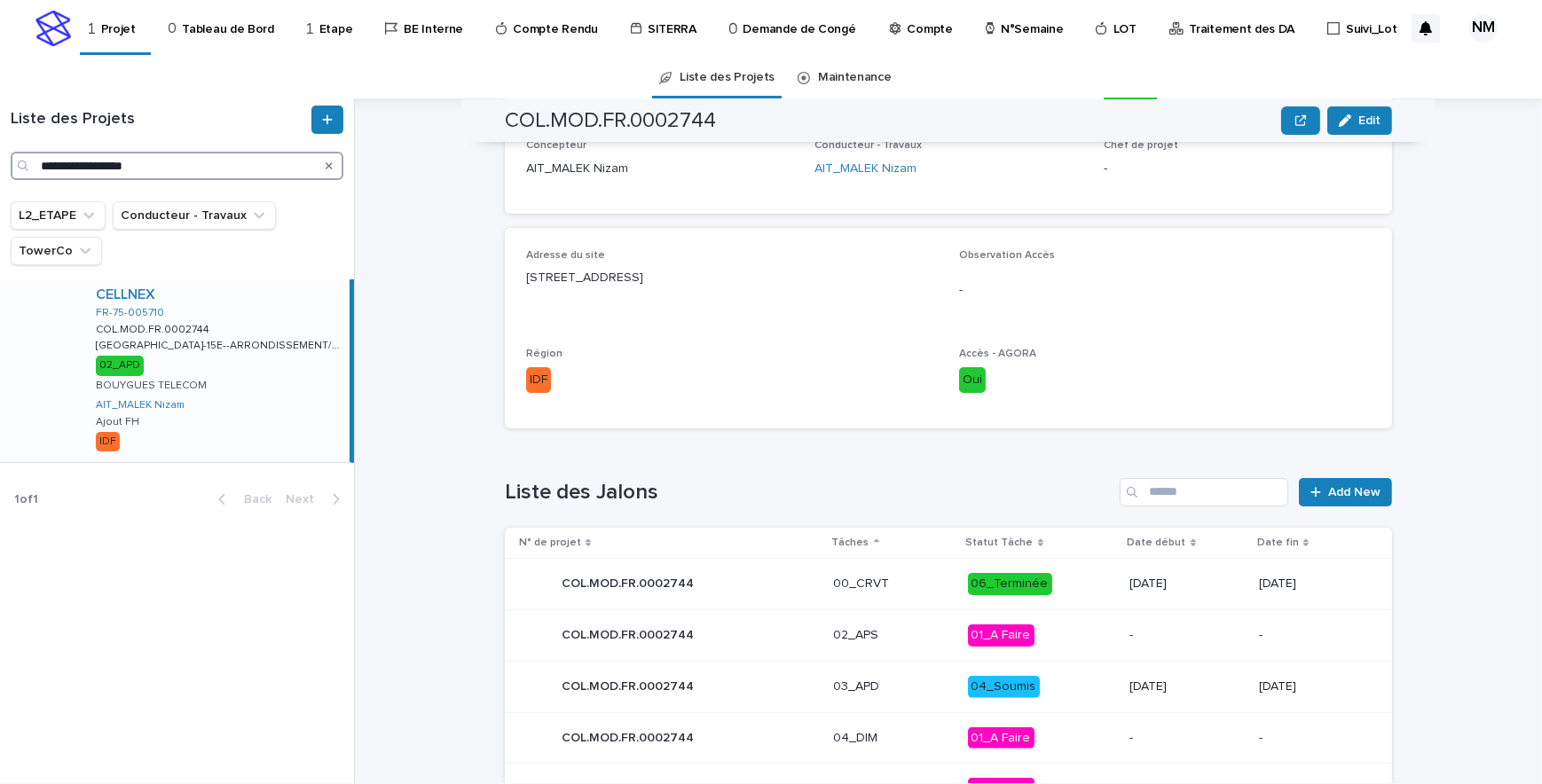 drag, startPoint x: 198, startPoint y: 160, endPoint x: 0, endPoint y: 171, distance: 198.3053 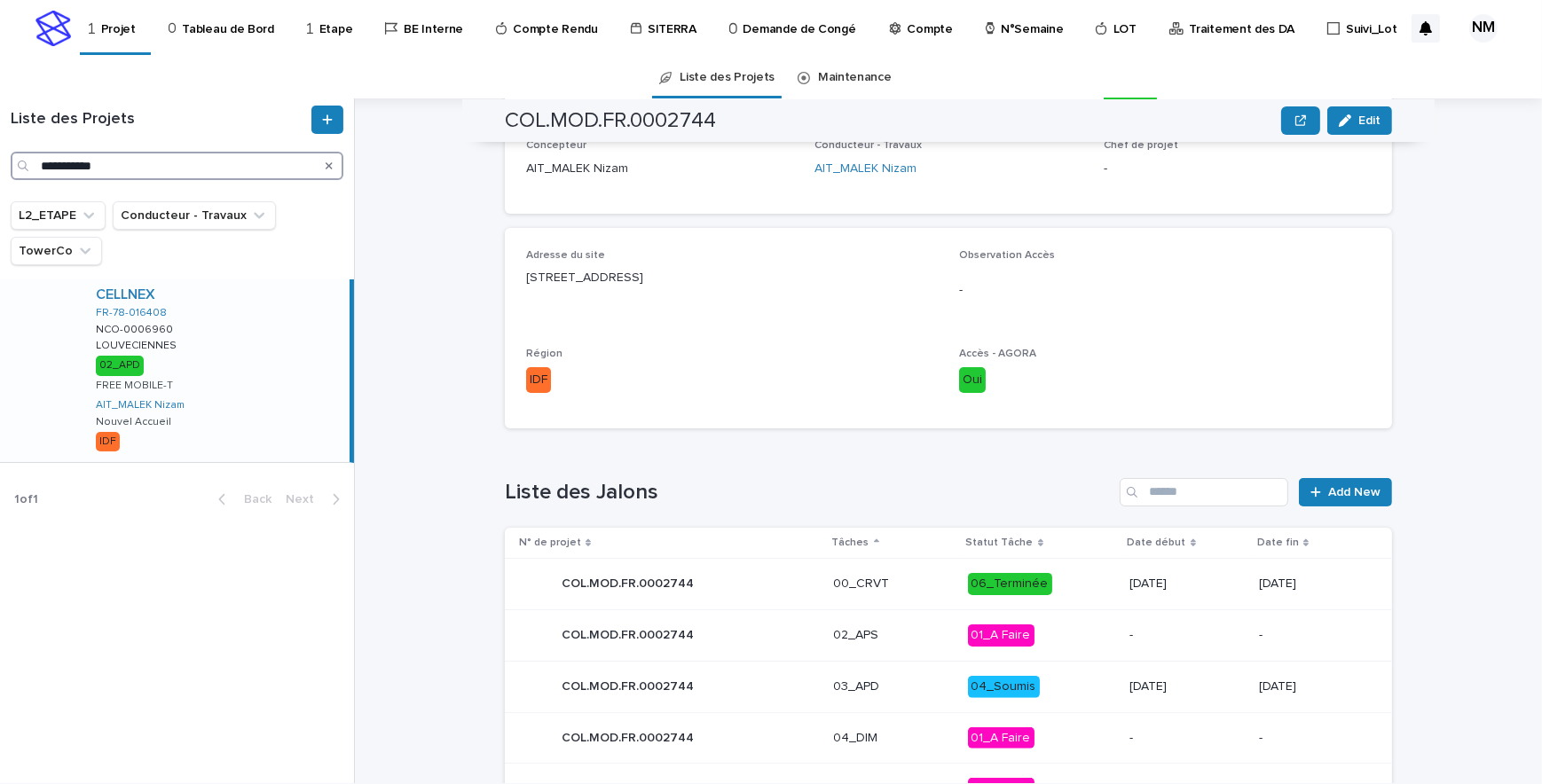 type on "**********" 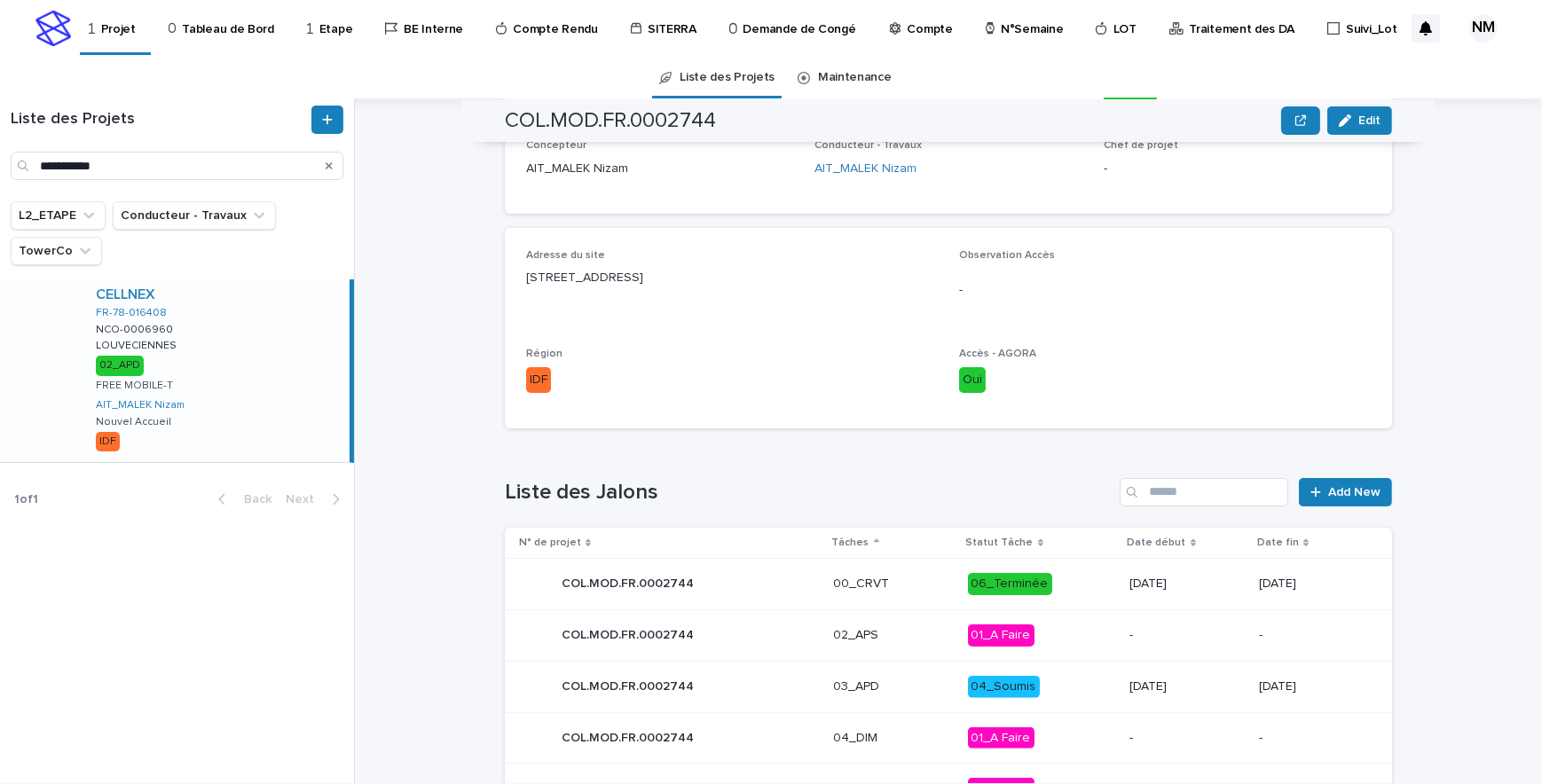 drag, startPoint x: 276, startPoint y: 414, endPoint x: 849, endPoint y: 488, distance: 577.7586 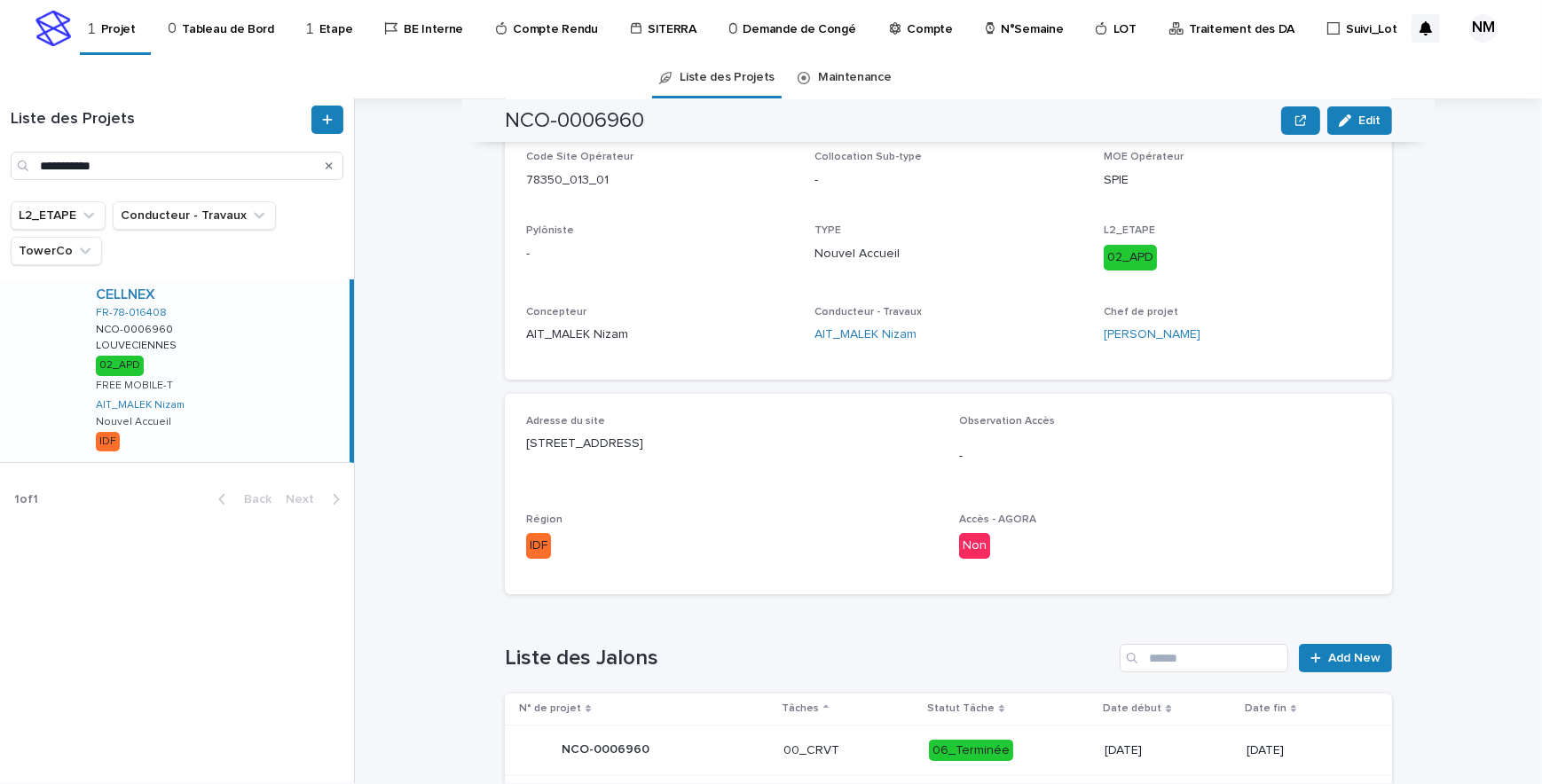 scroll, scrollTop: 467, scrollLeft: 0, axis: vertical 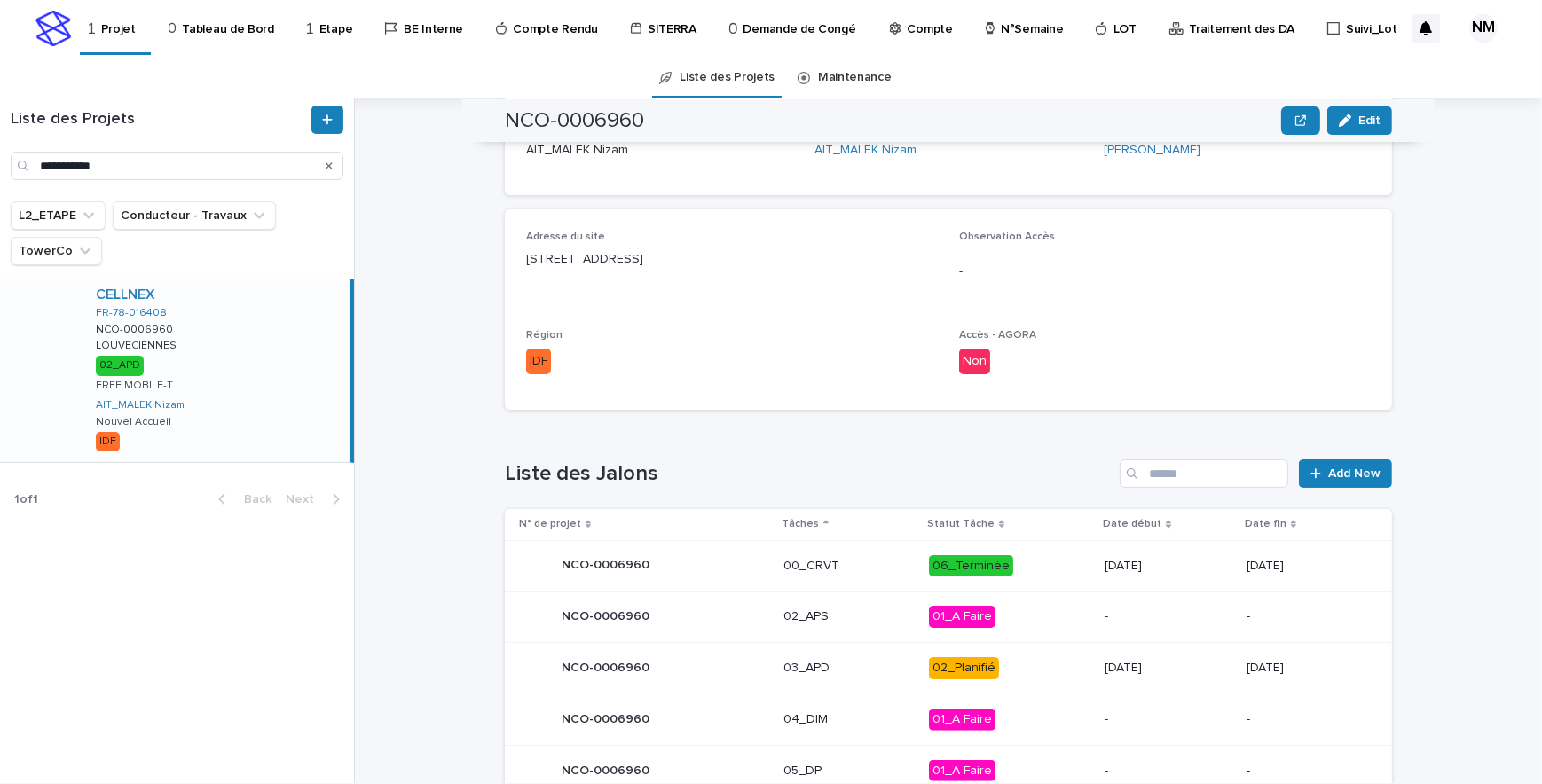 drag, startPoint x: 1365, startPoint y: 116, endPoint x: 1118, endPoint y: 355, distance: 343.70045 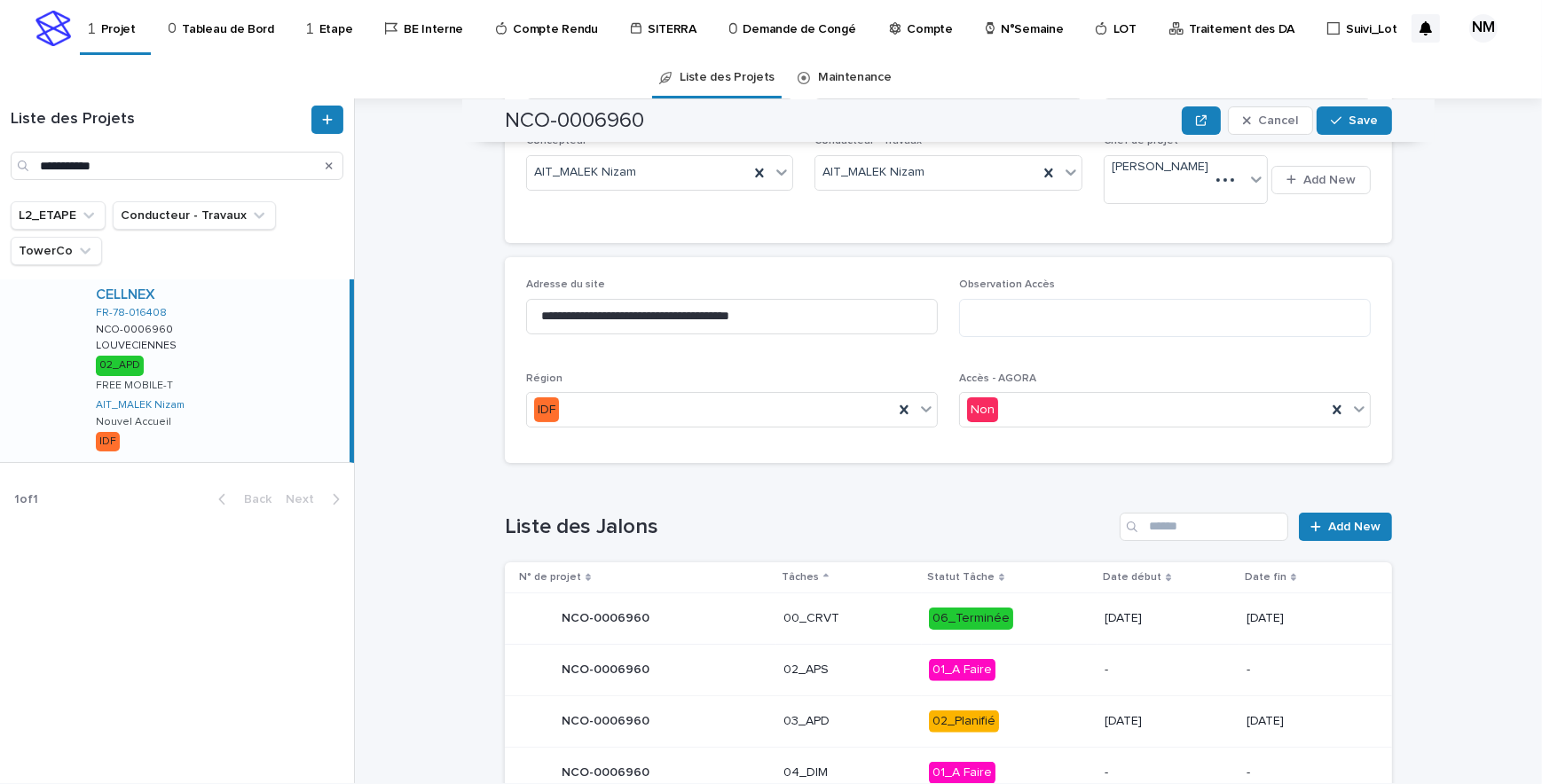 scroll, scrollTop: 512, scrollLeft: 0, axis: vertical 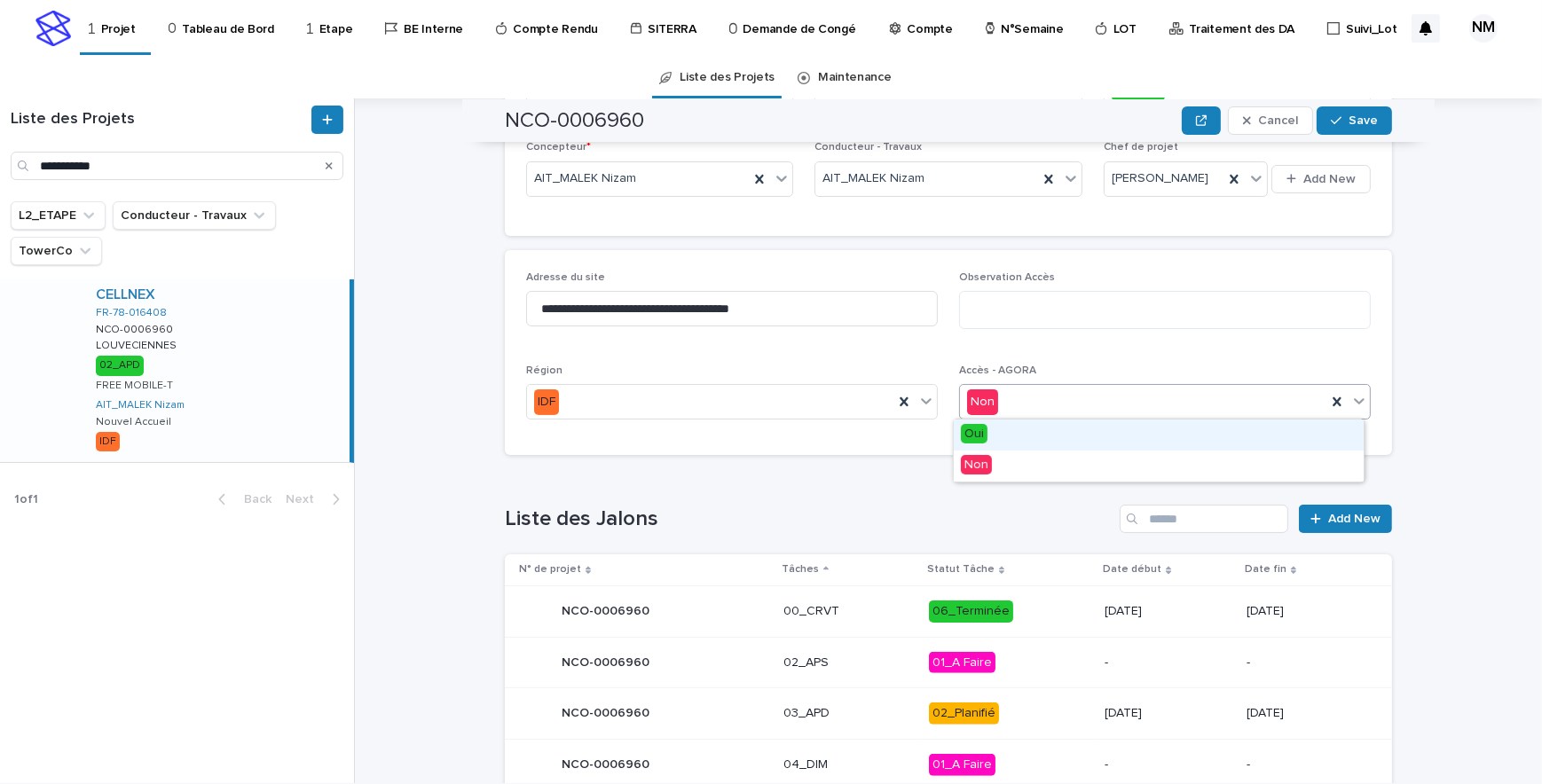 click on "Non" at bounding box center [1143, 402] 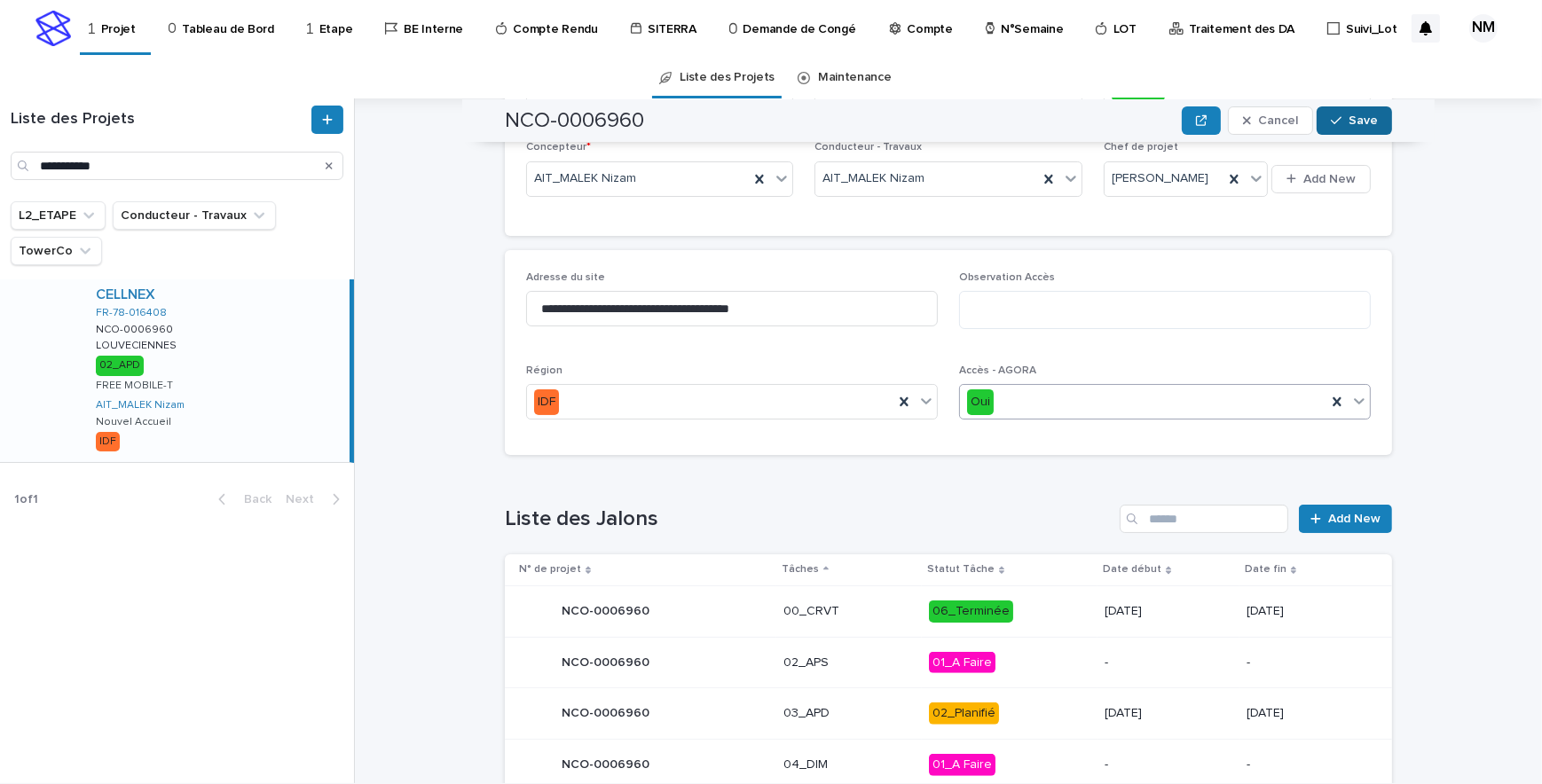 click on "Save" at bounding box center (1363, 121) 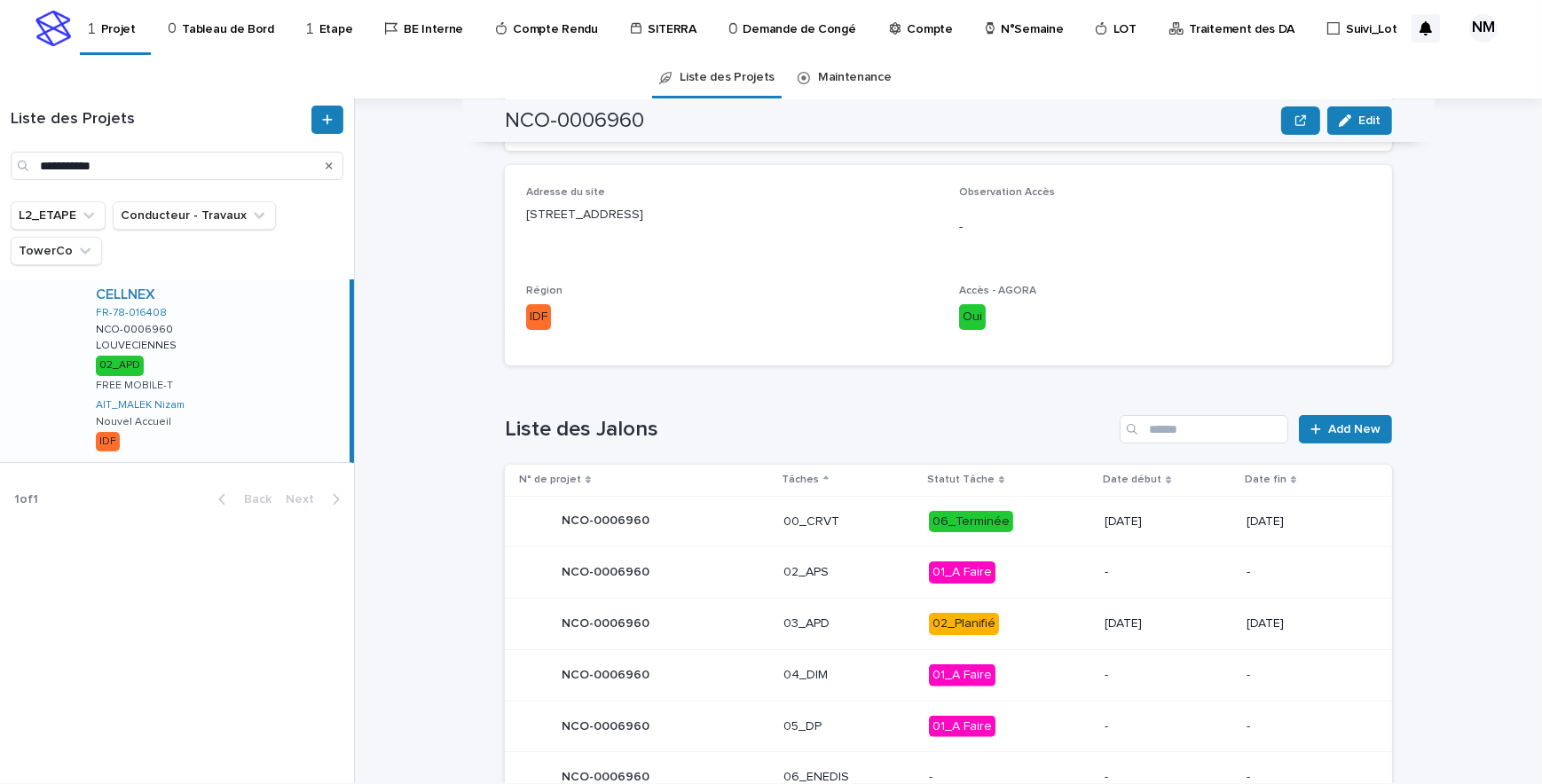 scroll, scrollTop: 378, scrollLeft: 0, axis: vertical 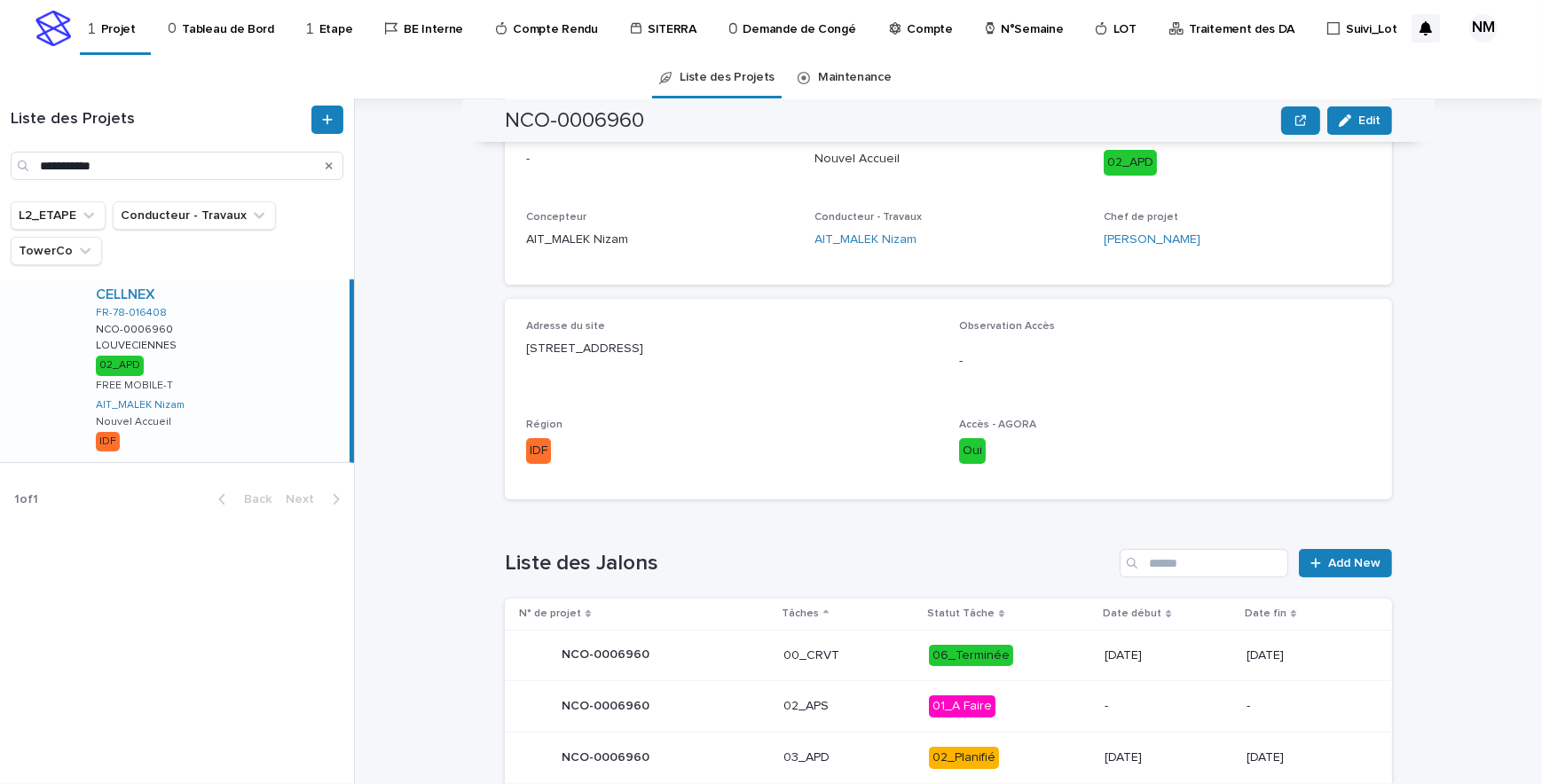 click 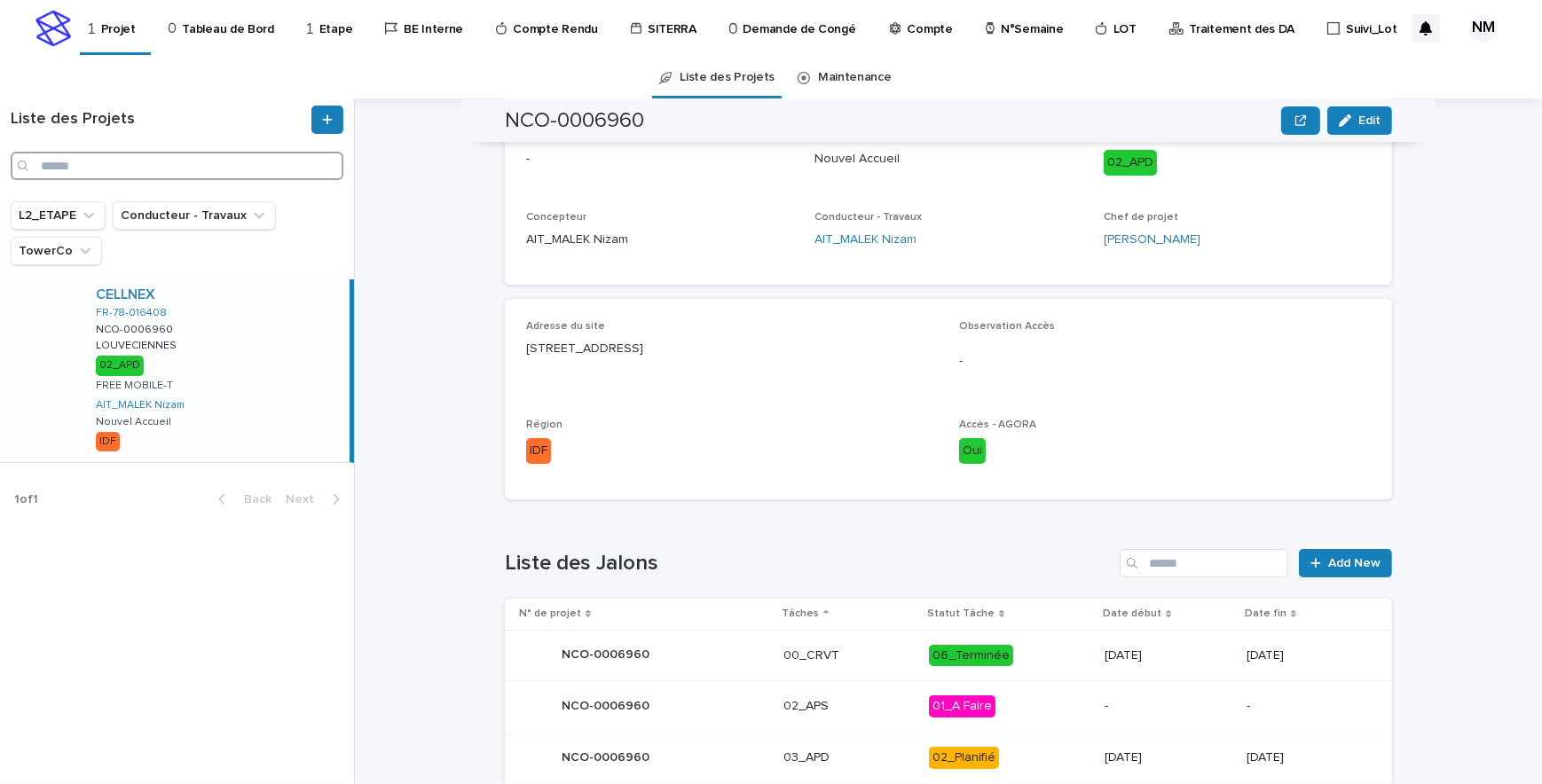 click at bounding box center (177, 166) 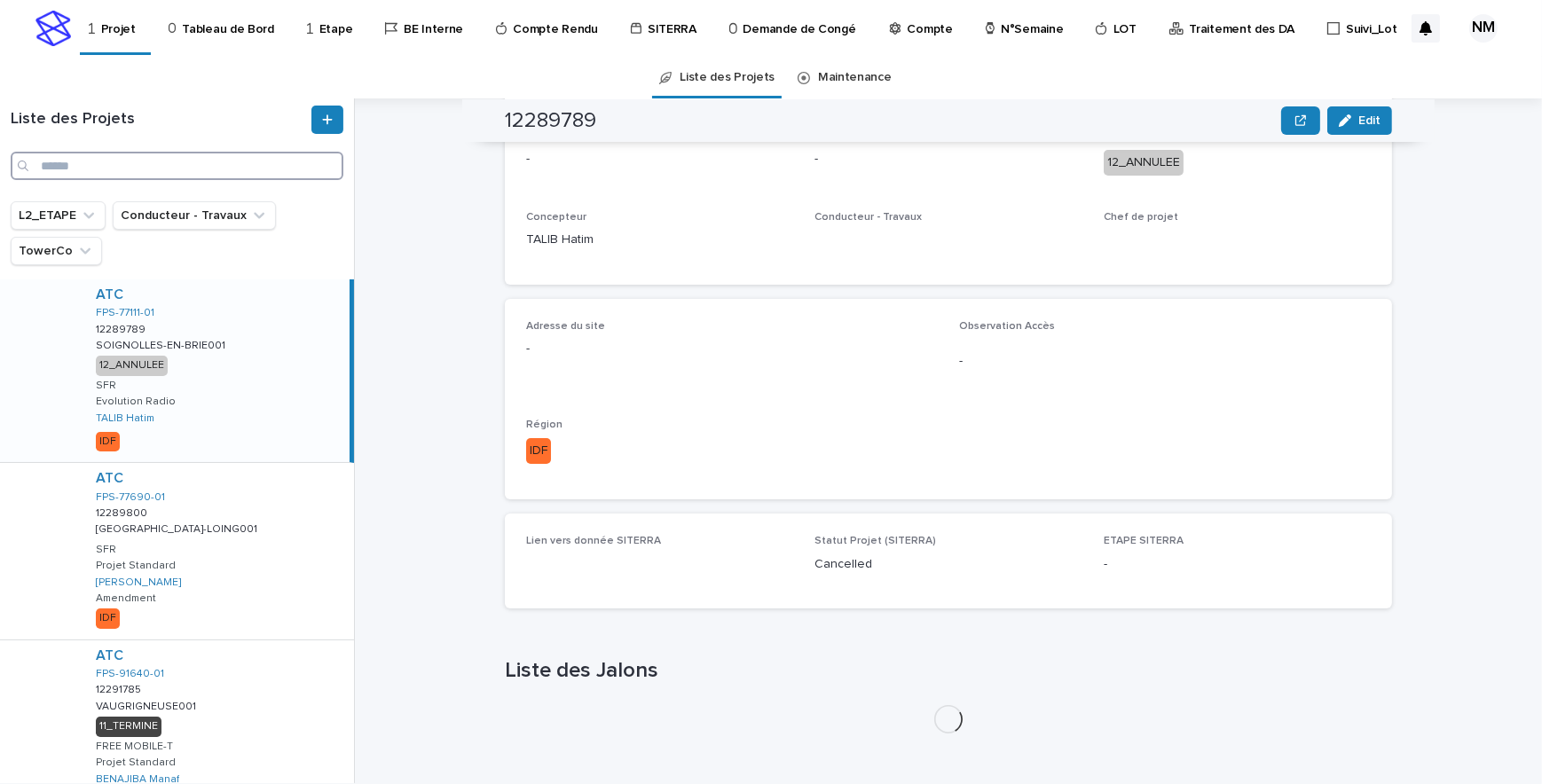 paste on "**********" 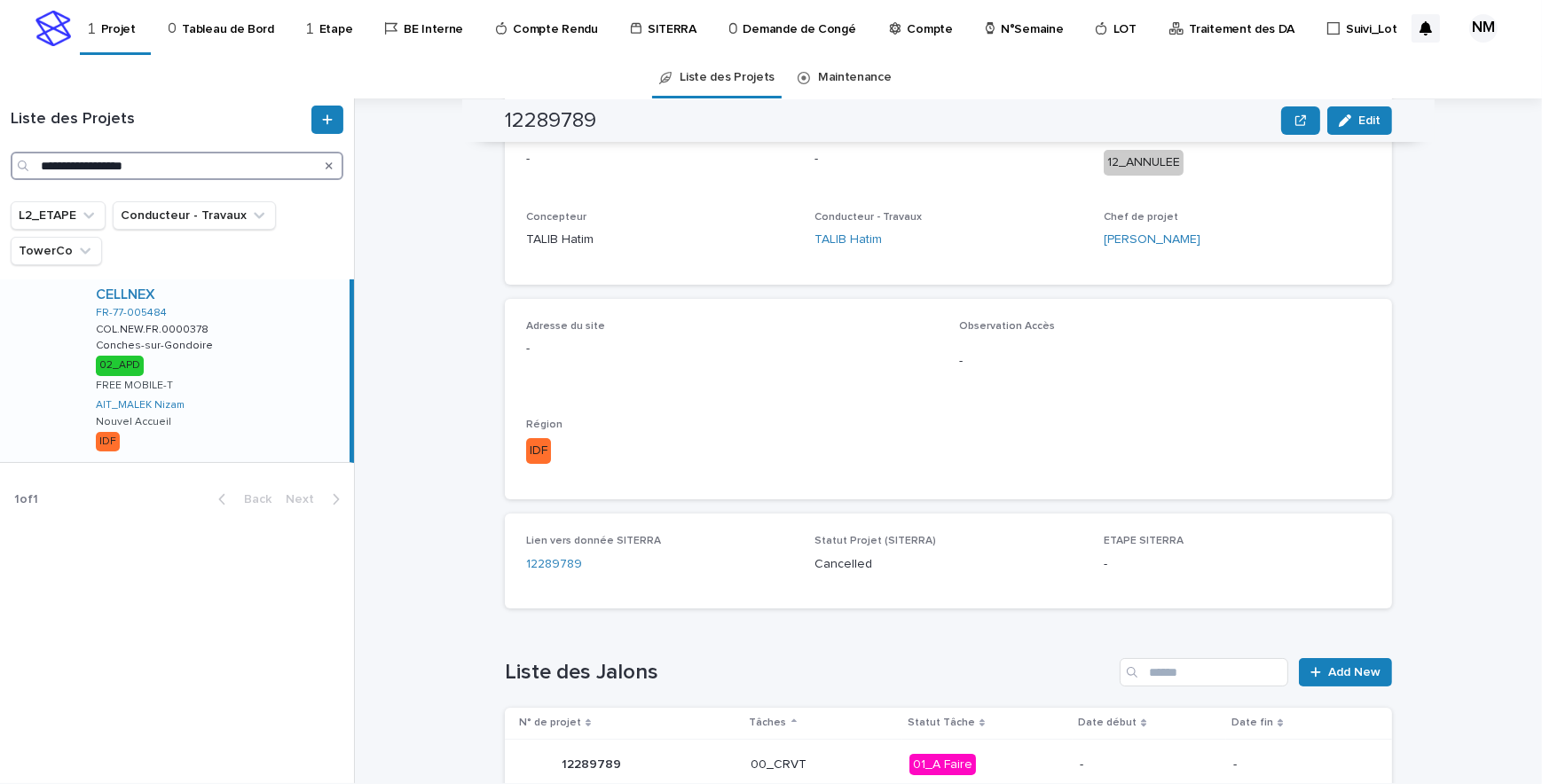 type on "**********" 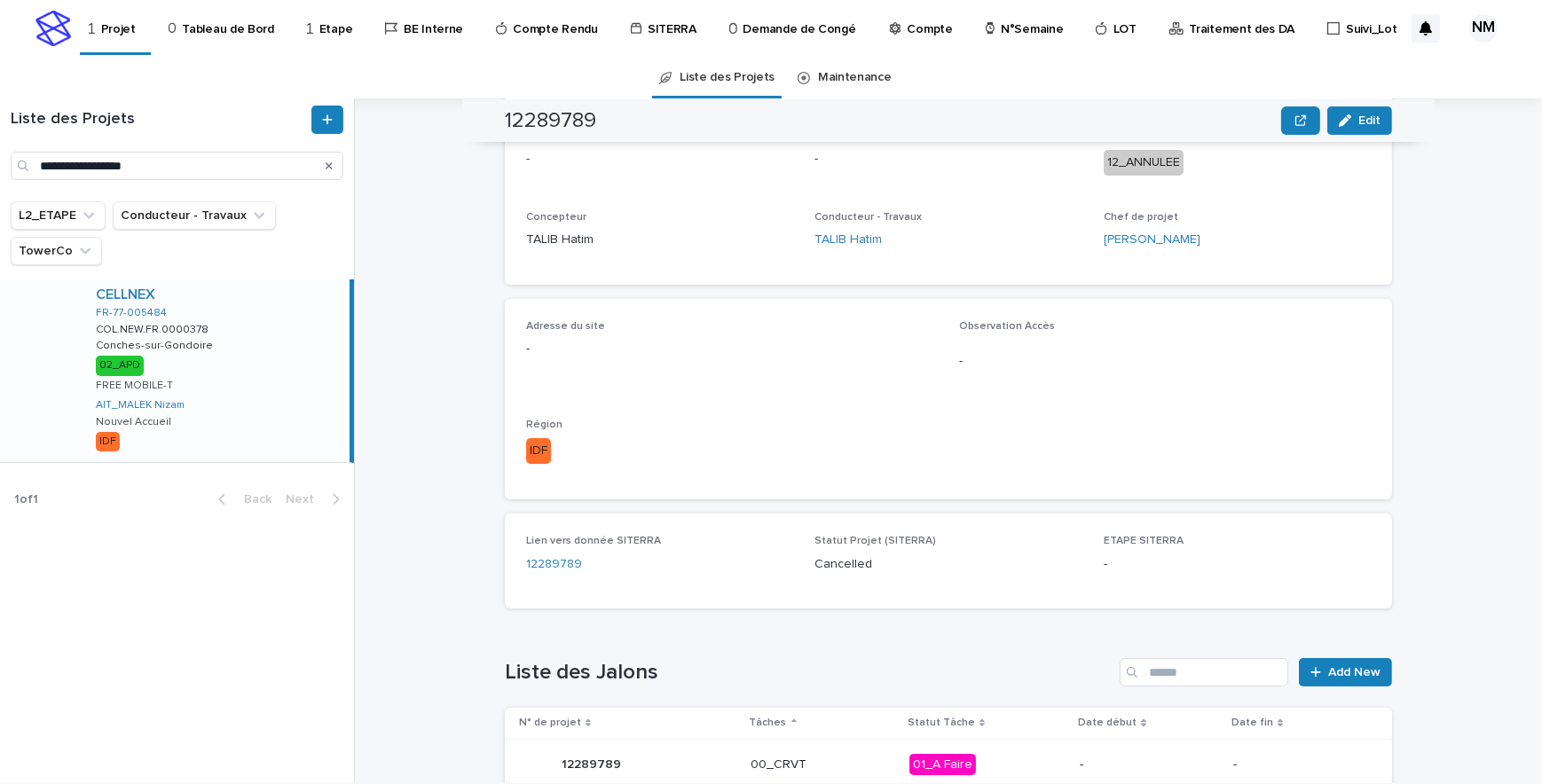 click on "CELLNEX   FR-77-005484   COL.NEW.FR.0000378 COL.NEW.FR.0000378   Conches-sur-Gondoire Conches-sur-Gondoire   02_APD FREE MOBILE-T AIT_MALEK Nizam   Nouvel Accueil IDF" at bounding box center (216, 371) 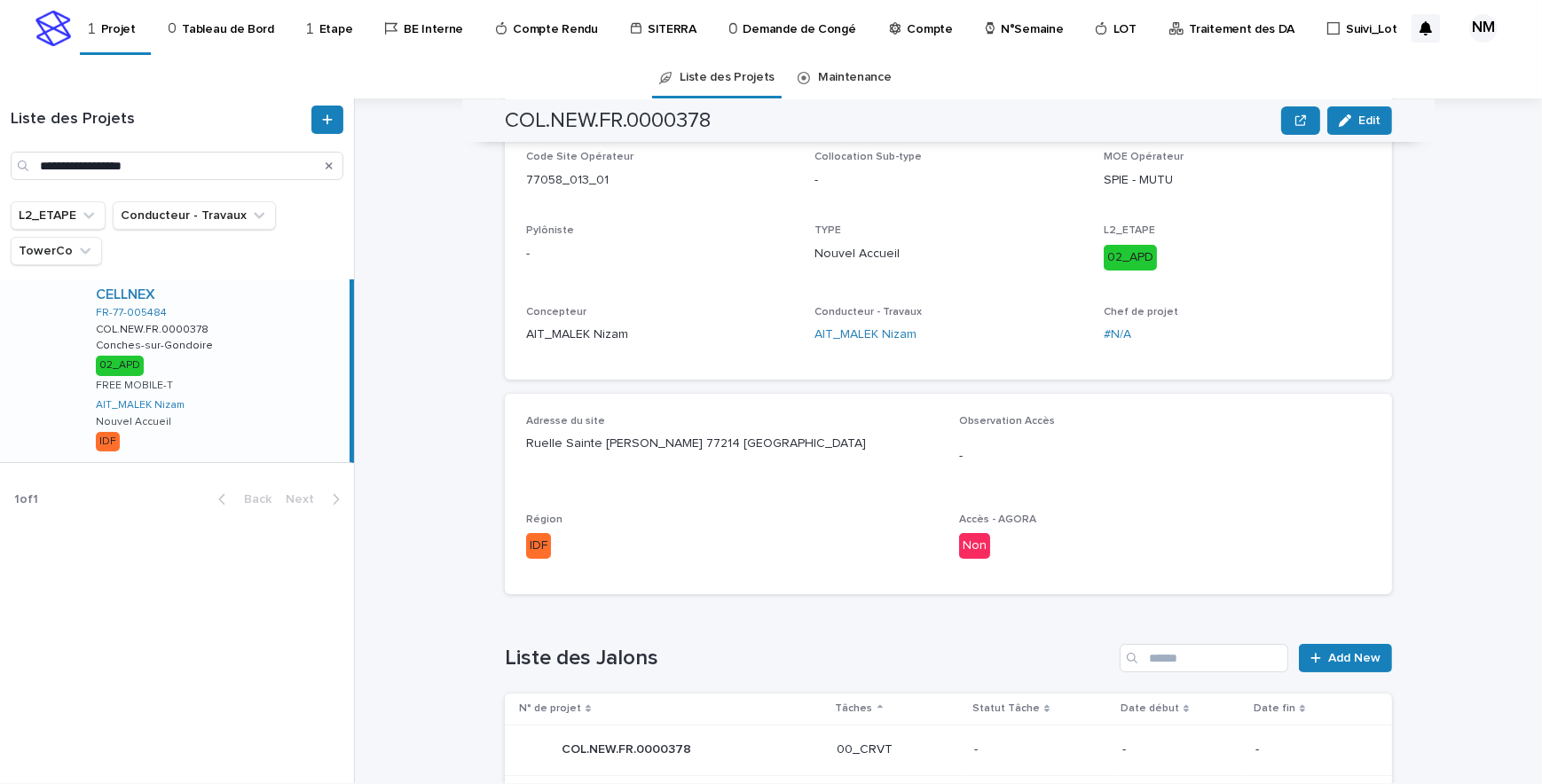 scroll, scrollTop: 378, scrollLeft: 0, axis: vertical 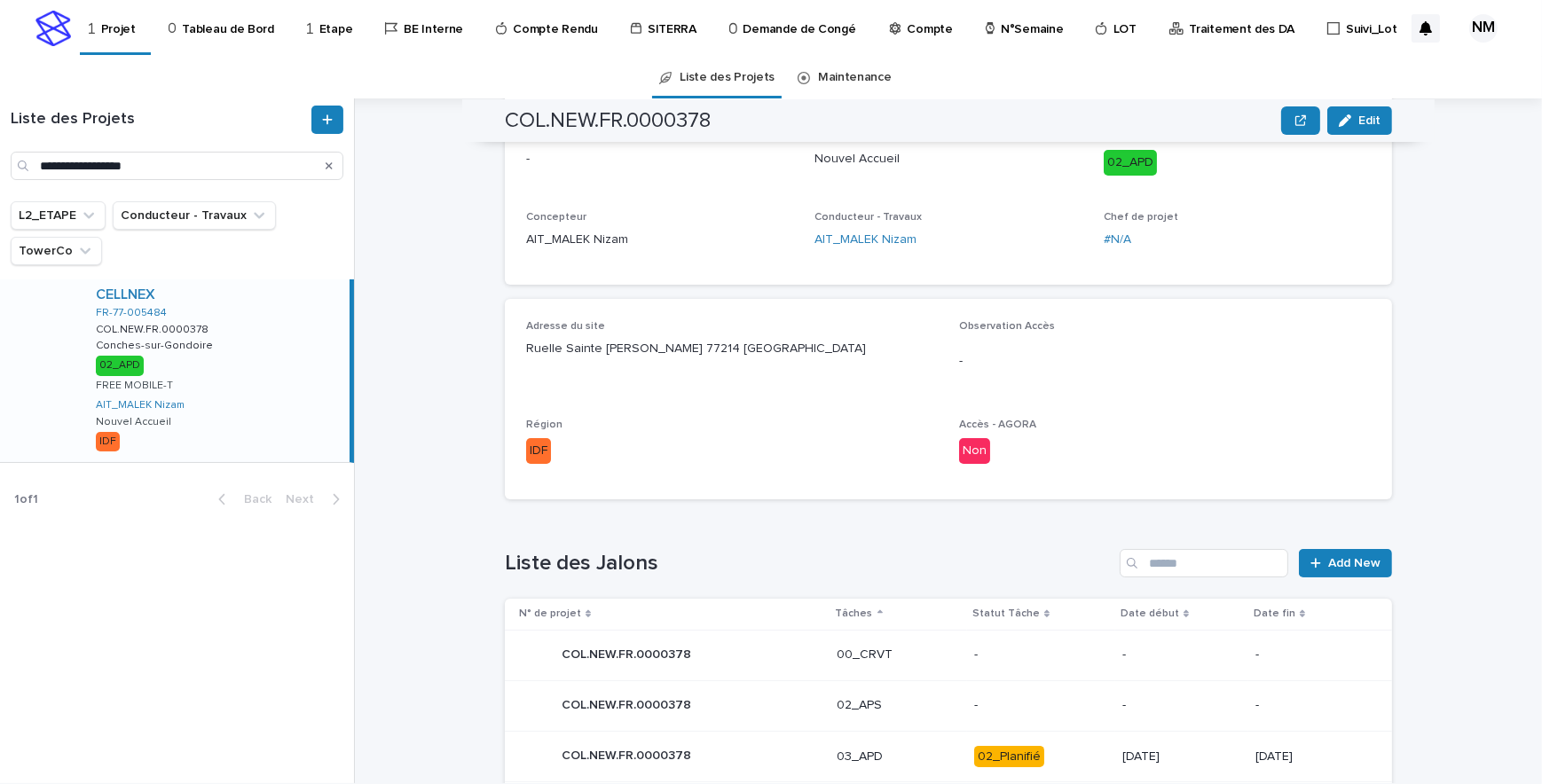 click on "CELLNEX   FR-77-005484   COL.NEW.FR.0000378 COL.NEW.FR.0000378   Conches-sur-Gondoire Conches-sur-Gondoire   02_APD FREE MOBILE-T AIT_MALEK Nizam   Nouvel Accueil IDF" at bounding box center [216, 371] 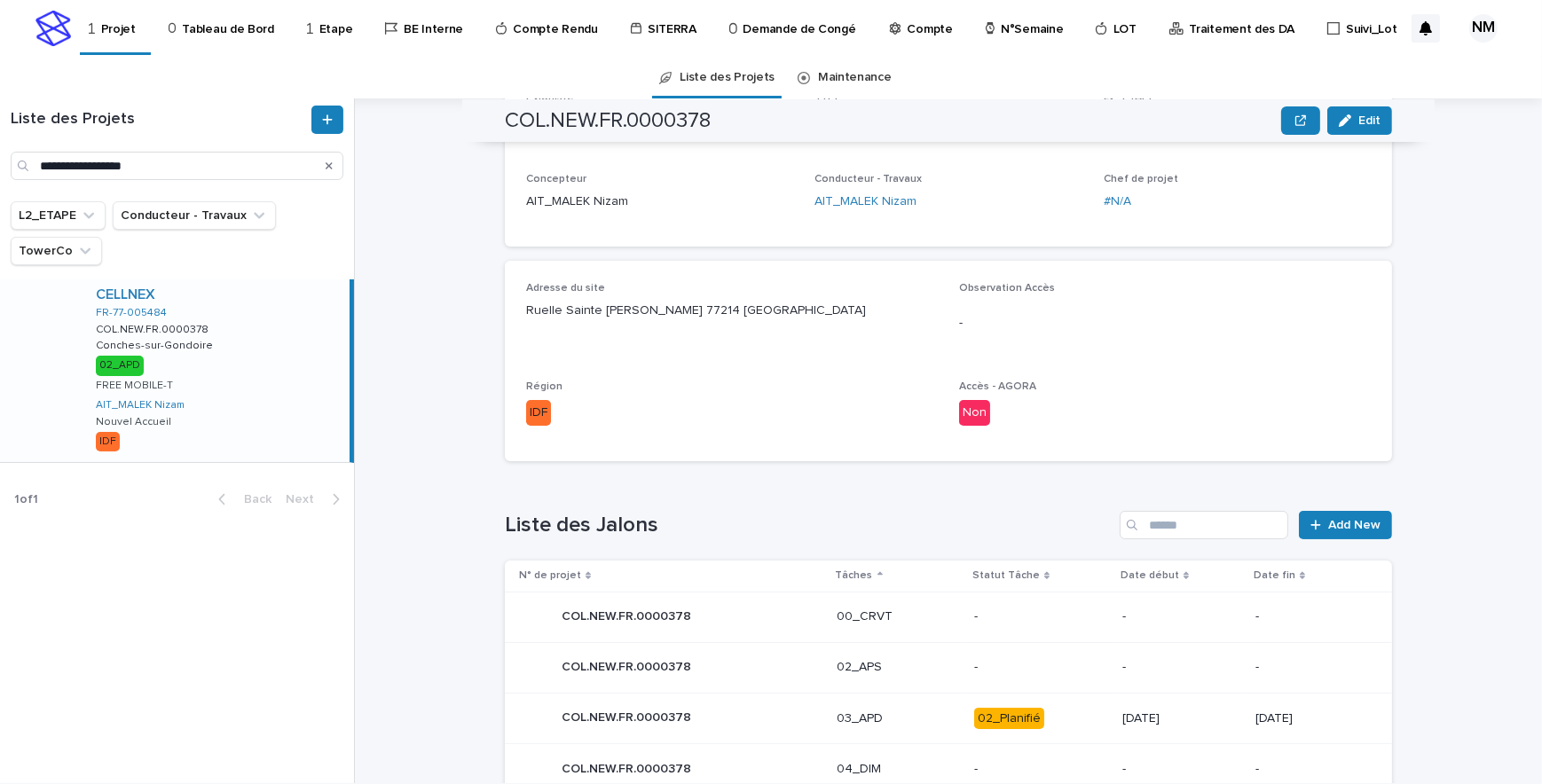 scroll, scrollTop: 388, scrollLeft: 0, axis: vertical 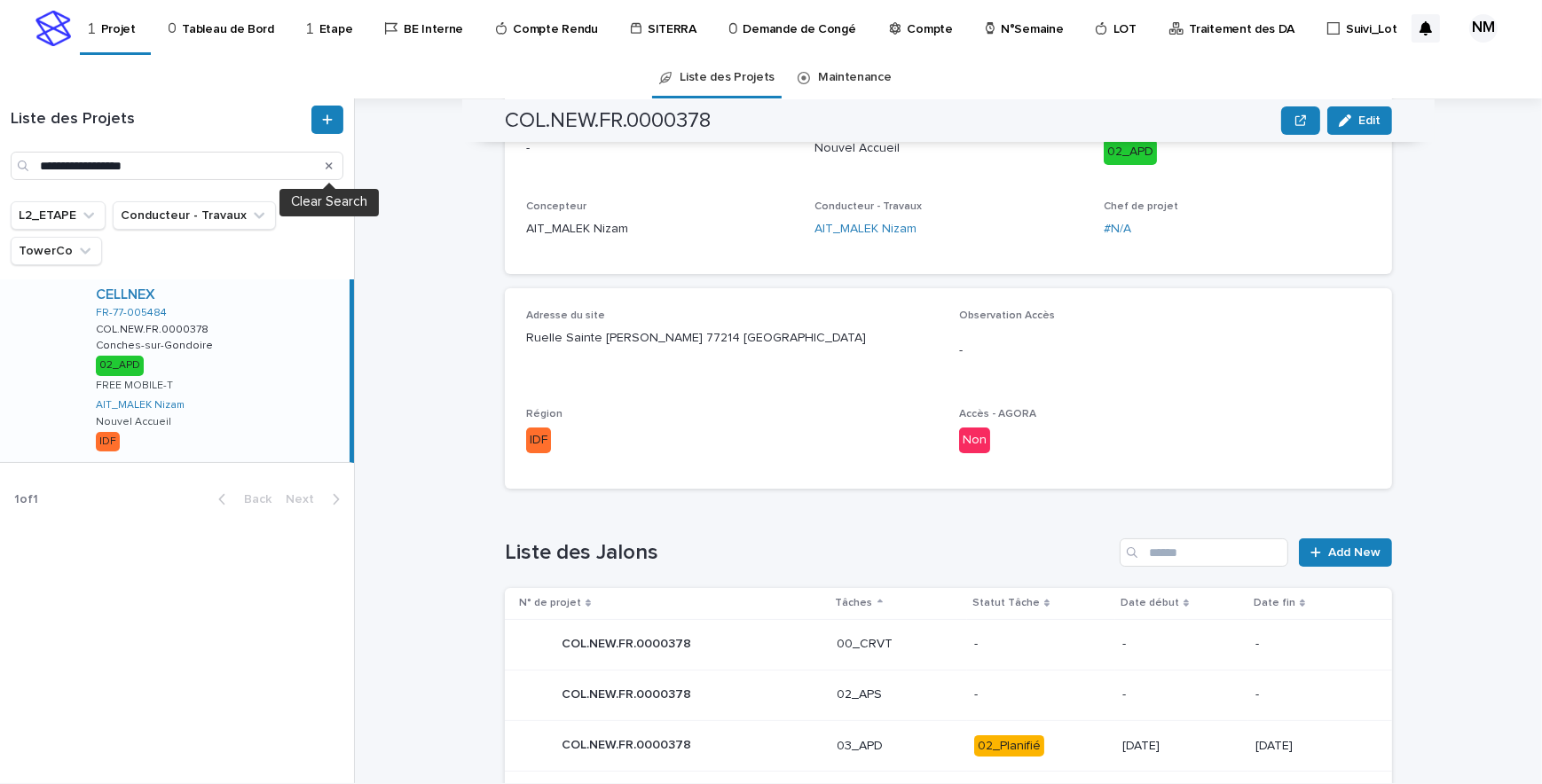 click 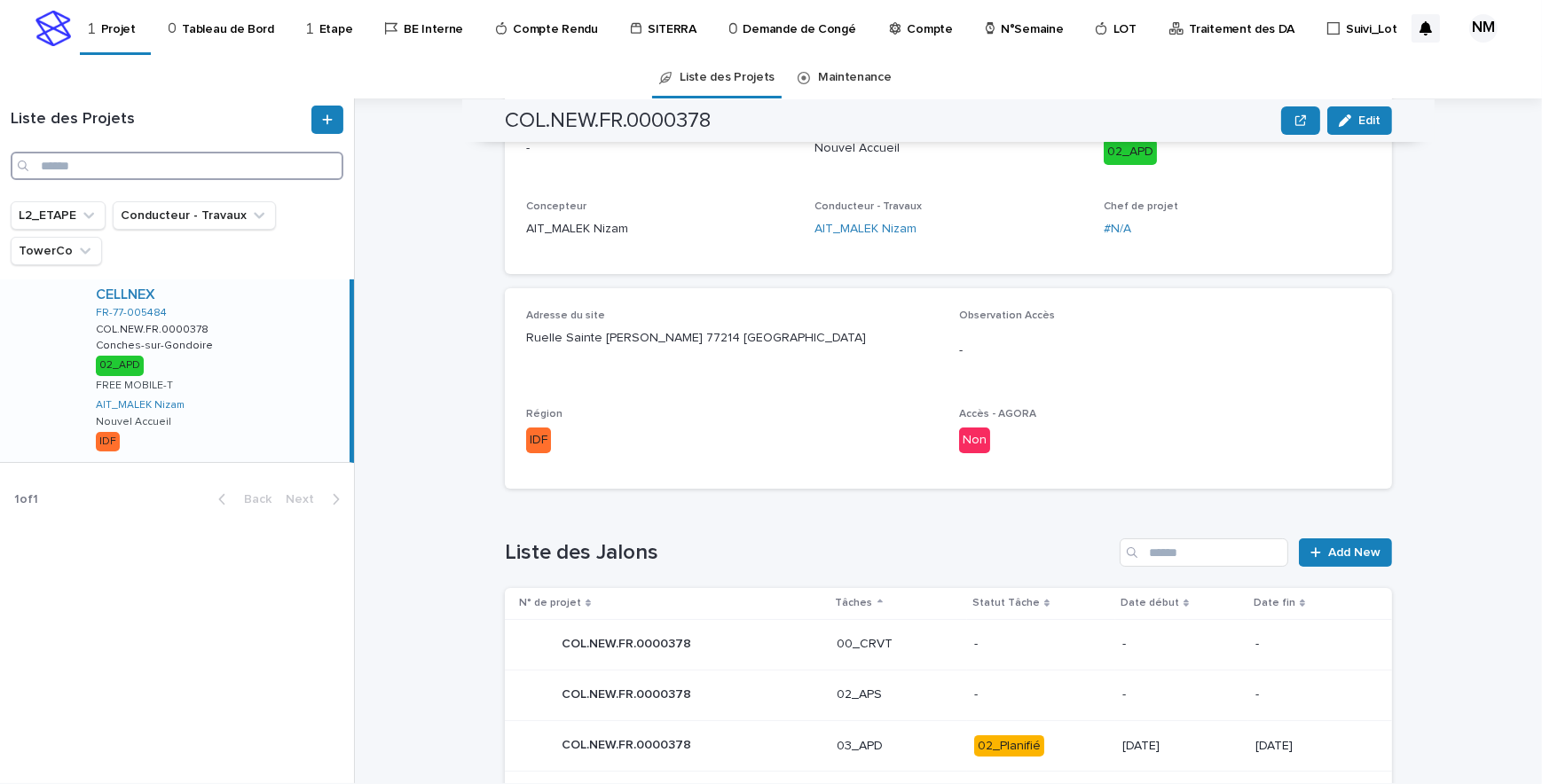 click at bounding box center [177, 166] 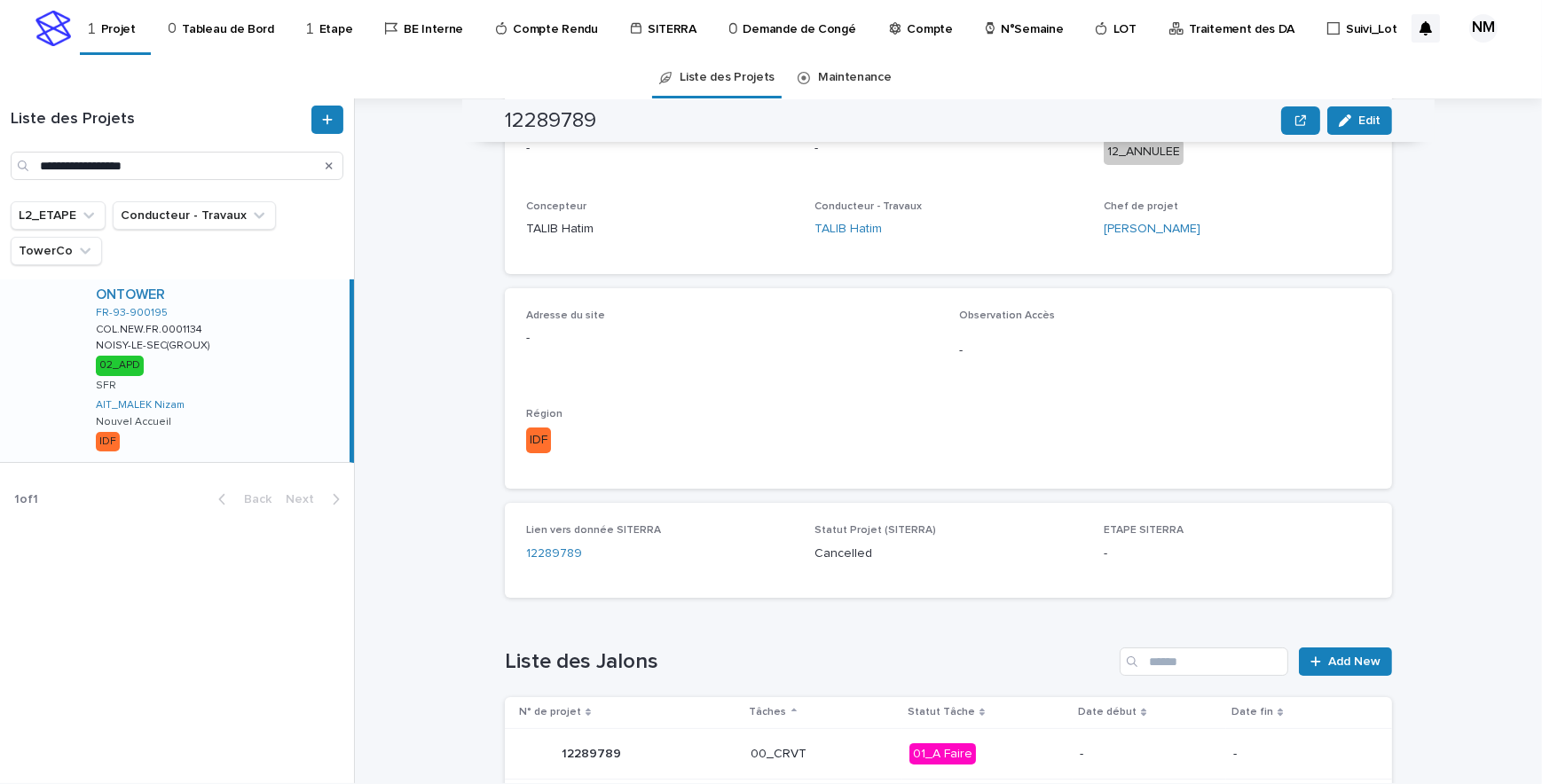 click on "ONTOWER   FR-93-900195   COL.NEW.FR.0001134 COL.NEW.FR.0001134   NOISY-LE-SEC(GROUX) [GEOGRAPHIC_DATA](GROUX)   02_APD SFR AIT_MALEK Nizam   Nouvel Accueil IDF" at bounding box center (216, 371) 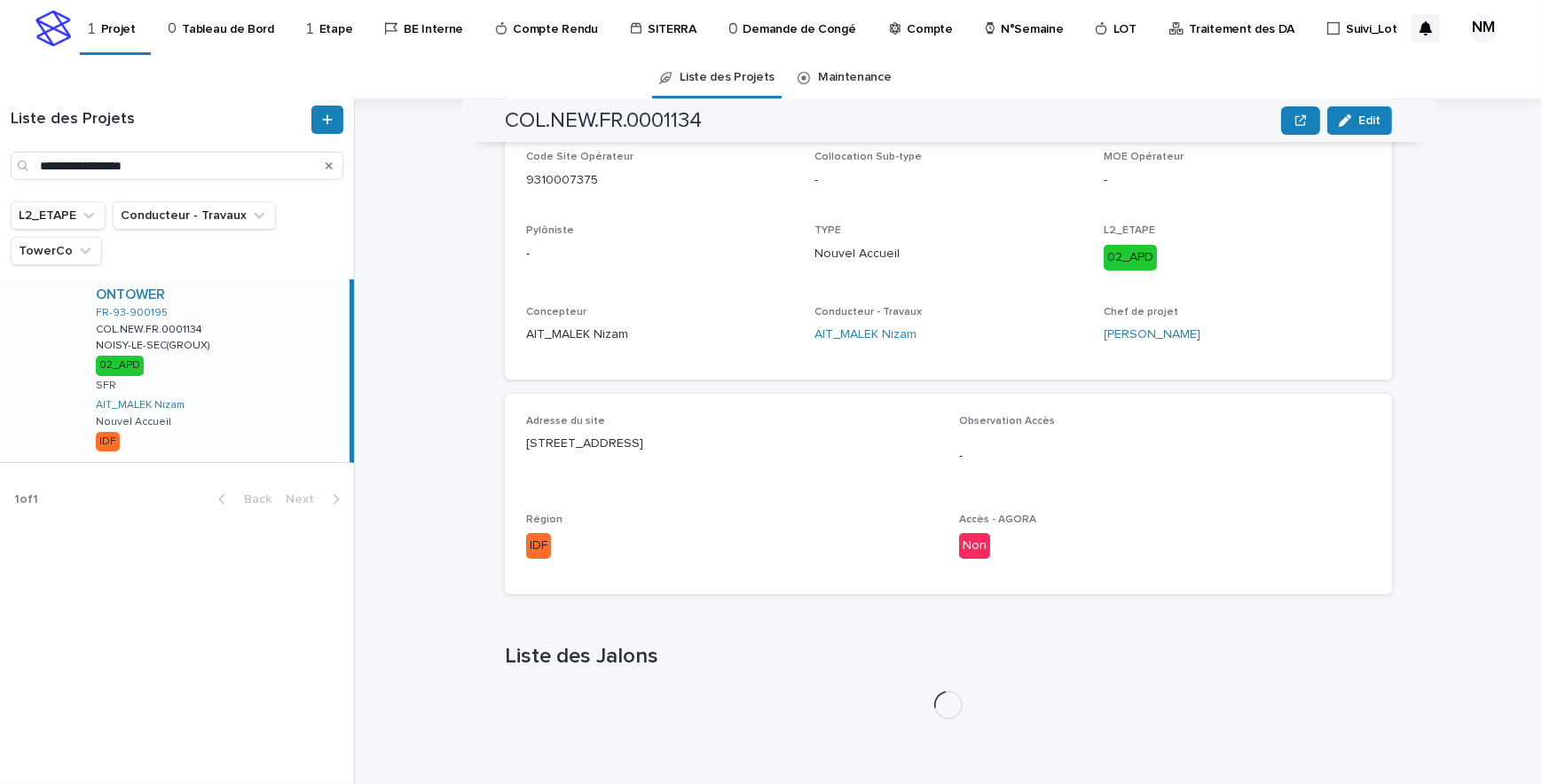 scroll, scrollTop: 388, scrollLeft: 0, axis: vertical 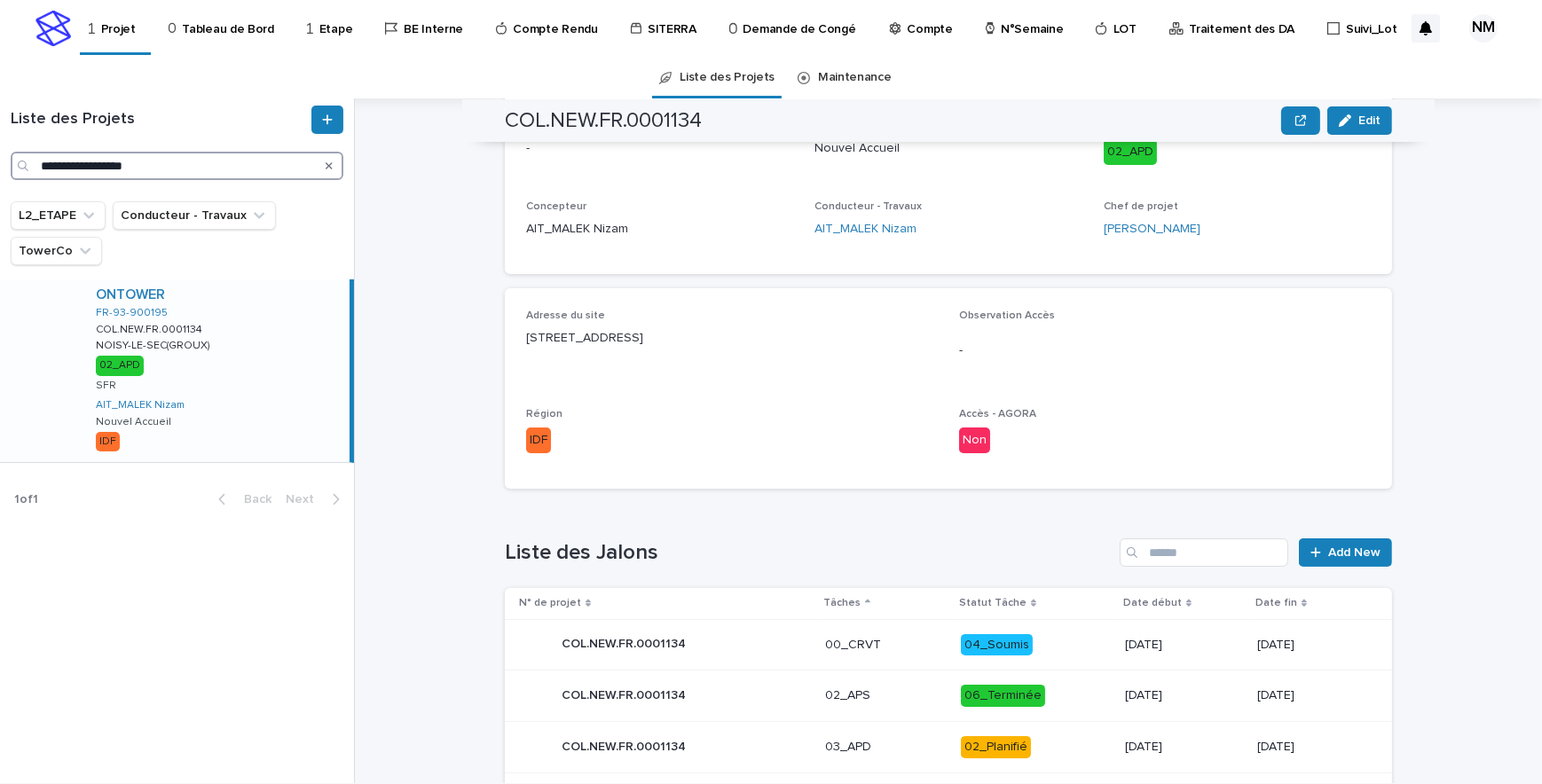 drag, startPoint x: 224, startPoint y: 174, endPoint x: -4, endPoint y: 160, distance: 228.42942 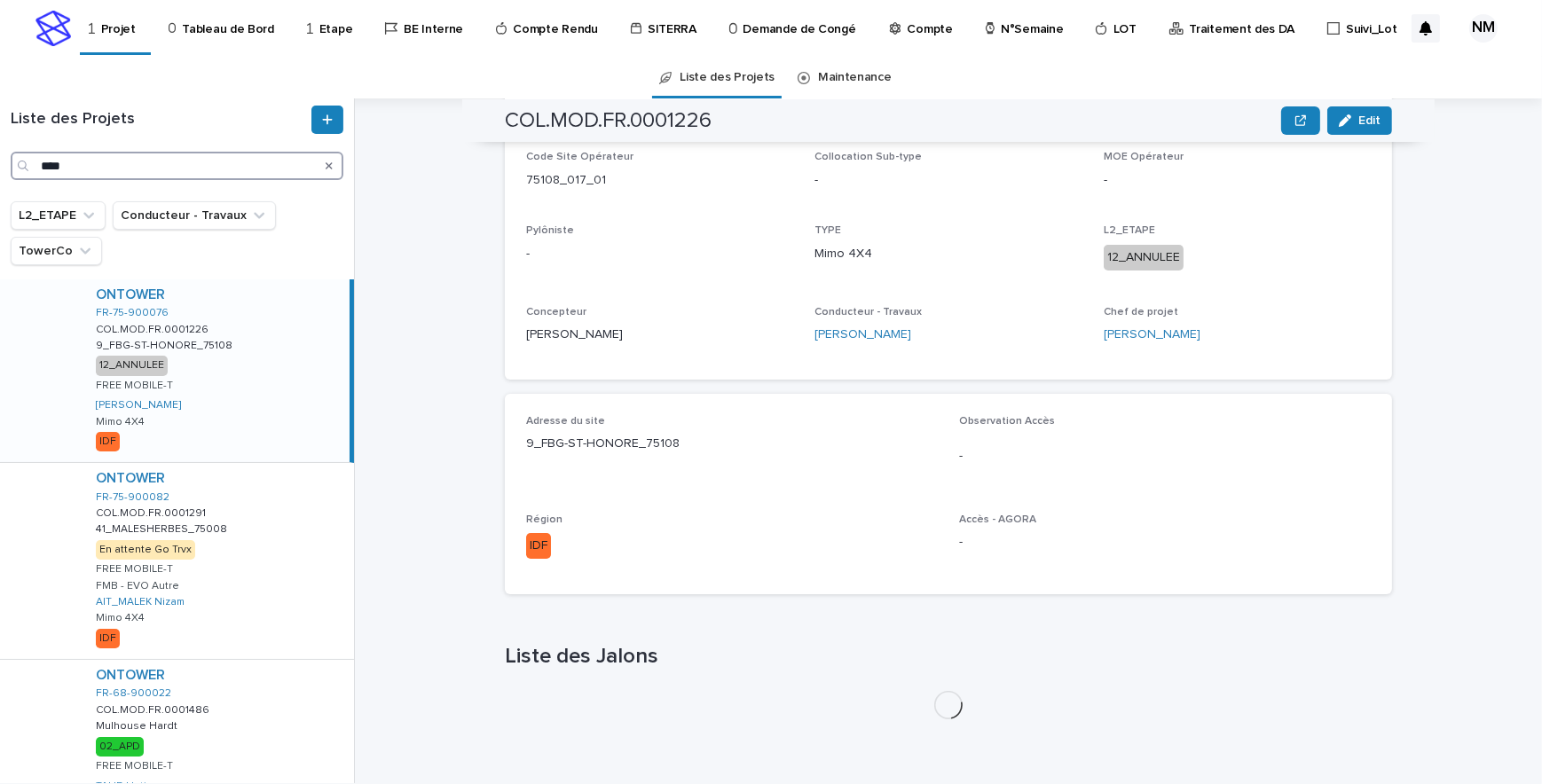 scroll, scrollTop: 388, scrollLeft: 0, axis: vertical 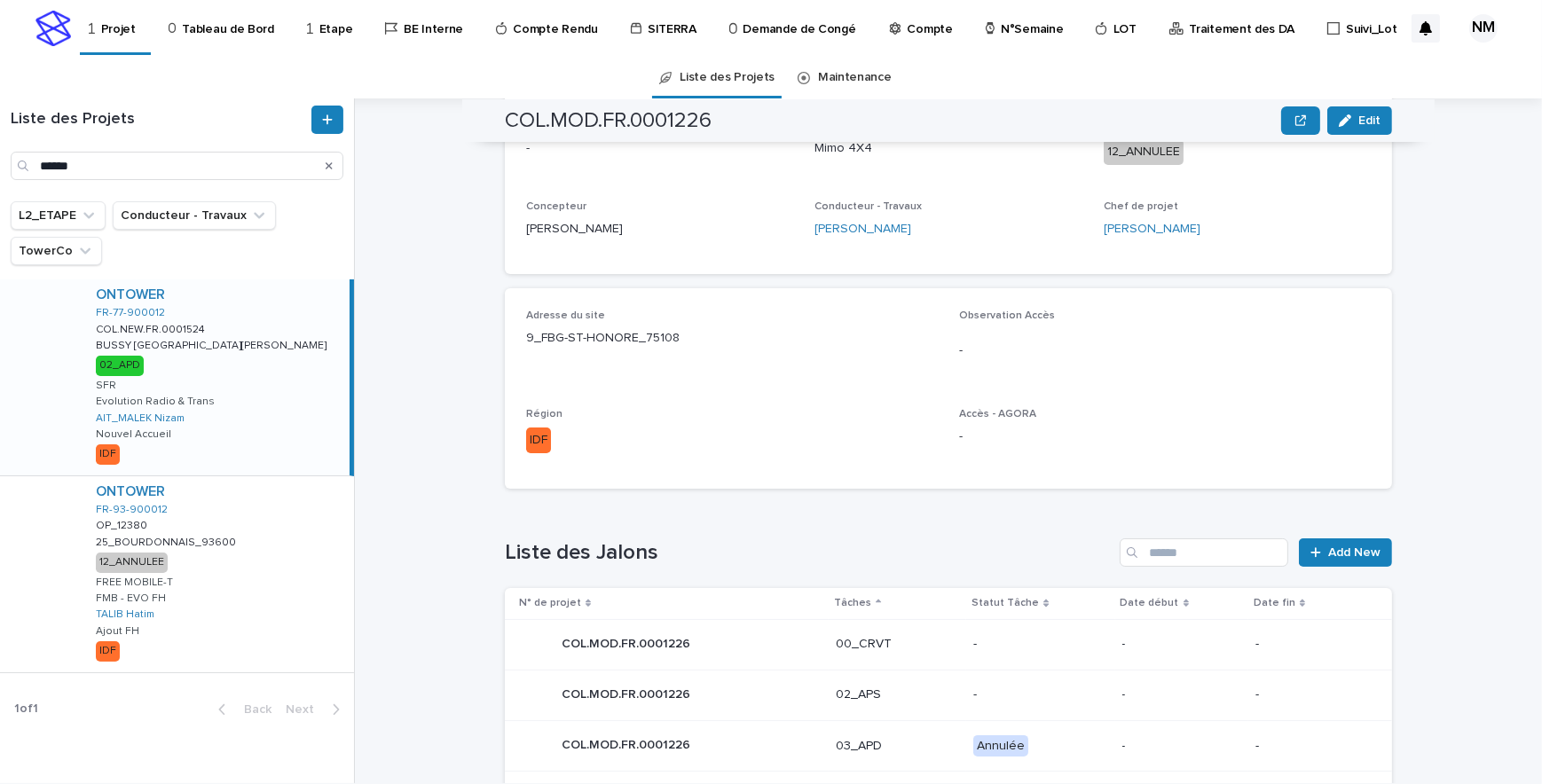 click on "ONTOWER   FR-77-900012   COL.NEW.FR.0001524 COL.NEW.FR.0001524   BUSSY [GEOGRAPHIC_DATA][PERSON_NAME] BUSSY [GEOGRAPHIC_DATA][PERSON_NAME]   02_APD SFR Evolution Radio & Trans AIT_MALEK [PERSON_NAME] Accueil IDF" at bounding box center [216, 377] 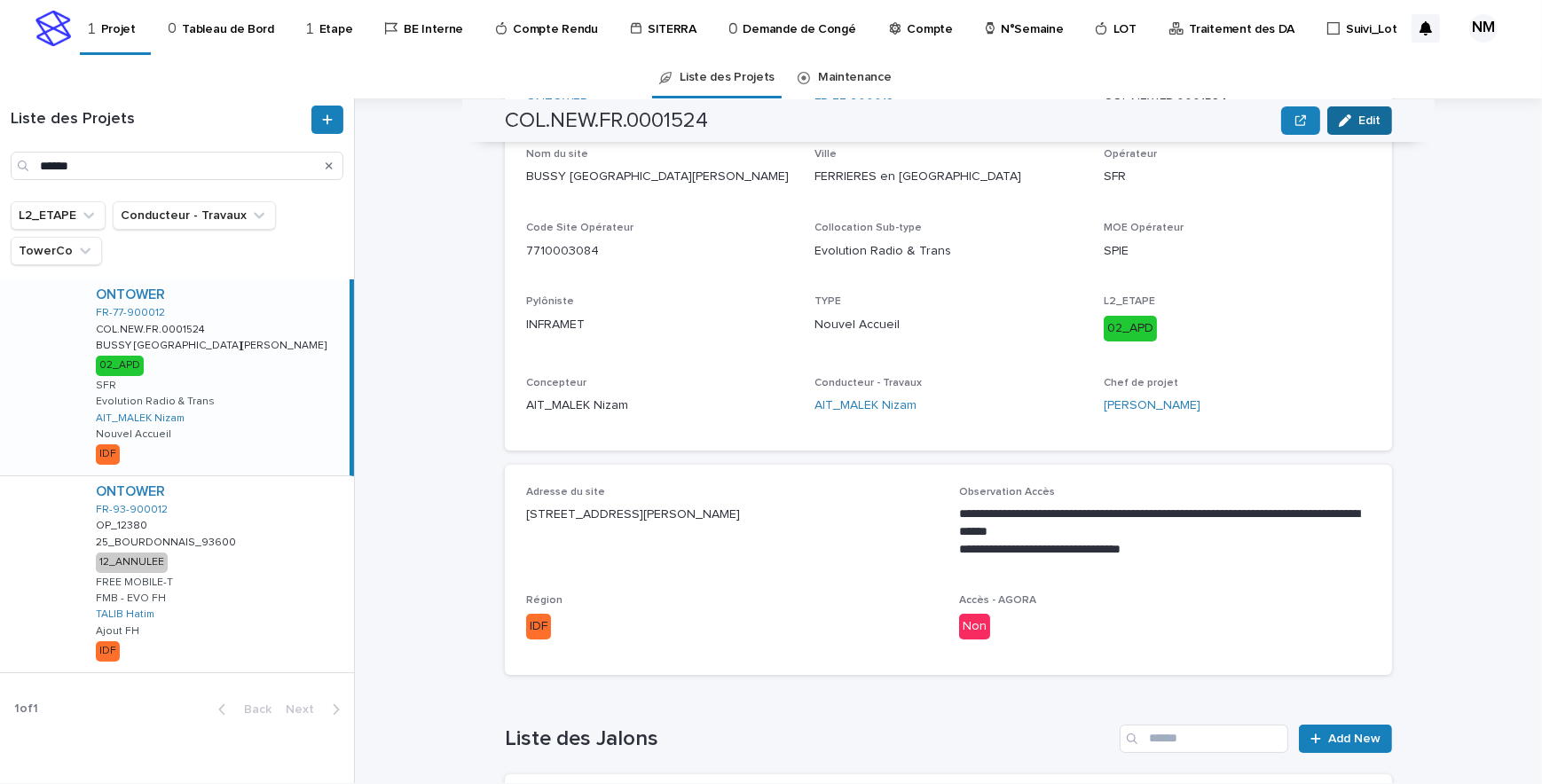 scroll, scrollTop: 380, scrollLeft: 0, axis: vertical 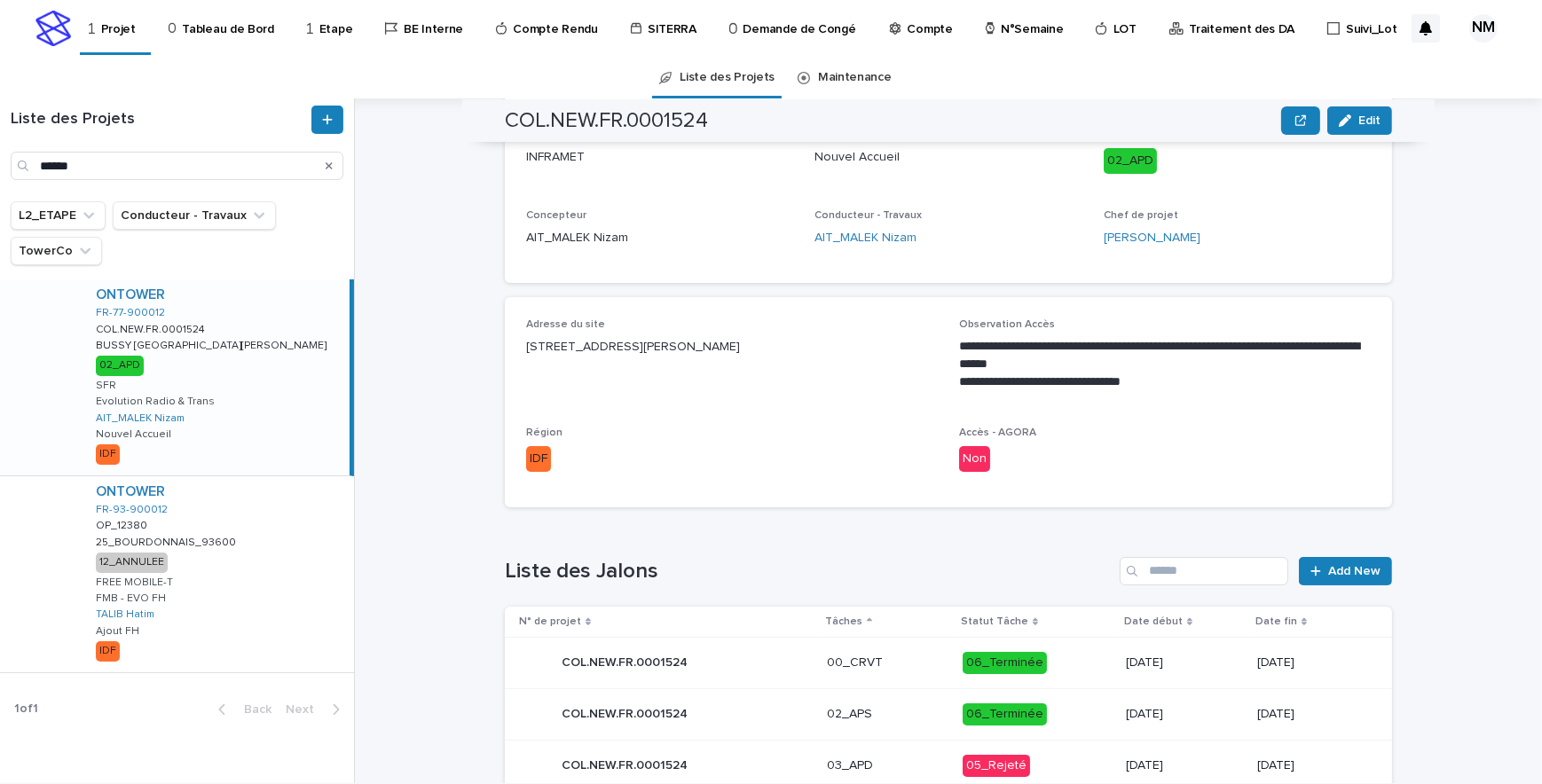 click on "Edit" at bounding box center (1369, 121) 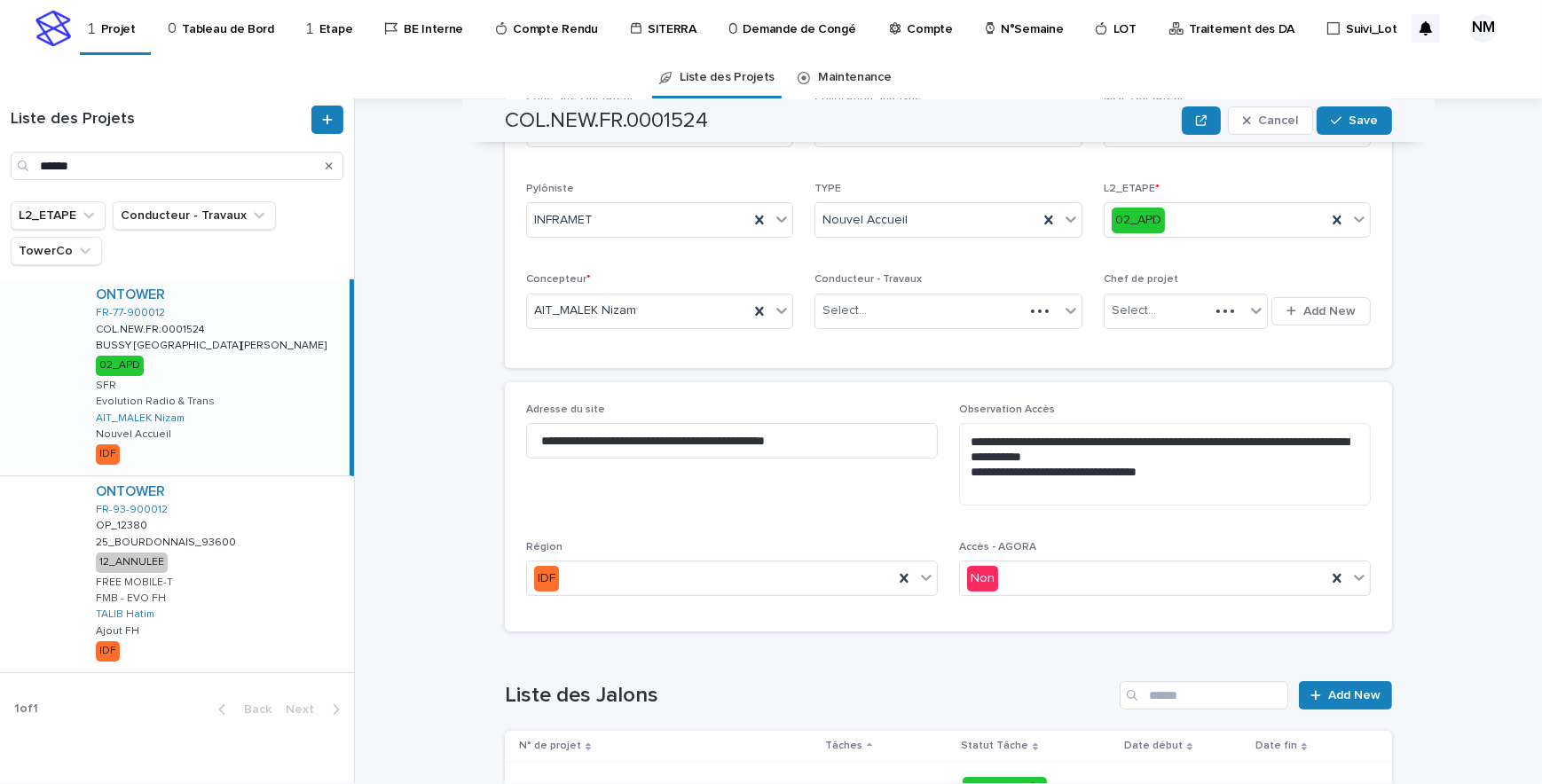 scroll, scrollTop: 419, scrollLeft: 0, axis: vertical 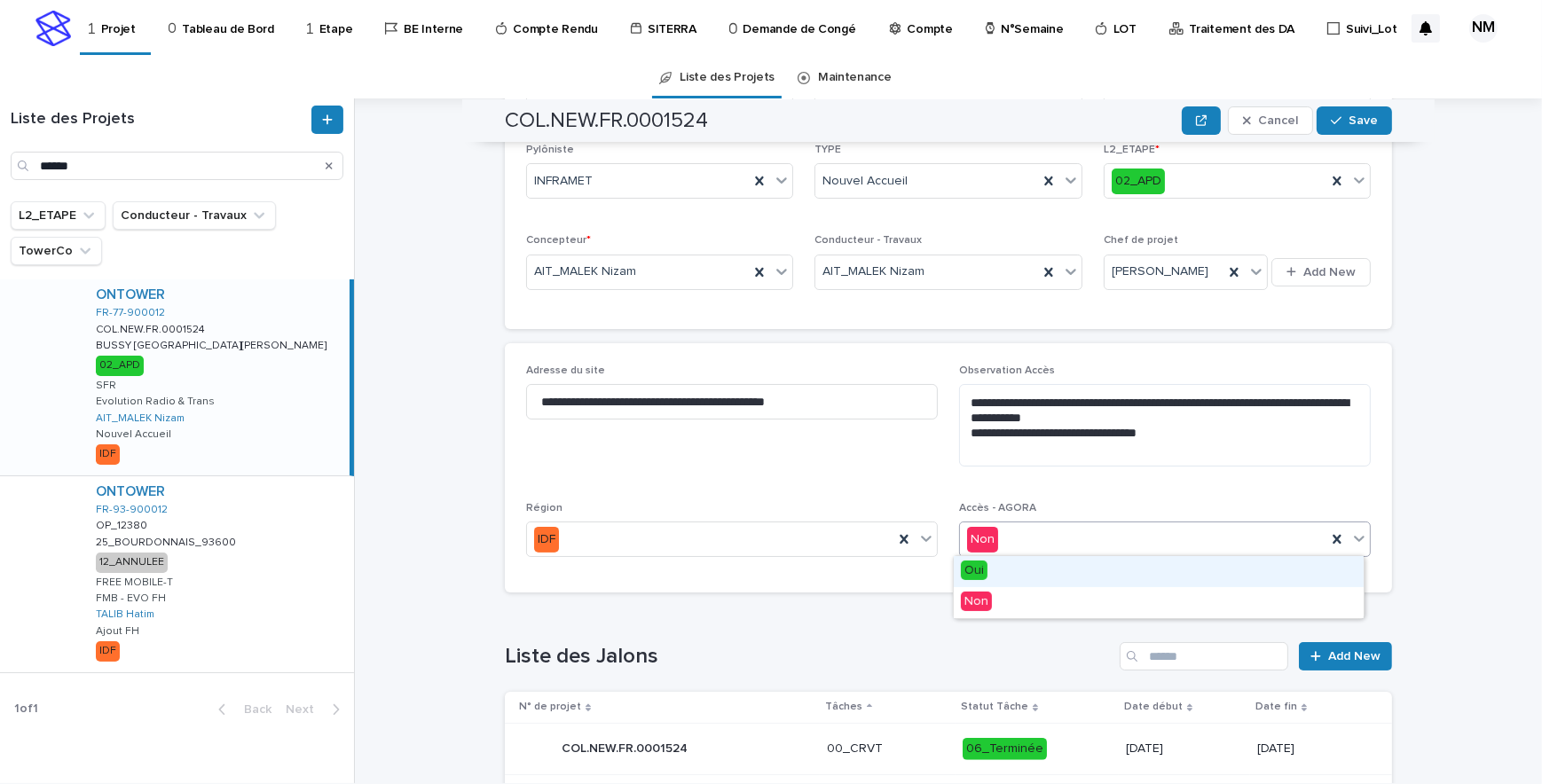click on "Non" at bounding box center (1143, 539) 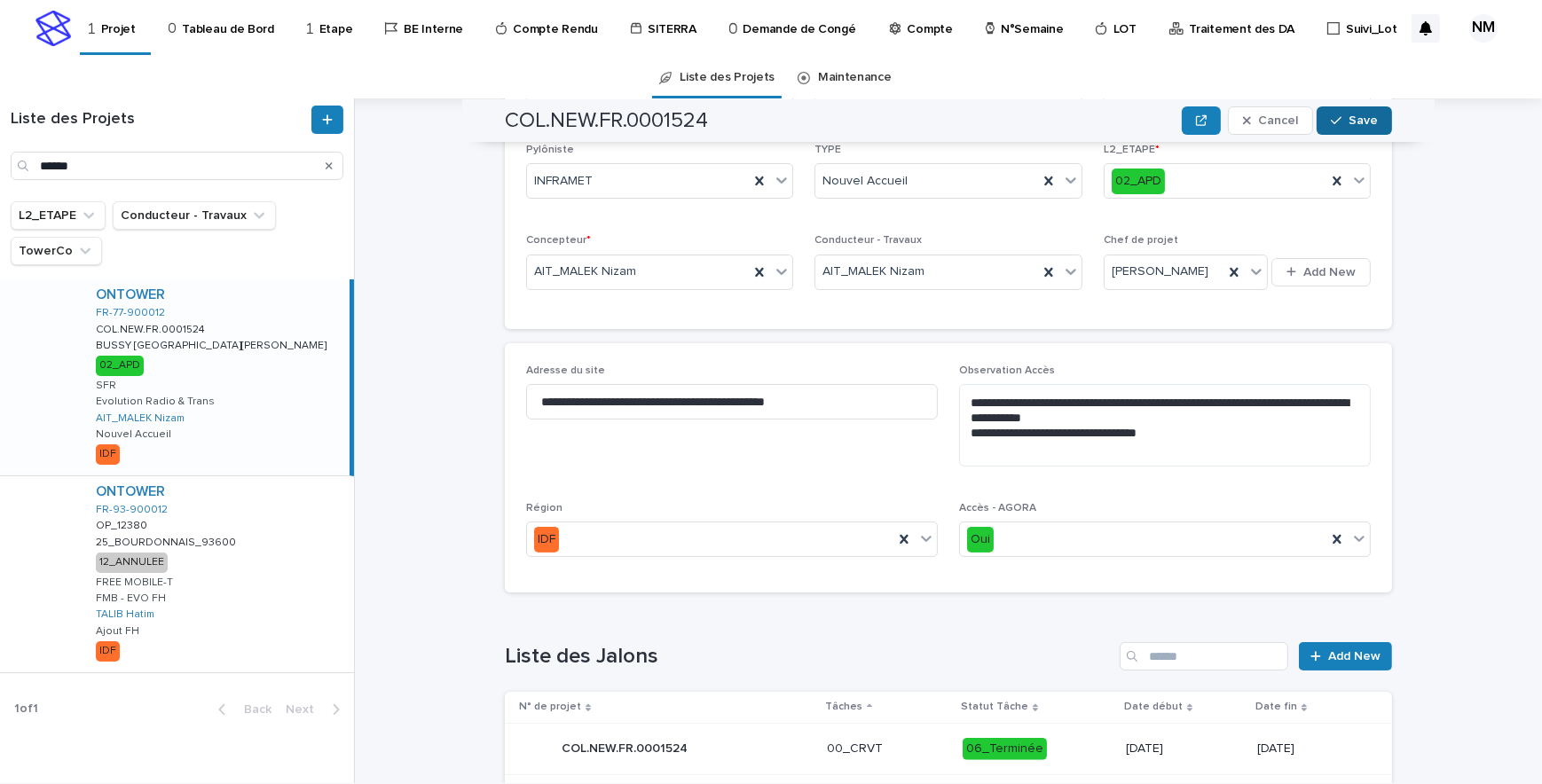 click on "Save" at bounding box center [1354, 121] 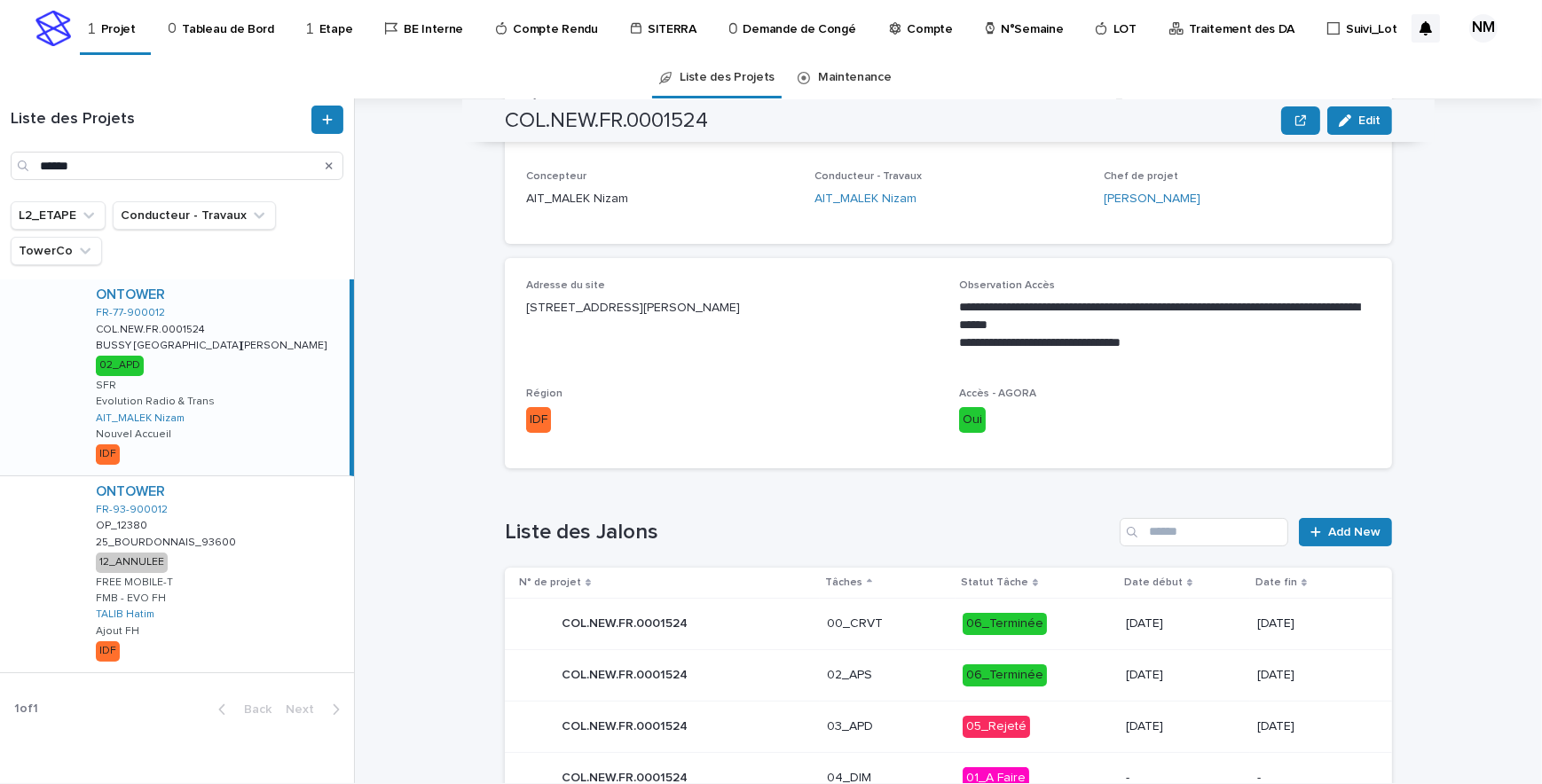 scroll, scrollTop: 268, scrollLeft: 0, axis: vertical 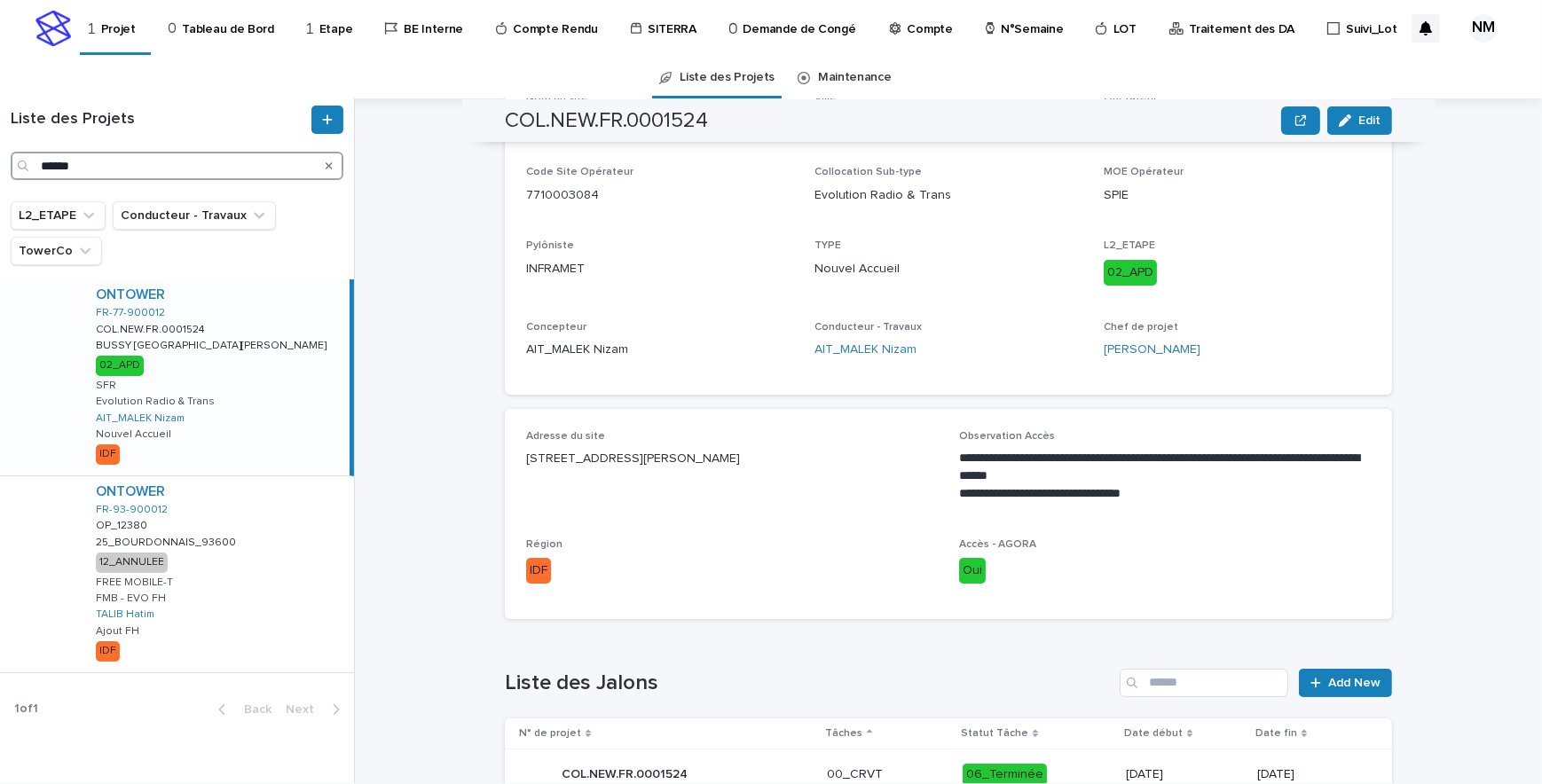 drag, startPoint x: 98, startPoint y: 167, endPoint x: -4, endPoint y: 147, distance: 103.94229 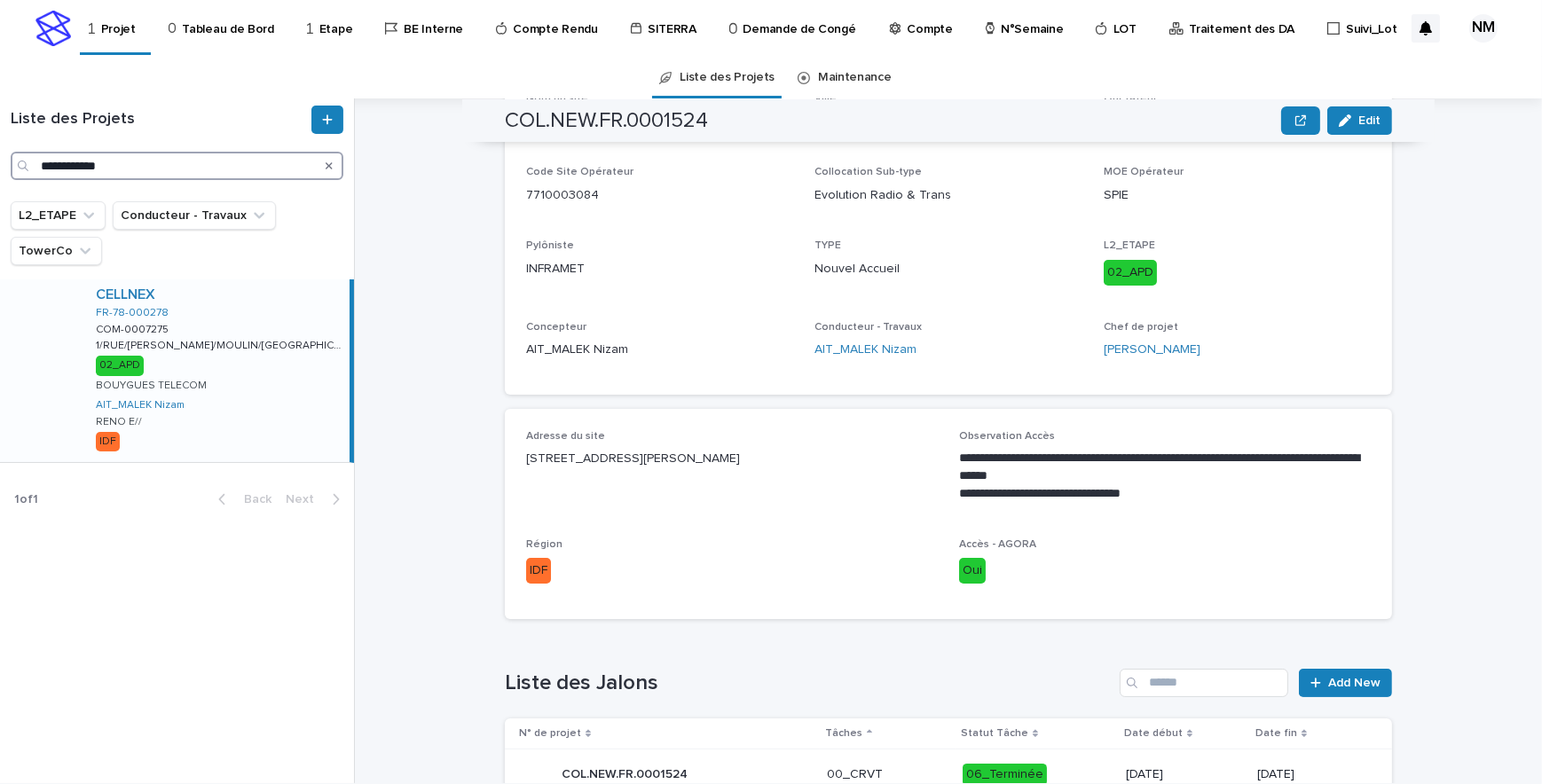 type on "**********" 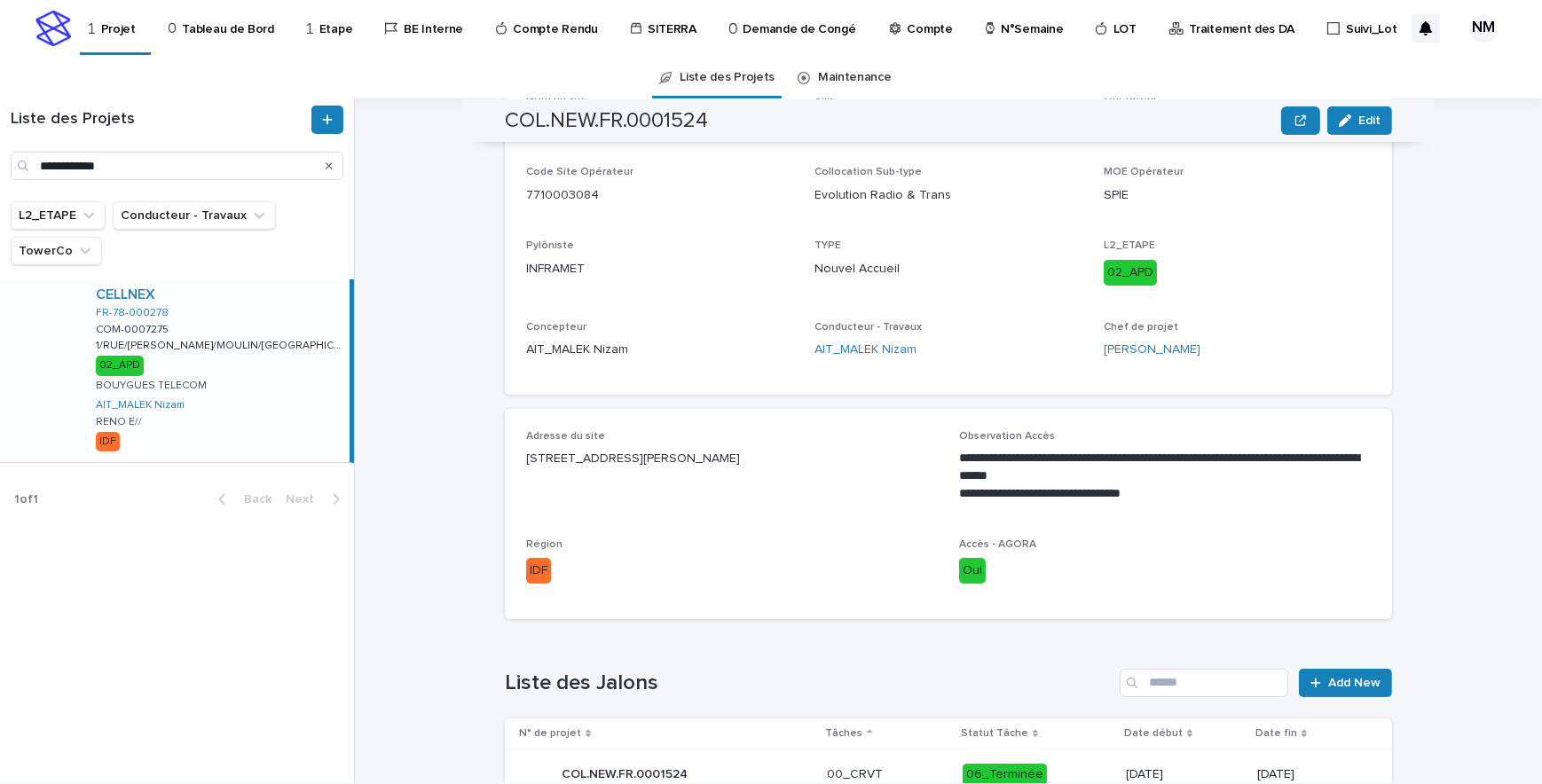 click on "CELLNEX   FR-78-000278   COM-0007275 COM-0007275   1/RUE/[PERSON_NAME]/[GEOGRAPHIC_DATA] 1/[GEOGRAPHIC_DATA]/MOULIN/[GEOGRAPHIC_DATA]   02_APD BOUYGUES TELECOM AIT_MALEK [PERSON_NAME] E// IDF" at bounding box center (216, 371) 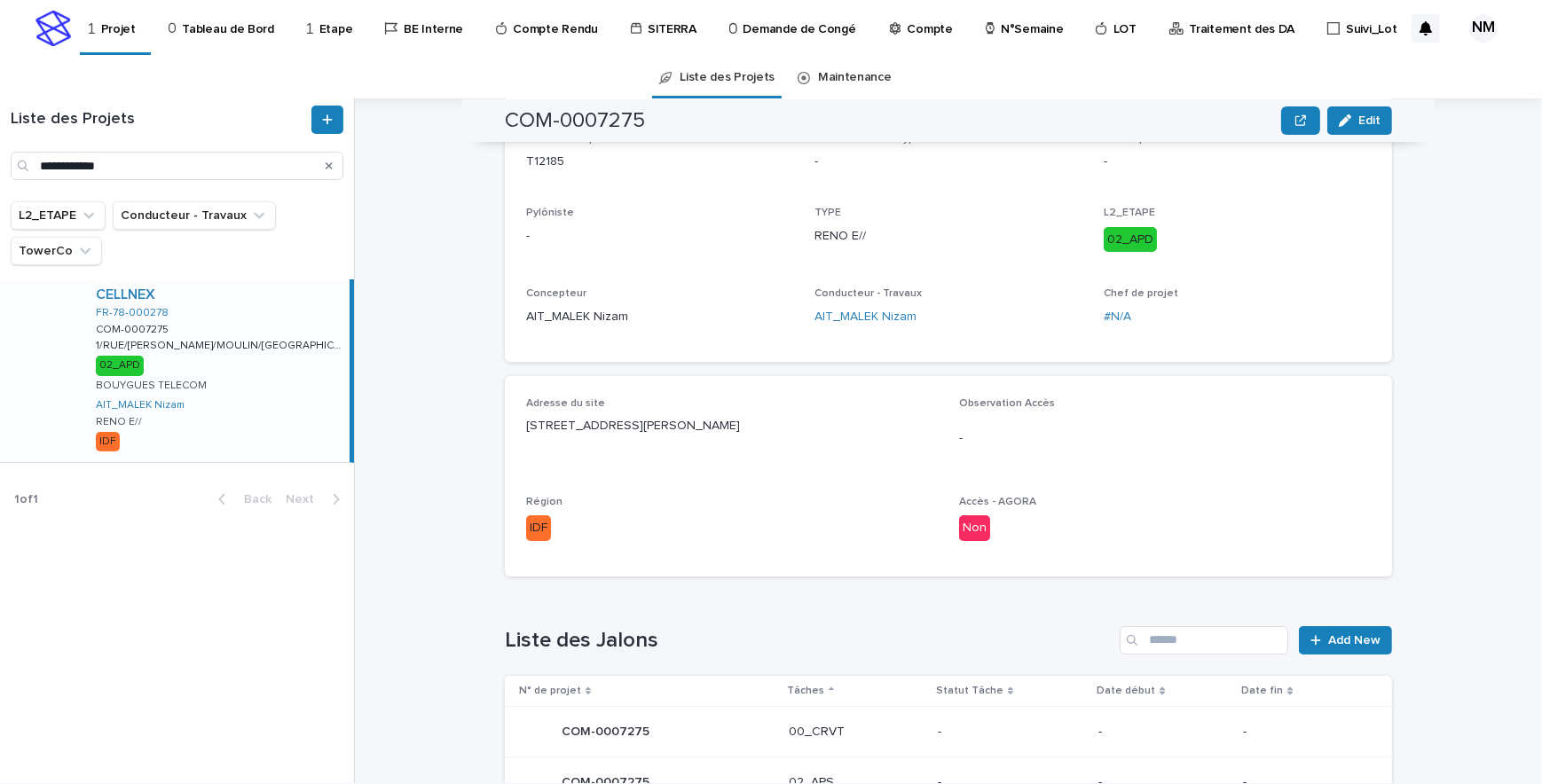 scroll, scrollTop: 349, scrollLeft: 0, axis: vertical 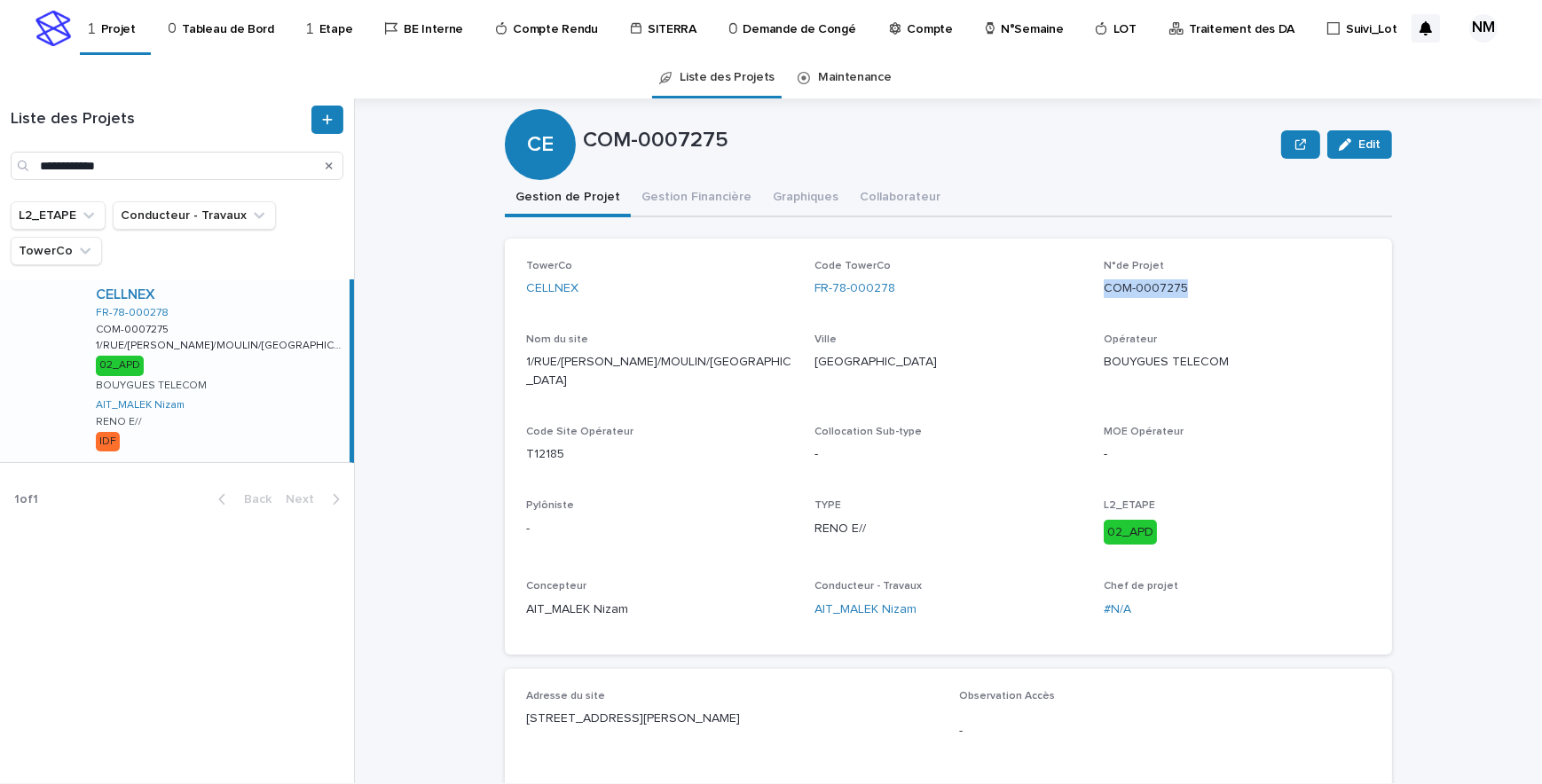 drag, startPoint x: 1189, startPoint y: 283, endPoint x: 1097, endPoint y: 283, distance: 92 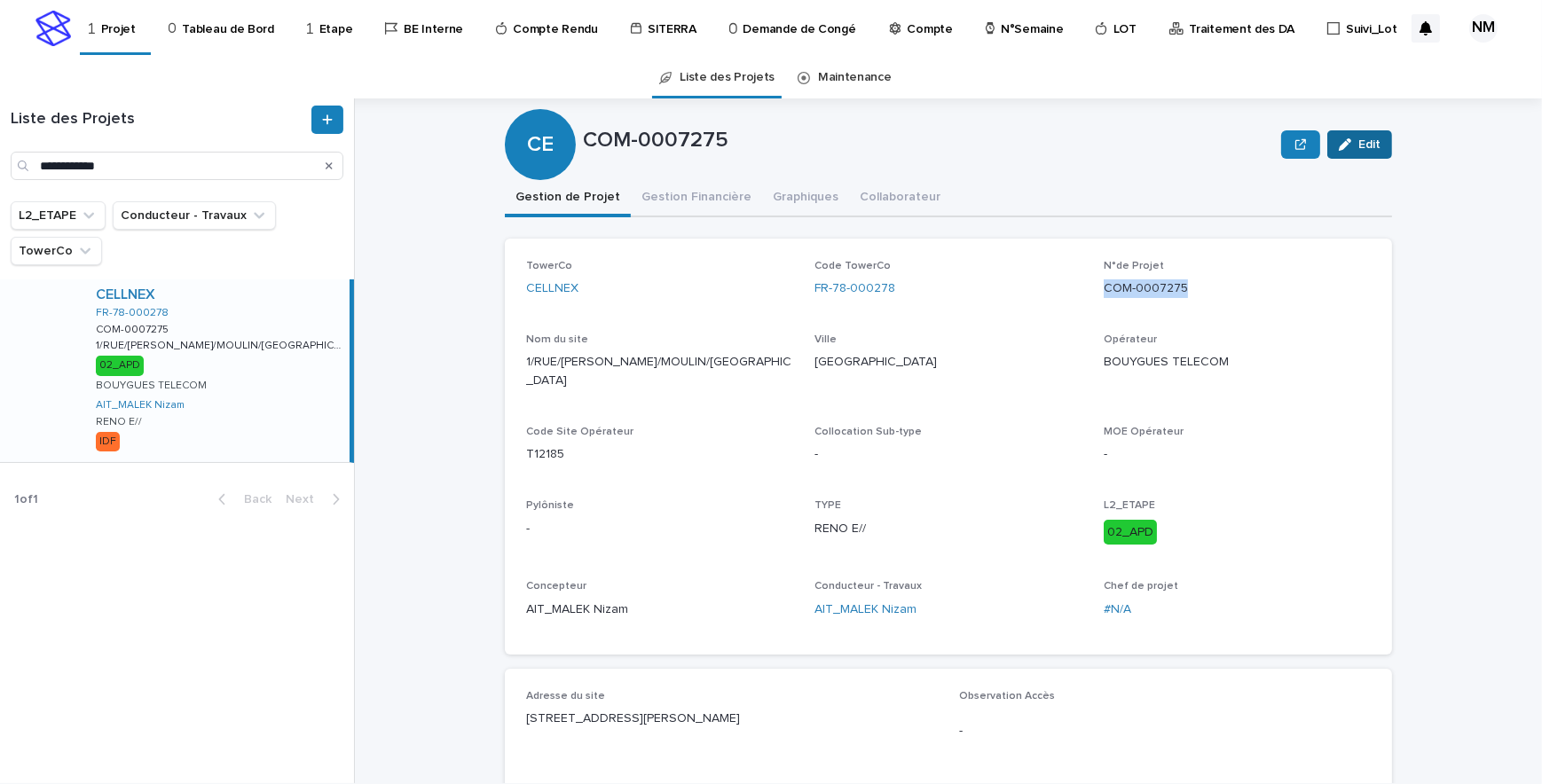 click on "Edit" at bounding box center [1369, 145] 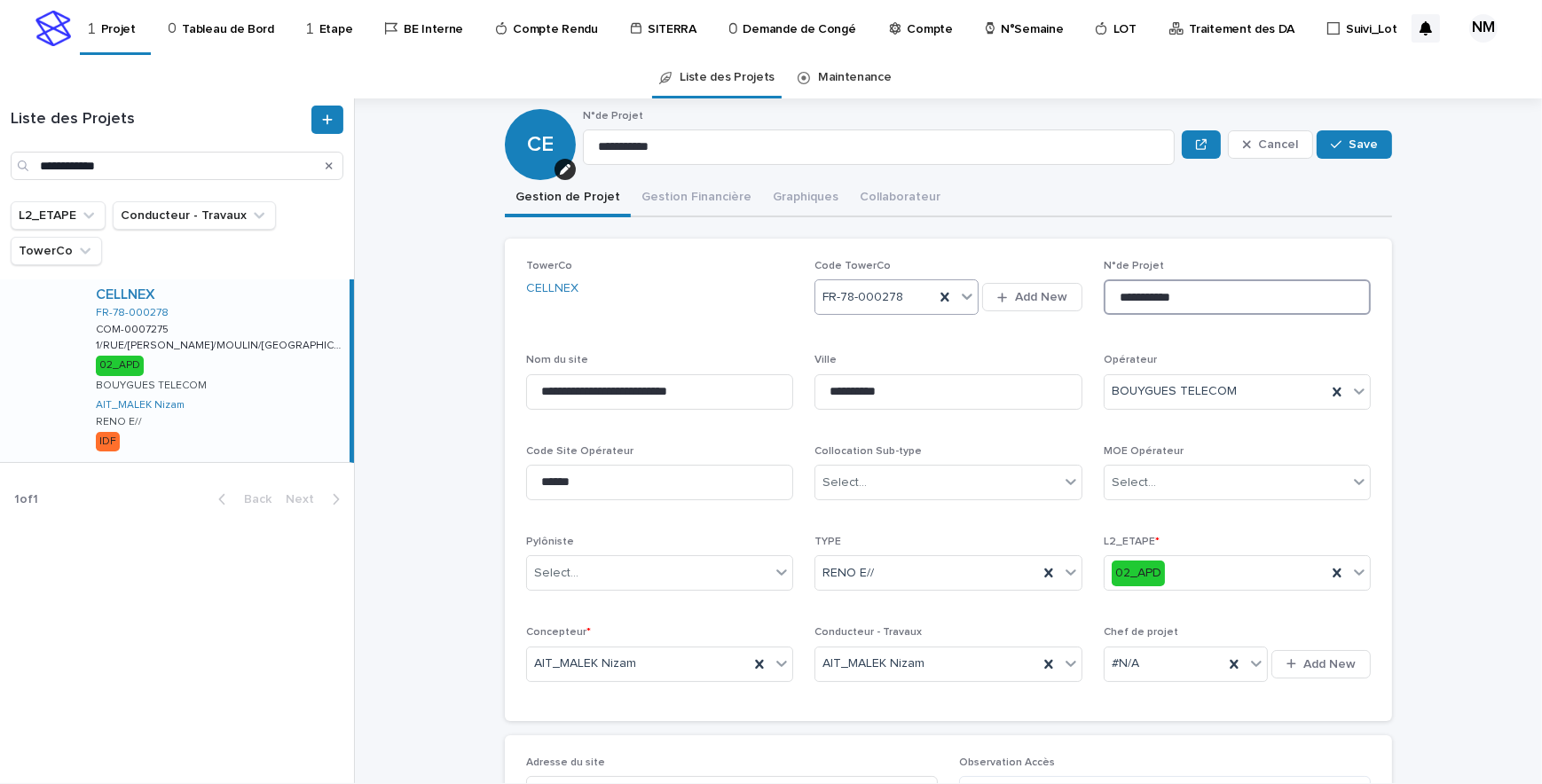 drag, startPoint x: 1243, startPoint y: 292, endPoint x: 916, endPoint y: 293, distance: 327.00153 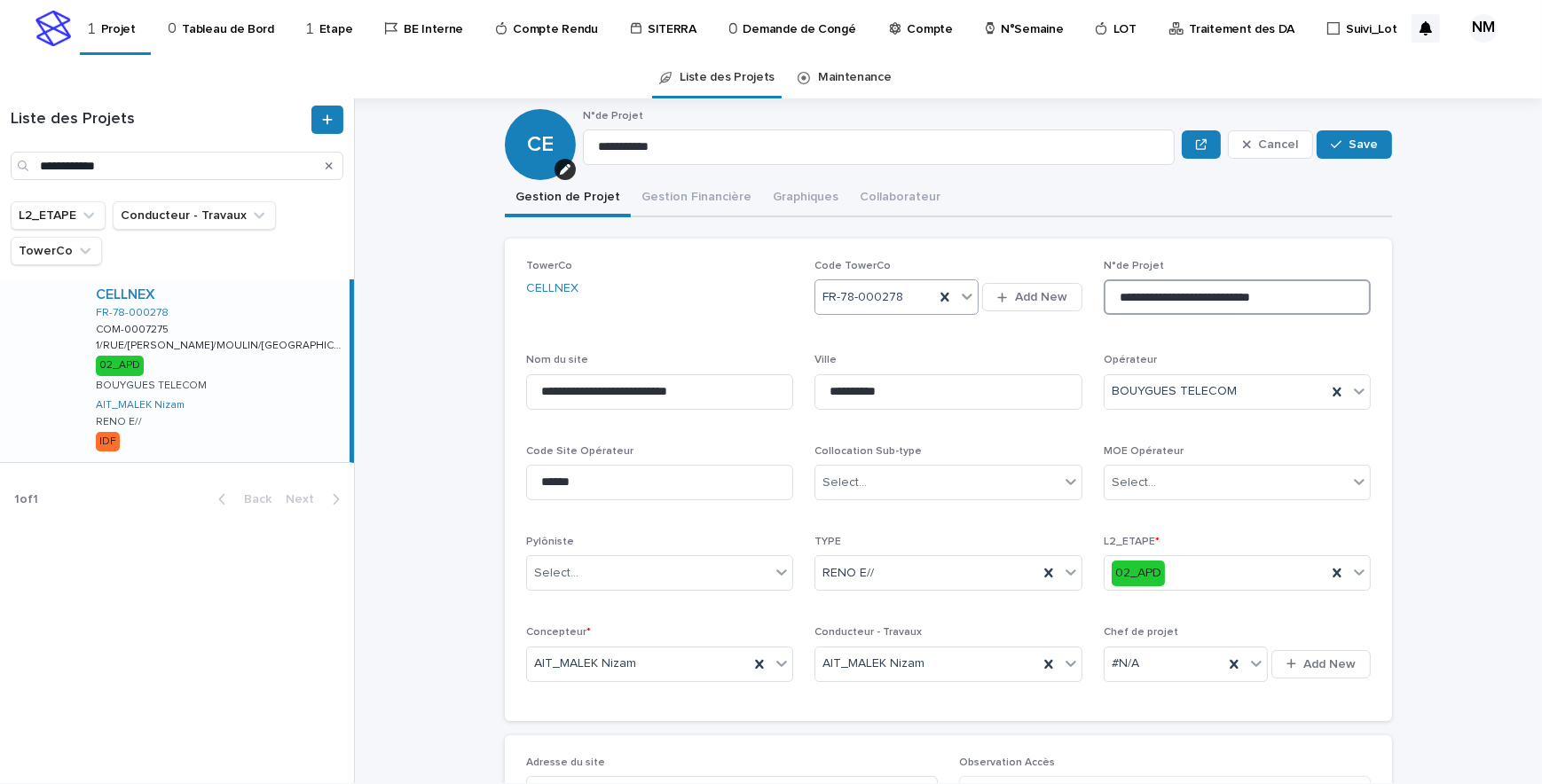 type on "**********" 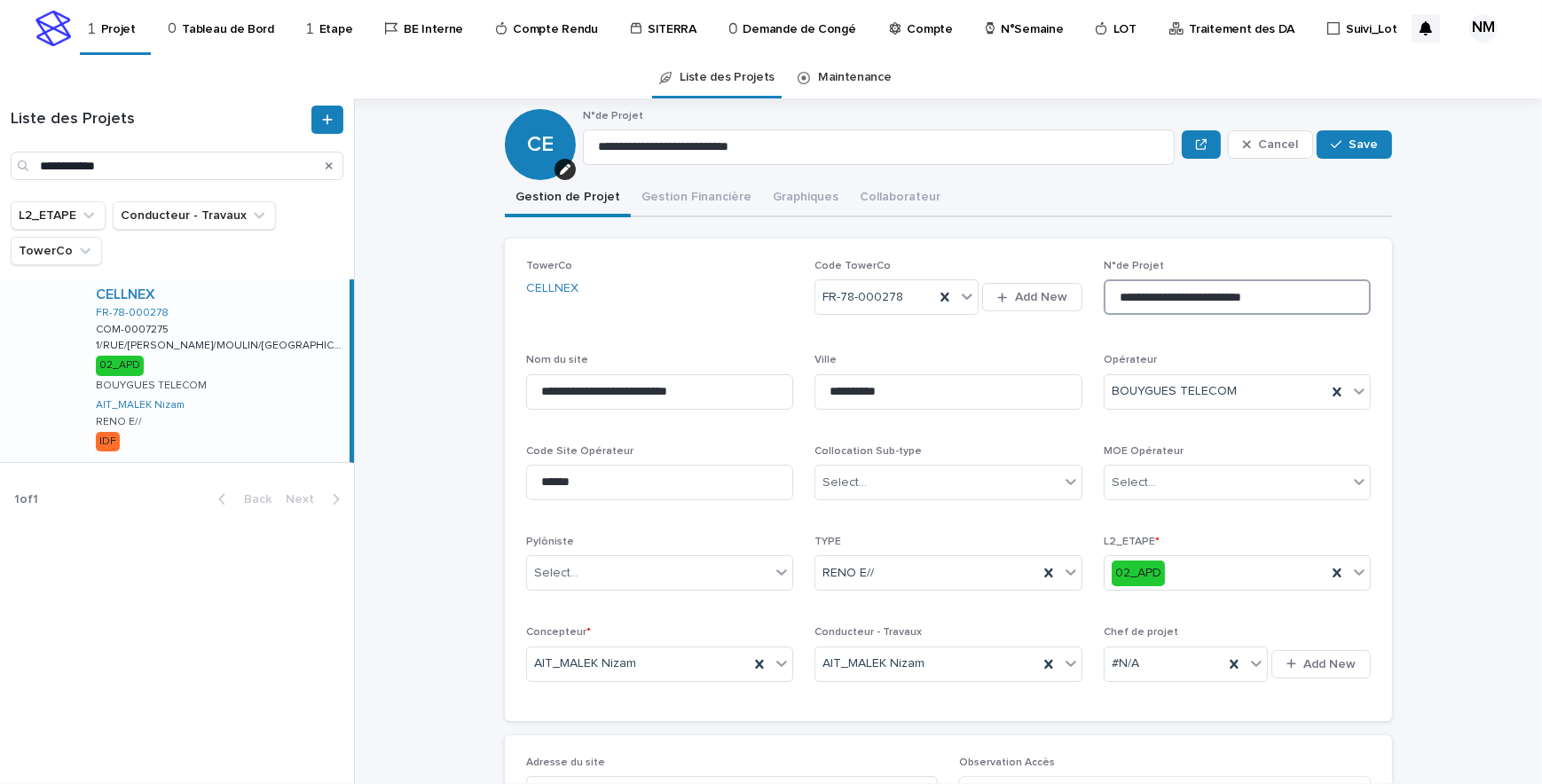type on "**********" 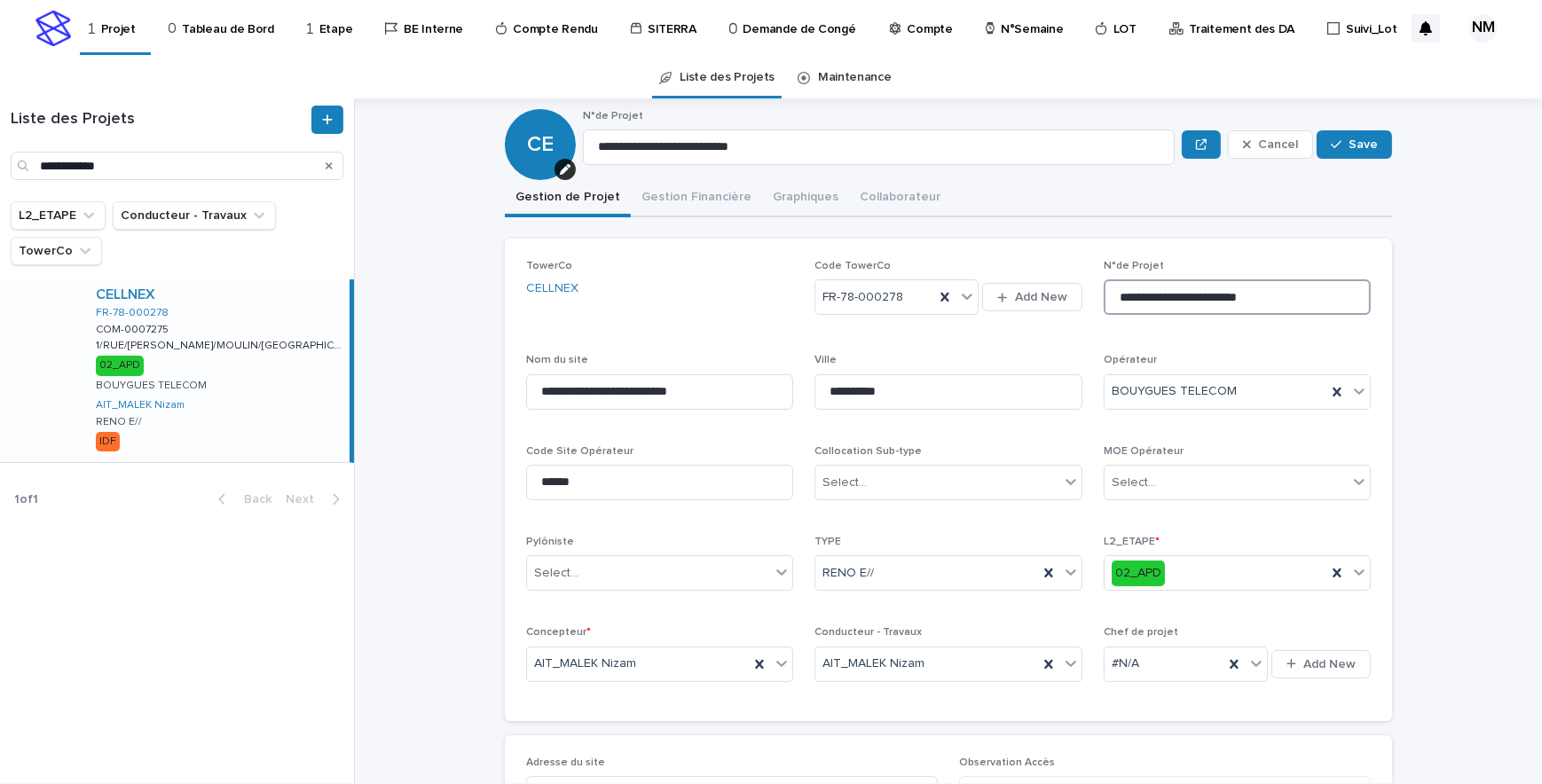 type on "**********" 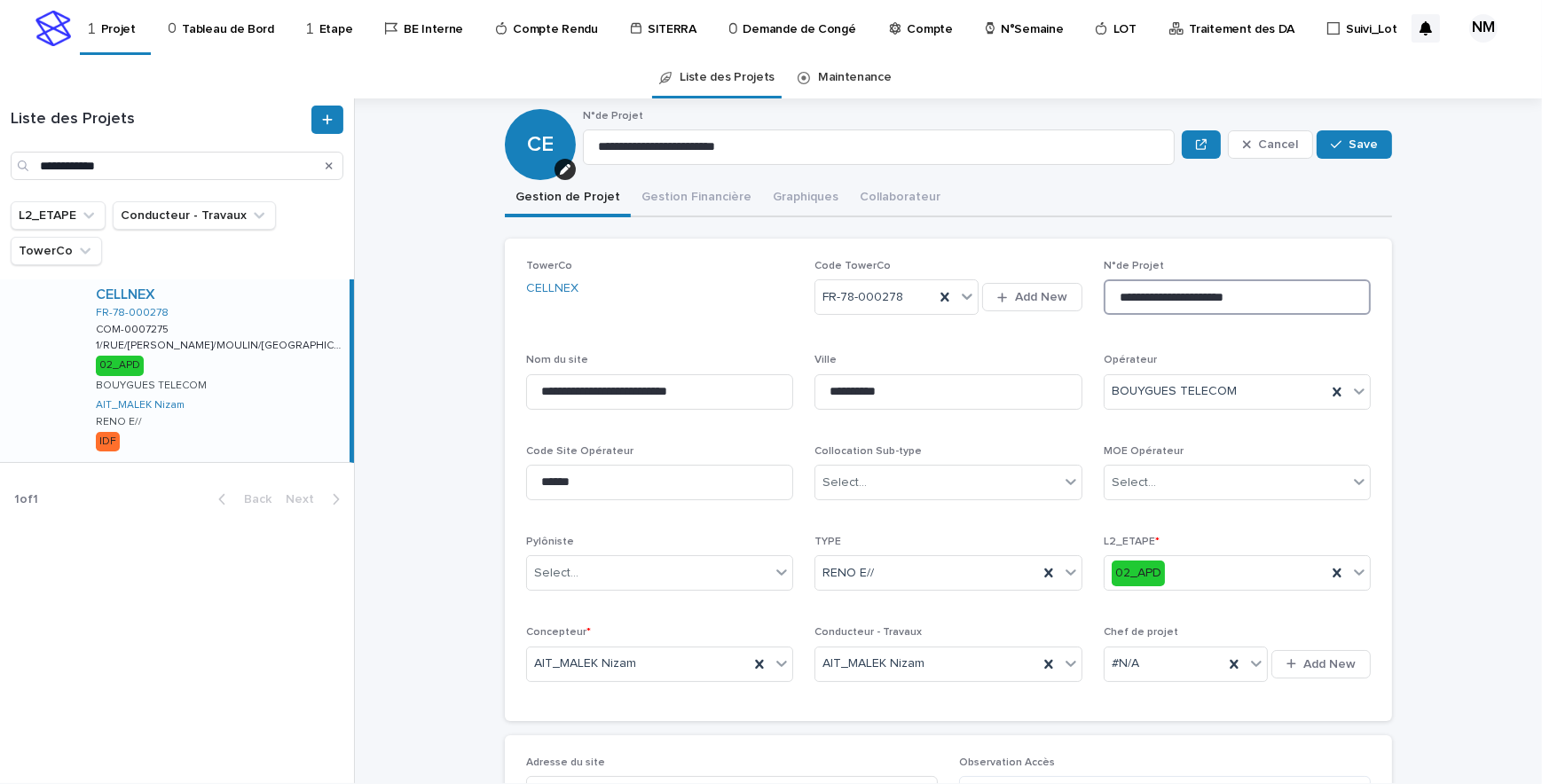 type on "**********" 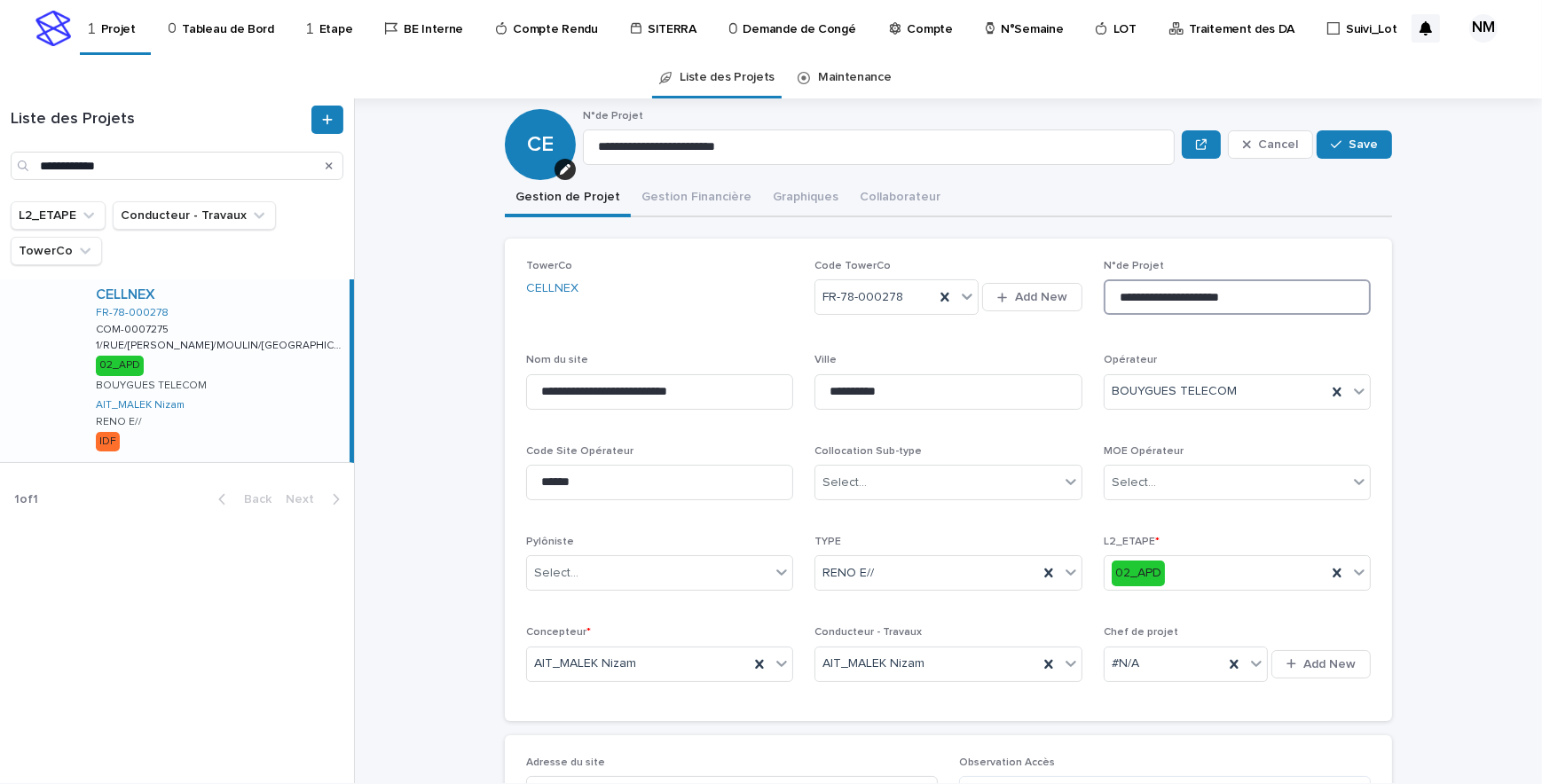 type on "**********" 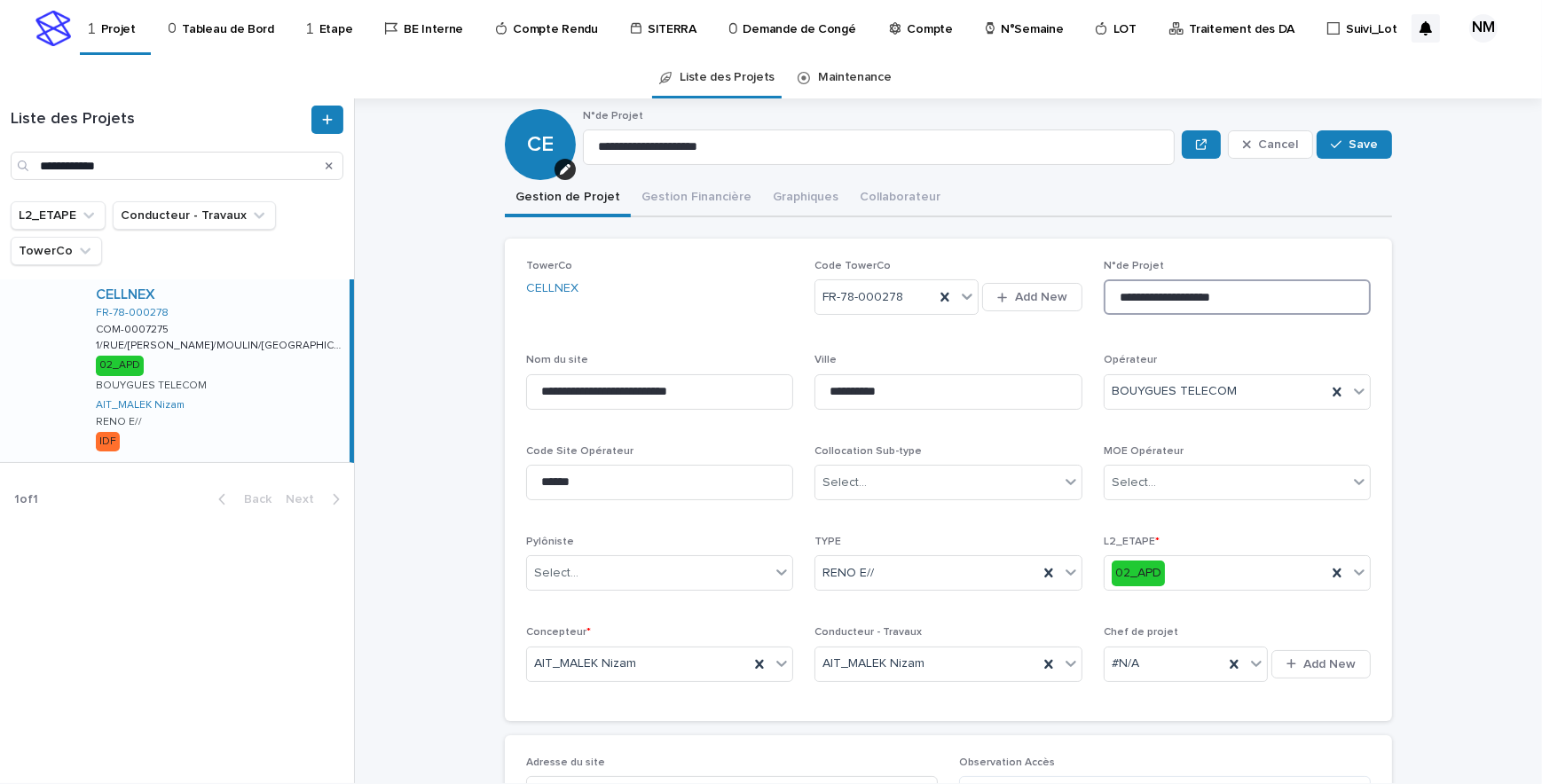 type on "**********" 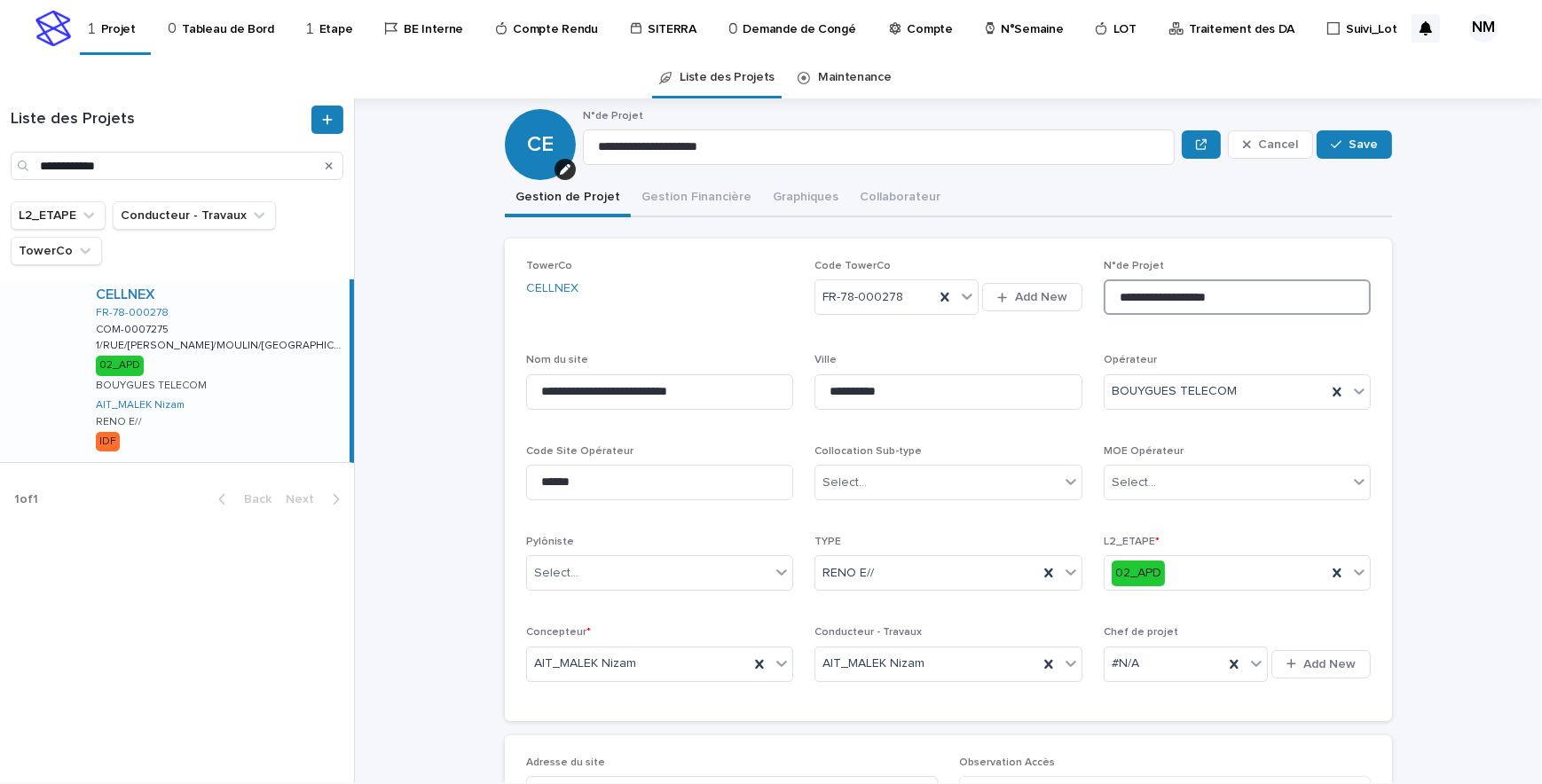 type on "**********" 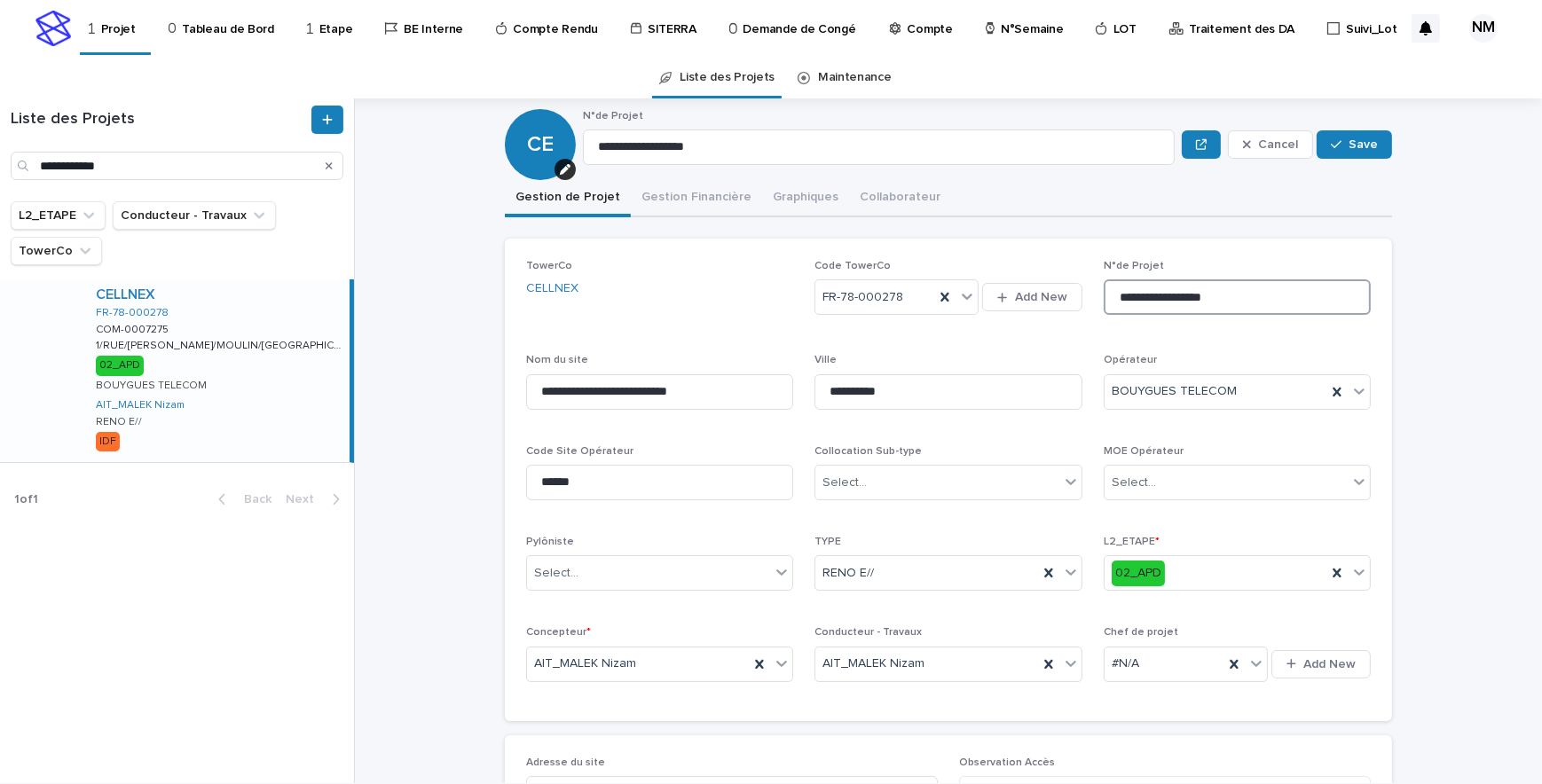 type on "**********" 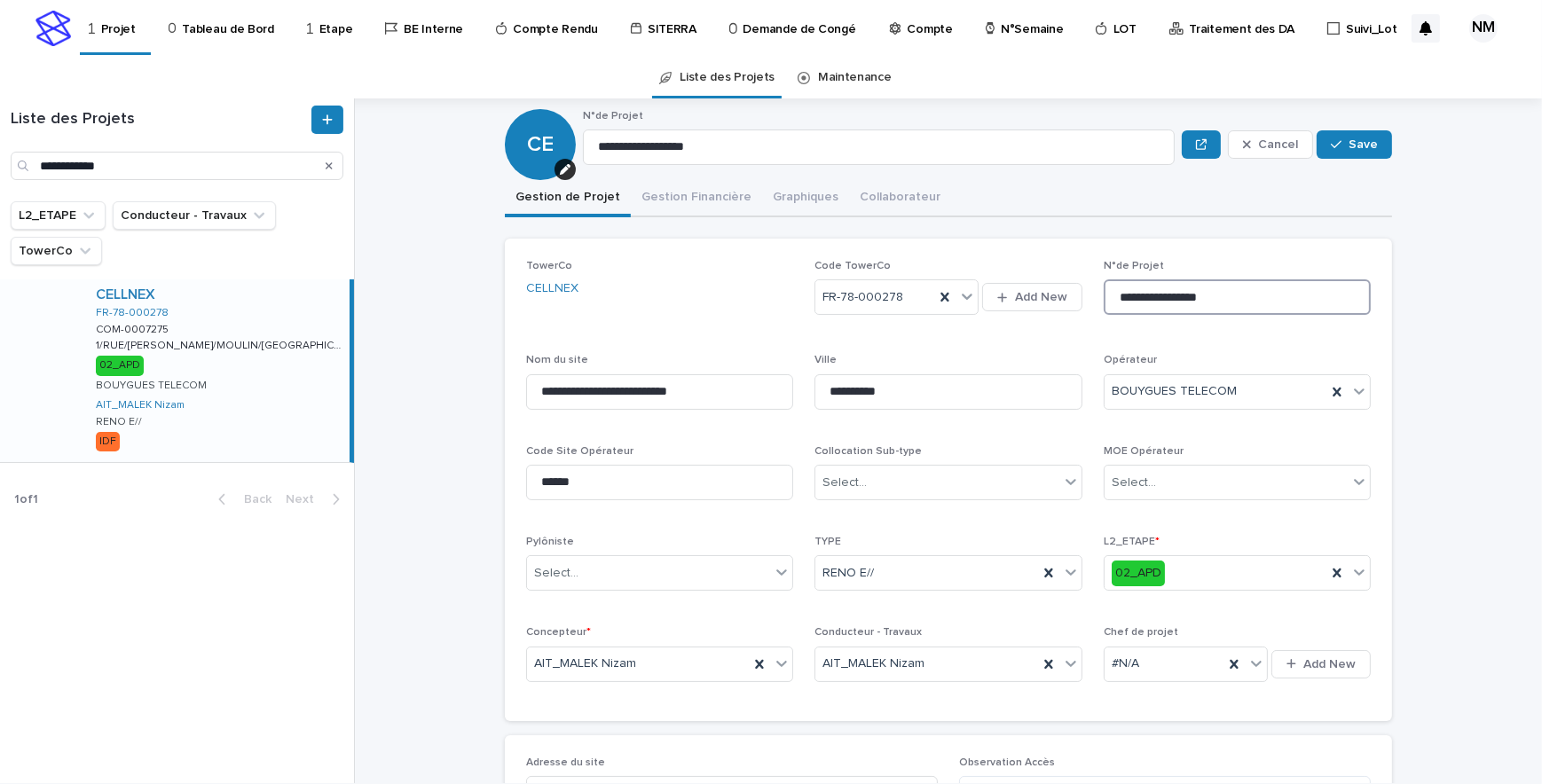 type on "**********" 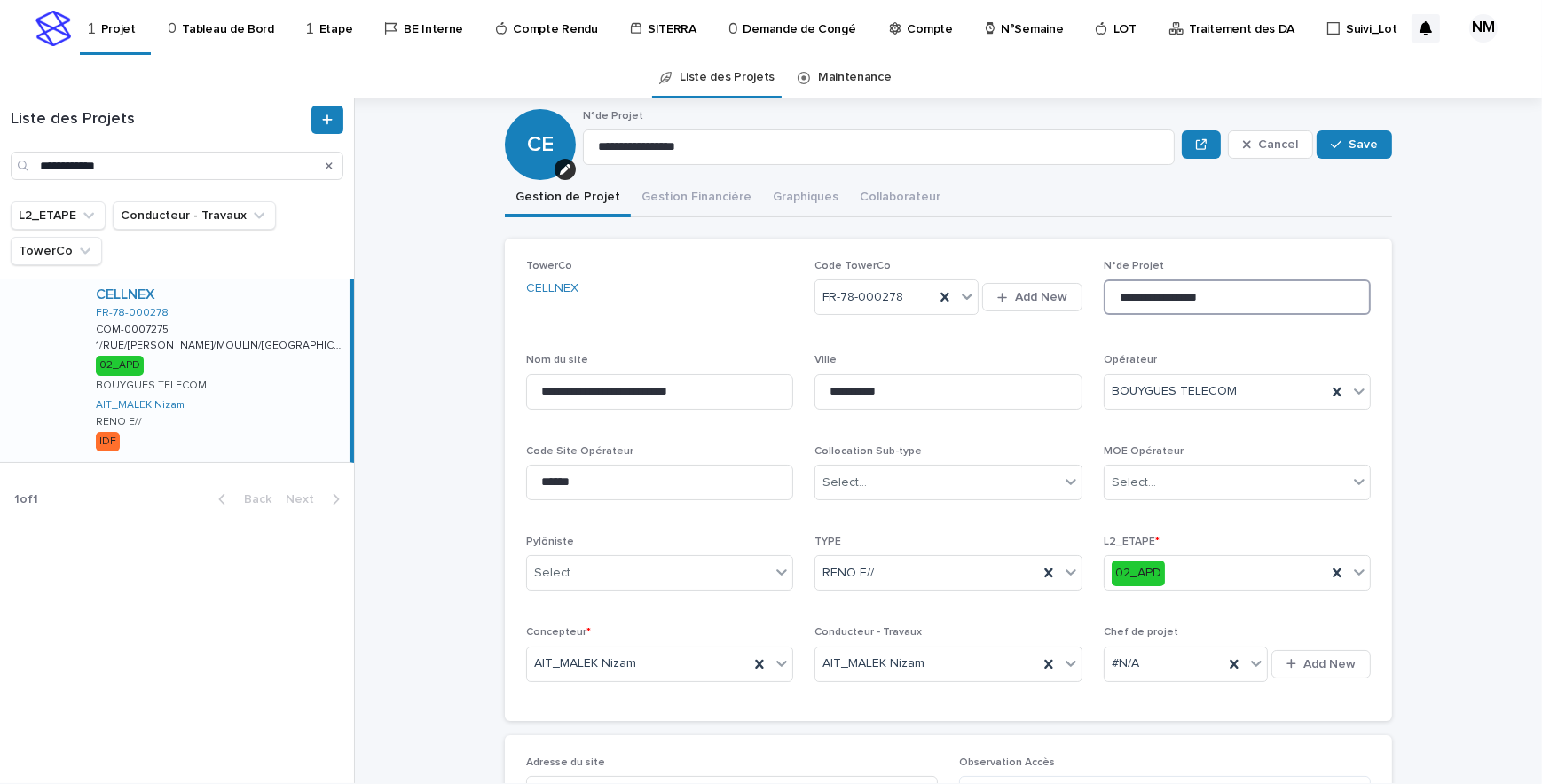 type on "**********" 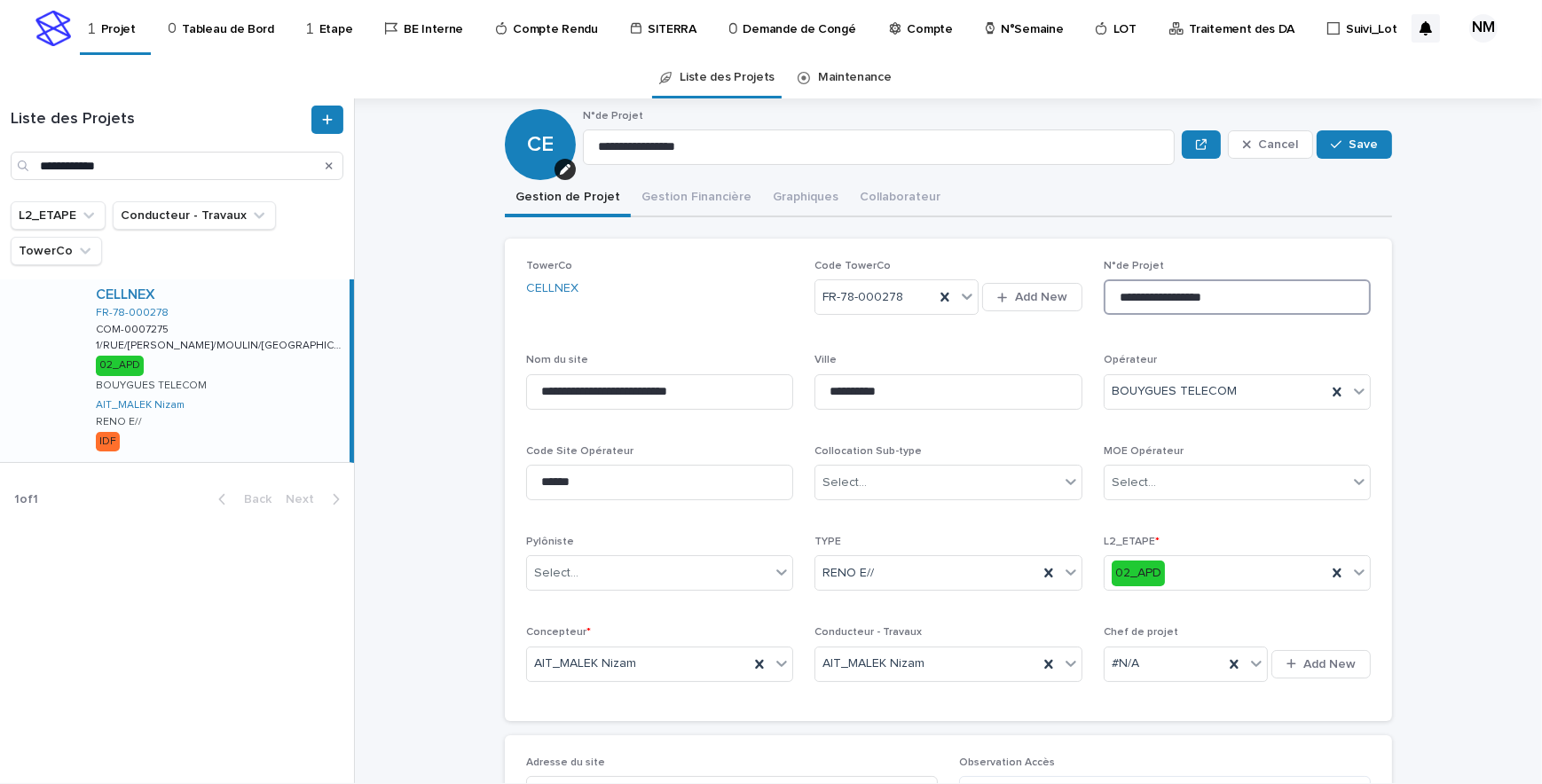 type on "**********" 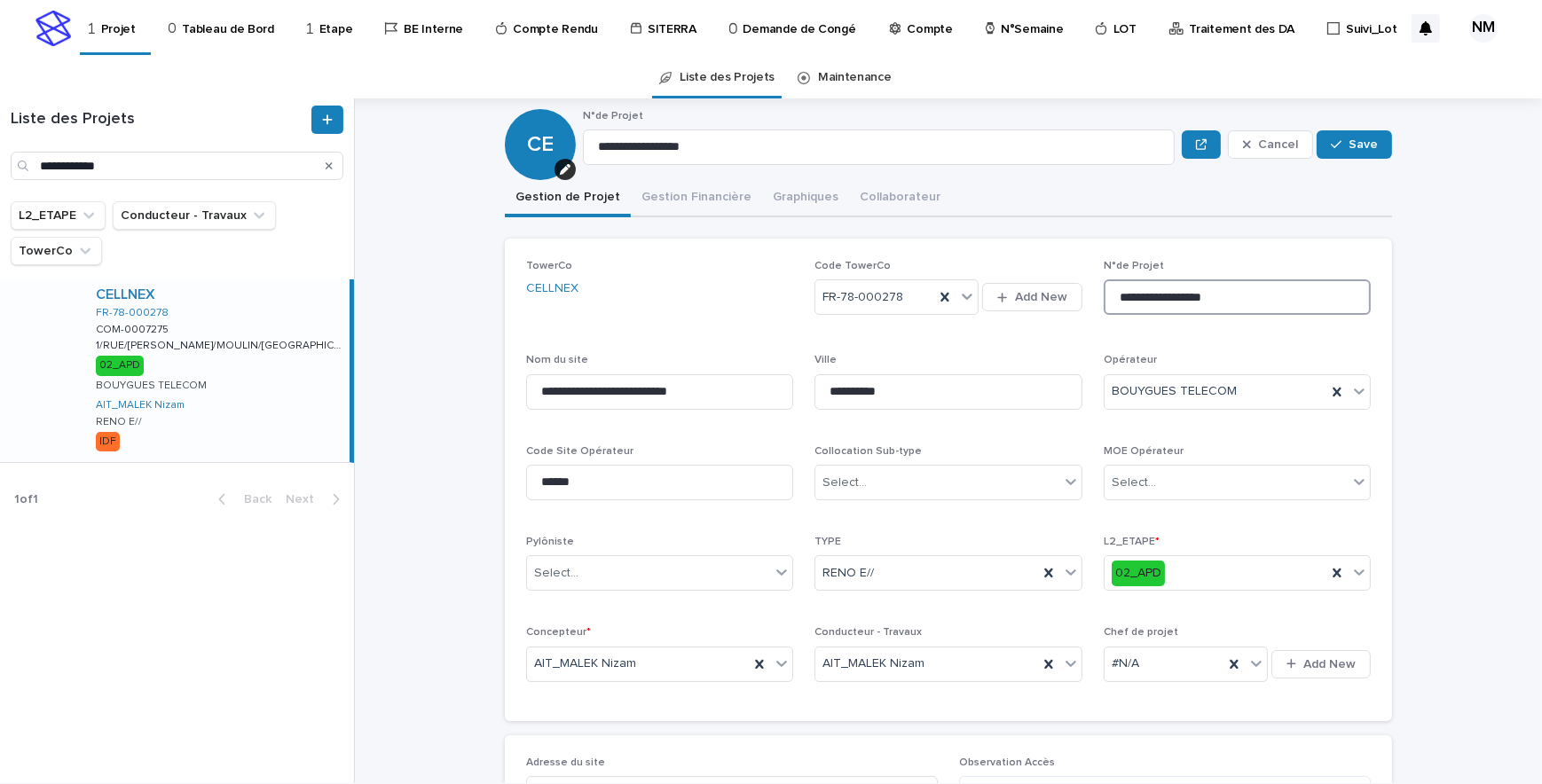 type on "**********" 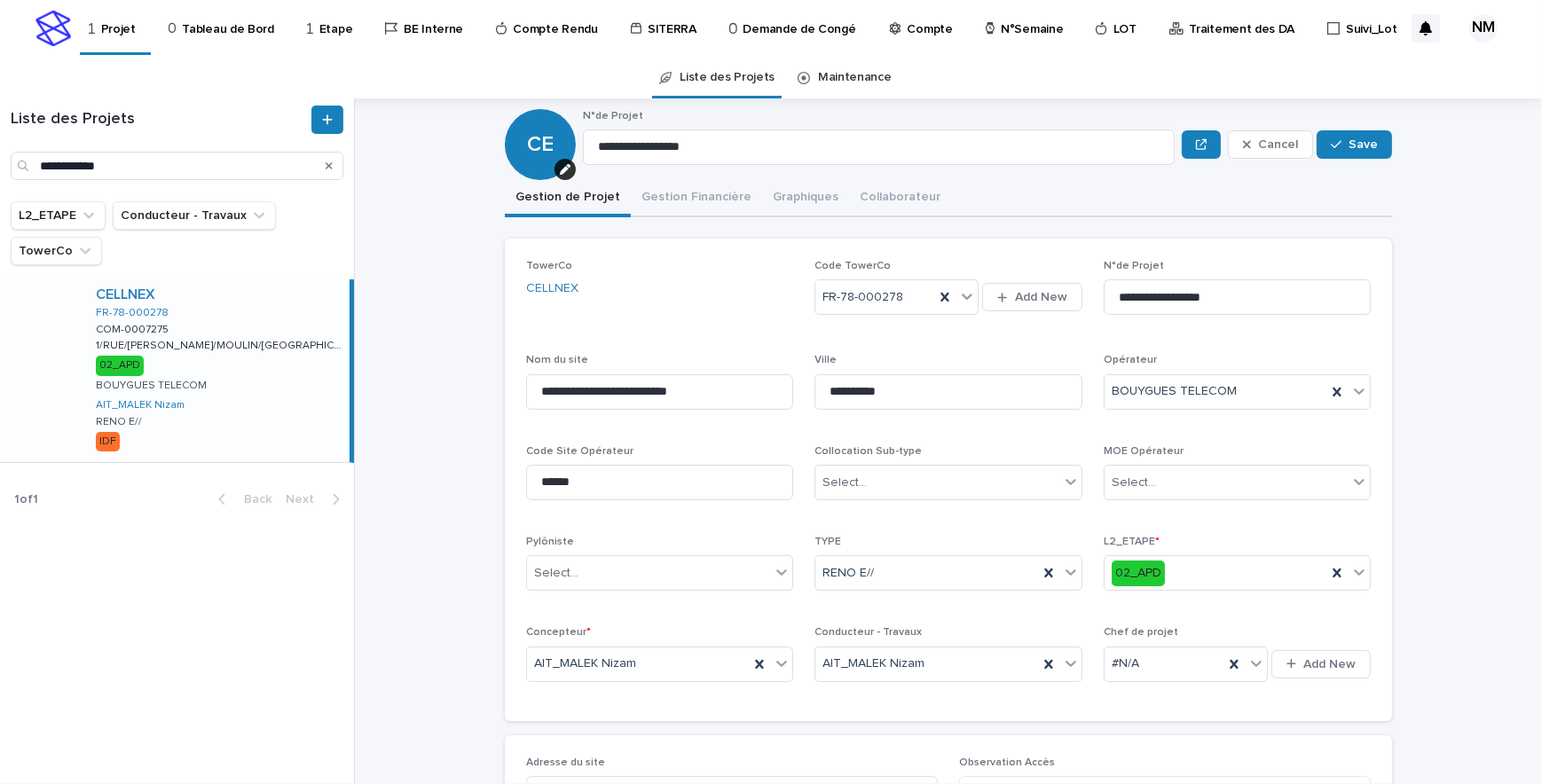 click on "**********" at bounding box center [959, 441] 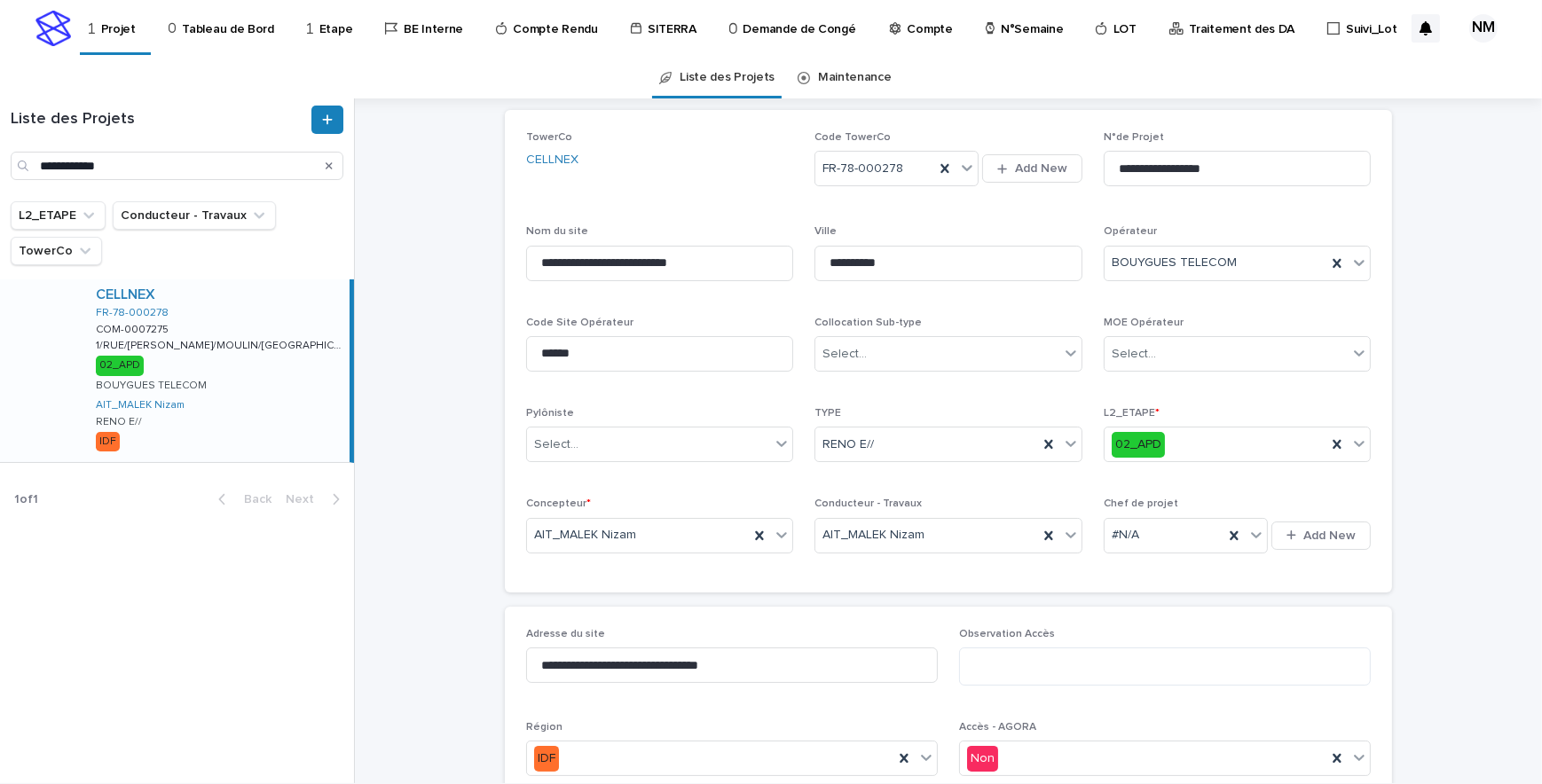 scroll, scrollTop: 268, scrollLeft: 0, axis: vertical 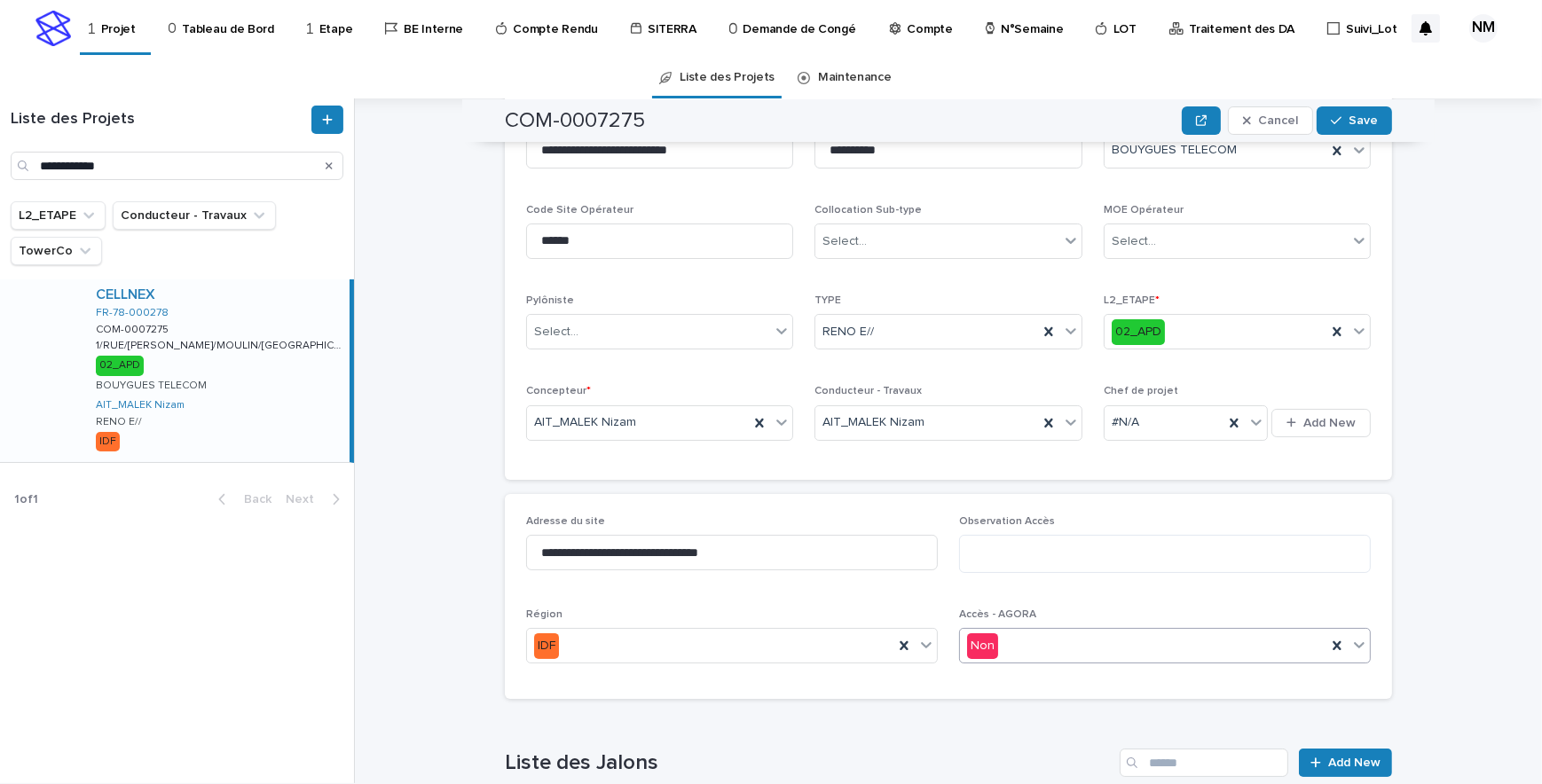 click on "Non" at bounding box center [1143, 646] 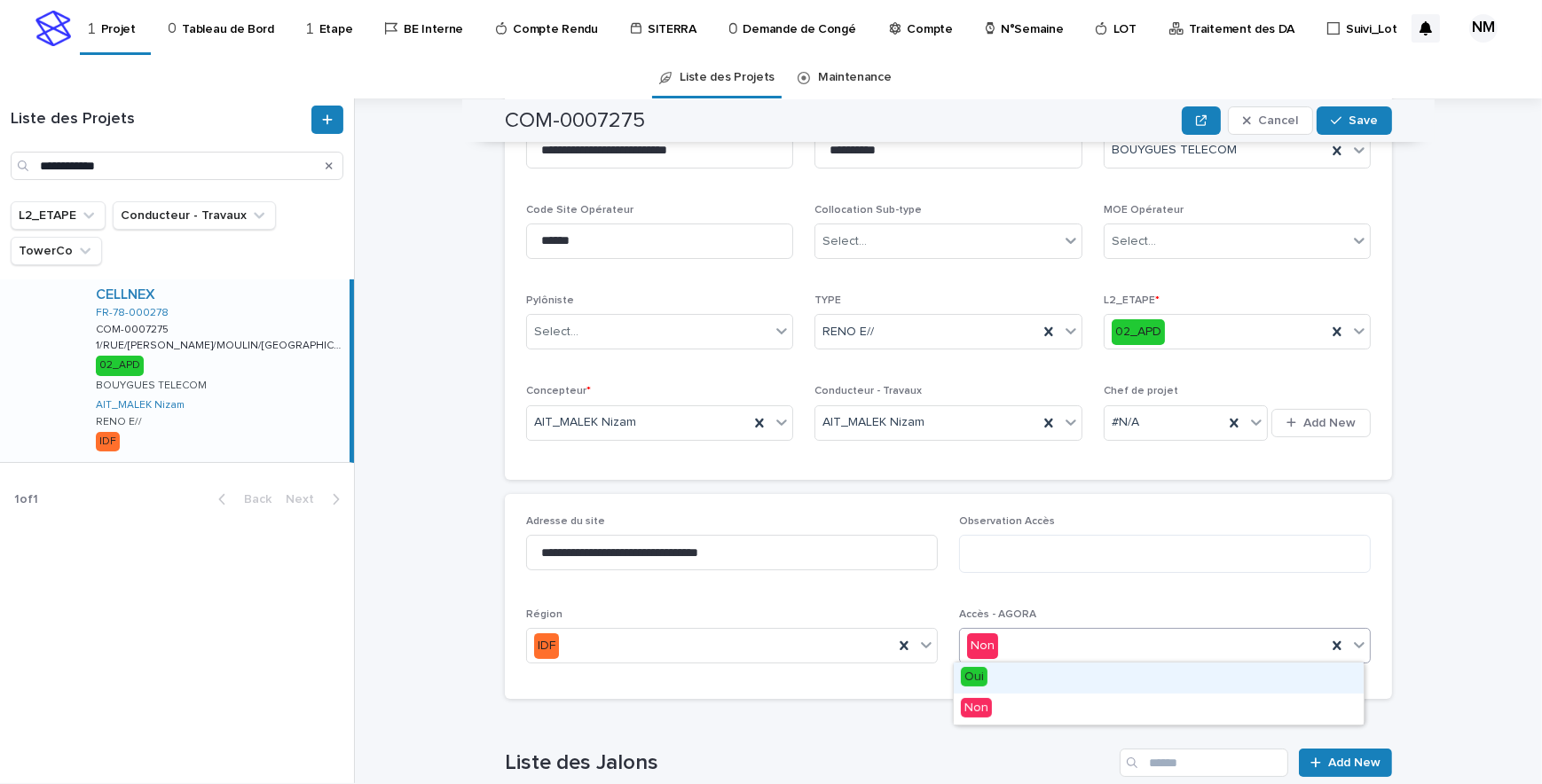 click on "Oui" at bounding box center (974, 677) 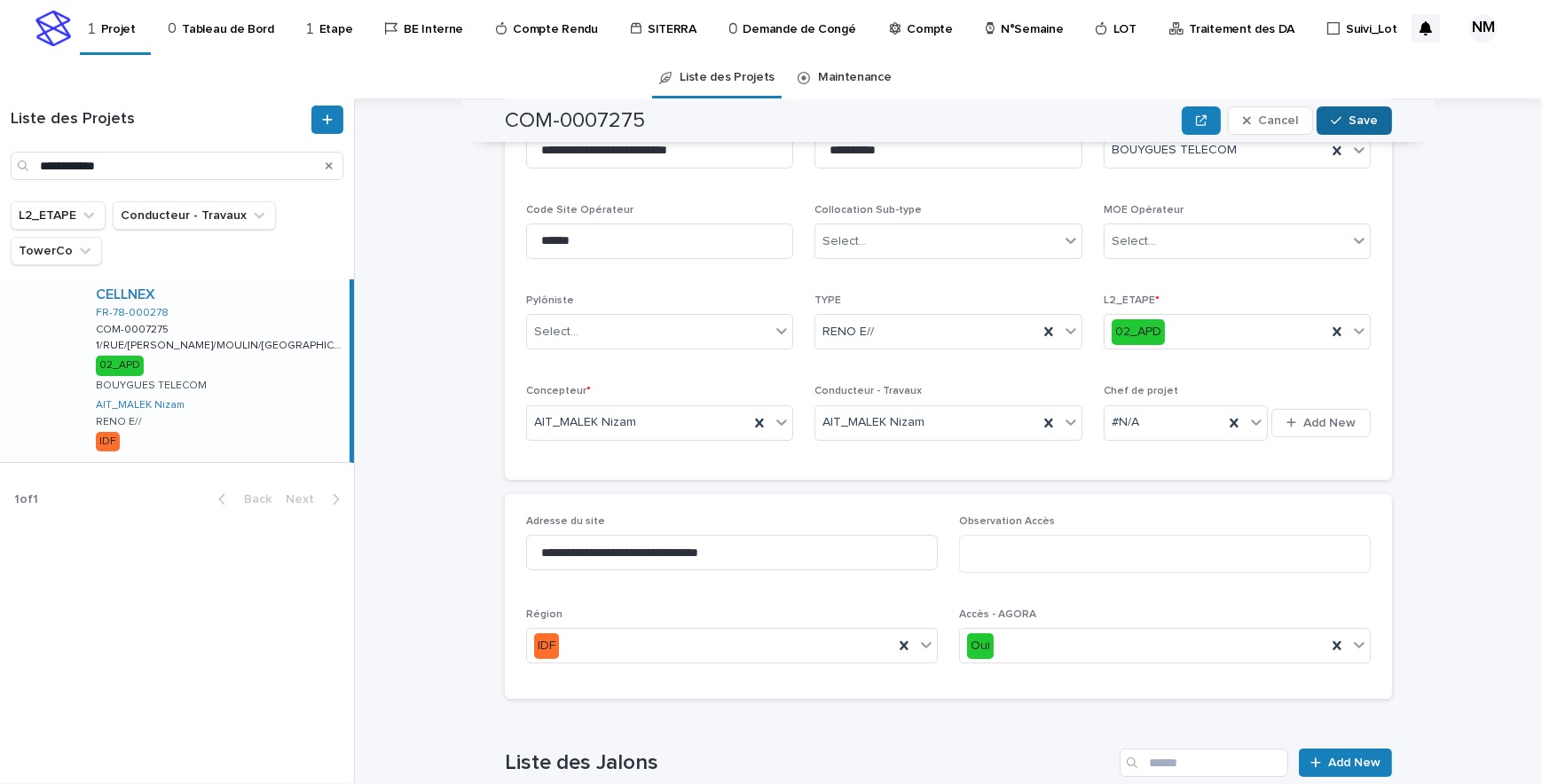 click on "Save" at bounding box center [1354, 121] 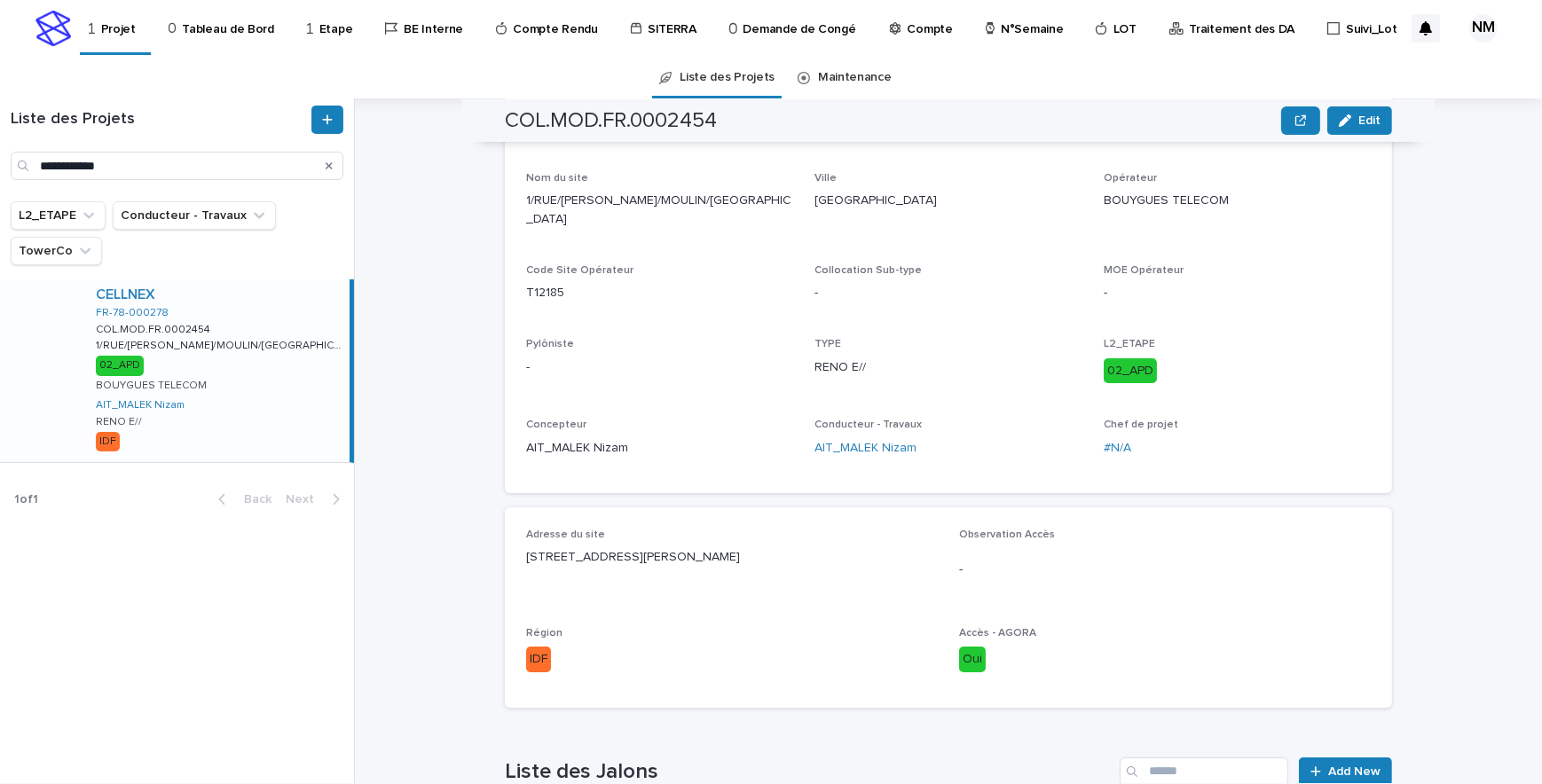 scroll, scrollTop: 214, scrollLeft: 0, axis: vertical 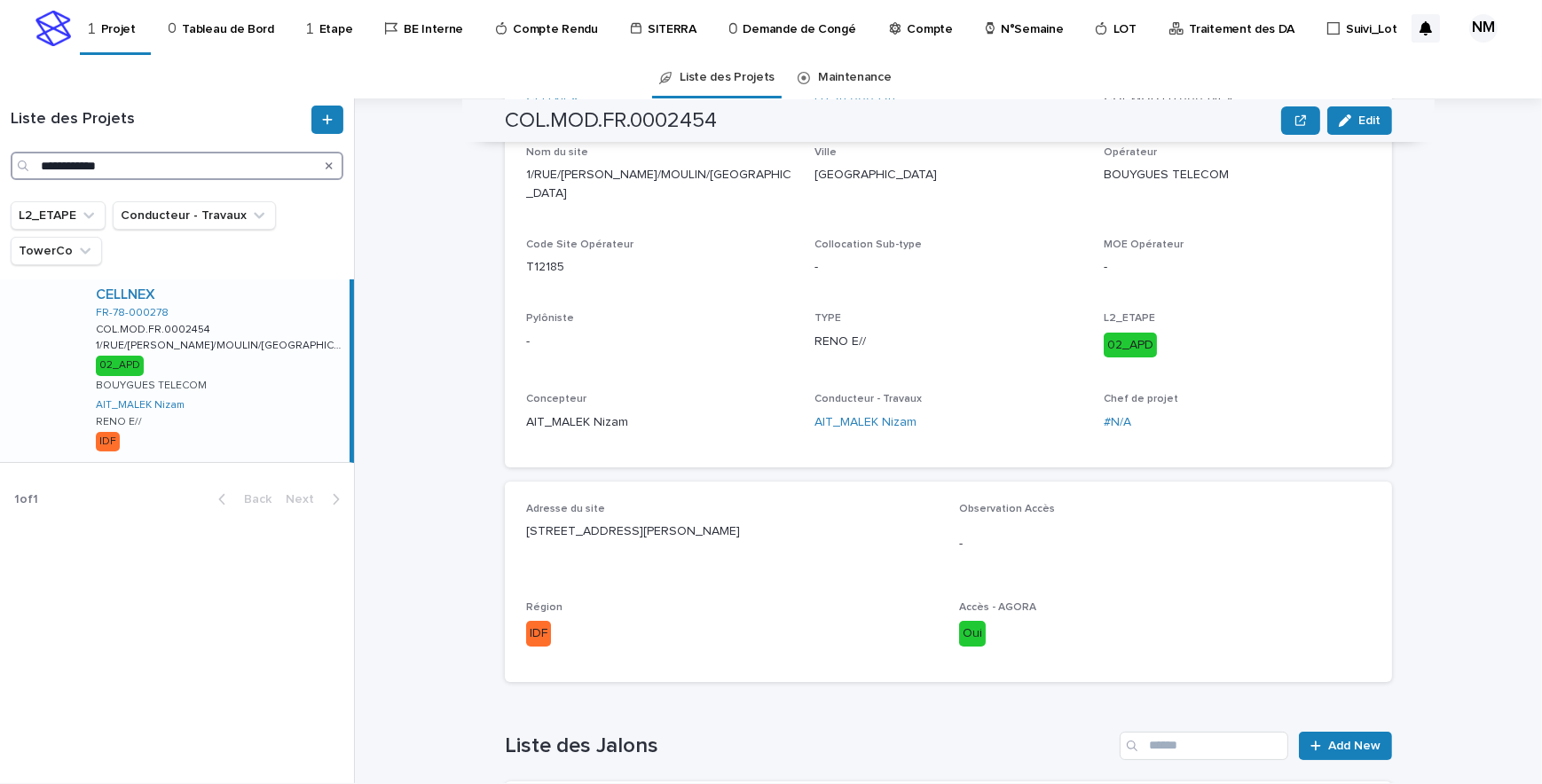 drag, startPoint x: 153, startPoint y: 166, endPoint x: 19, endPoint y: 44, distance: 181.2181 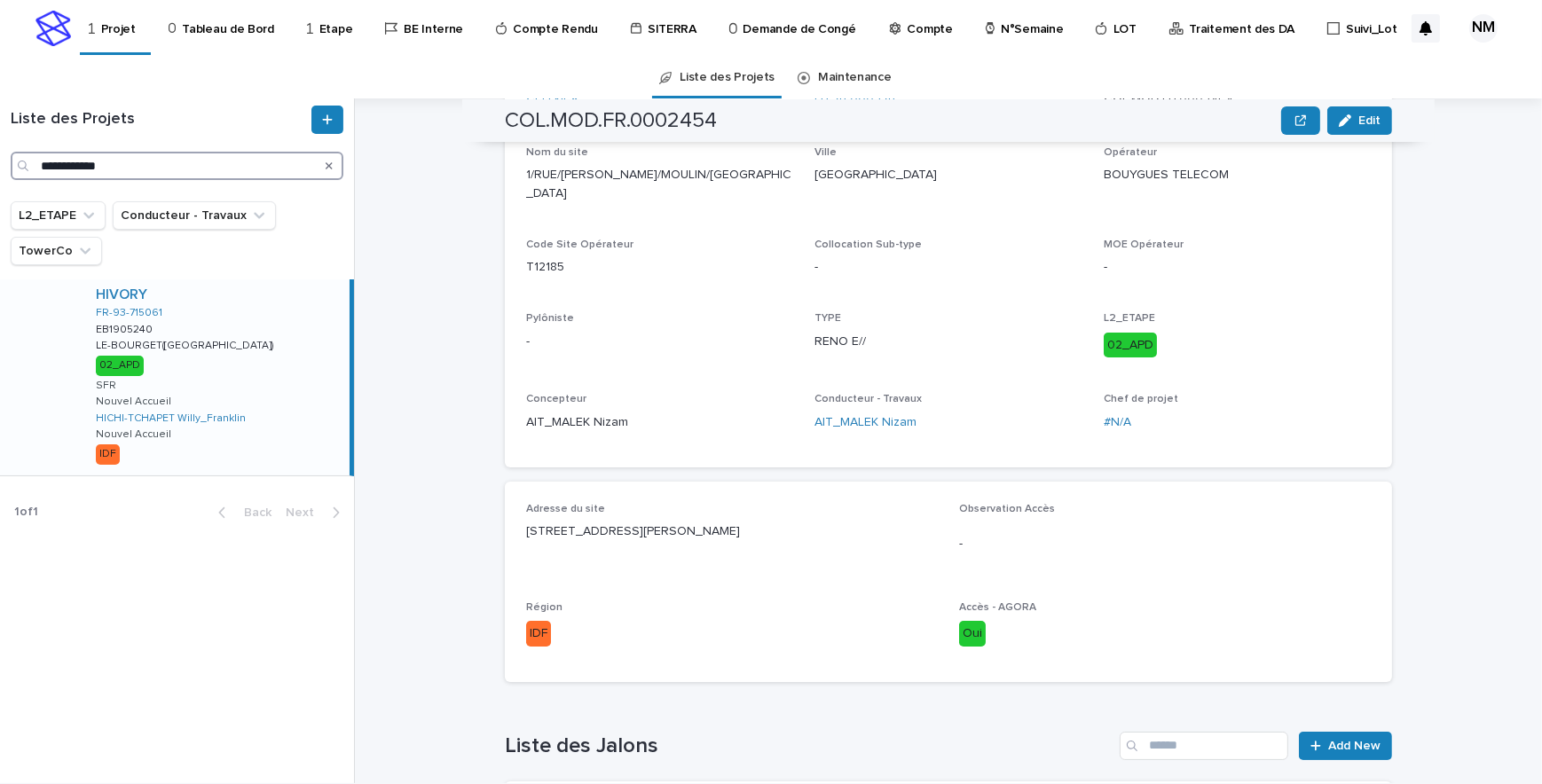 type on "**********" 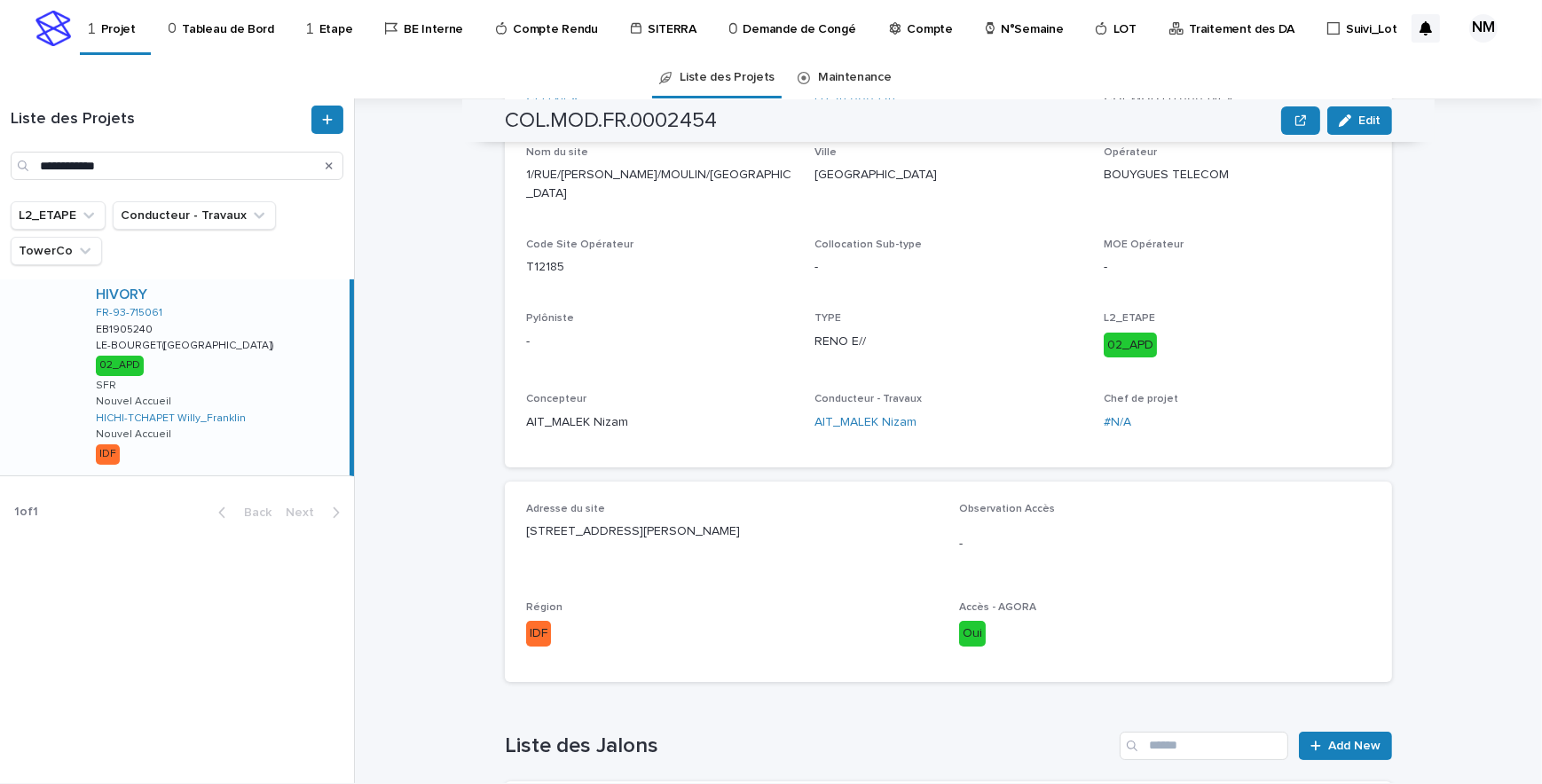 click on "HIVORY   FR-93-715061   EB1905240 EB1905240   [GEOGRAPHIC_DATA]([GEOGRAPHIC_DATA]) [GEOGRAPHIC_DATA]([GEOGRAPHIC_DATA])   02_APD SFR Nouvel Accueil HICHI-TCHAPET [PERSON_NAME] Accueil IDF" at bounding box center [216, 377] 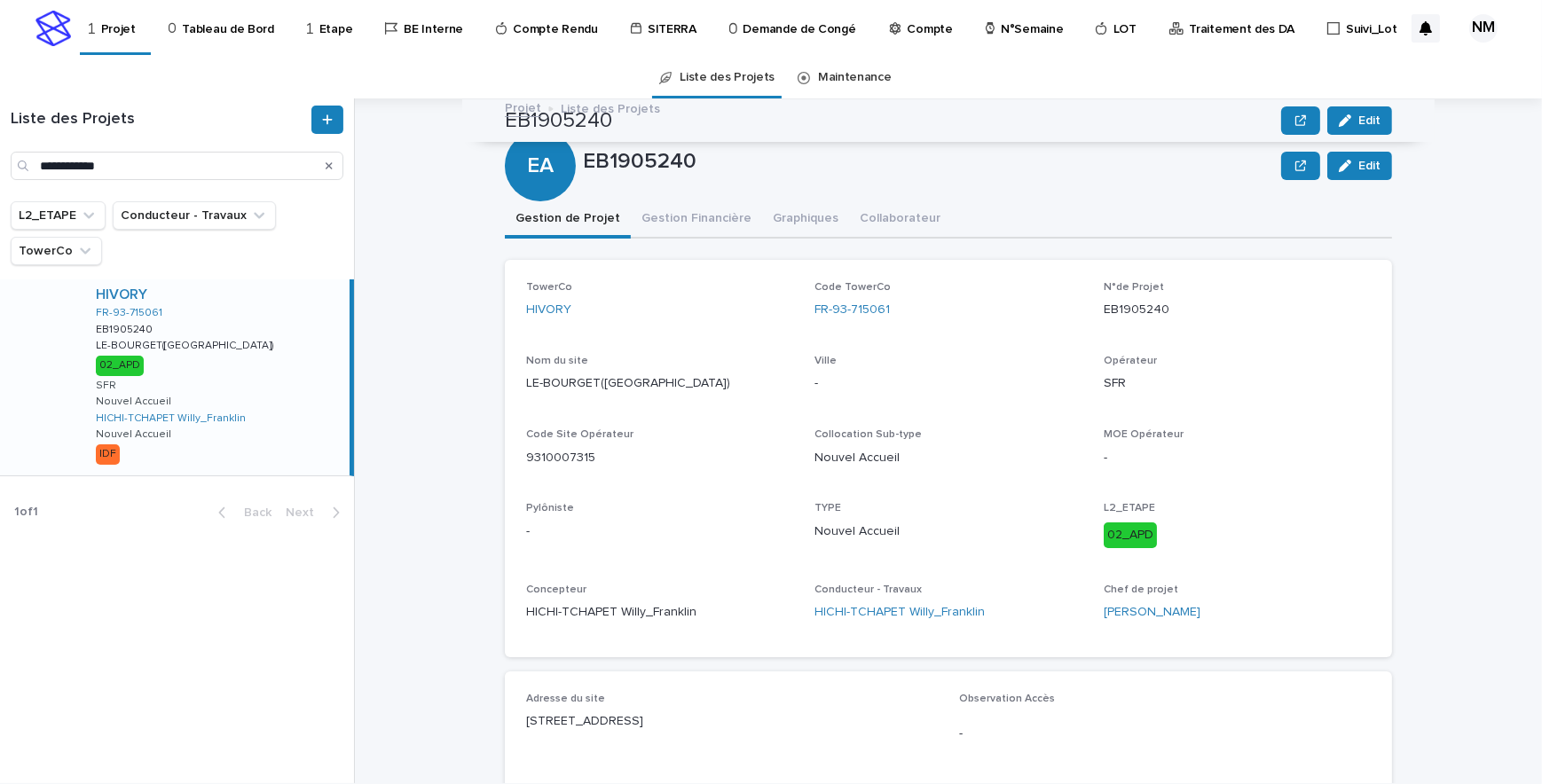 scroll, scrollTop: 0, scrollLeft: 0, axis: both 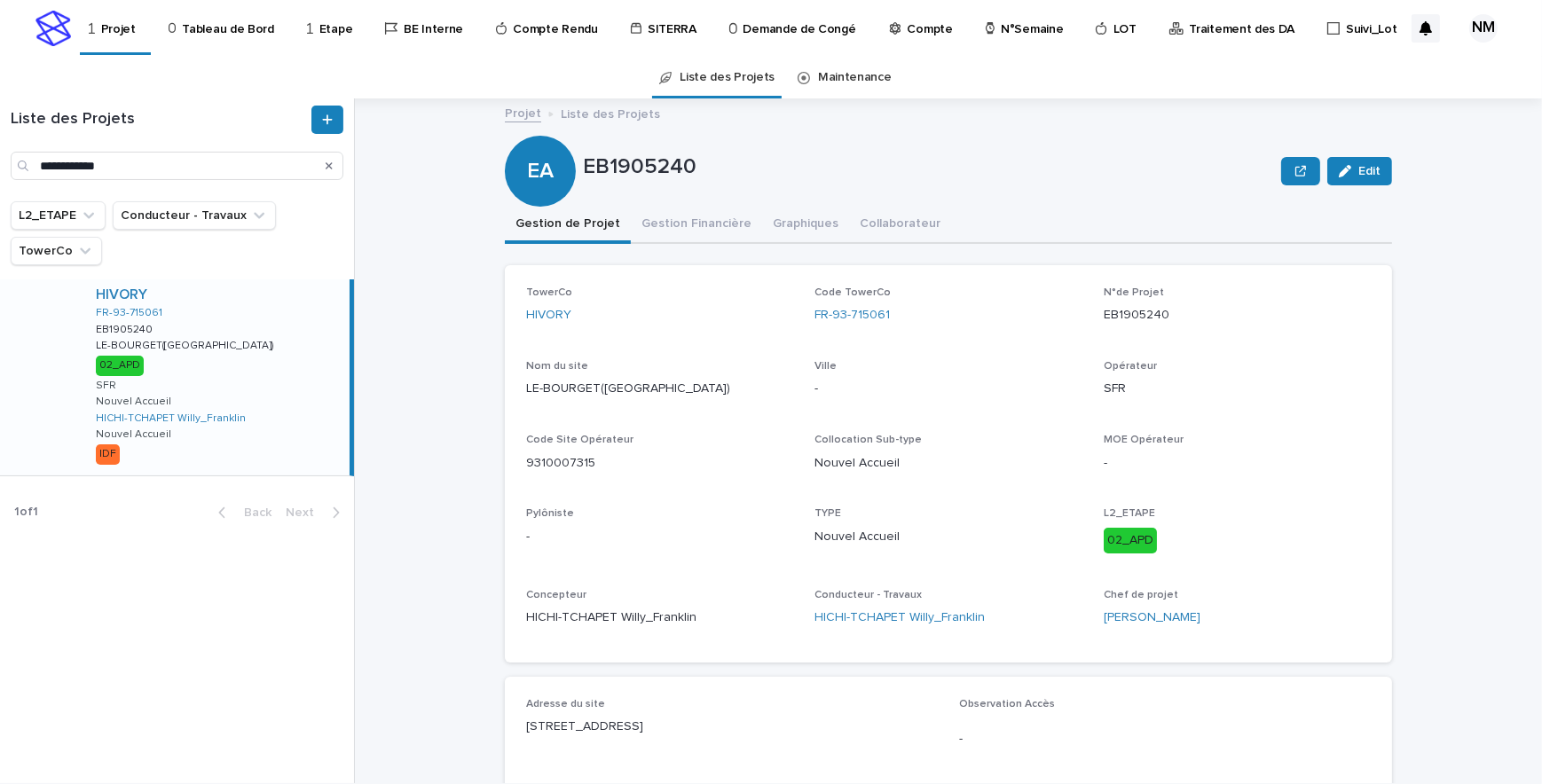 click 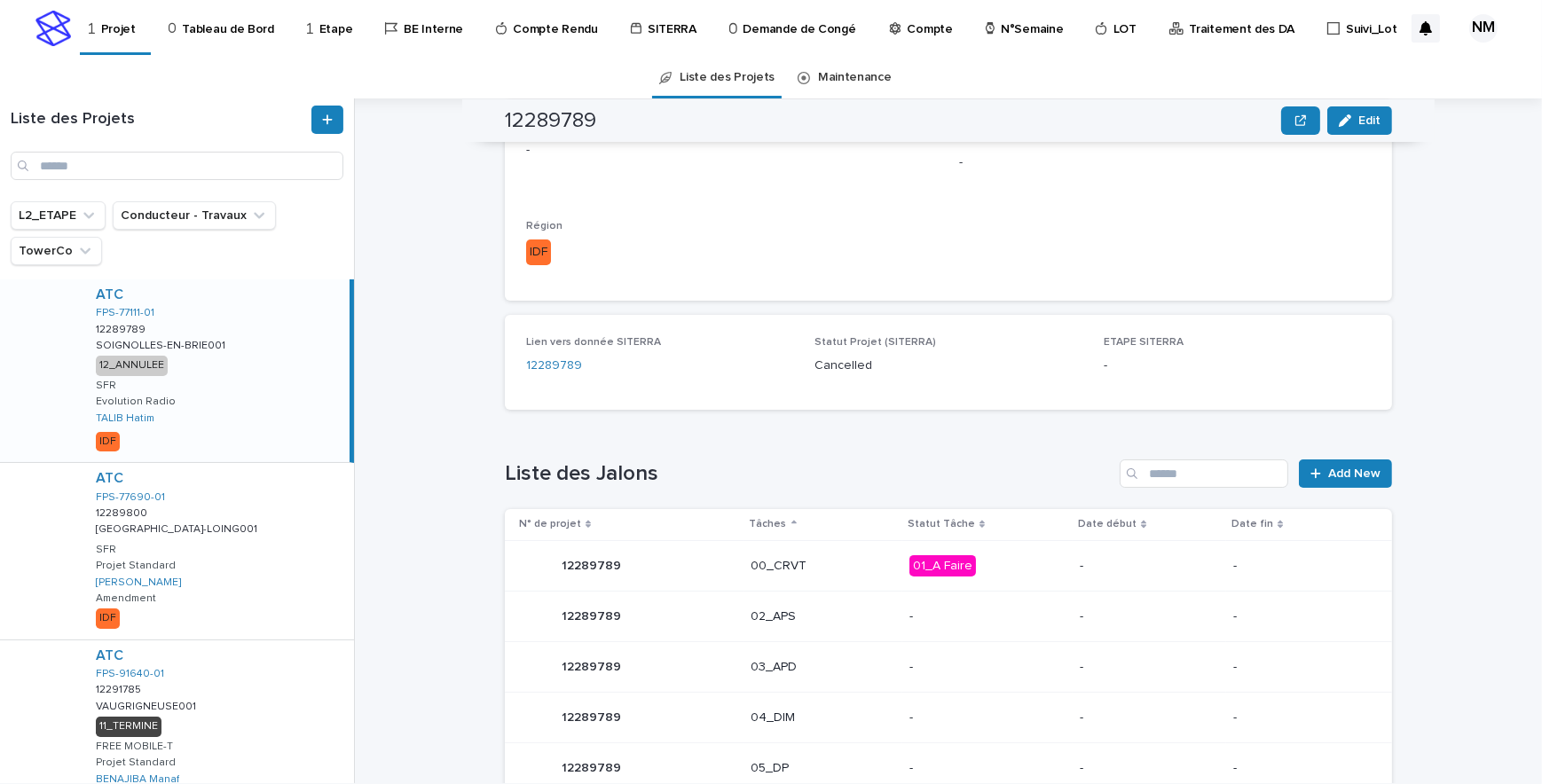 scroll, scrollTop: 255, scrollLeft: 0, axis: vertical 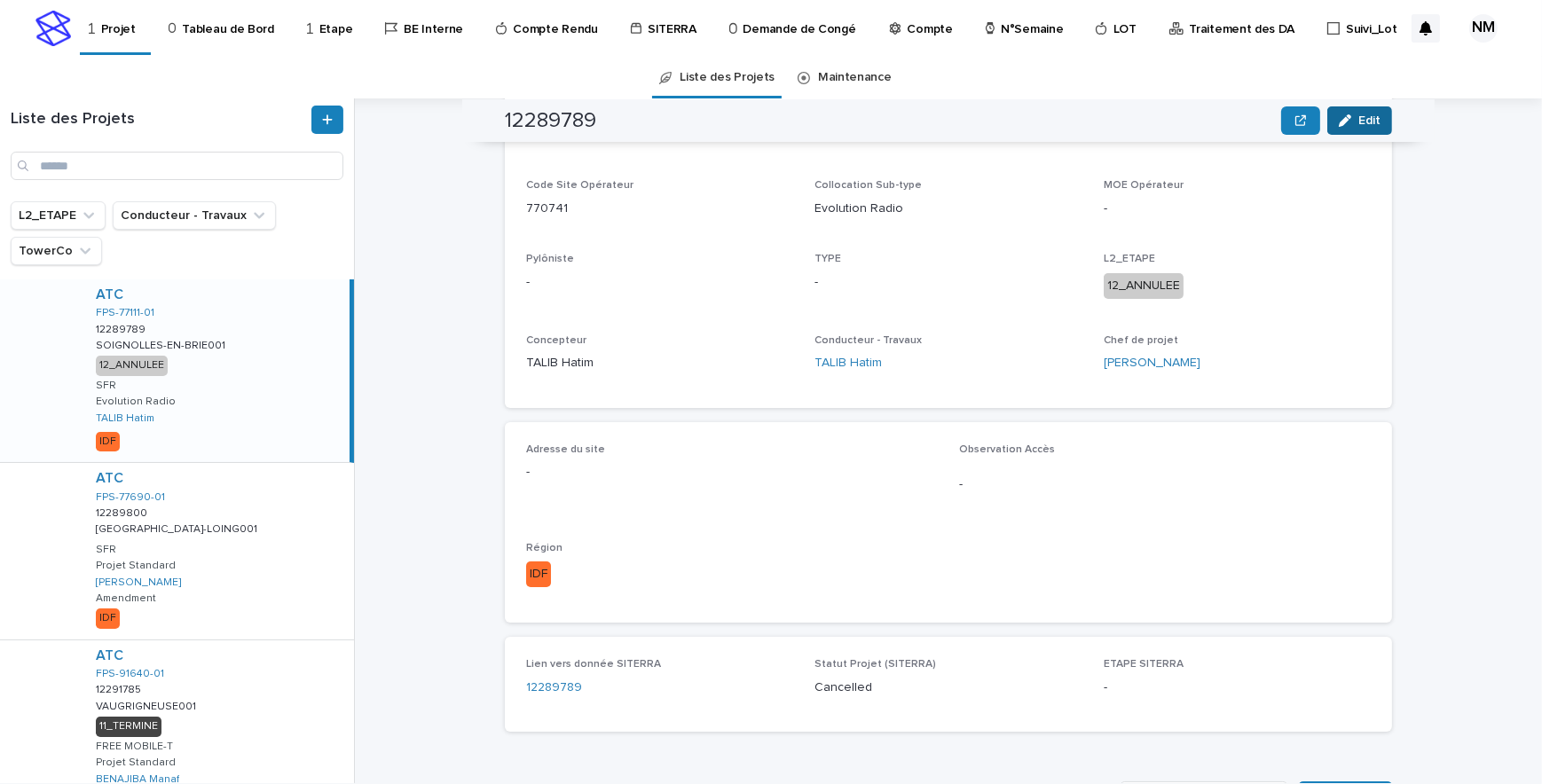 click on "Edit" at bounding box center [1369, 121] 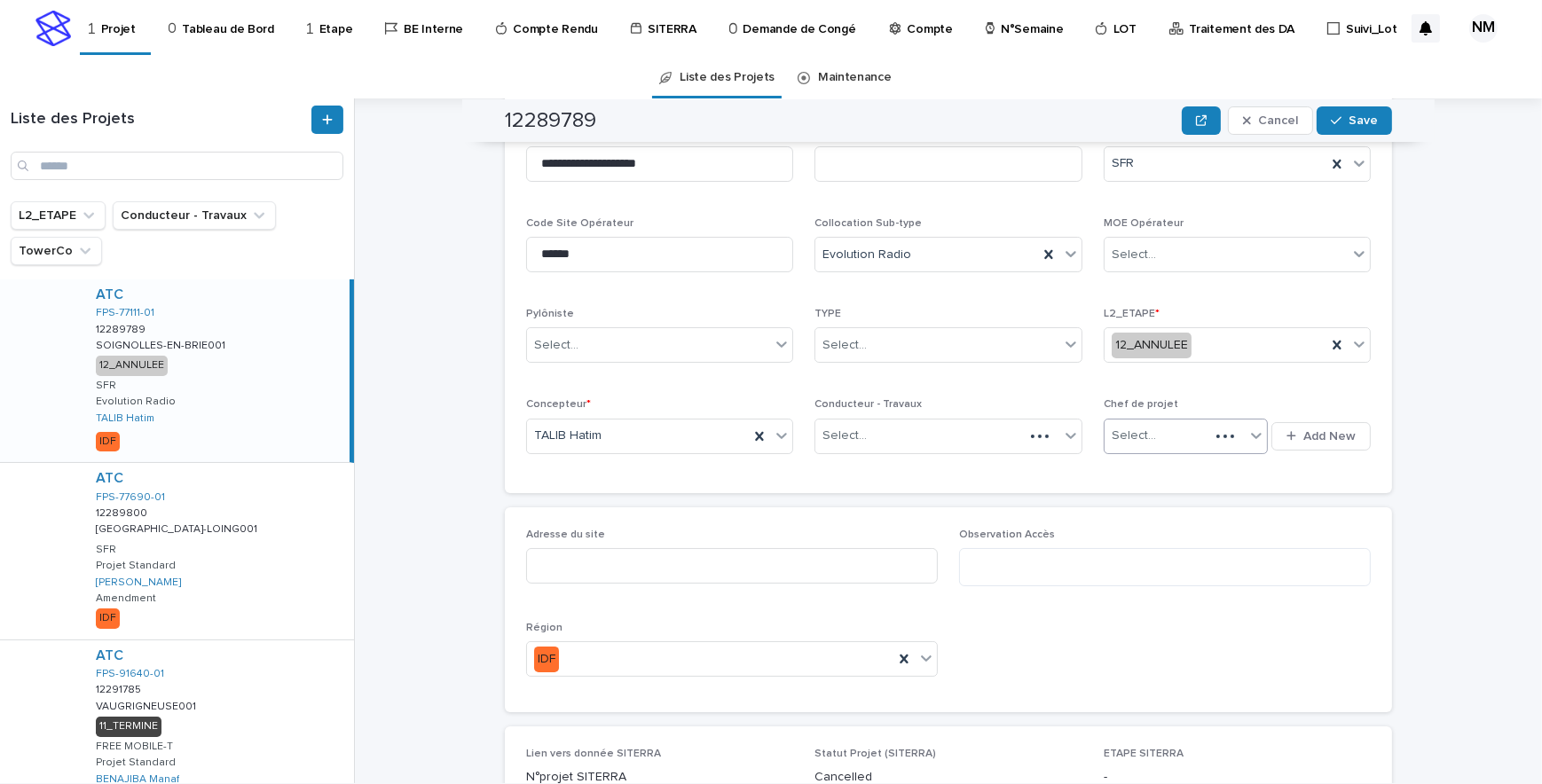 scroll, scrollTop: 318, scrollLeft: 0, axis: vertical 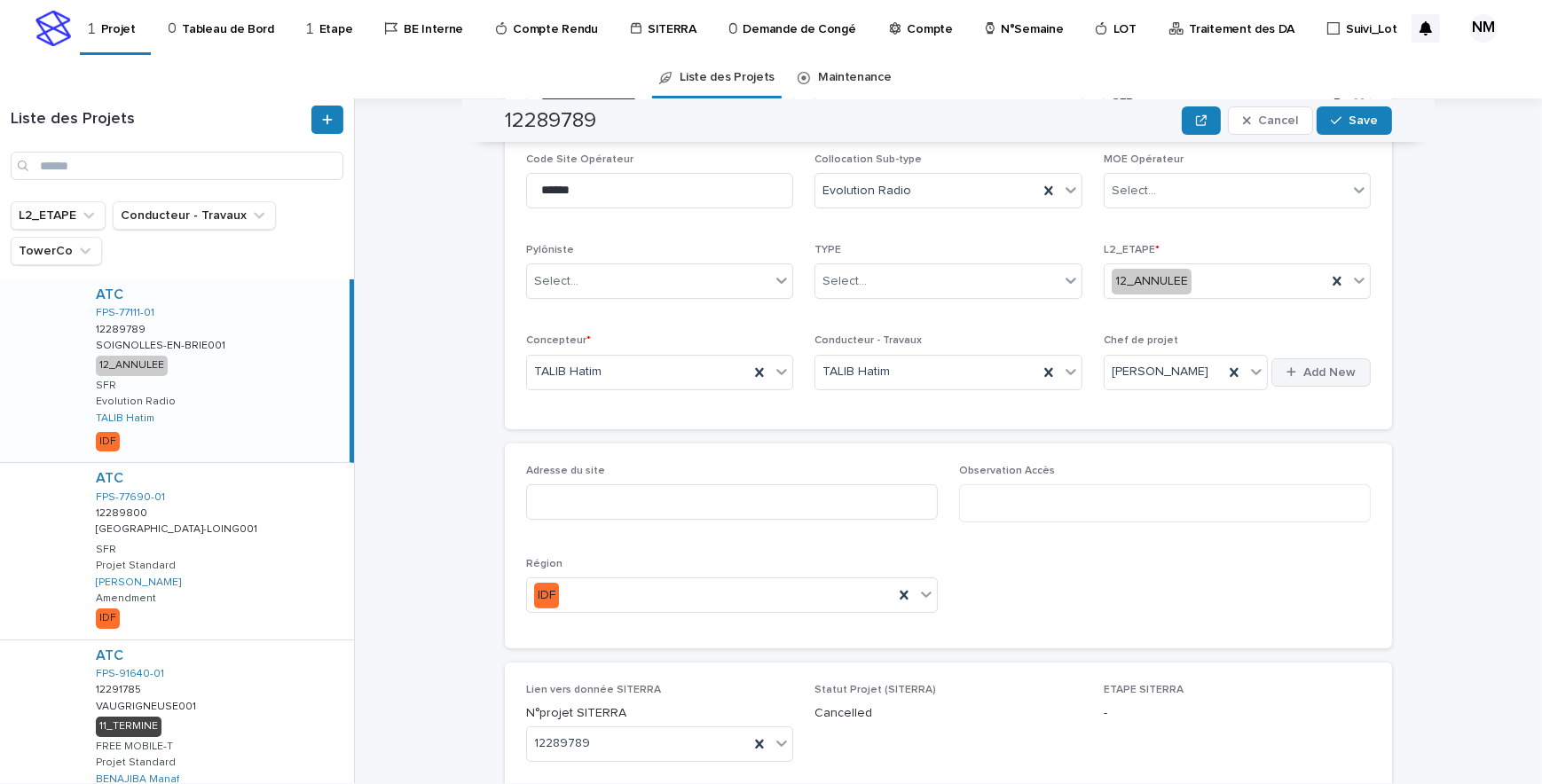 click on "Add New" at bounding box center [1329, 372] 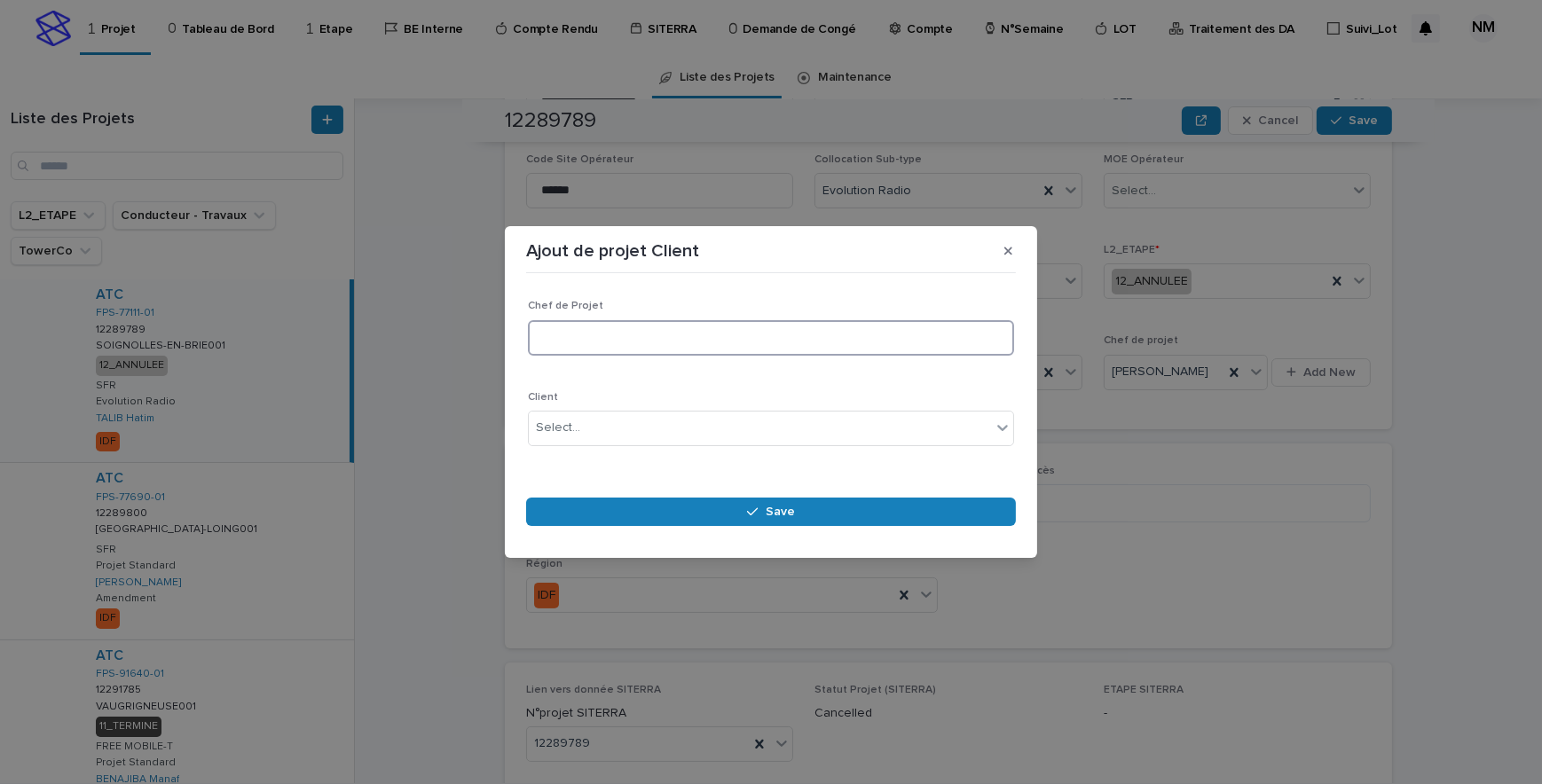 click at bounding box center [771, 338] 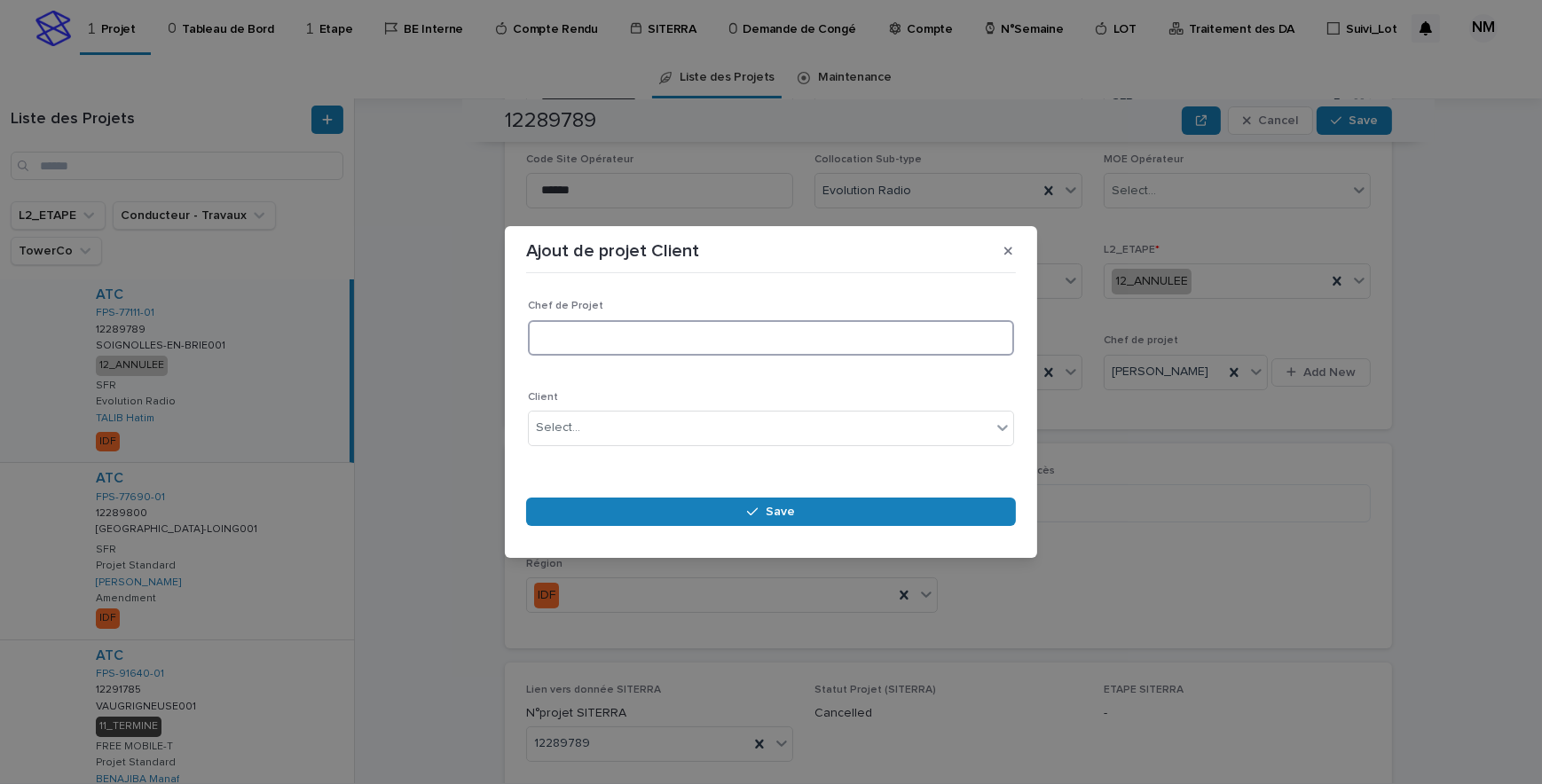 click at bounding box center [771, 338] 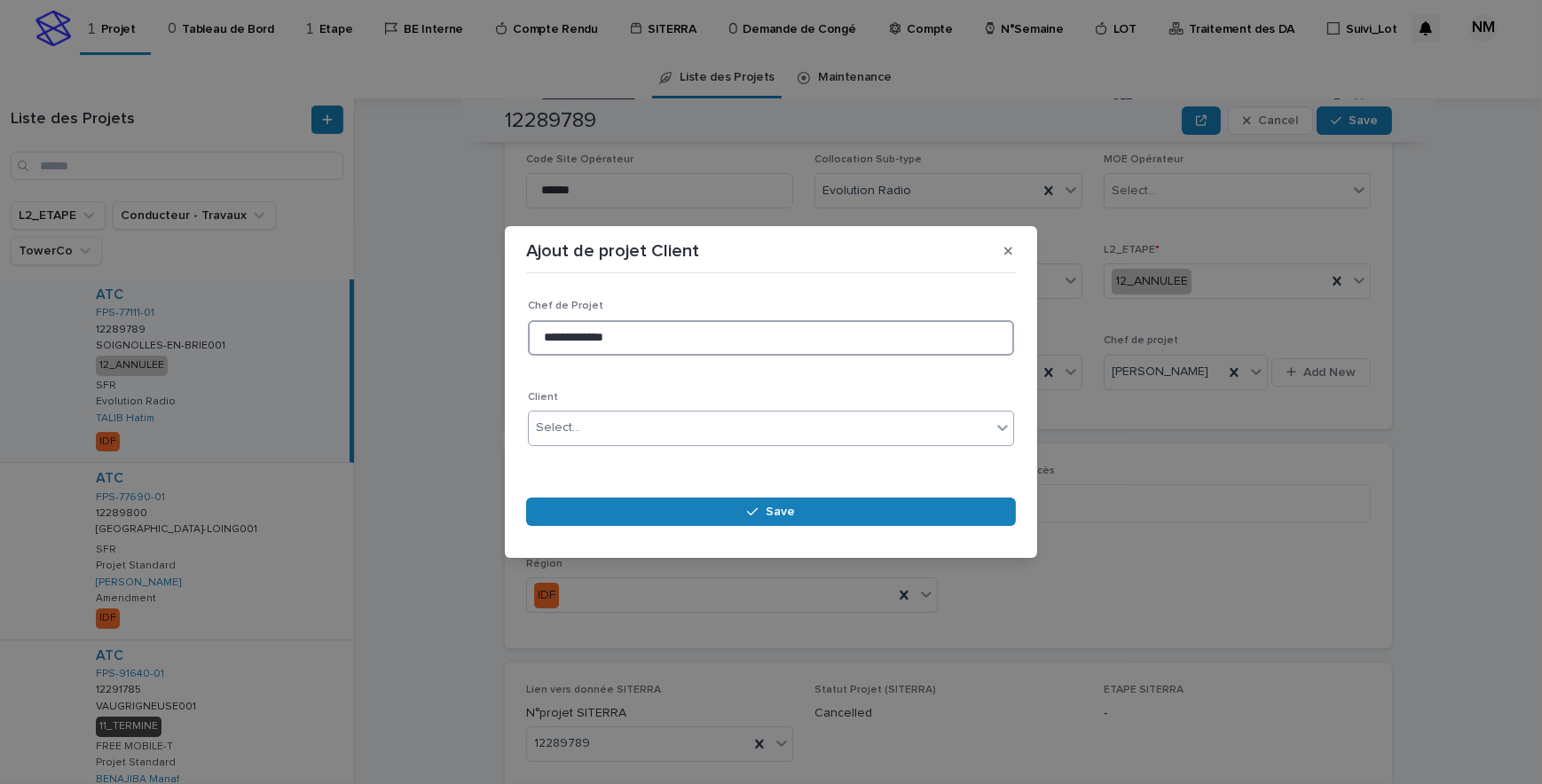 type on "**********" 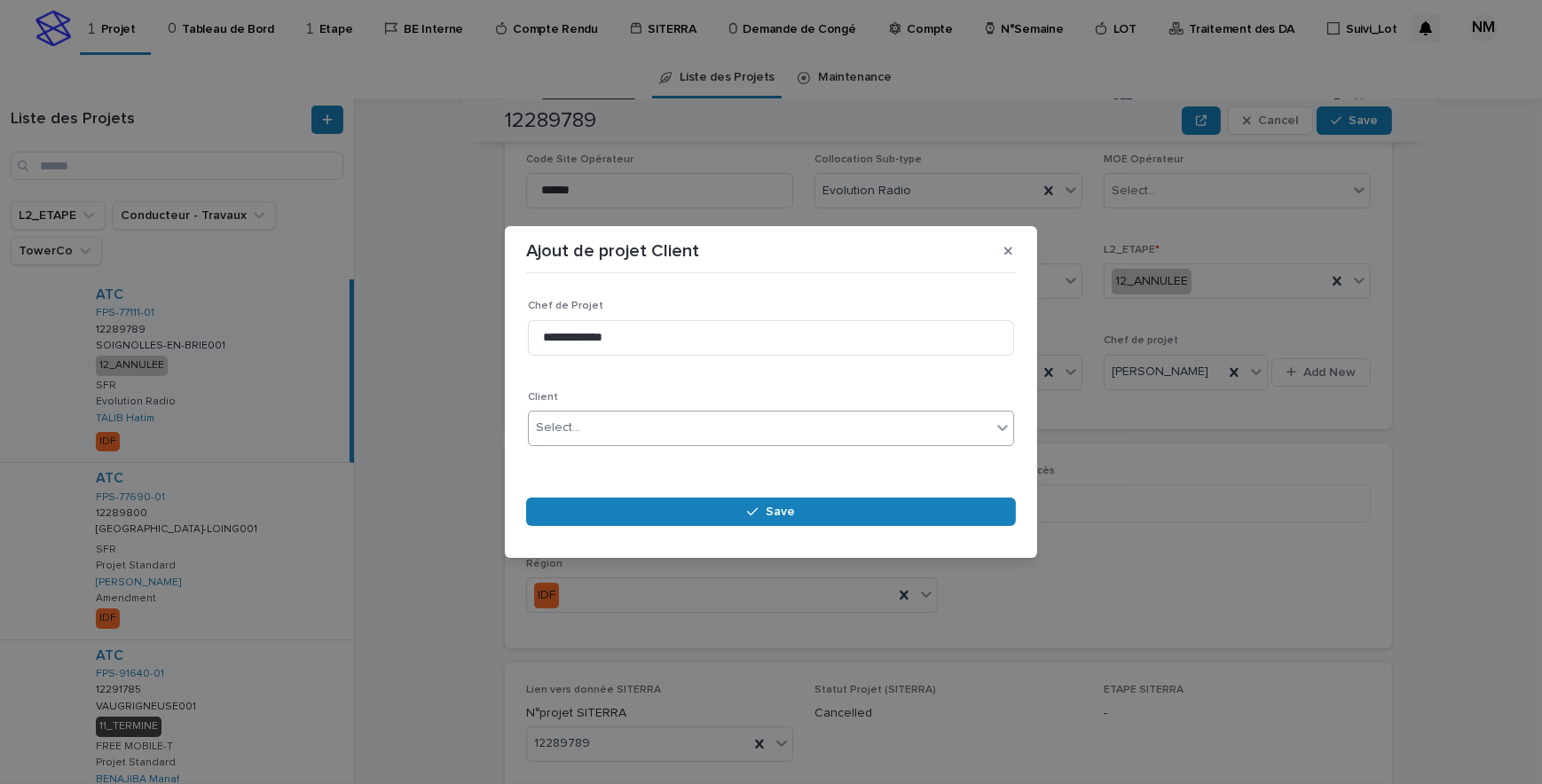 click on "Select..." at bounding box center [759, 427] 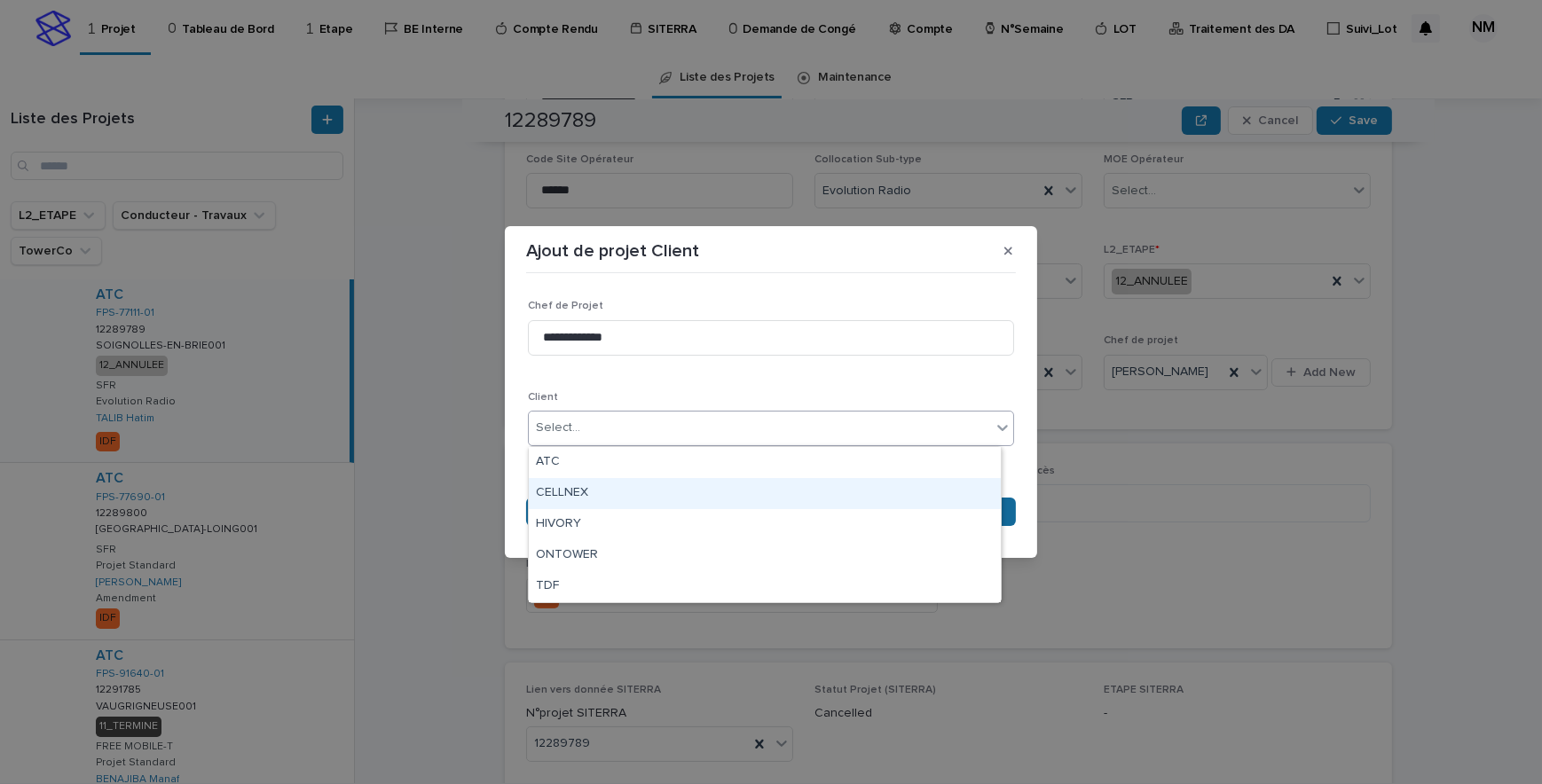 click on "CELLNEX" at bounding box center (765, 493) 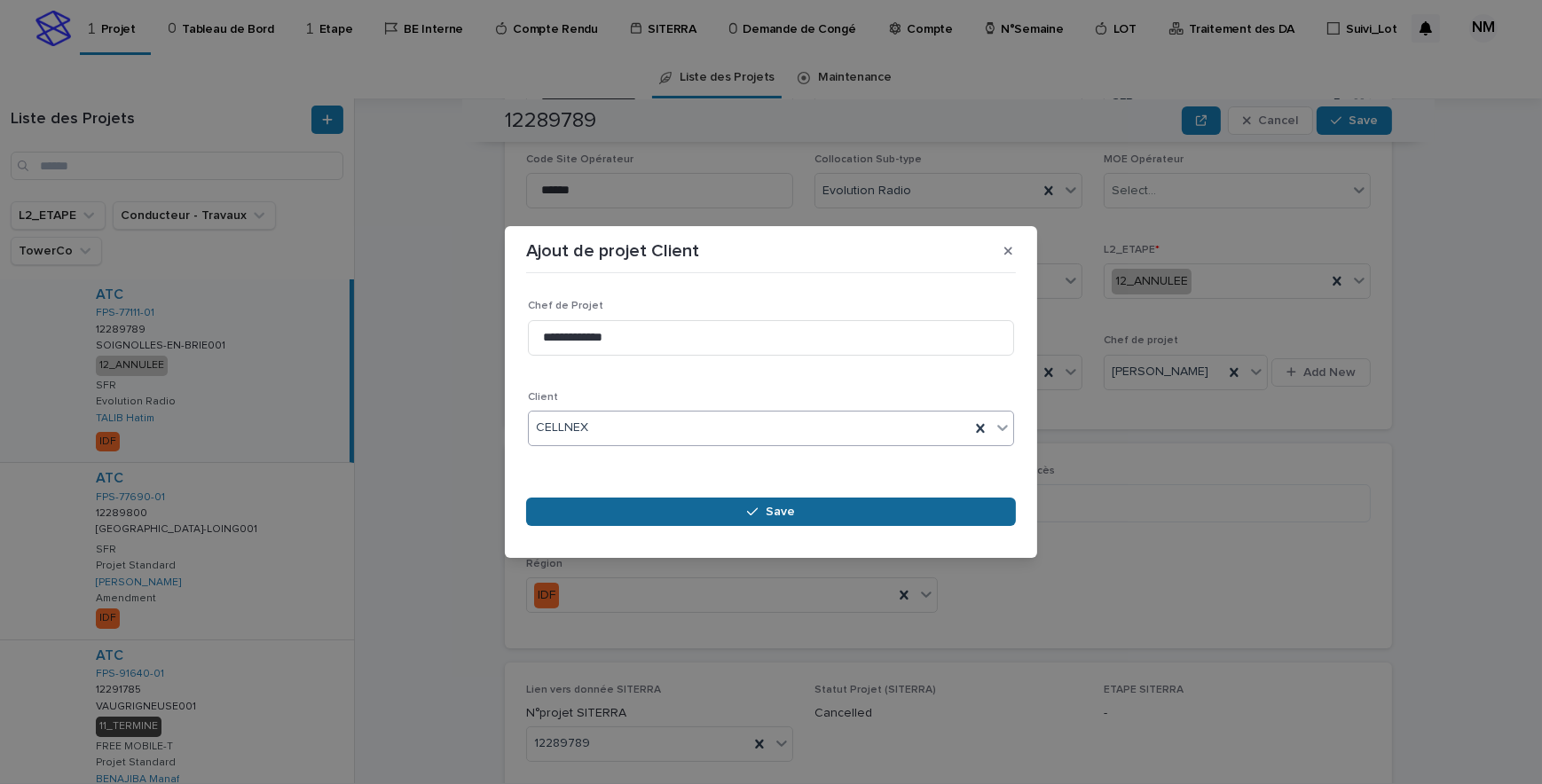 click on "Save" at bounding box center [771, 512] 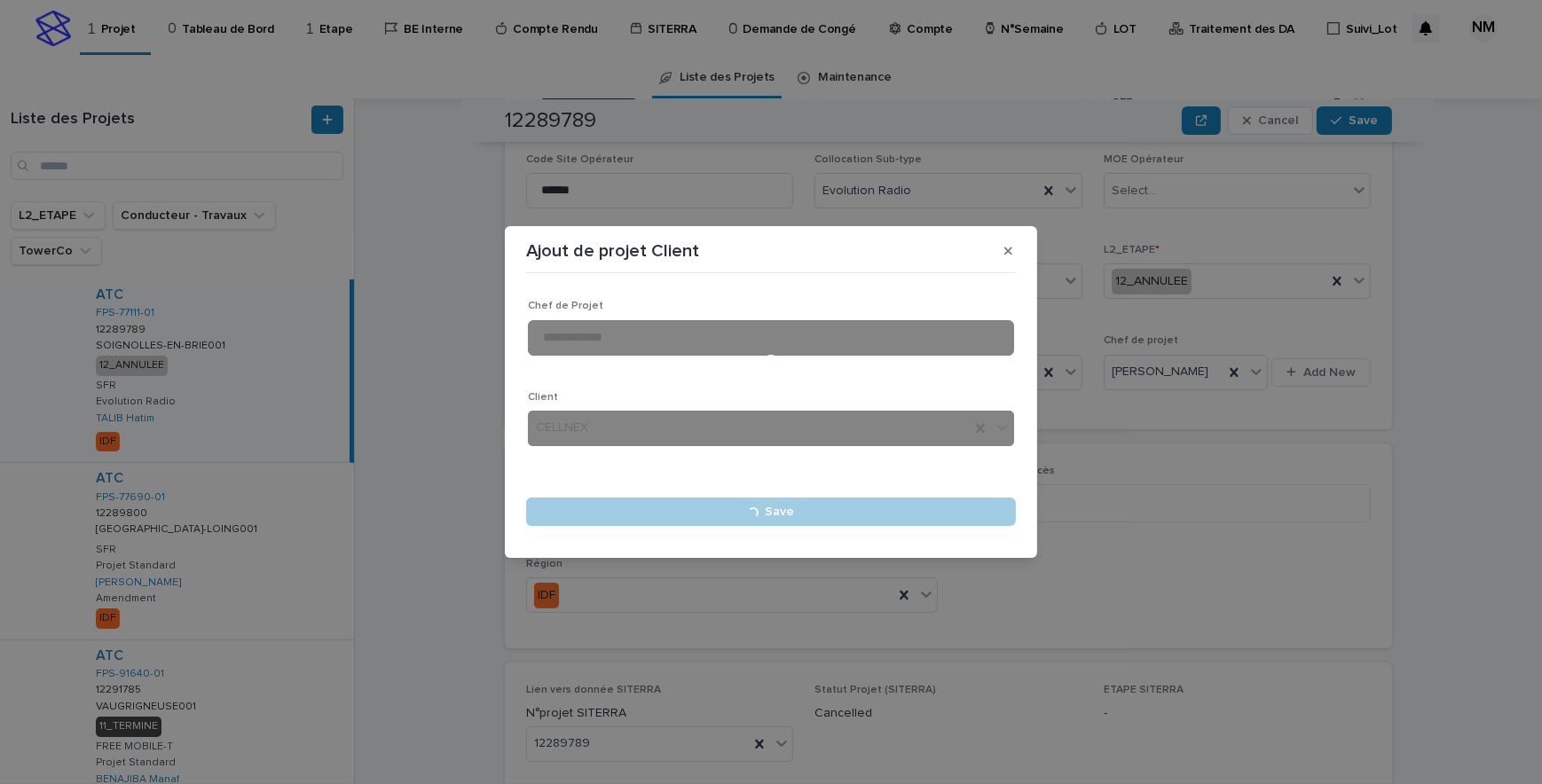 type 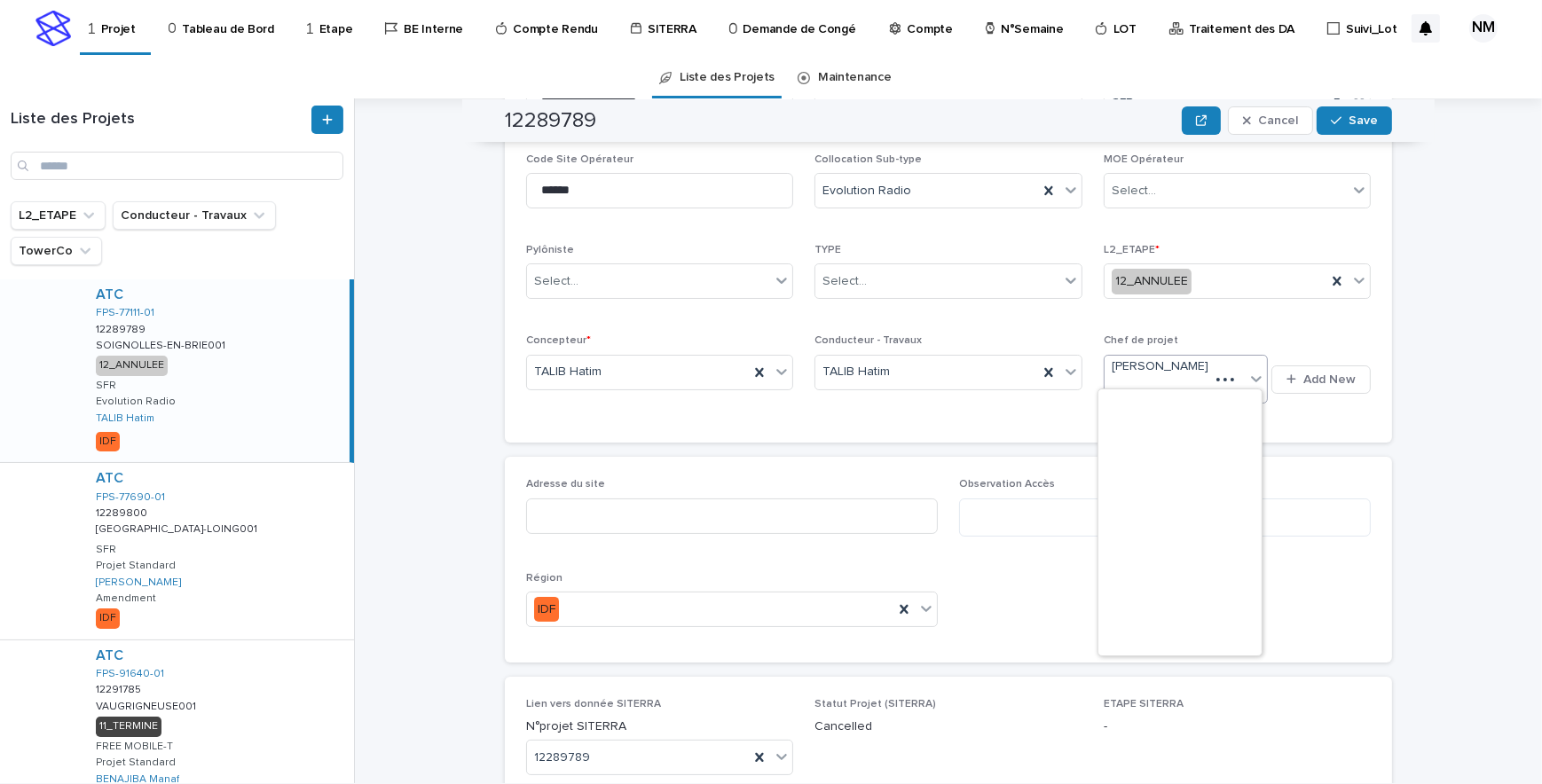 click 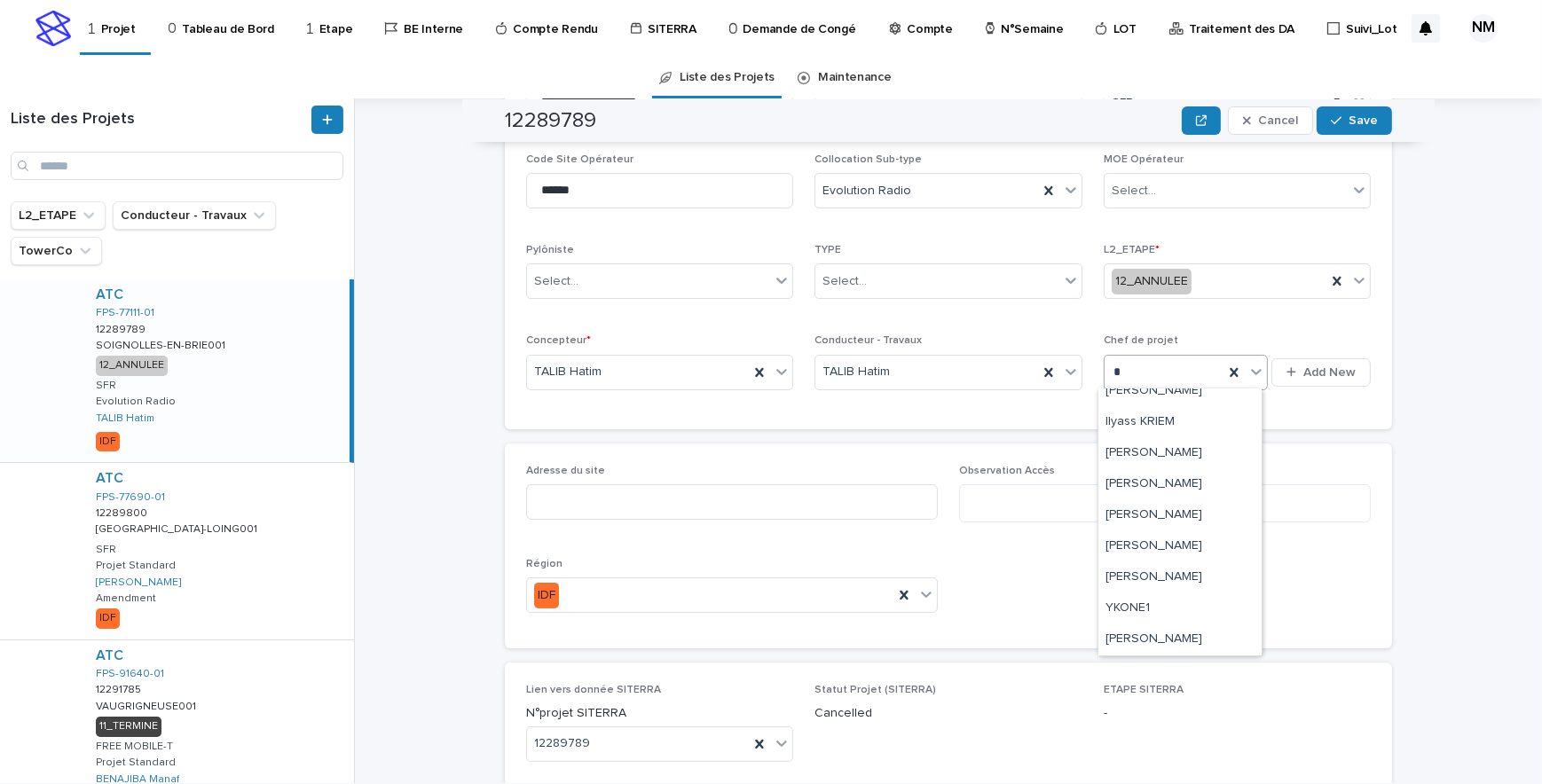 scroll, scrollTop: 0, scrollLeft: 0, axis: both 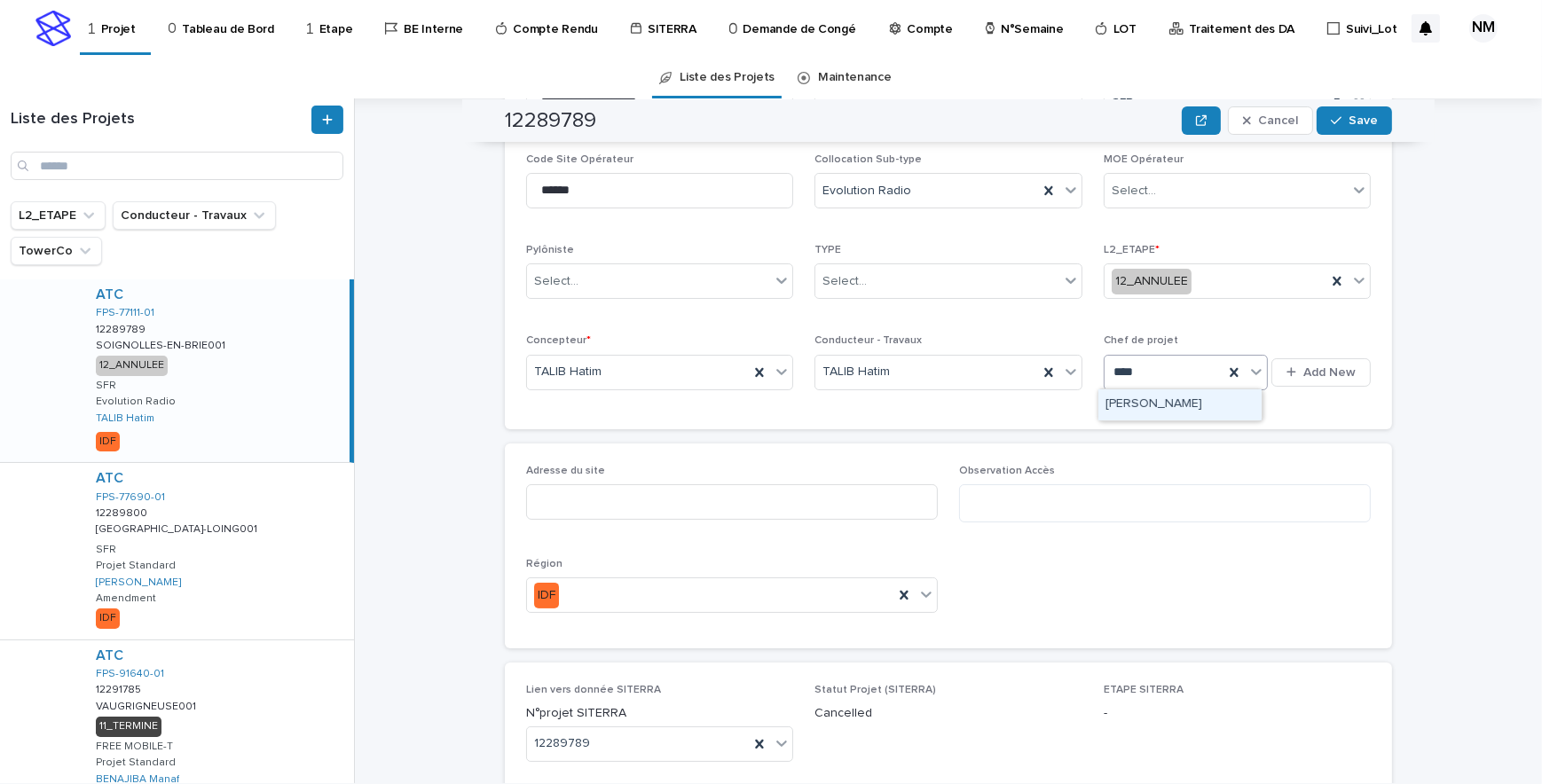 type on "*****" 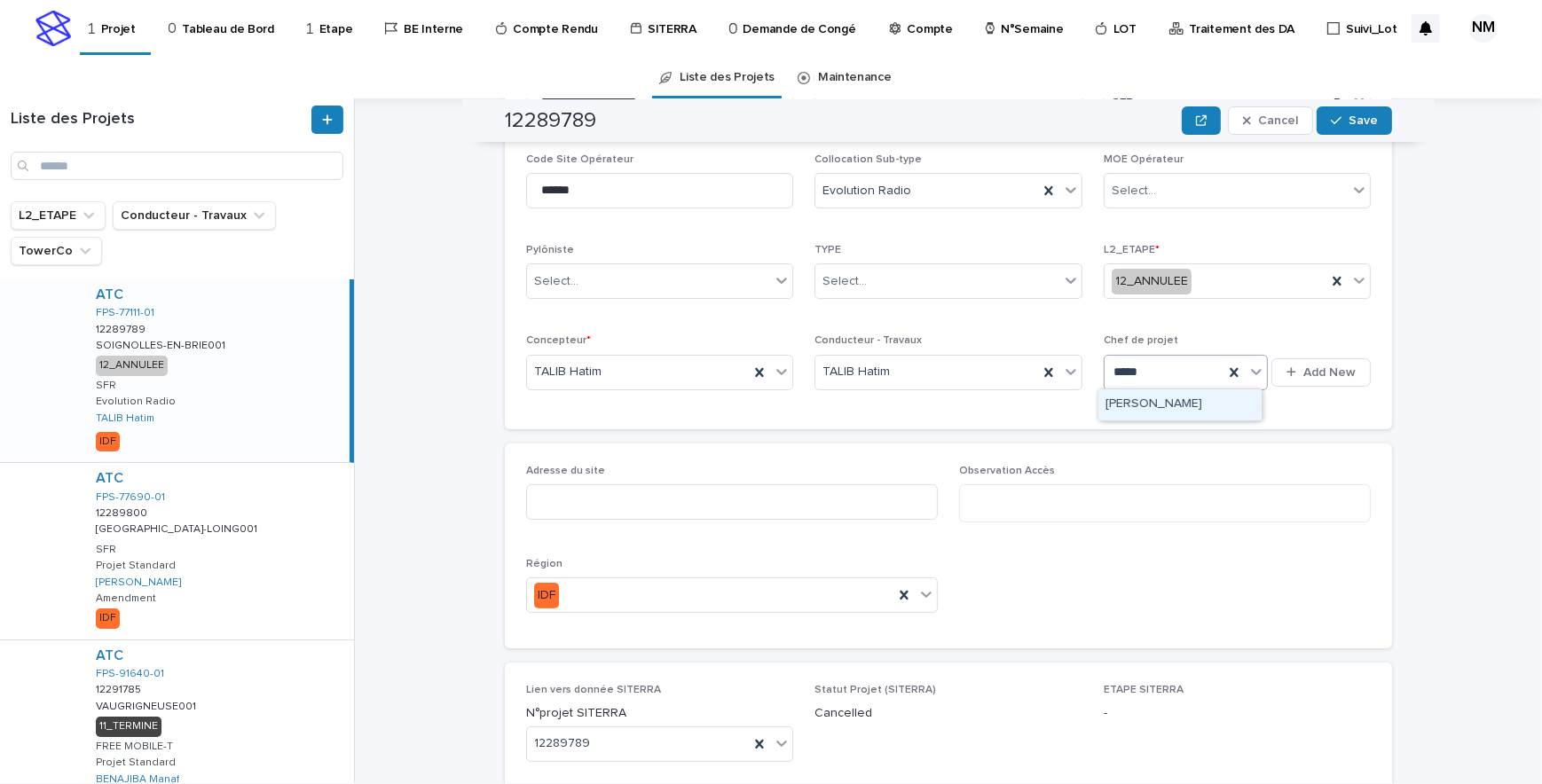 click on "[PERSON_NAME]" at bounding box center [1180, 404] 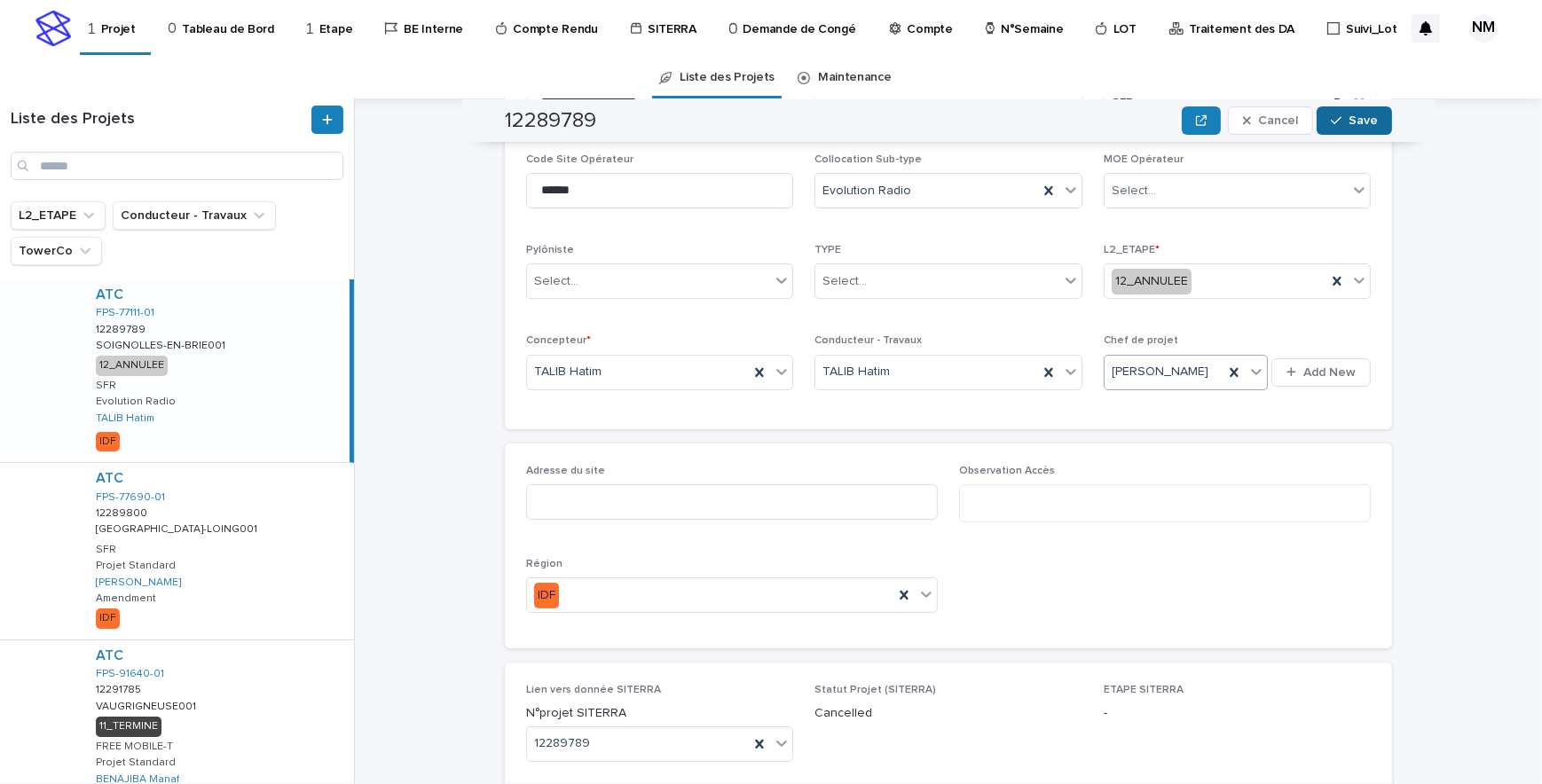click on "Save" at bounding box center (1363, 121) 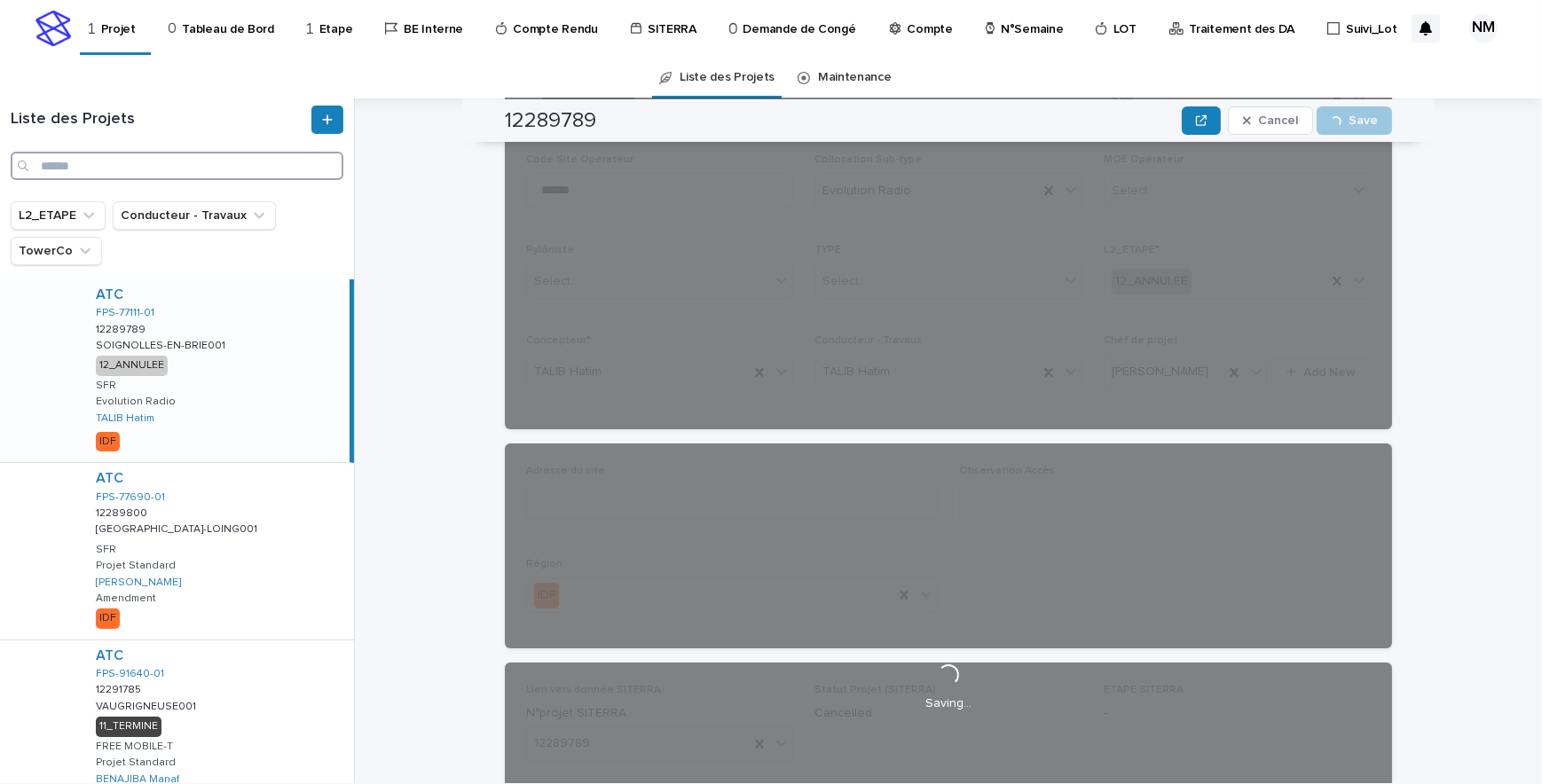 click at bounding box center (177, 166) 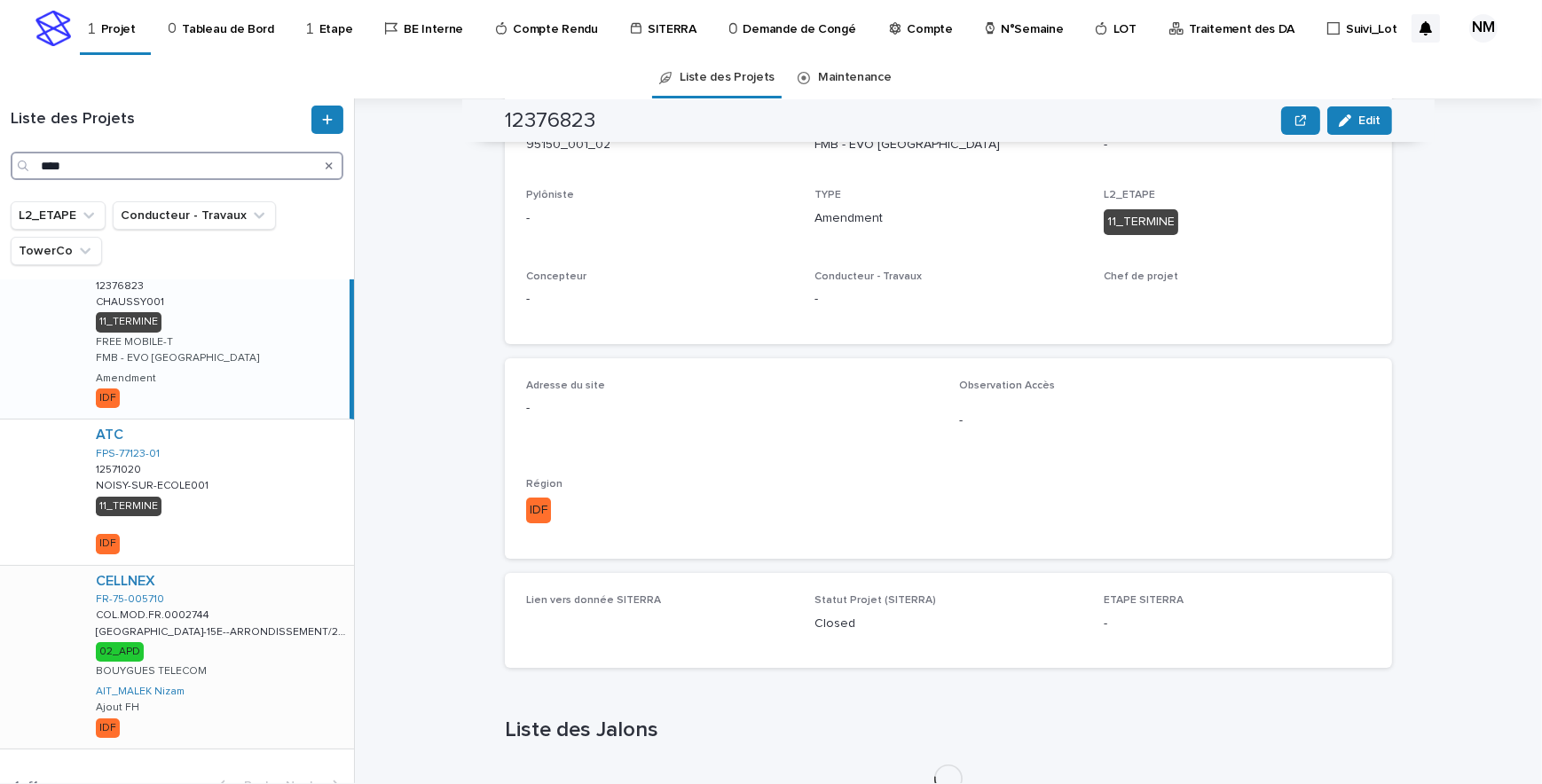 scroll, scrollTop: 67, scrollLeft: 0, axis: vertical 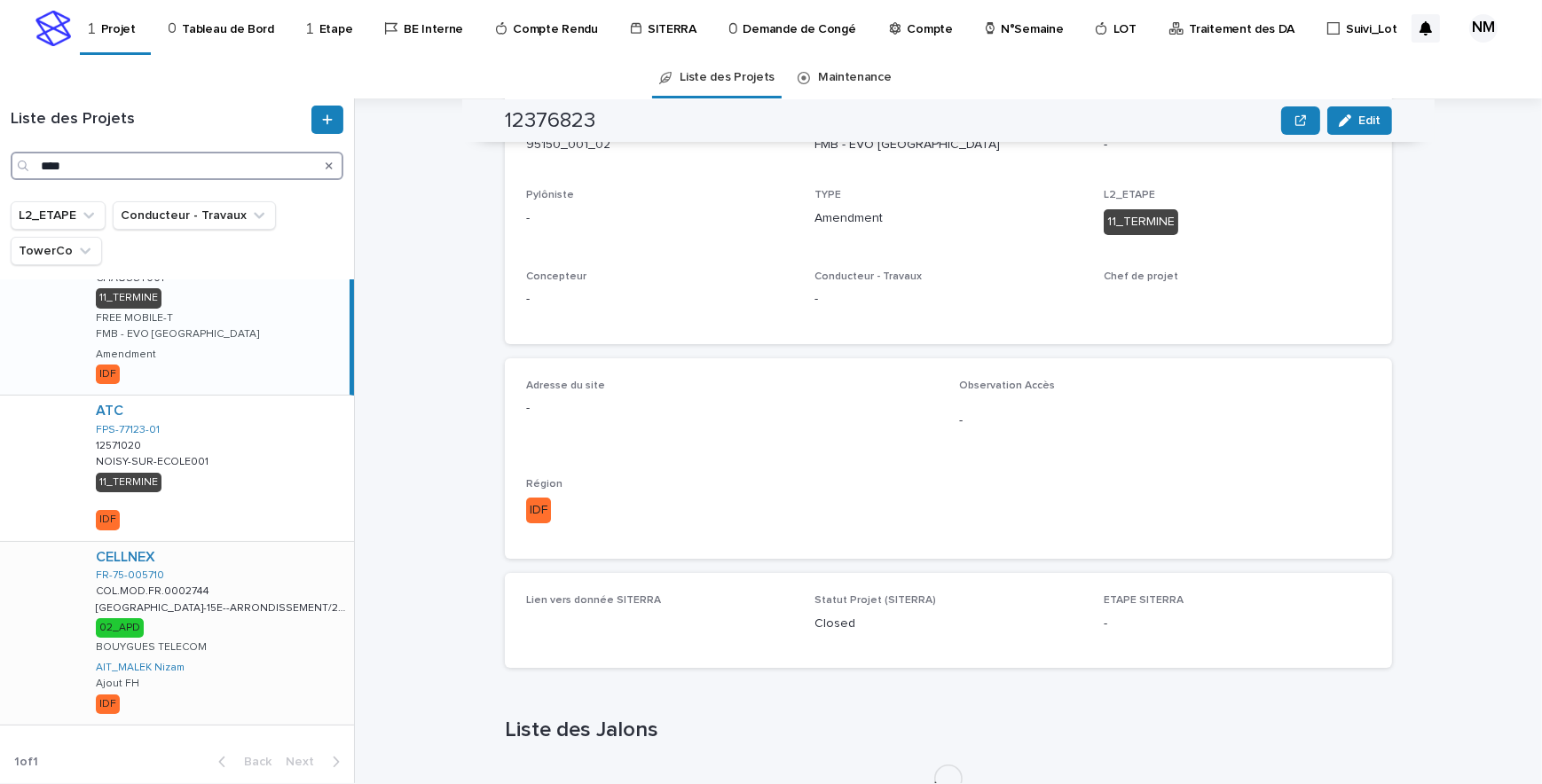 type on "****" 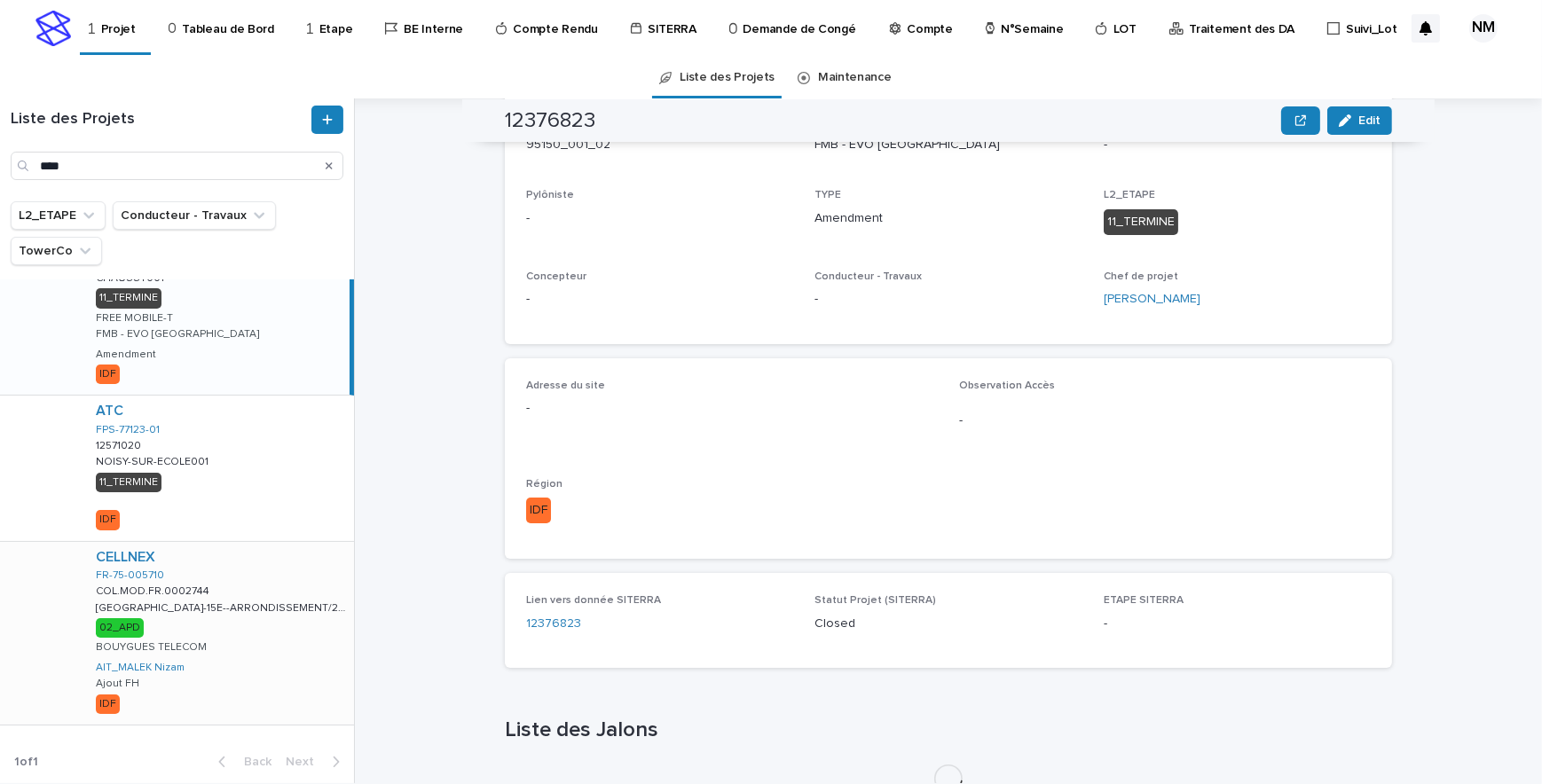 click on "CELLNEX   FR-75-005710    COL.MOD.FR.0002744 COL.MOD.FR.0002744   [GEOGRAPHIC_DATA]-15E--ARRONDISSEMENT/21/[GEOGRAPHIC_DATA]-15E--ARRONDISSEMENT/21/DU COMMERCE   02_APD BOUYGUES TELECOM AIT_MALEK Nizam   Ajout FH IDF" at bounding box center [217, 633] 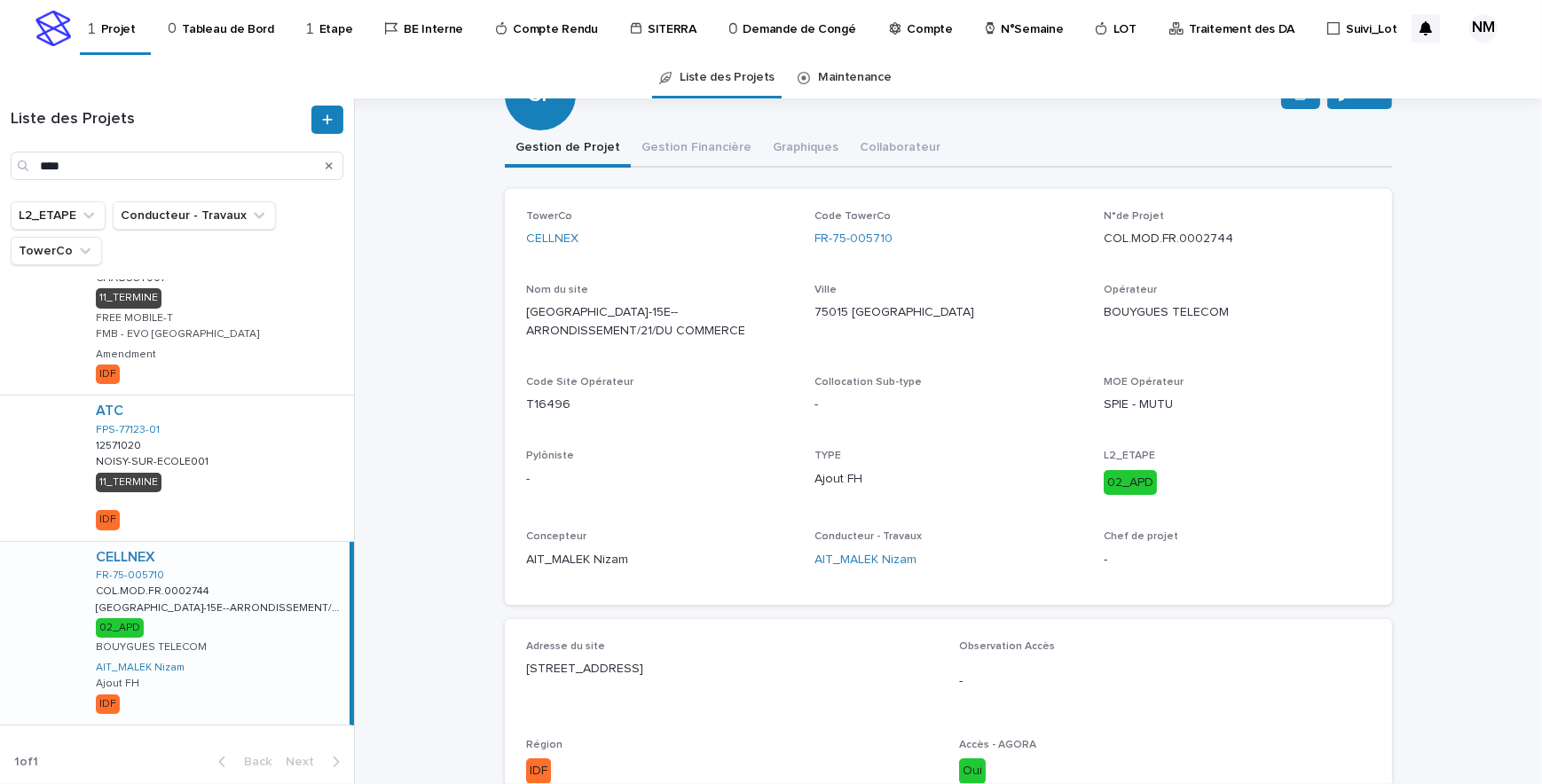 scroll, scrollTop: 0, scrollLeft: 0, axis: both 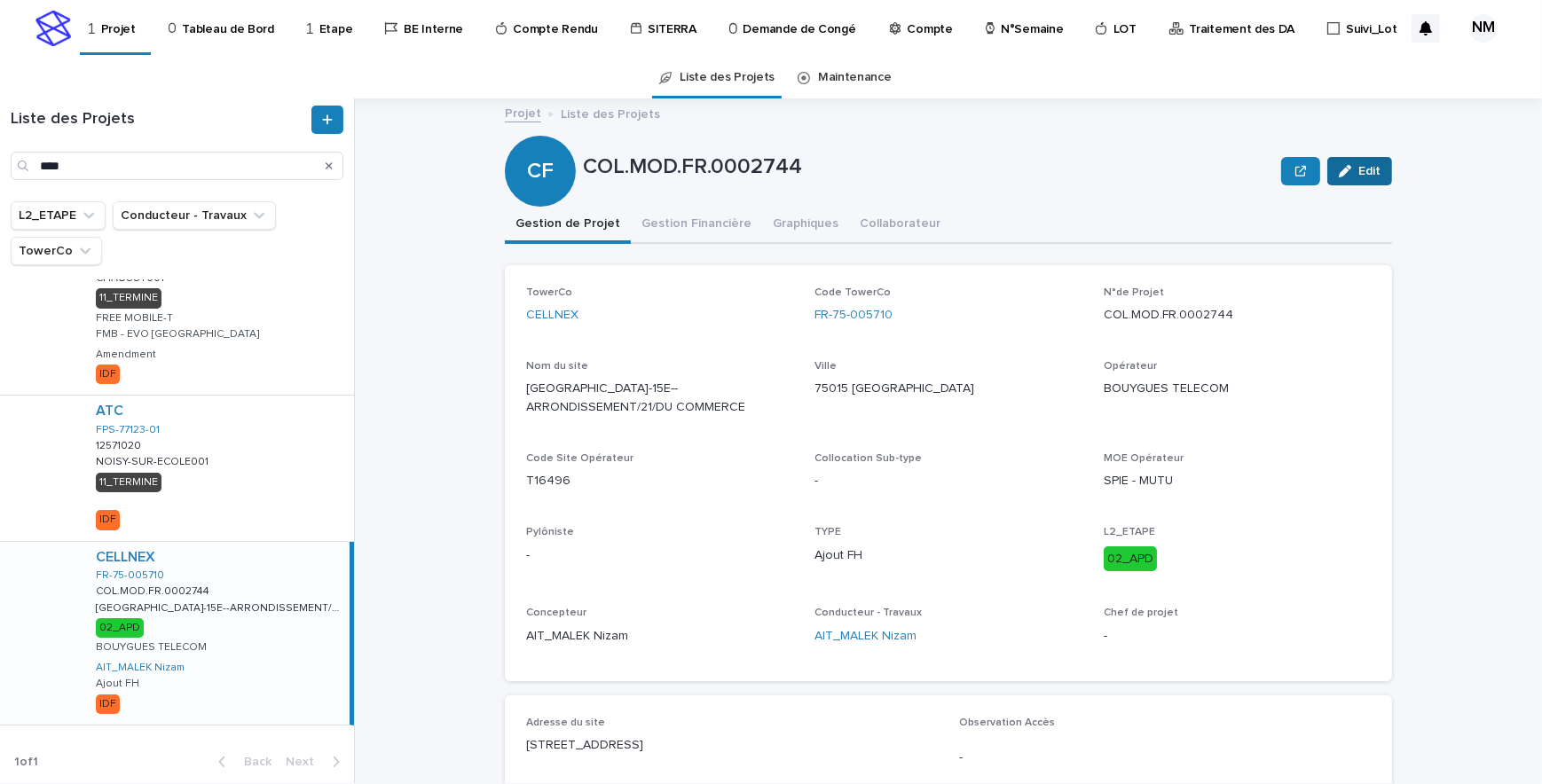 click on "Edit" at bounding box center (1369, 171) 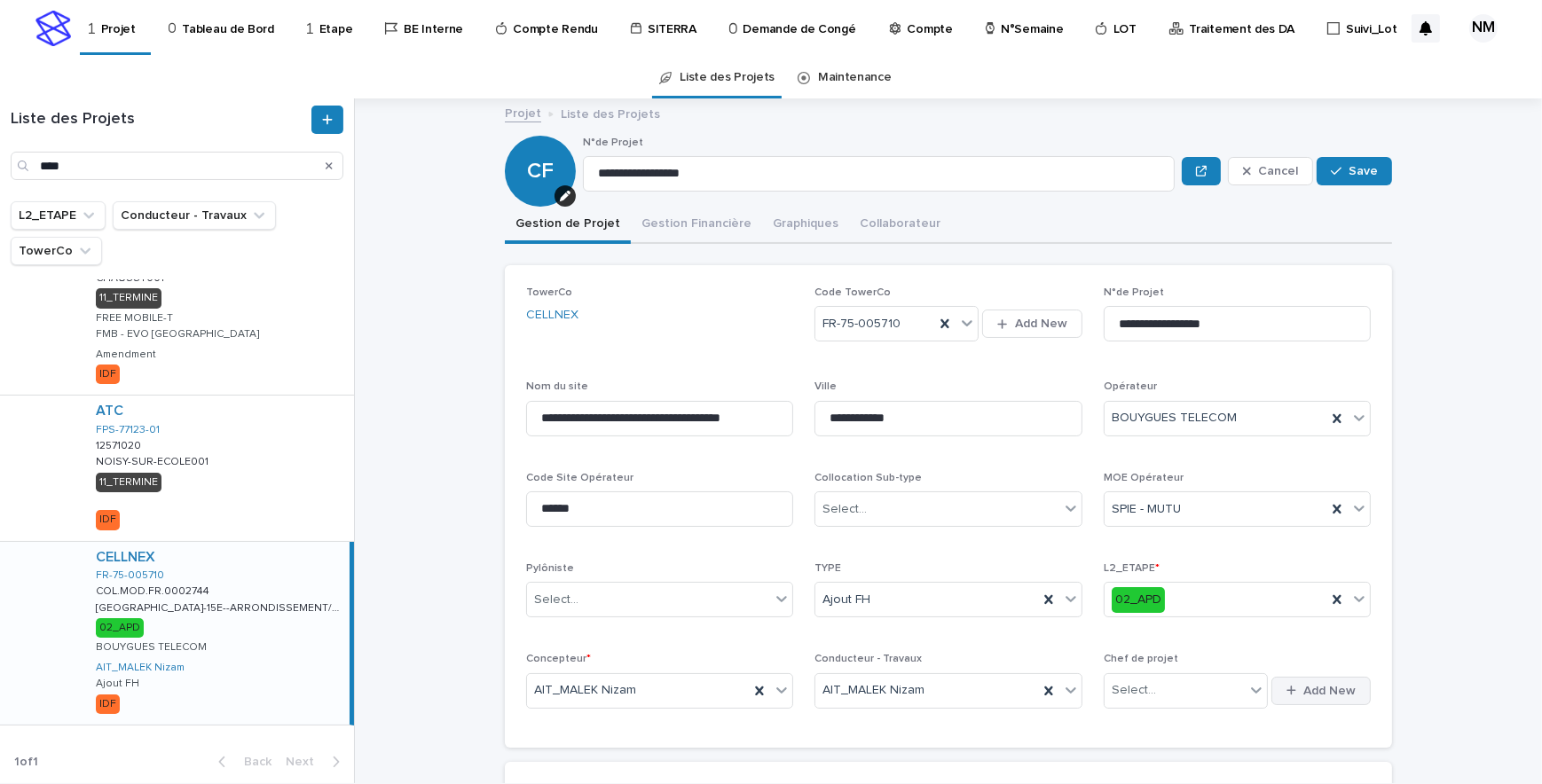 click 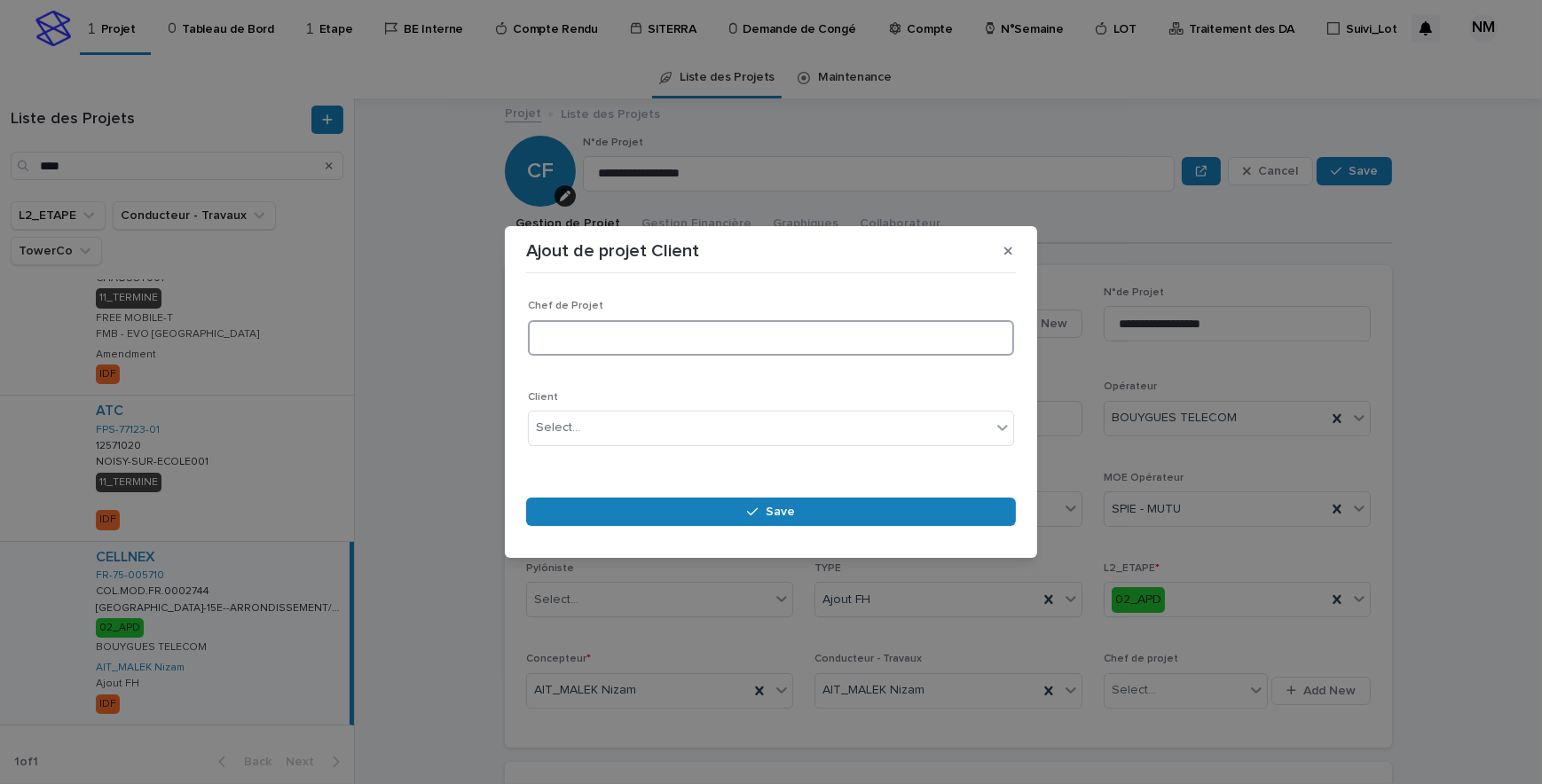 click at bounding box center (771, 338) 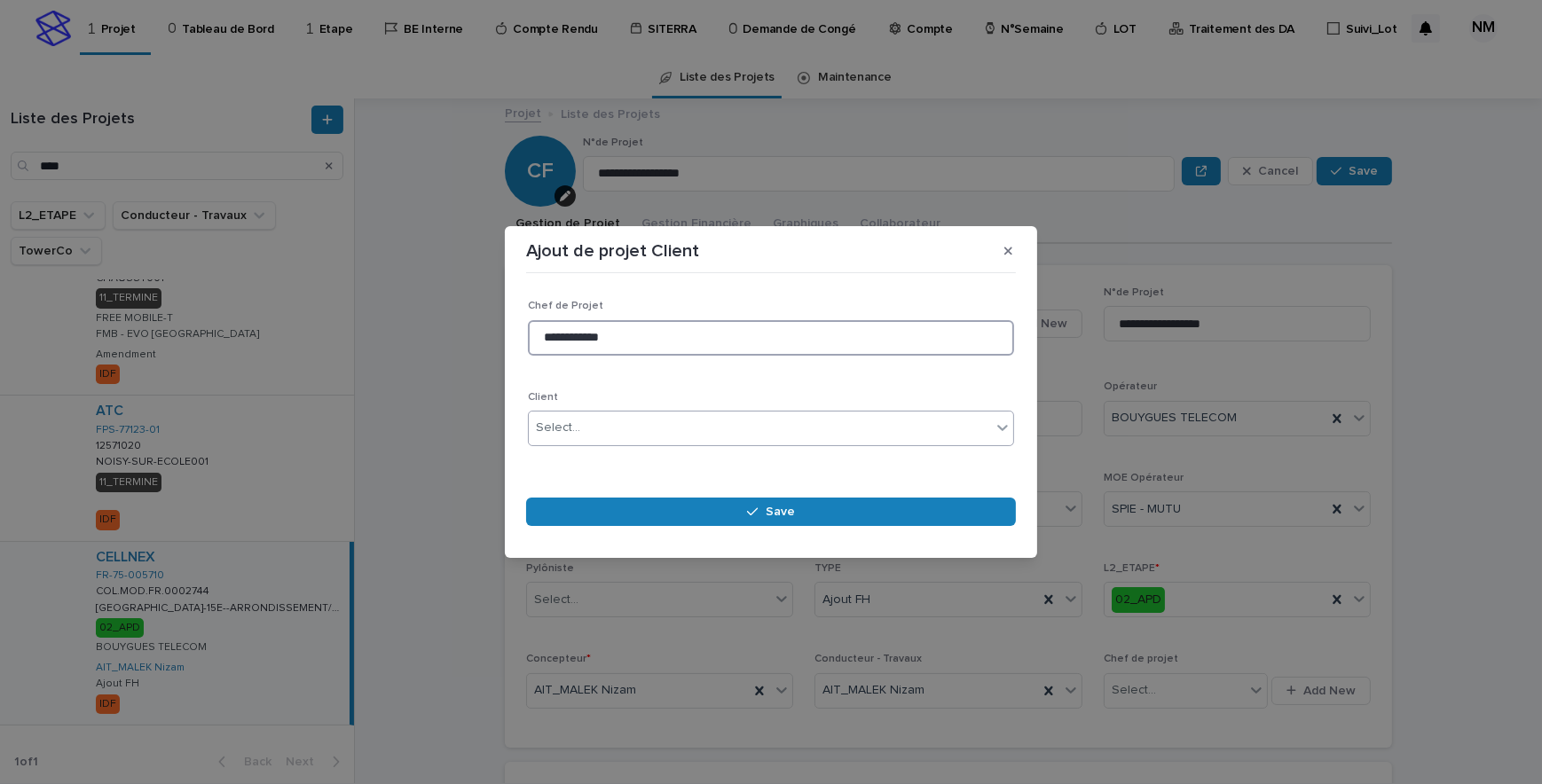 type on "**********" 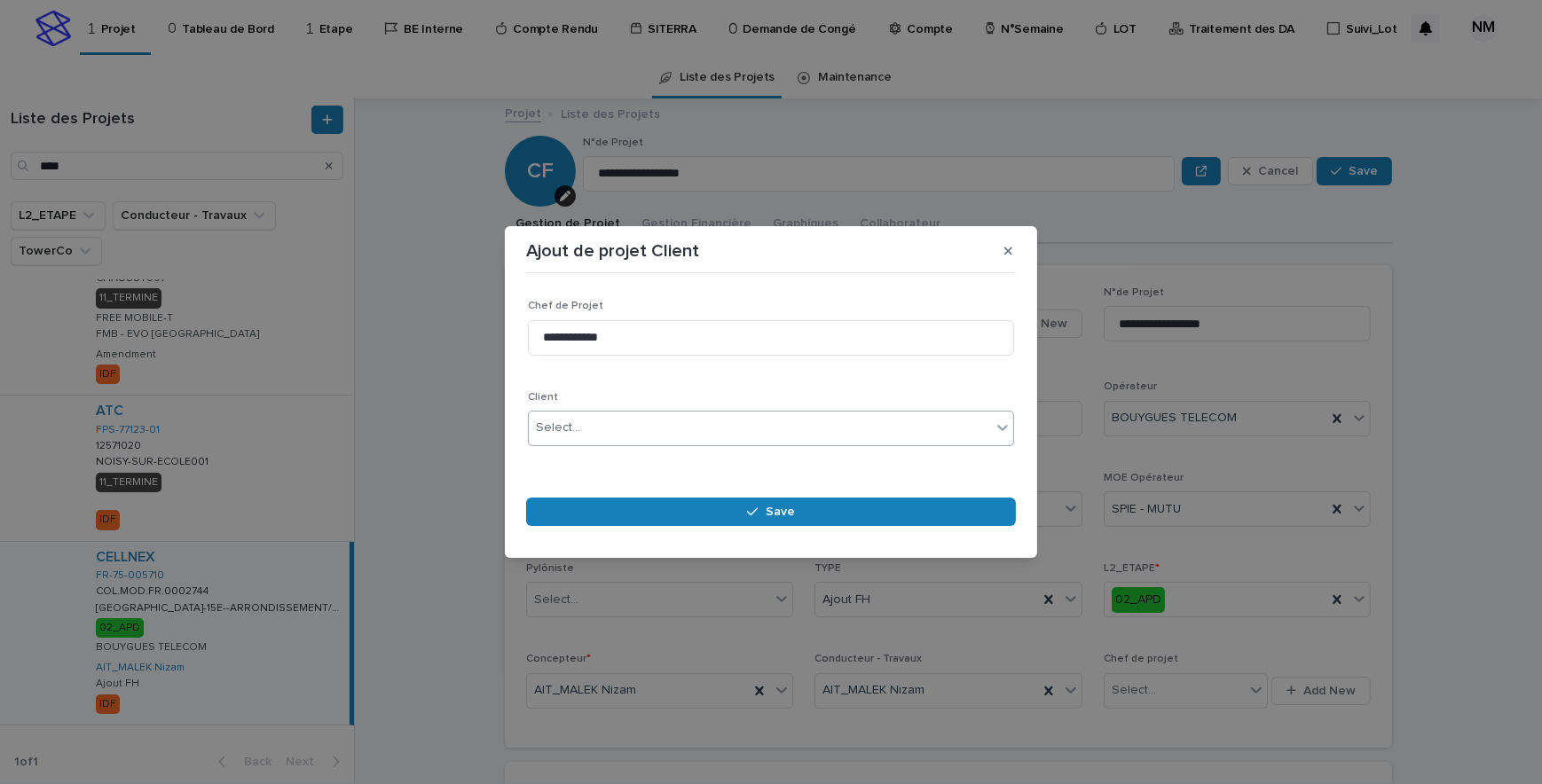 click on "Select..." at bounding box center (759, 427) 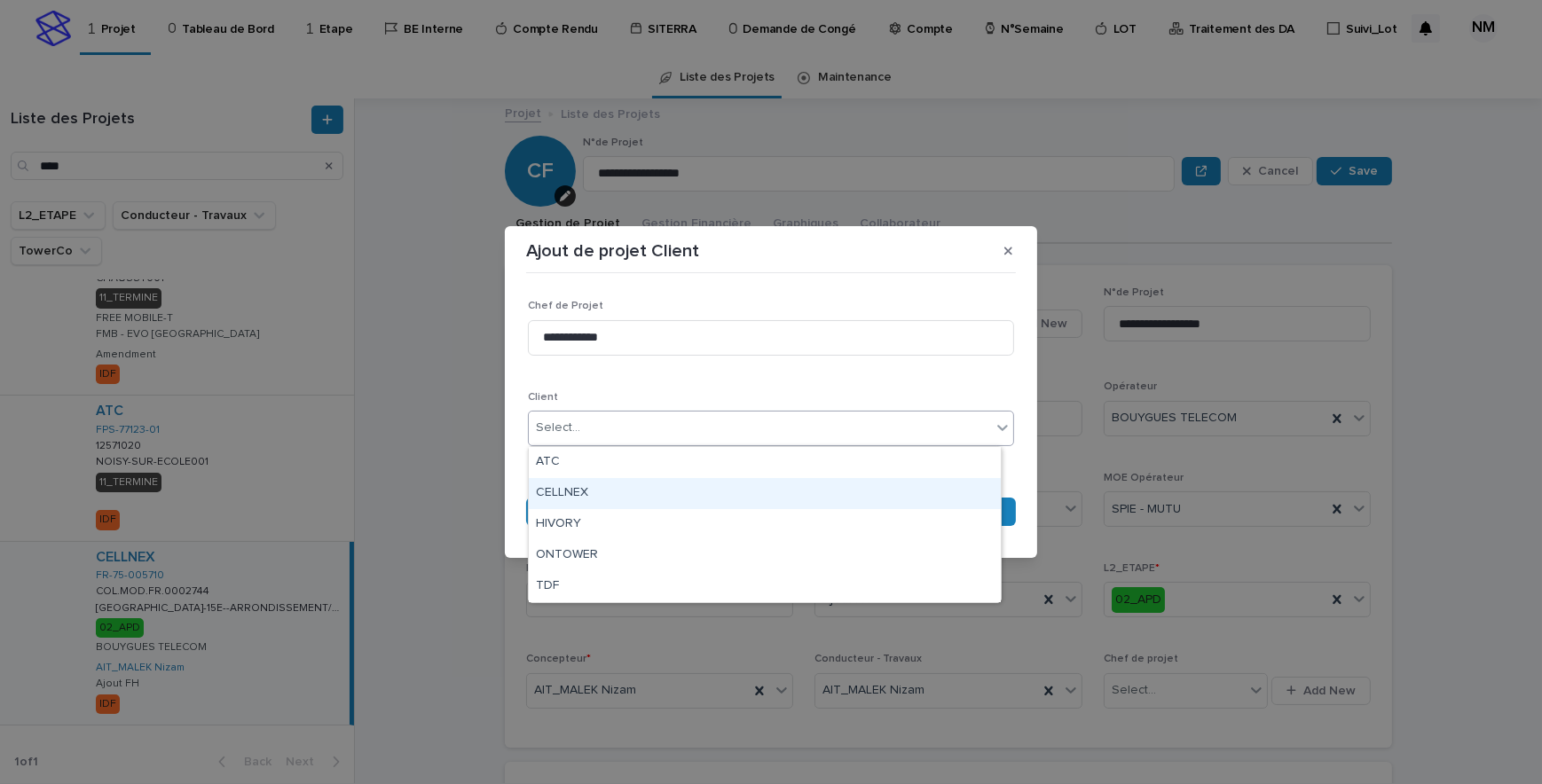 drag, startPoint x: 586, startPoint y: 487, endPoint x: 970, endPoint y: 488, distance: 384.0013 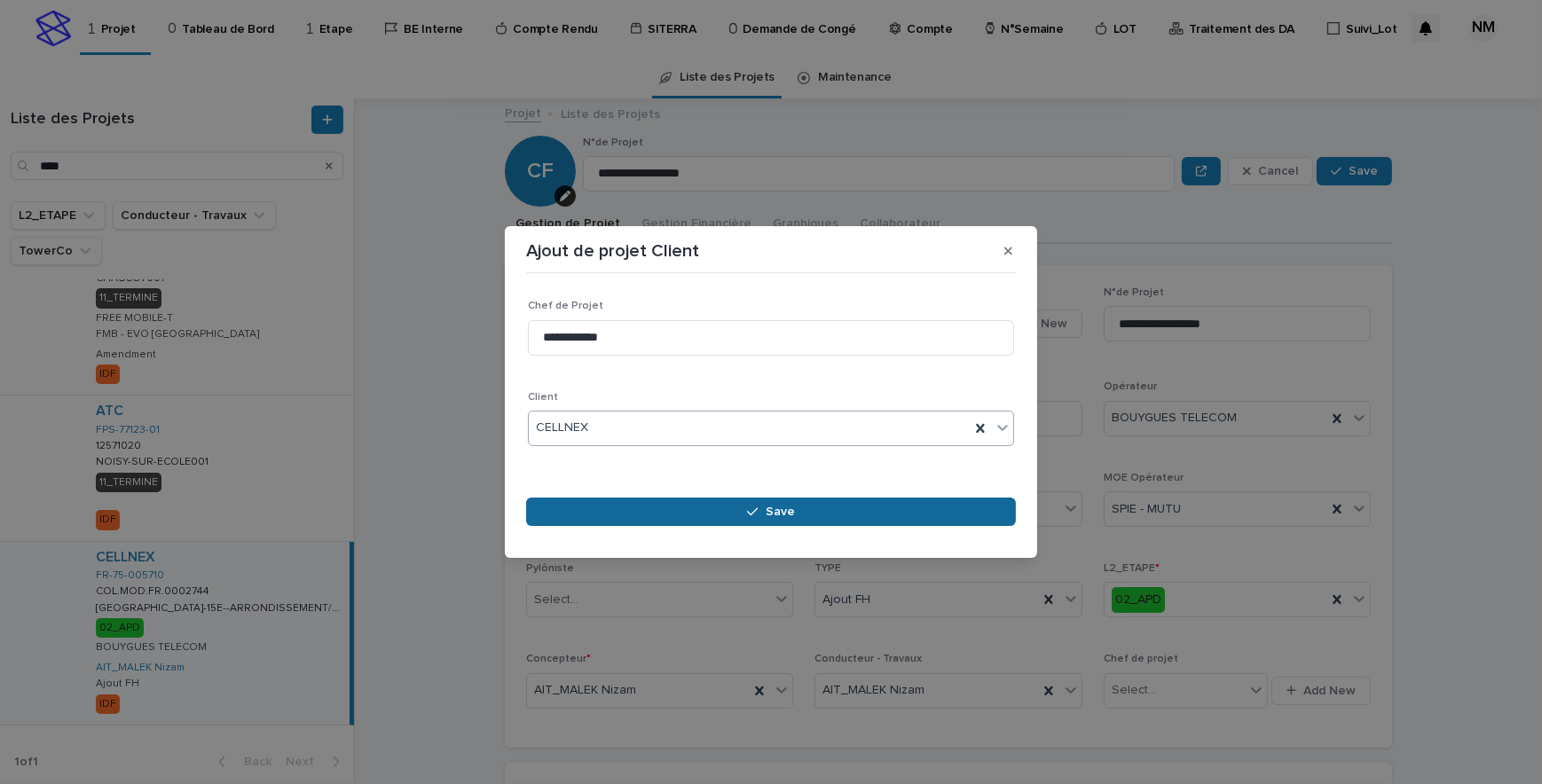 click on "Save" at bounding box center (771, 512) 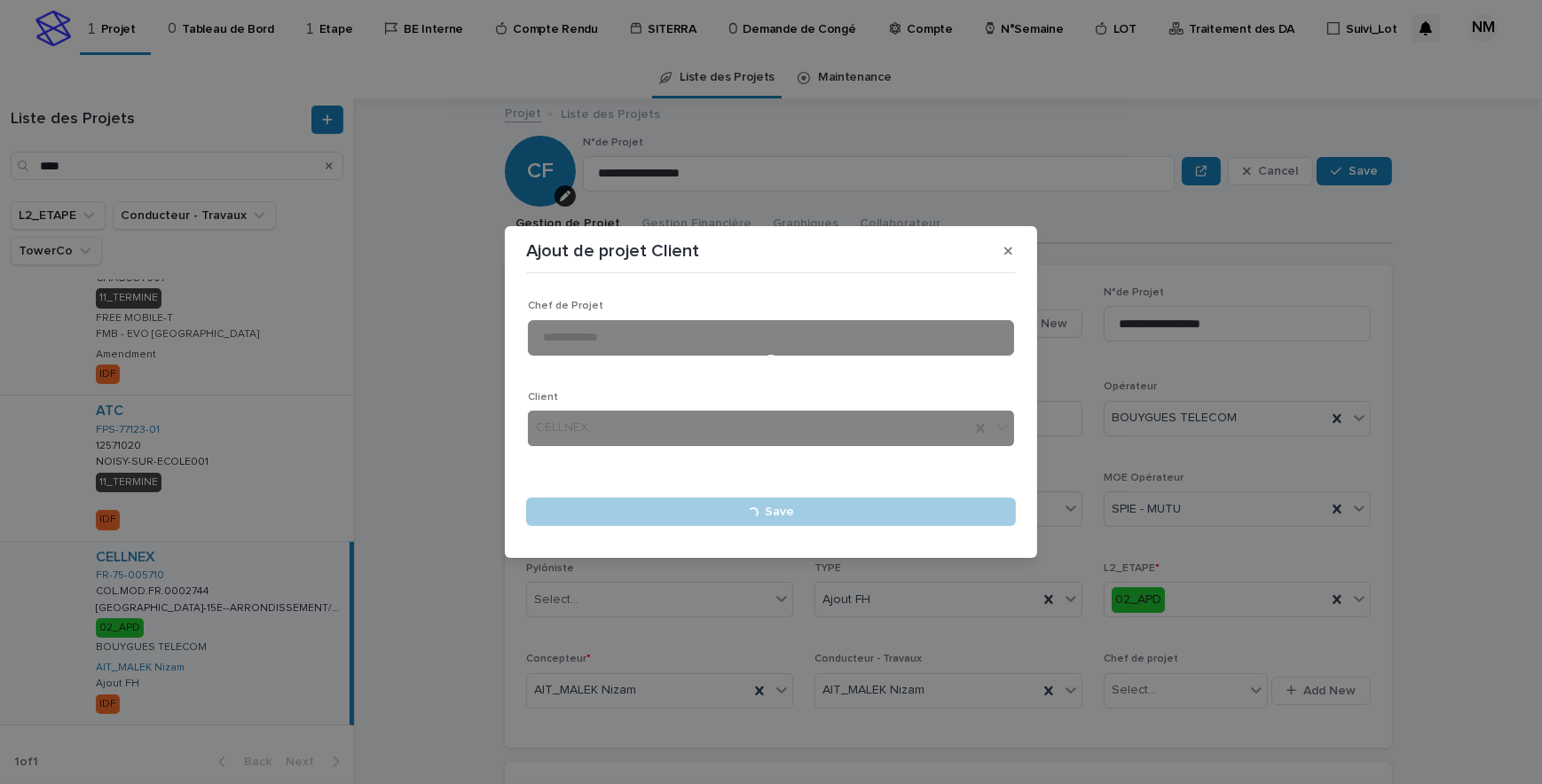 type 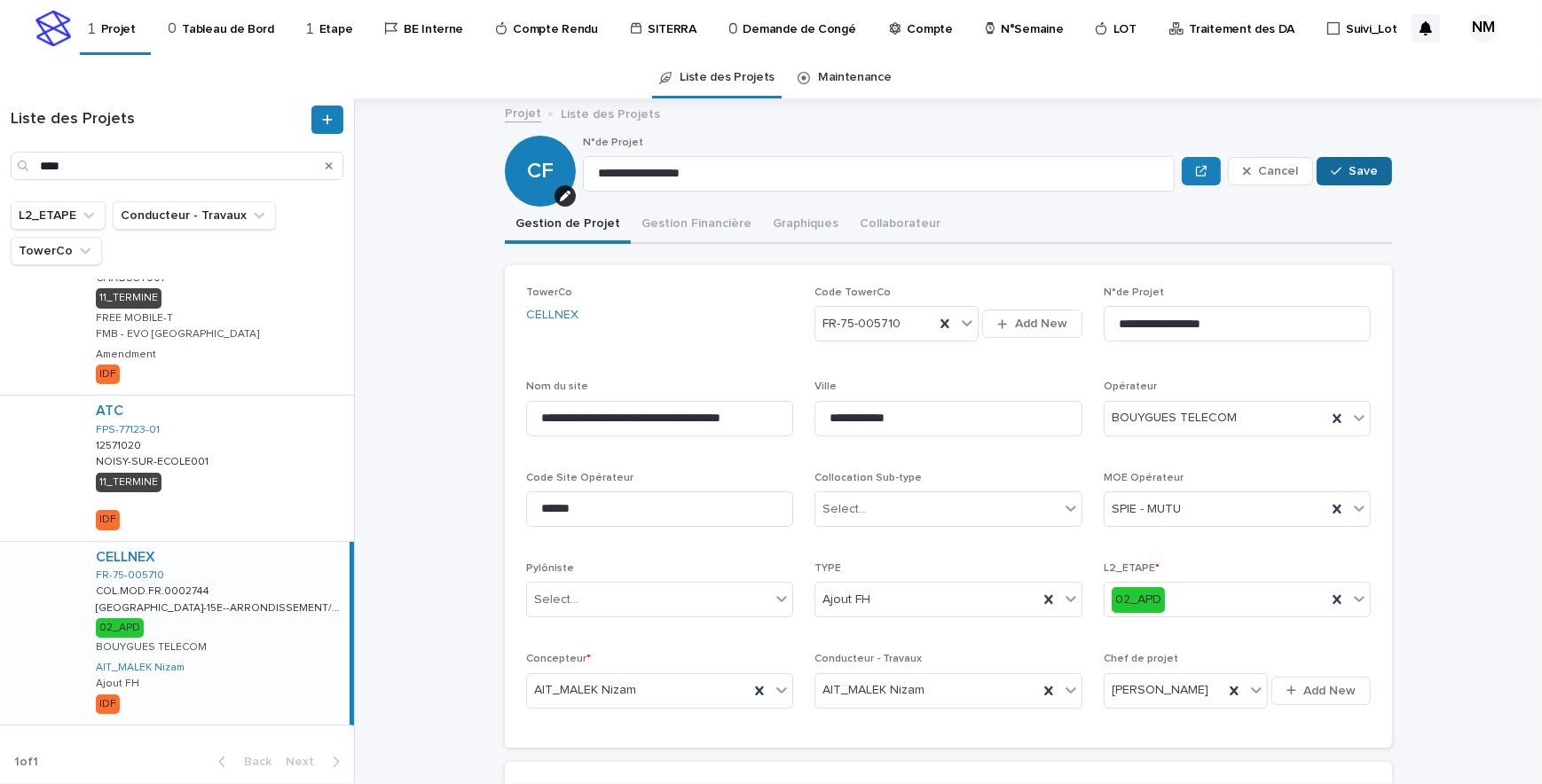 click on "Save" at bounding box center (1354, 171) 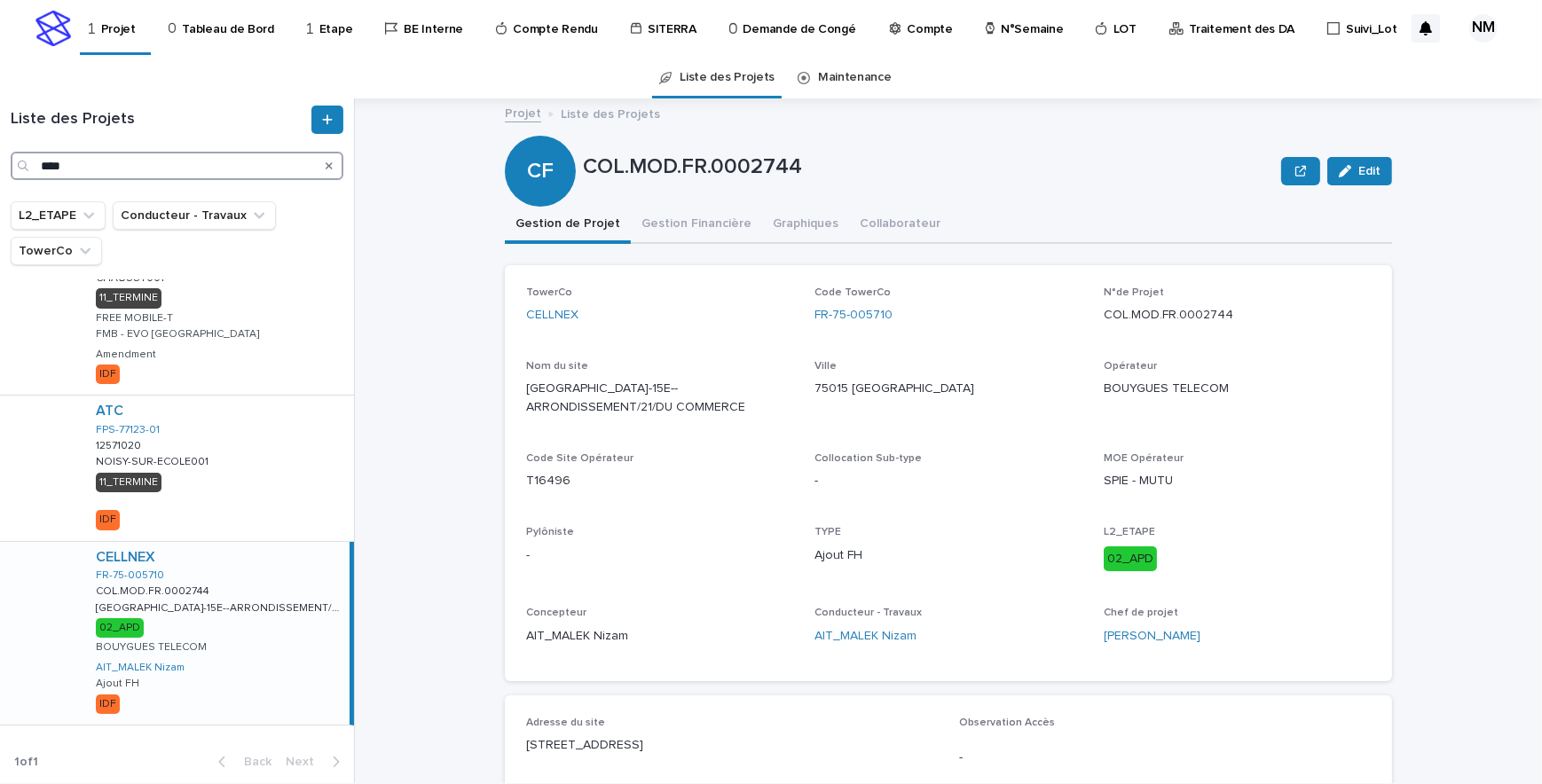 drag, startPoint x: 76, startPoint y: 168, endPoint x: 5, endPoint y: 142, distance: 75.61085 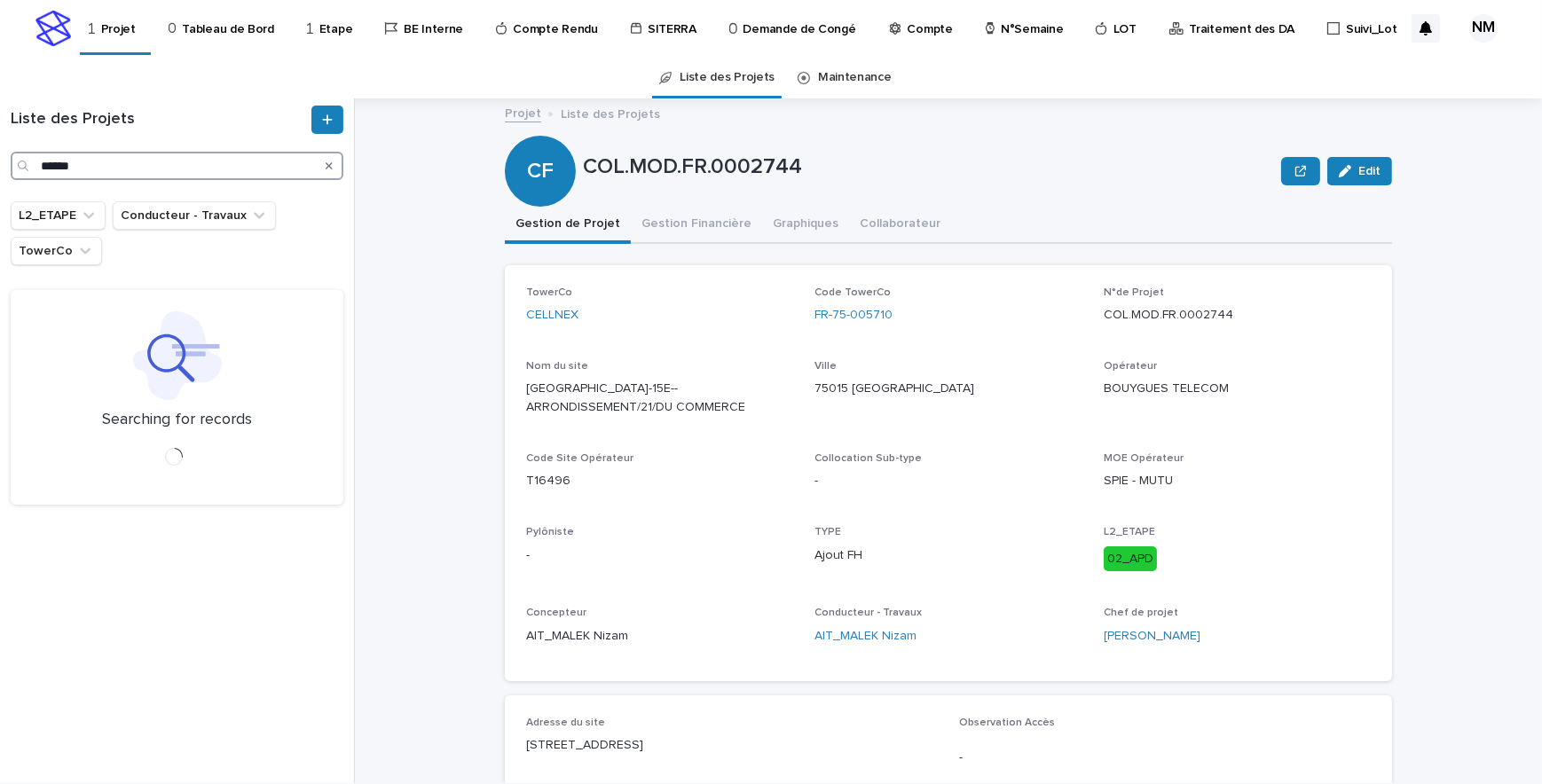 scroll, scrollTop: 0, scrollLeft: 0, axis: both 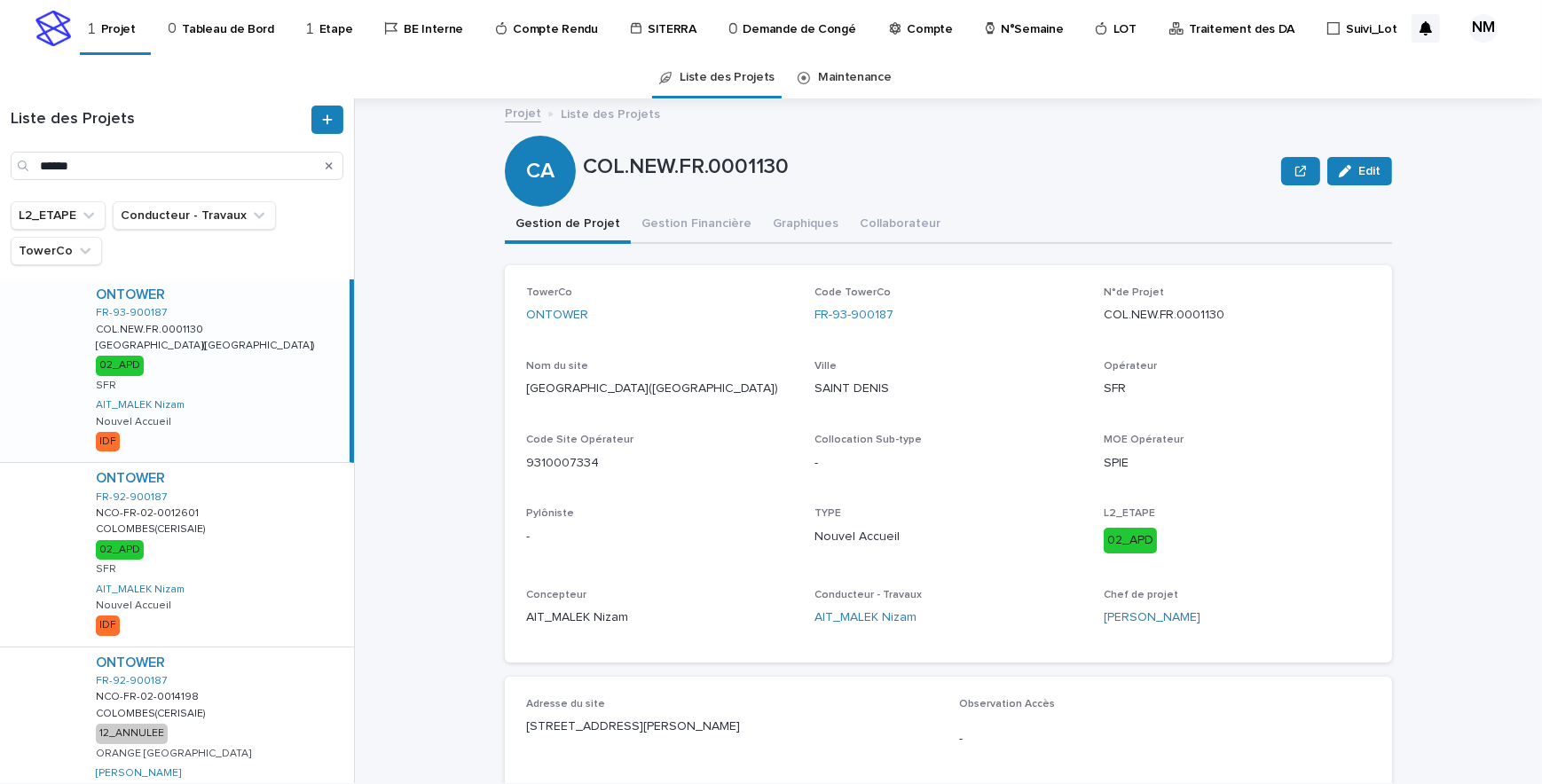 click on "ONTOWER   FR-93-900187   COL.NEW.FR.0001130 COL.NEW.FR.0001130   [GEOGRAPHIC_DATA]([GEOGRAPHIC_DATA]) [GEOGRAPHIC_DATA]([GEOGRAPHIC_DATA])   02_APD SFR AIT_MALEK Nizam   Nouvel Accueil IDF" at bounding box center [216, 371] 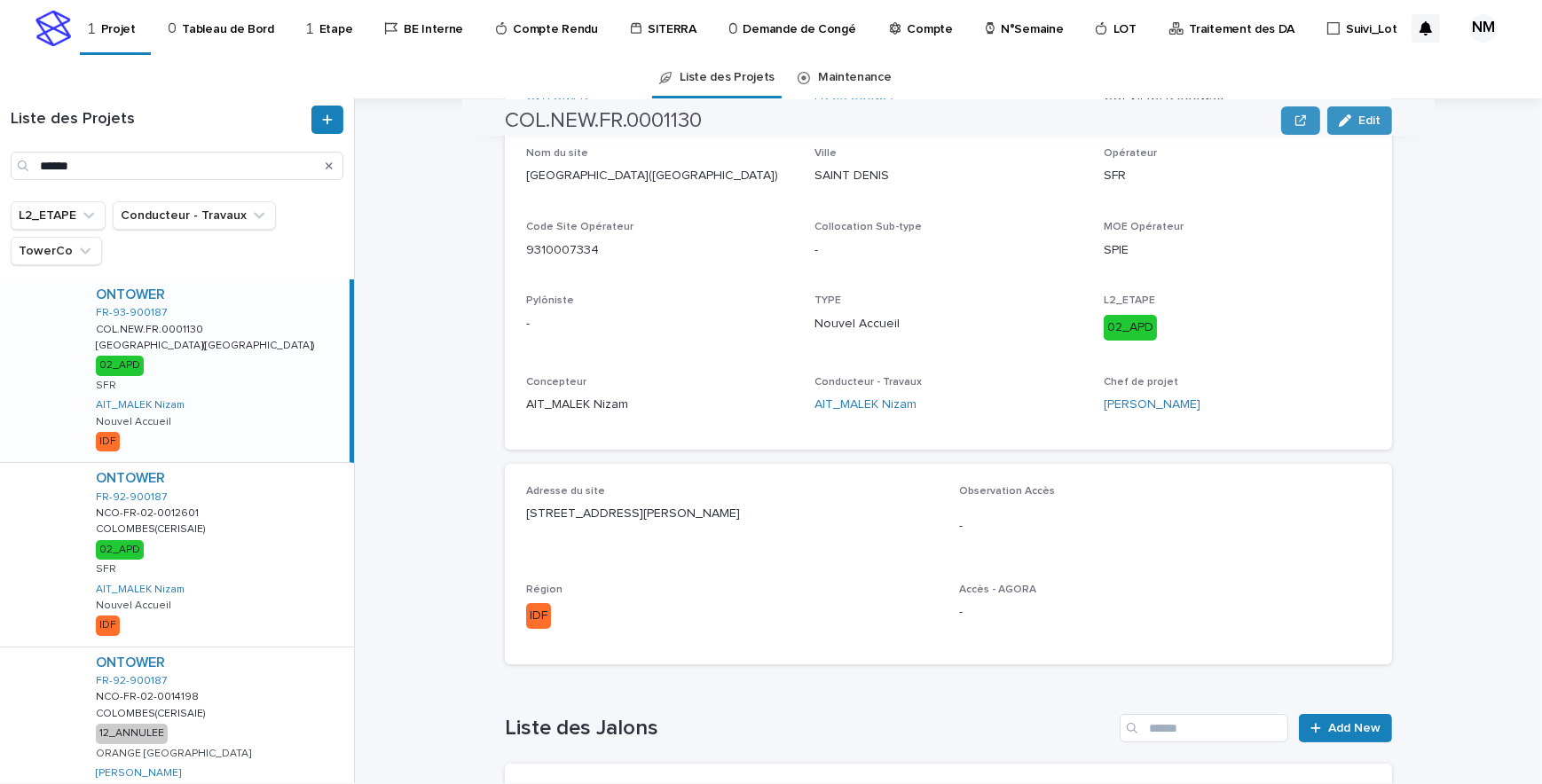scroll, scrollTop: 489, scrollLeft: 0, axis: vertical 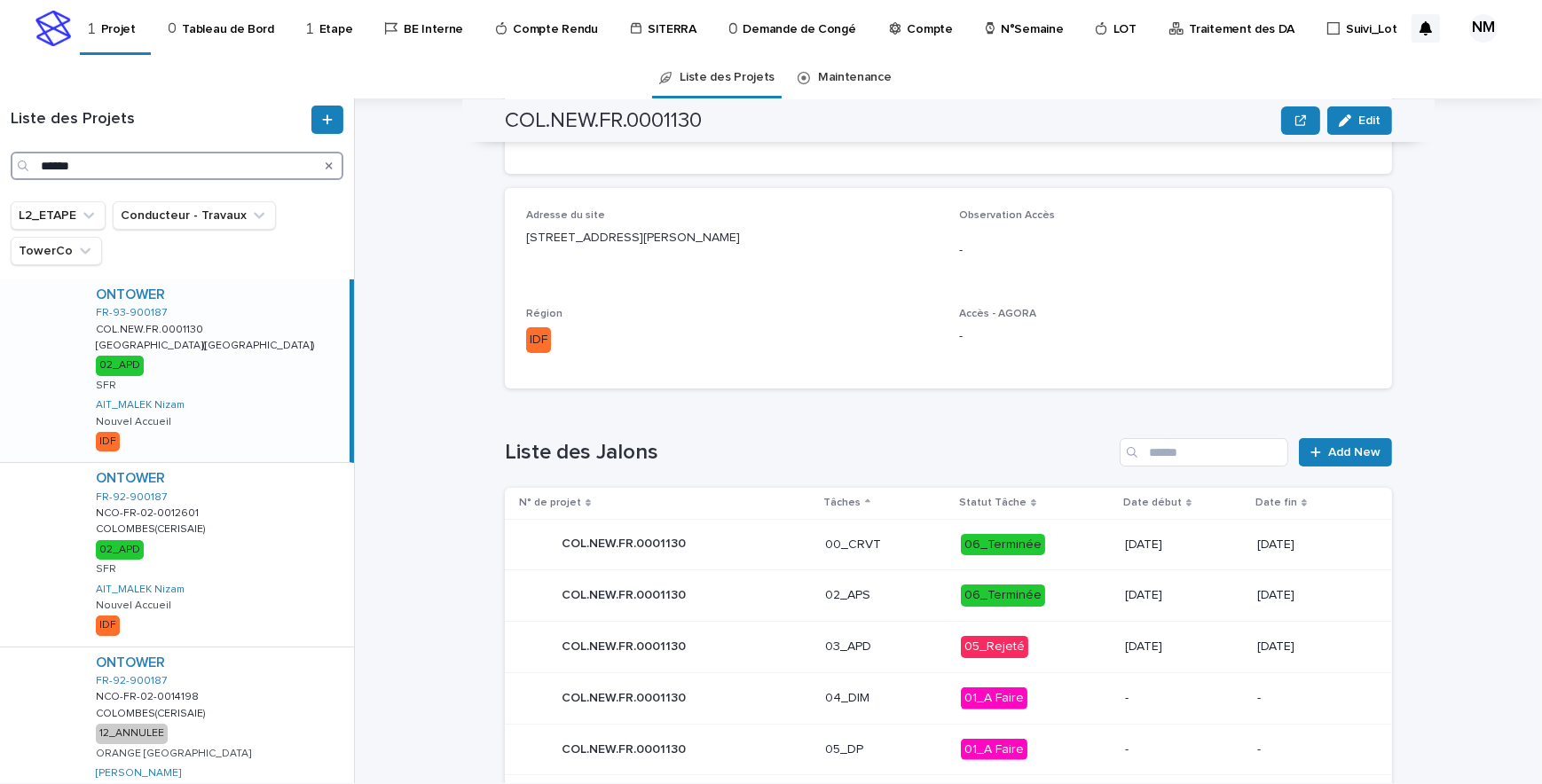 click on "******" at bounding box center (177, 166) 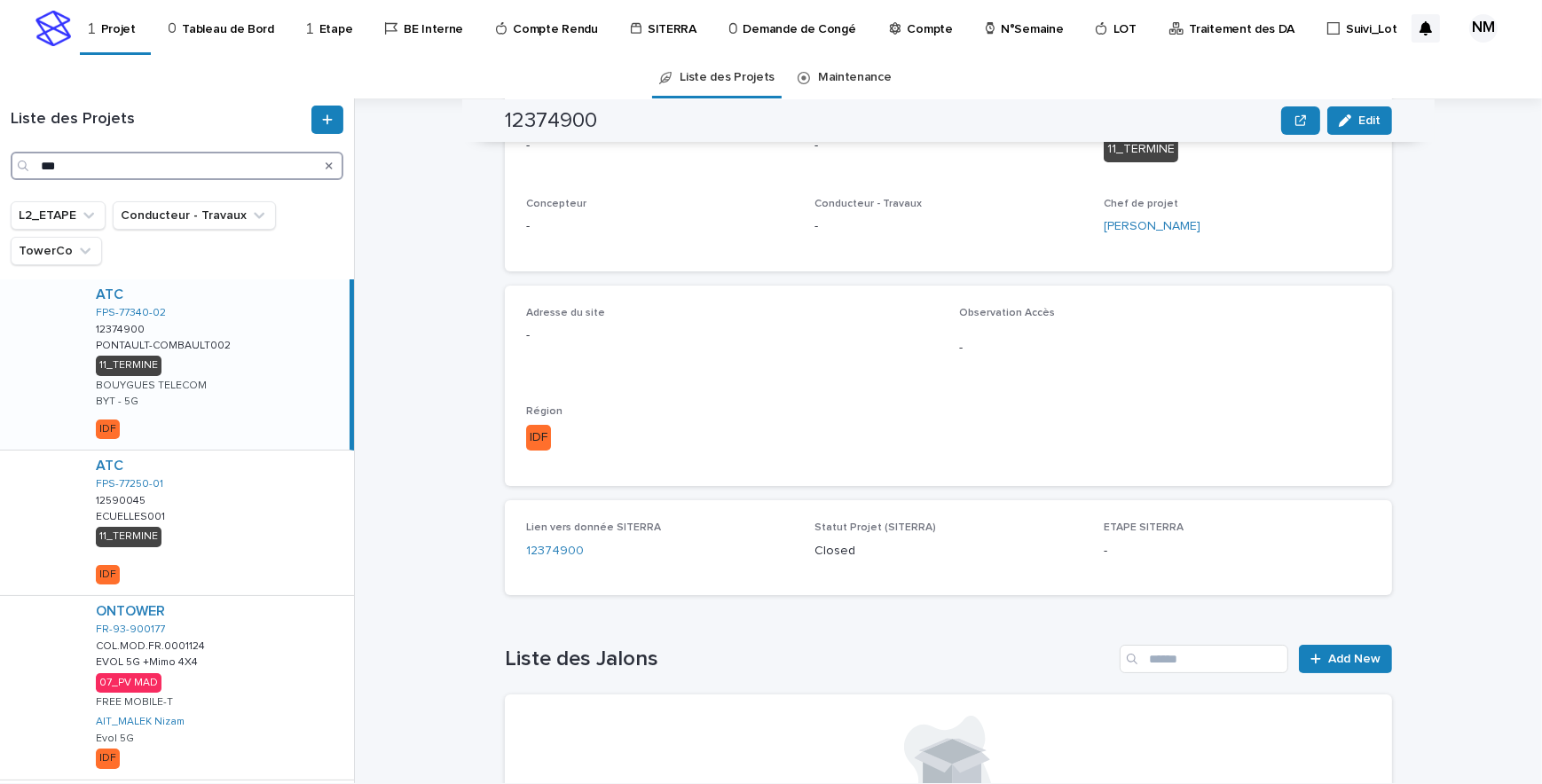 scroll, scrollTop: 489, scrollLeft: 0, axis: vertical 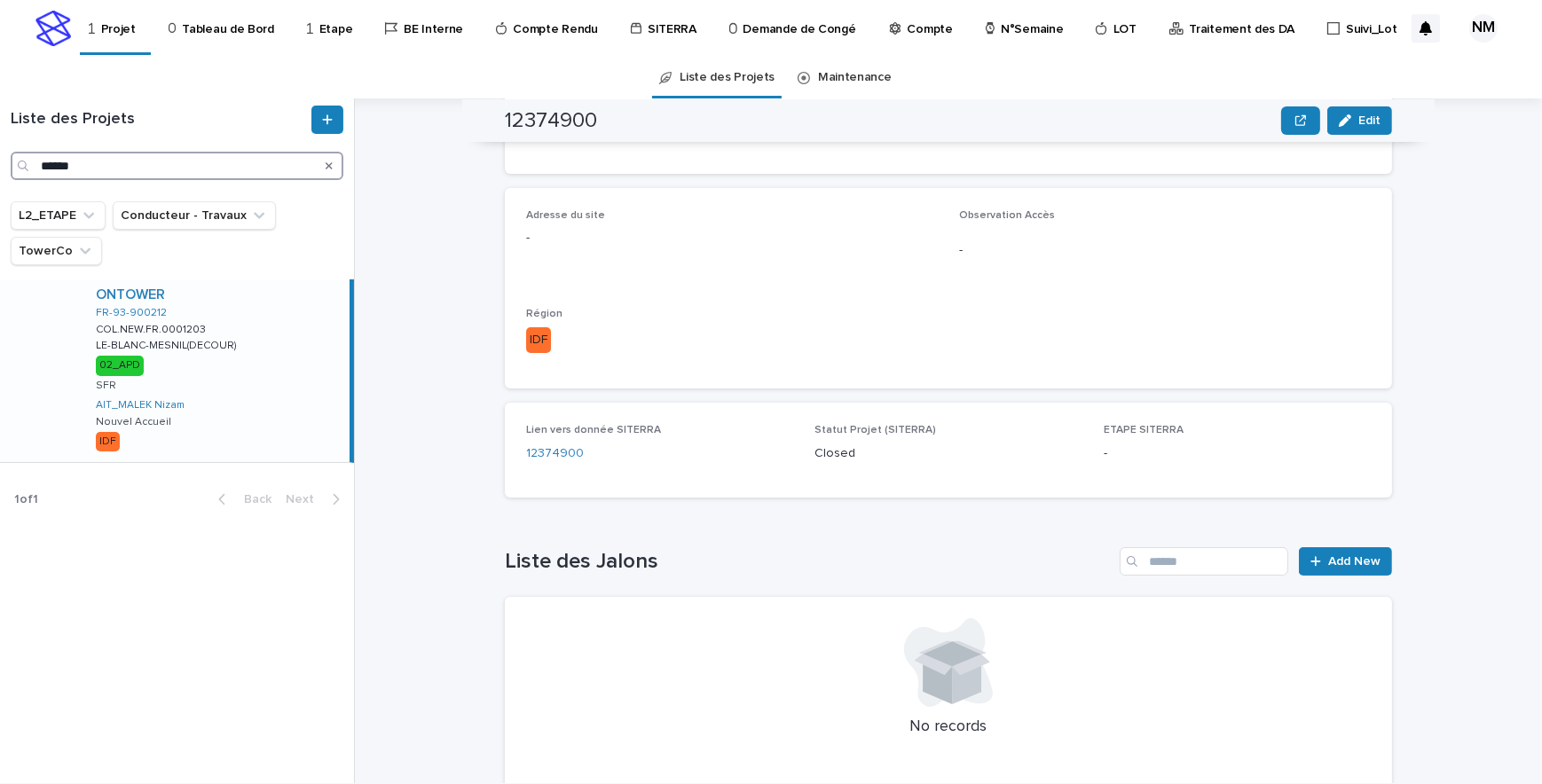 type on "******" 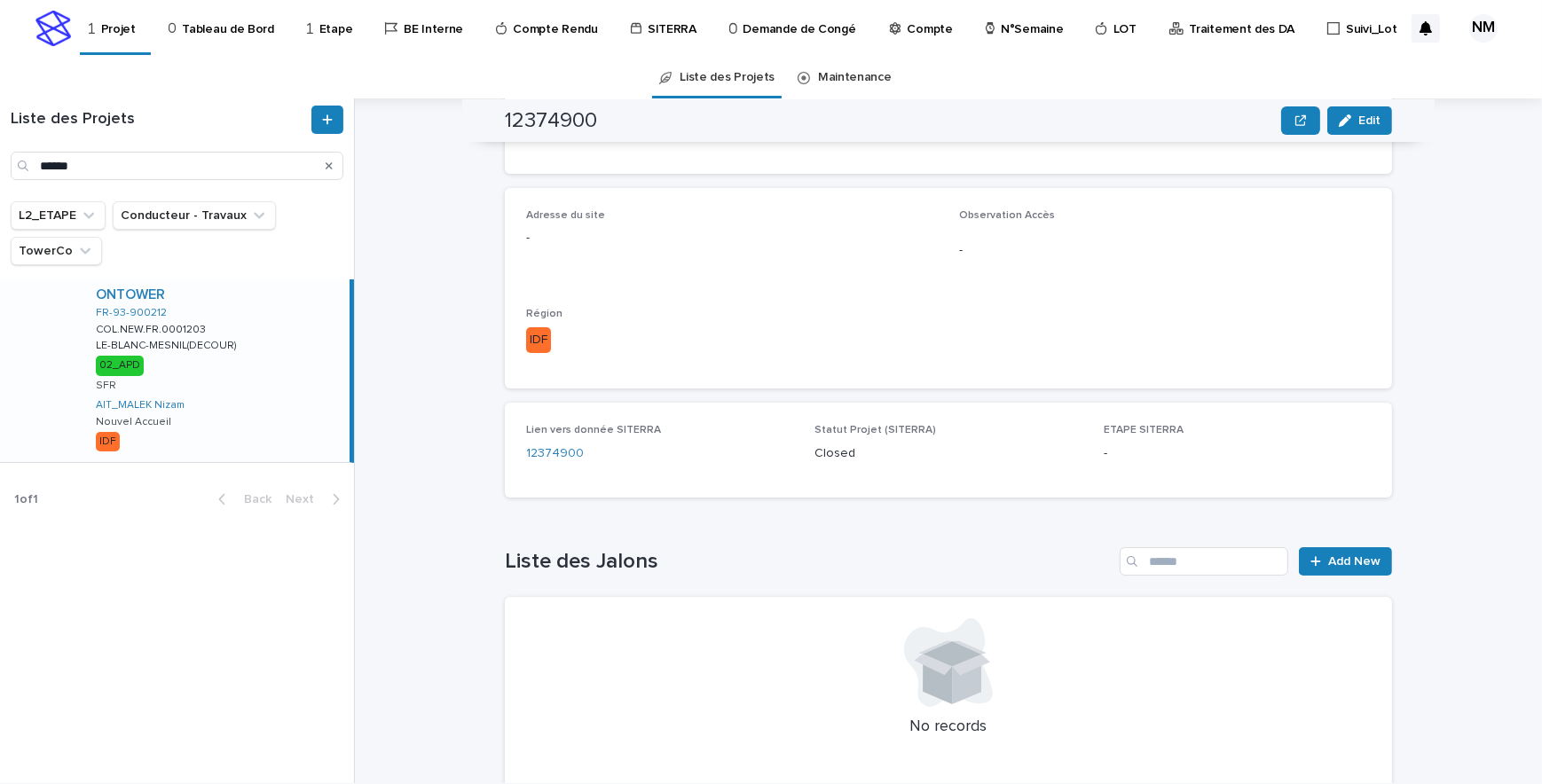 click on "ONTOWER   FR-93-900212   COL.NEW.FR.0001203 COL.NEW.FR.0001203   [GEOGRAPHIC_DATA]([GEOGRAPHIC_DATA]) [GEOGRAPHIC_DATA](DECOUR)   02_APD SFR AIT_MALEK Nizam   Nouvel Accueil IDF" at bounding box center [216, 371] 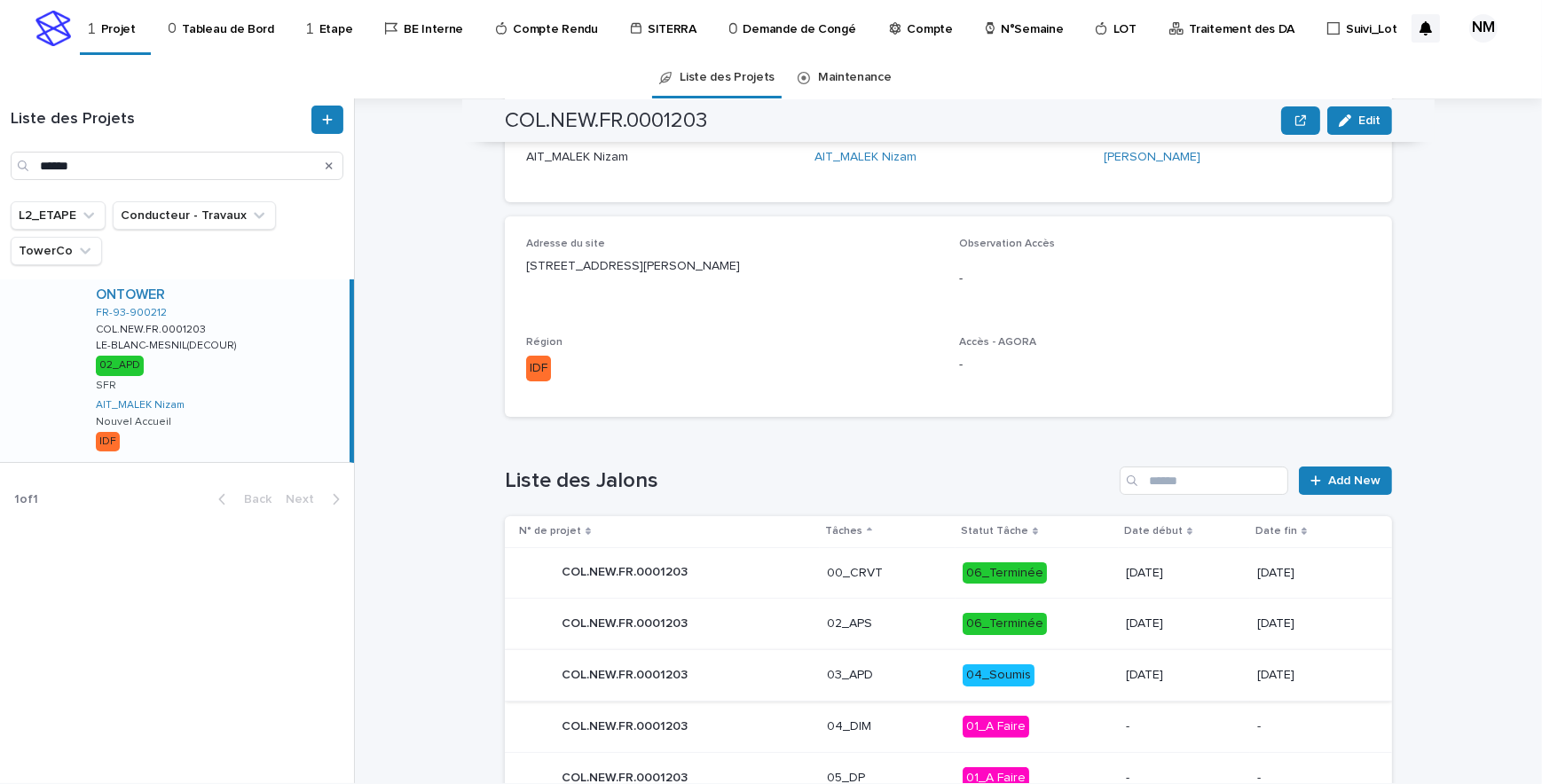 scroll, scrollTop: 489, scrollLeft: 0, axis: vertical 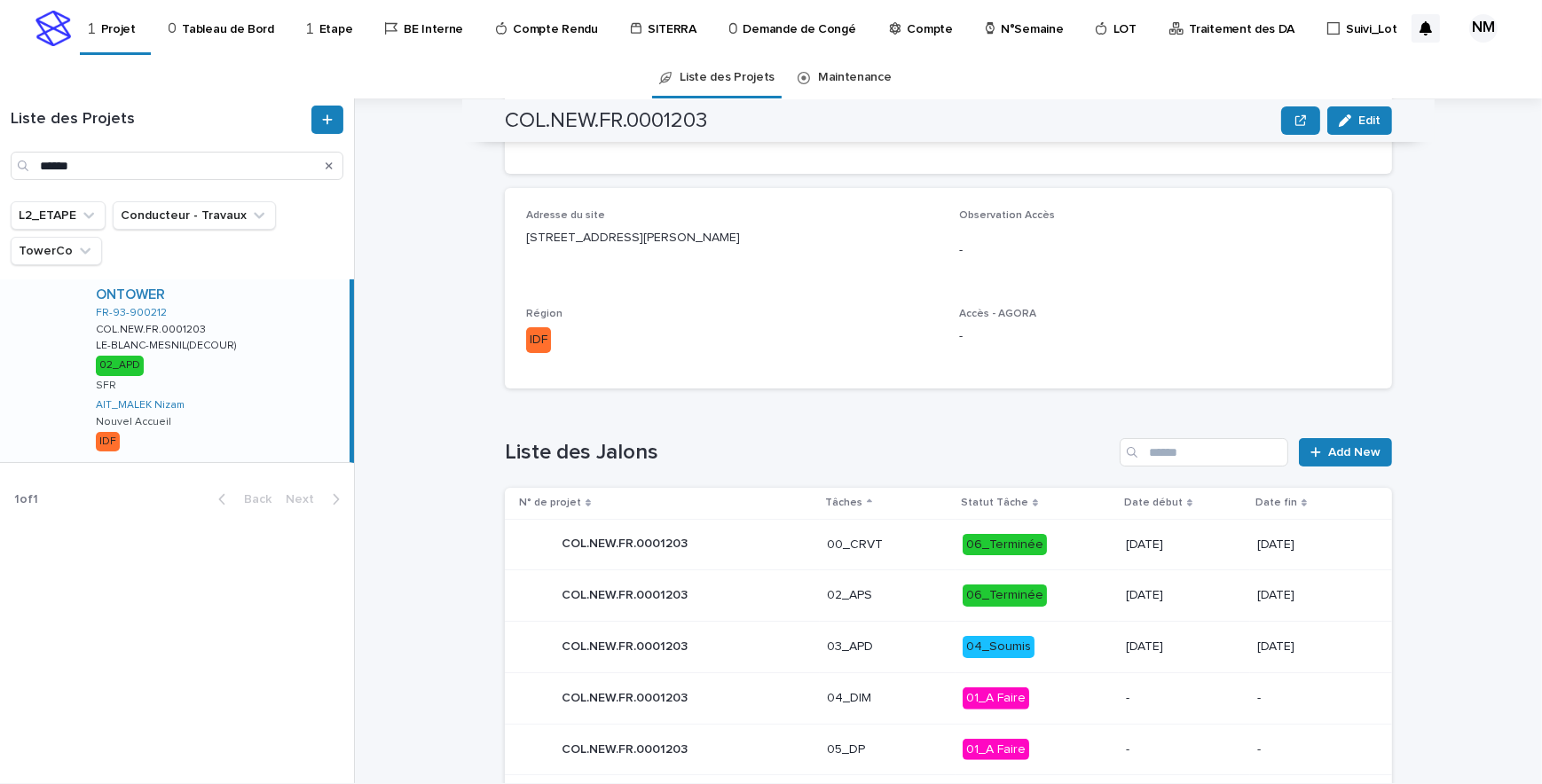 click on "04_Soumis" at bounding box center [1037, 647] 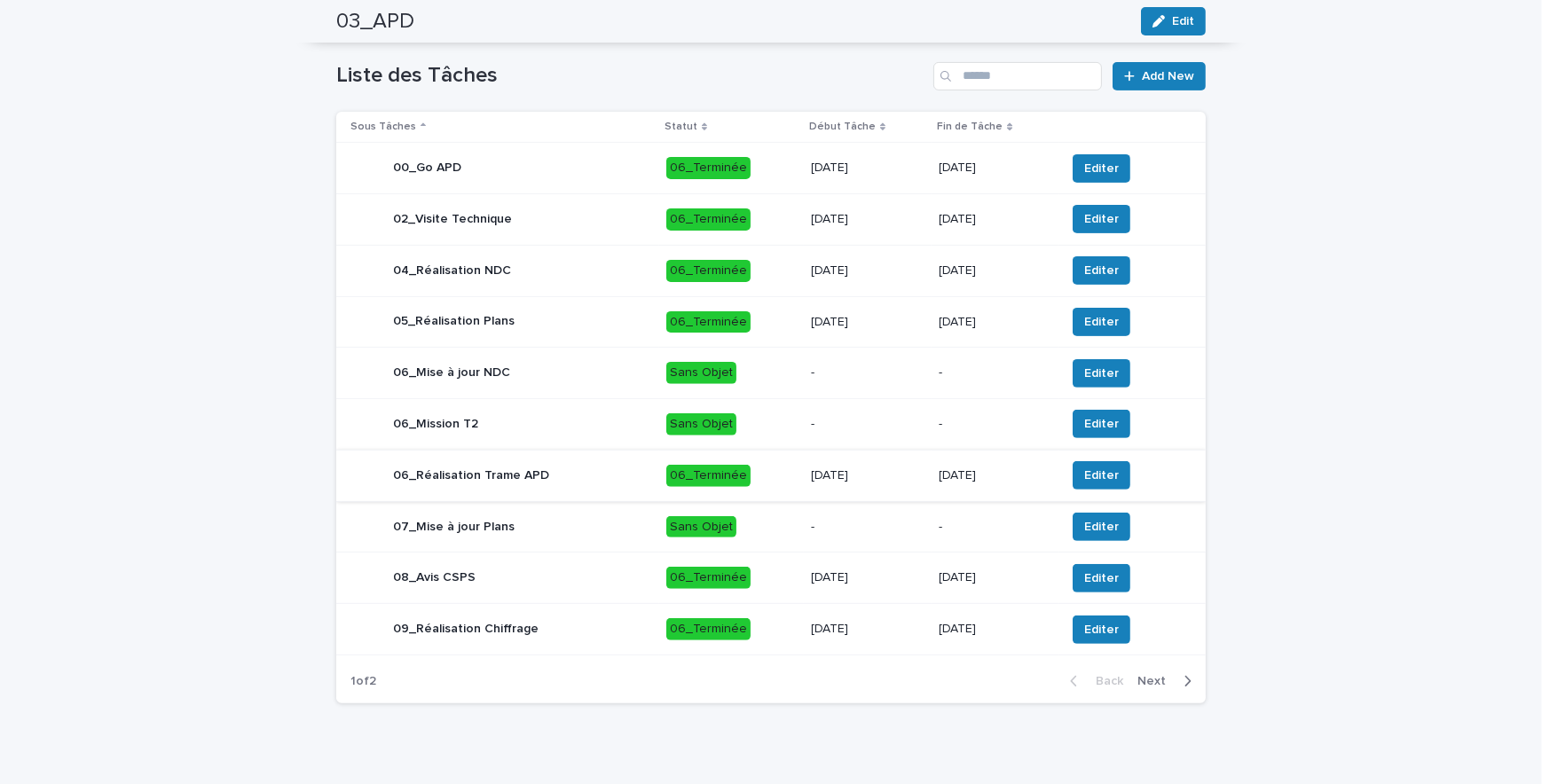 scroll, scrollTop: 764, scrollLeft: 0, axis: vertical 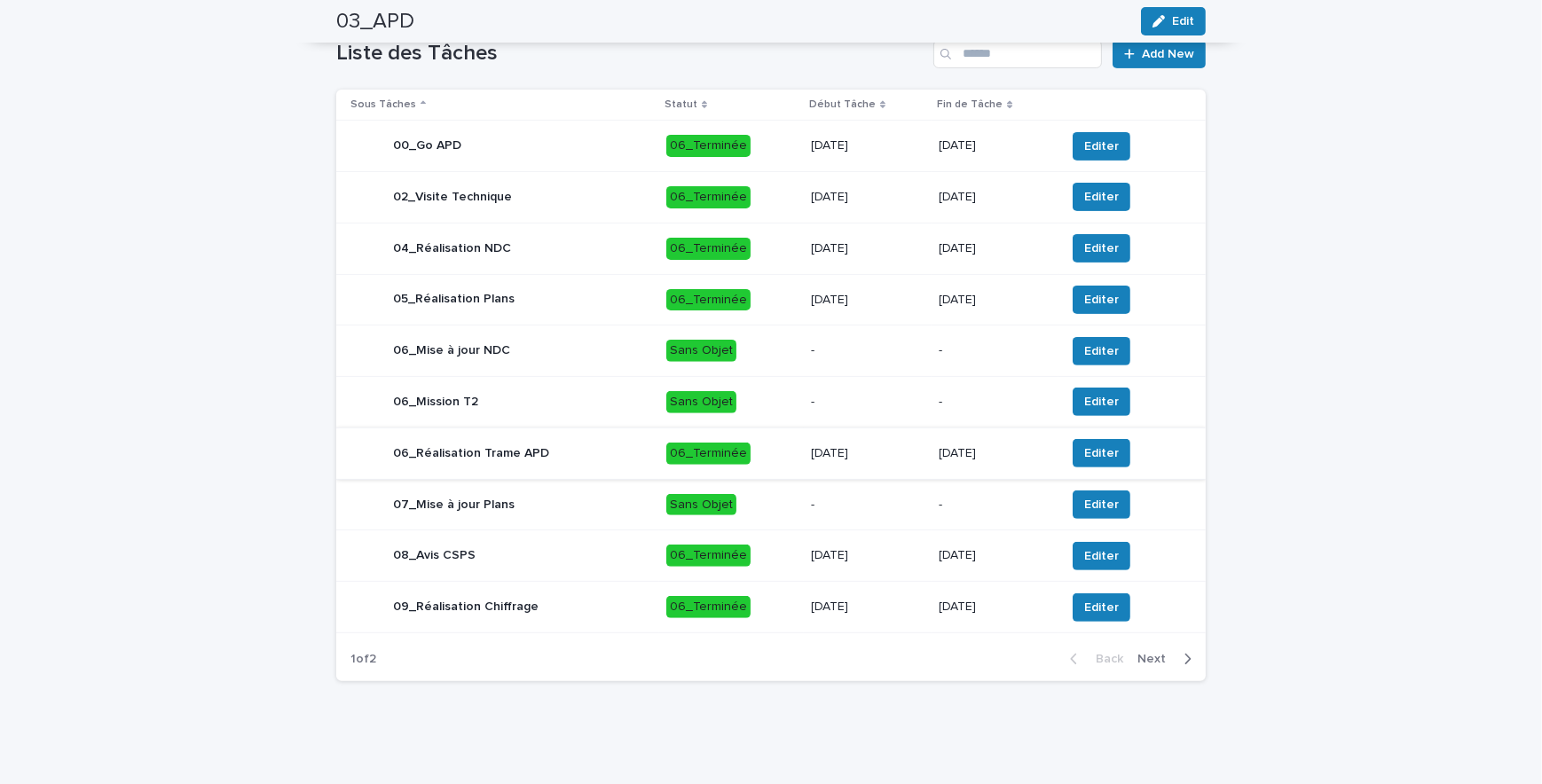 click 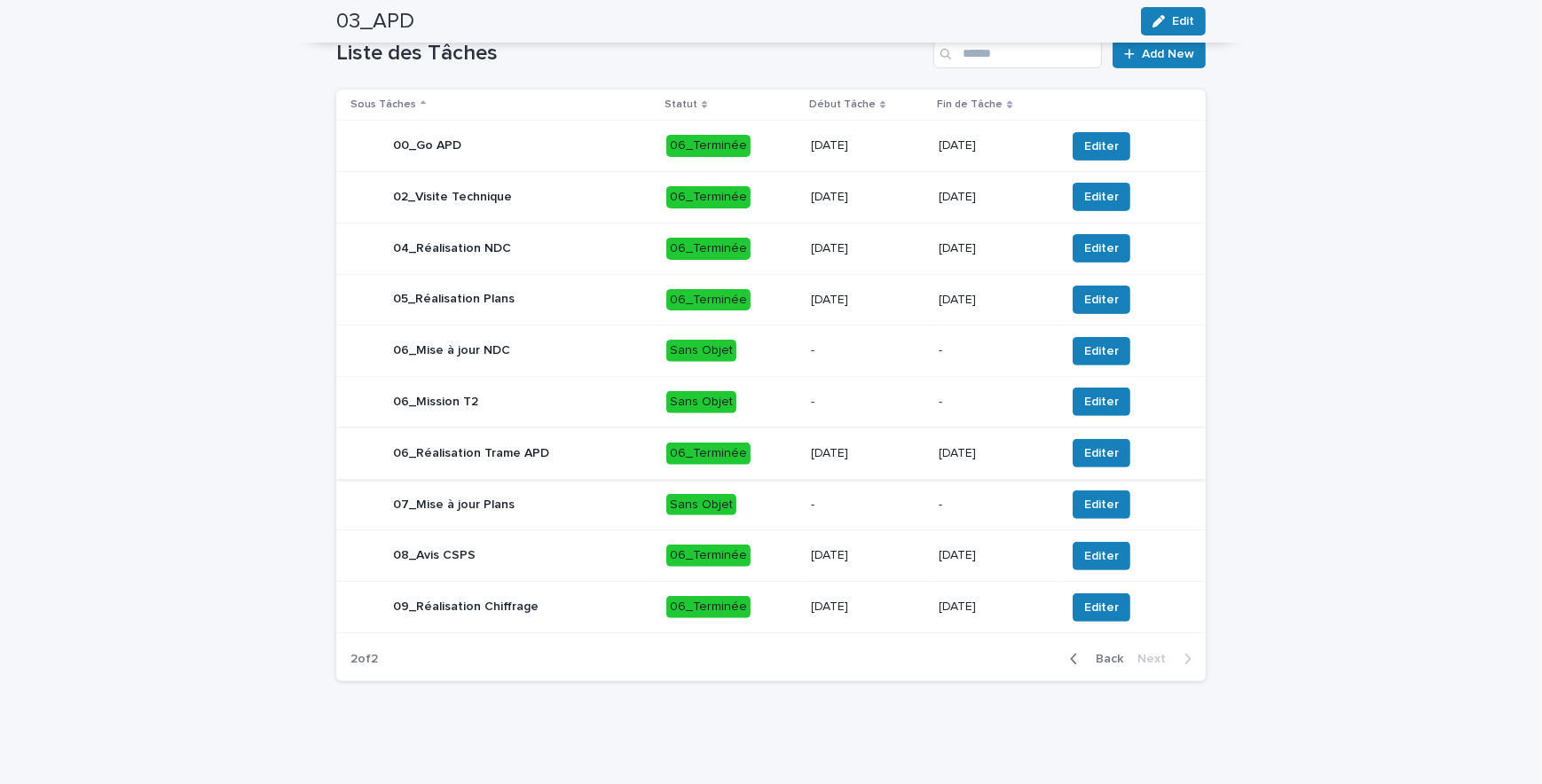 scroll, scrollTop: 304, scrollLeft: 0, axis: vertical 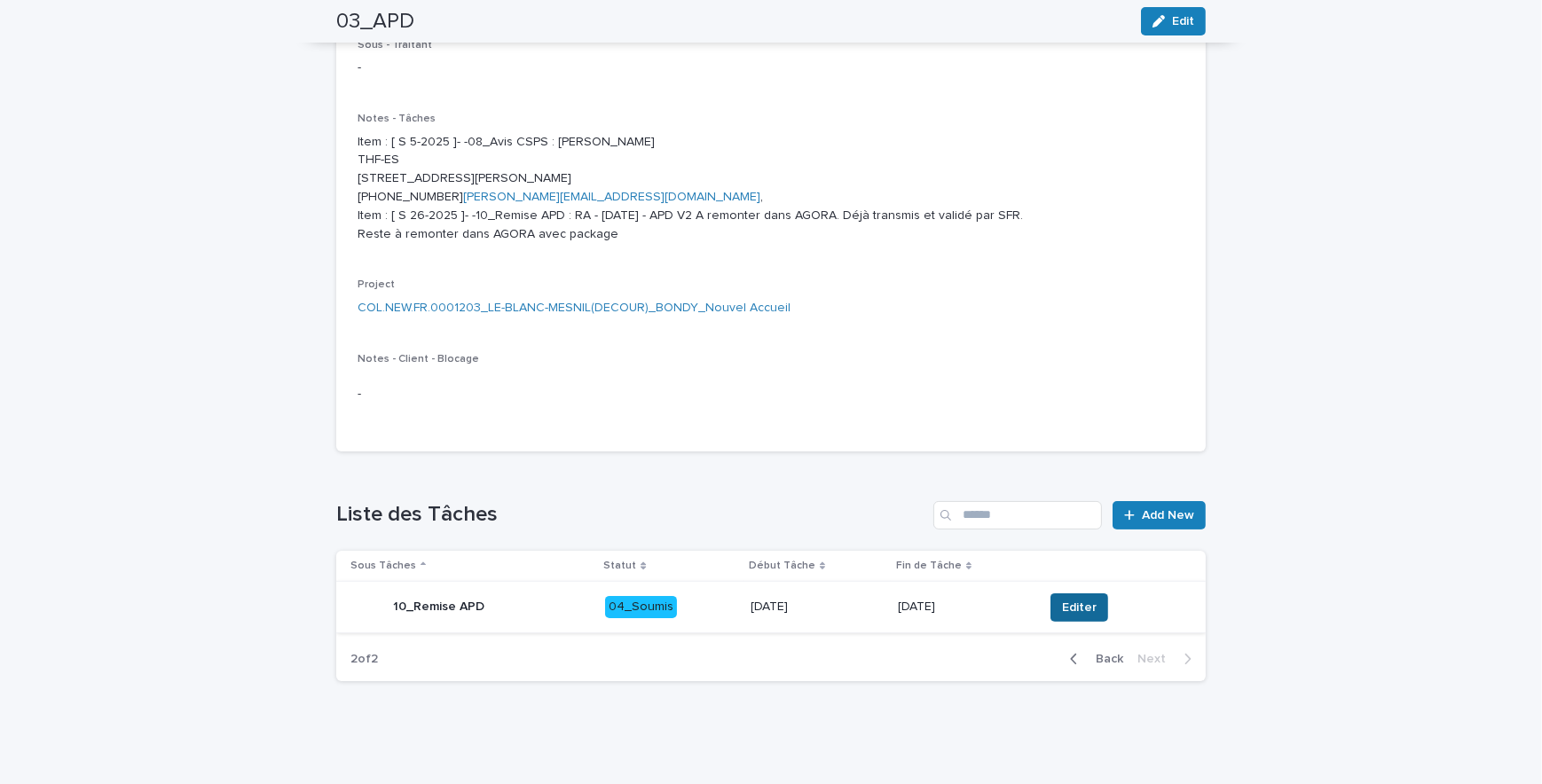 click on "Editer" at bounding box center [1079, 608] 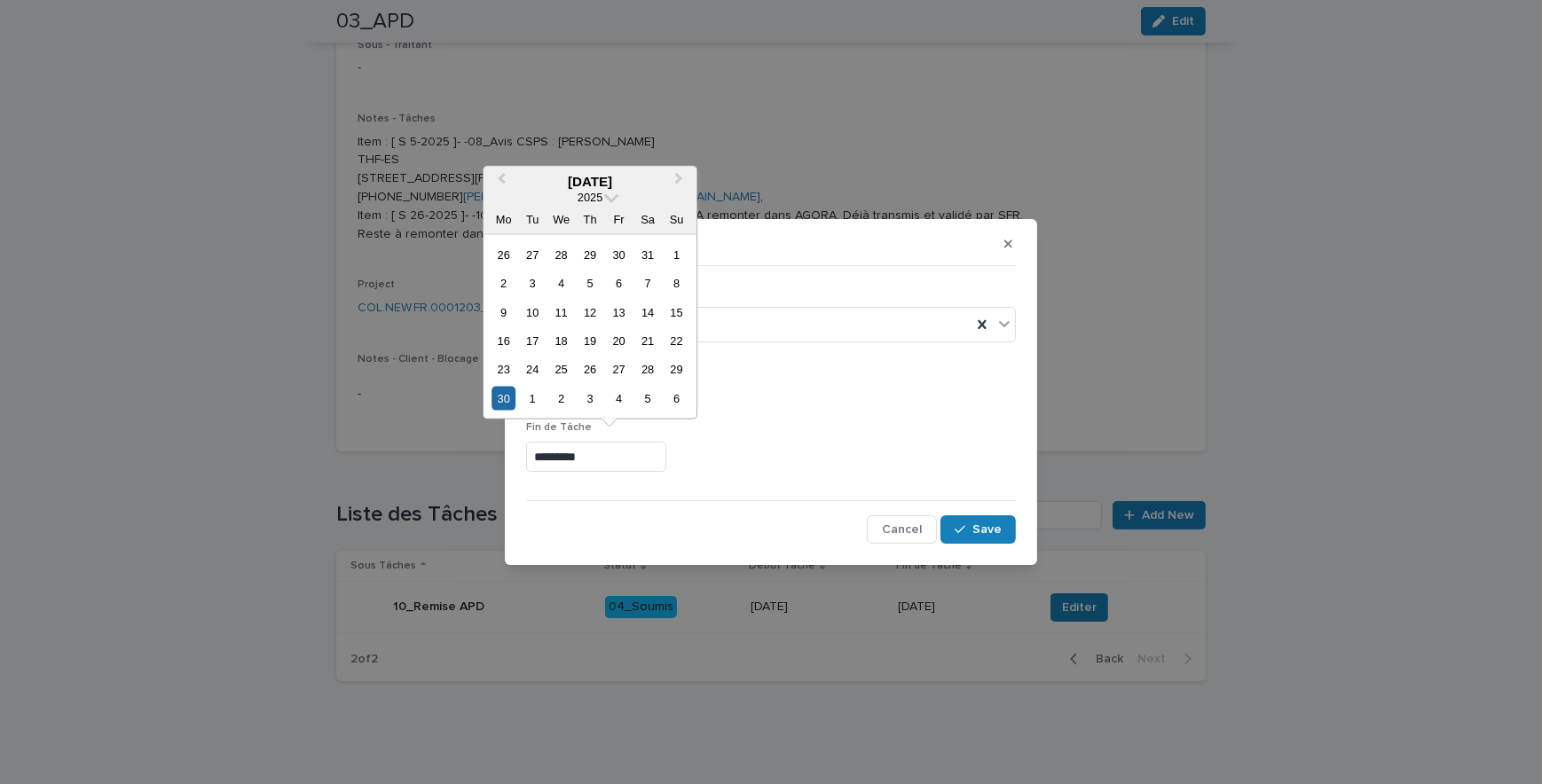 drag, startPoint x: 598, startPoint y: 451, endPoint x: 497, endPoint y: 443, distance: 101.31634 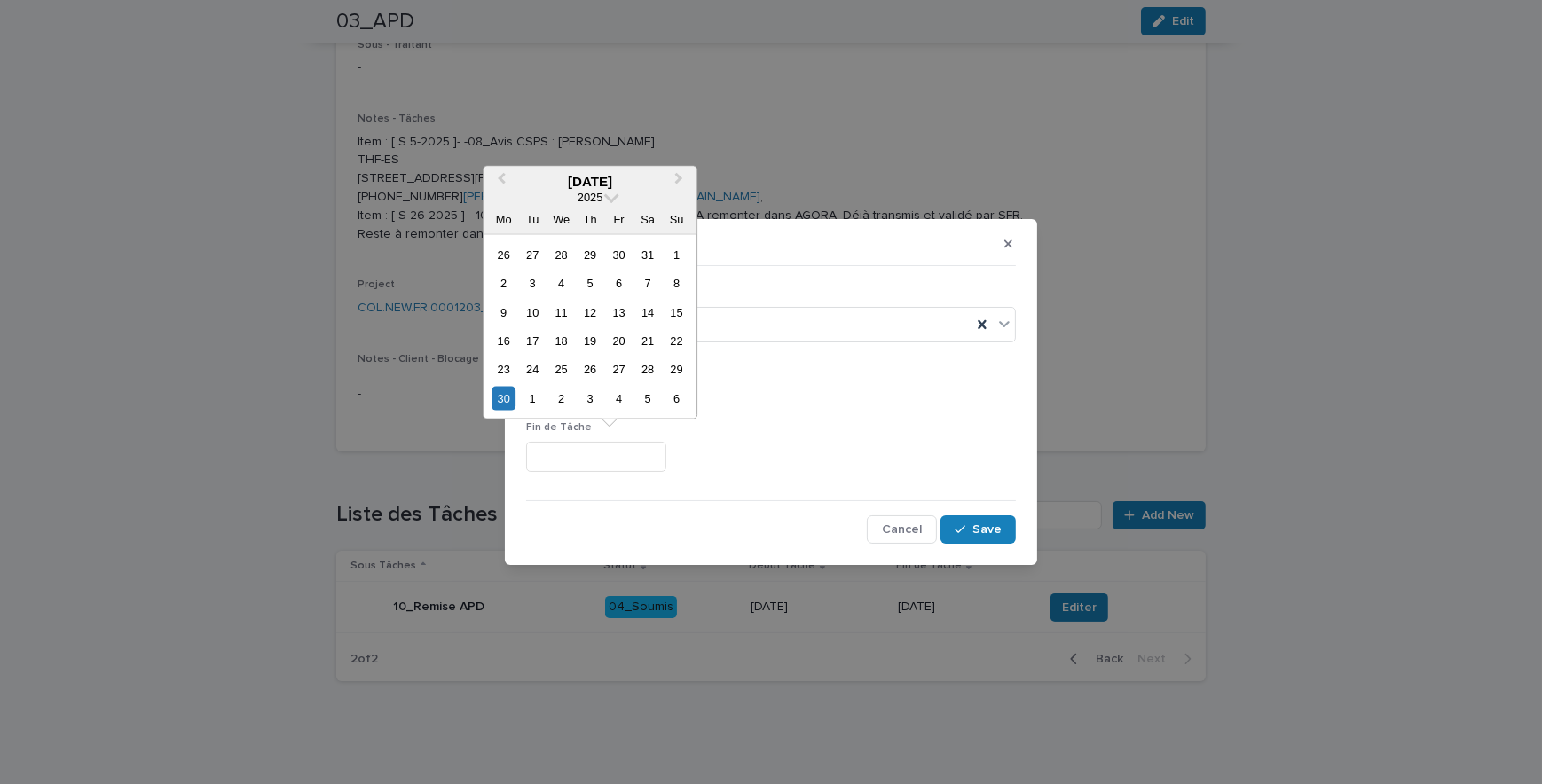 type 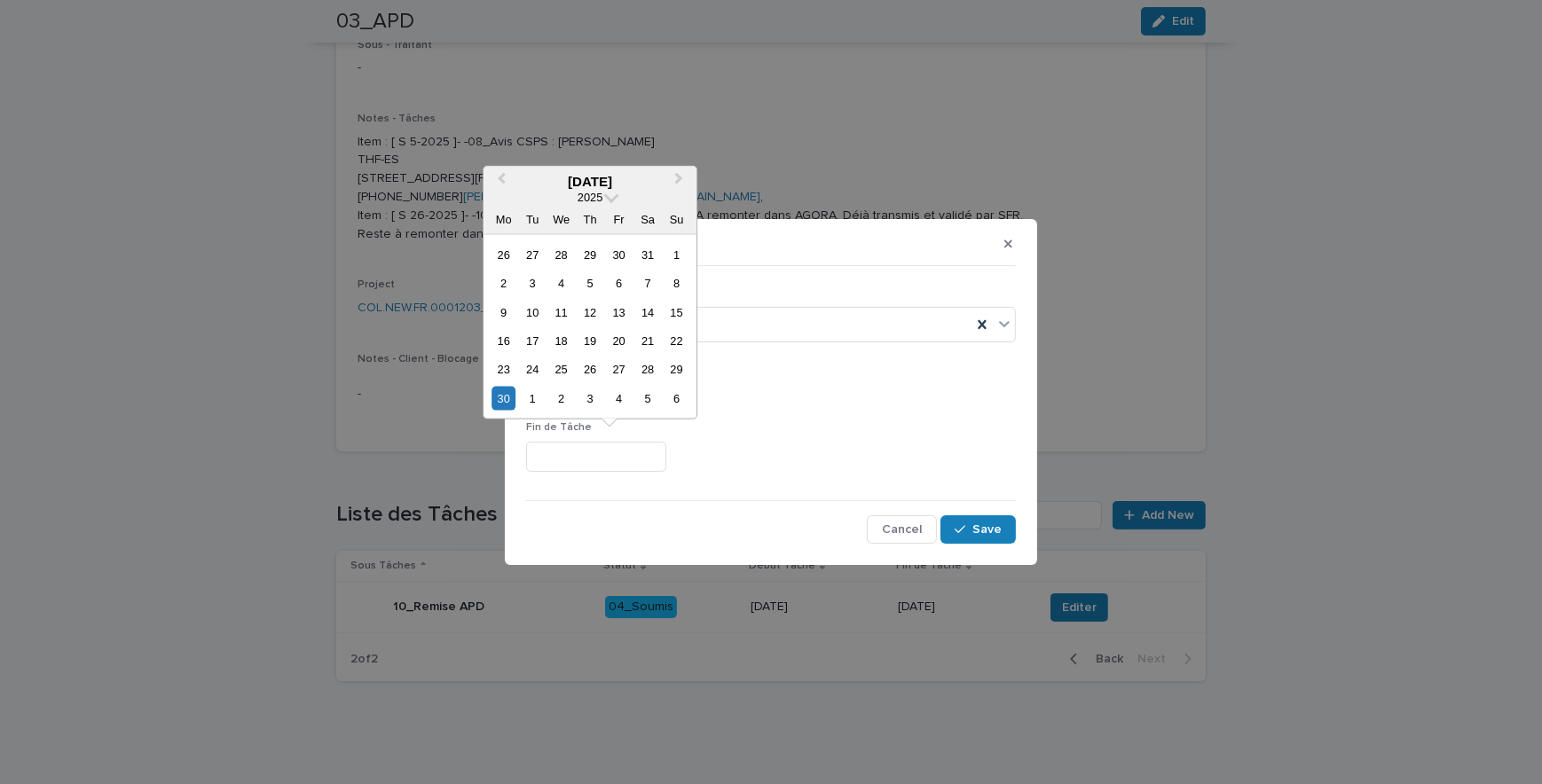 click on "Début Tâche ********" at bounding box center (771, 388) 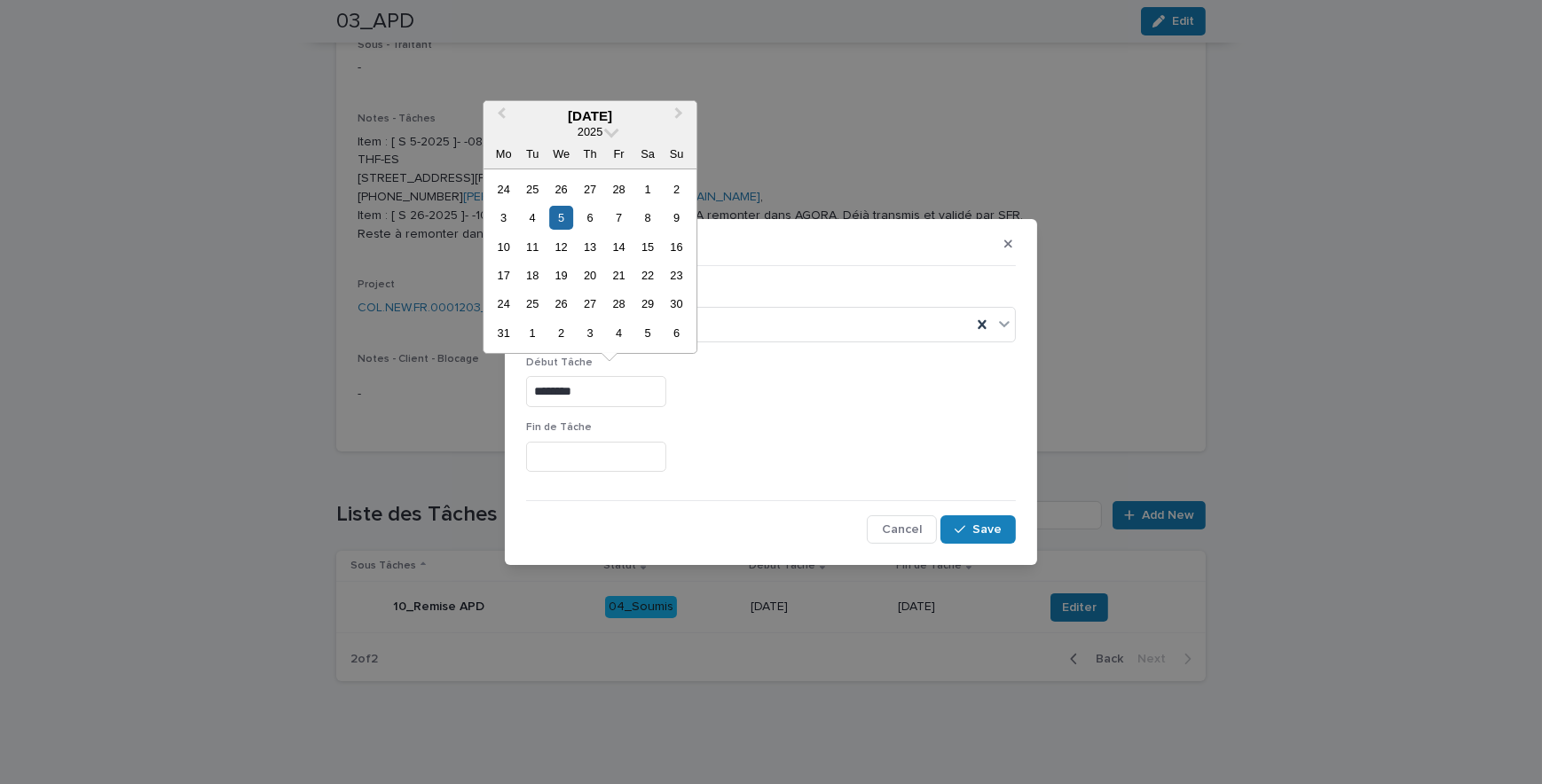 drag, startPoint x: 523, startPoint y: 389, endPoint x: 452, endPoint y: 389, distance: 71 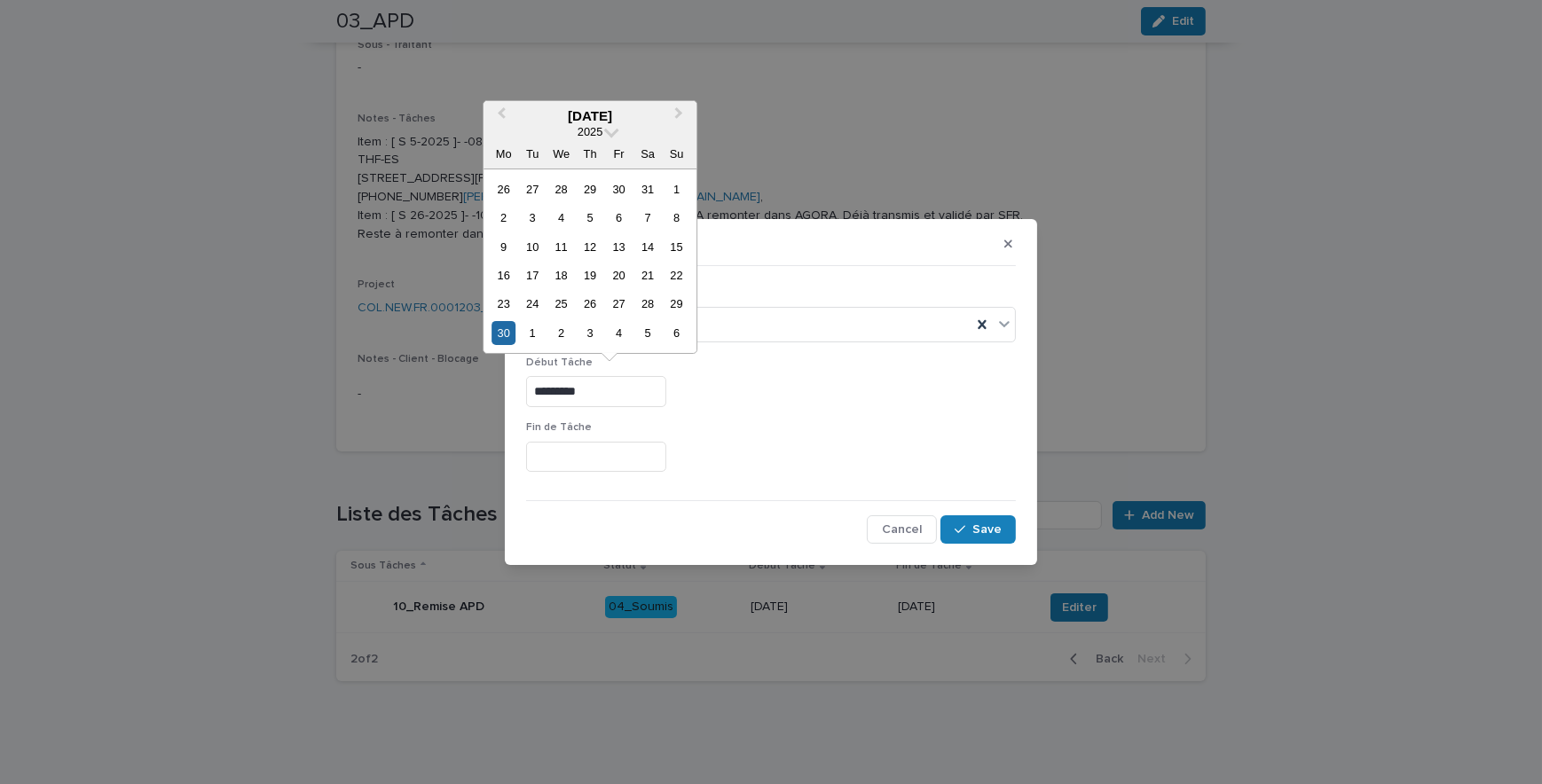 type on "*********" 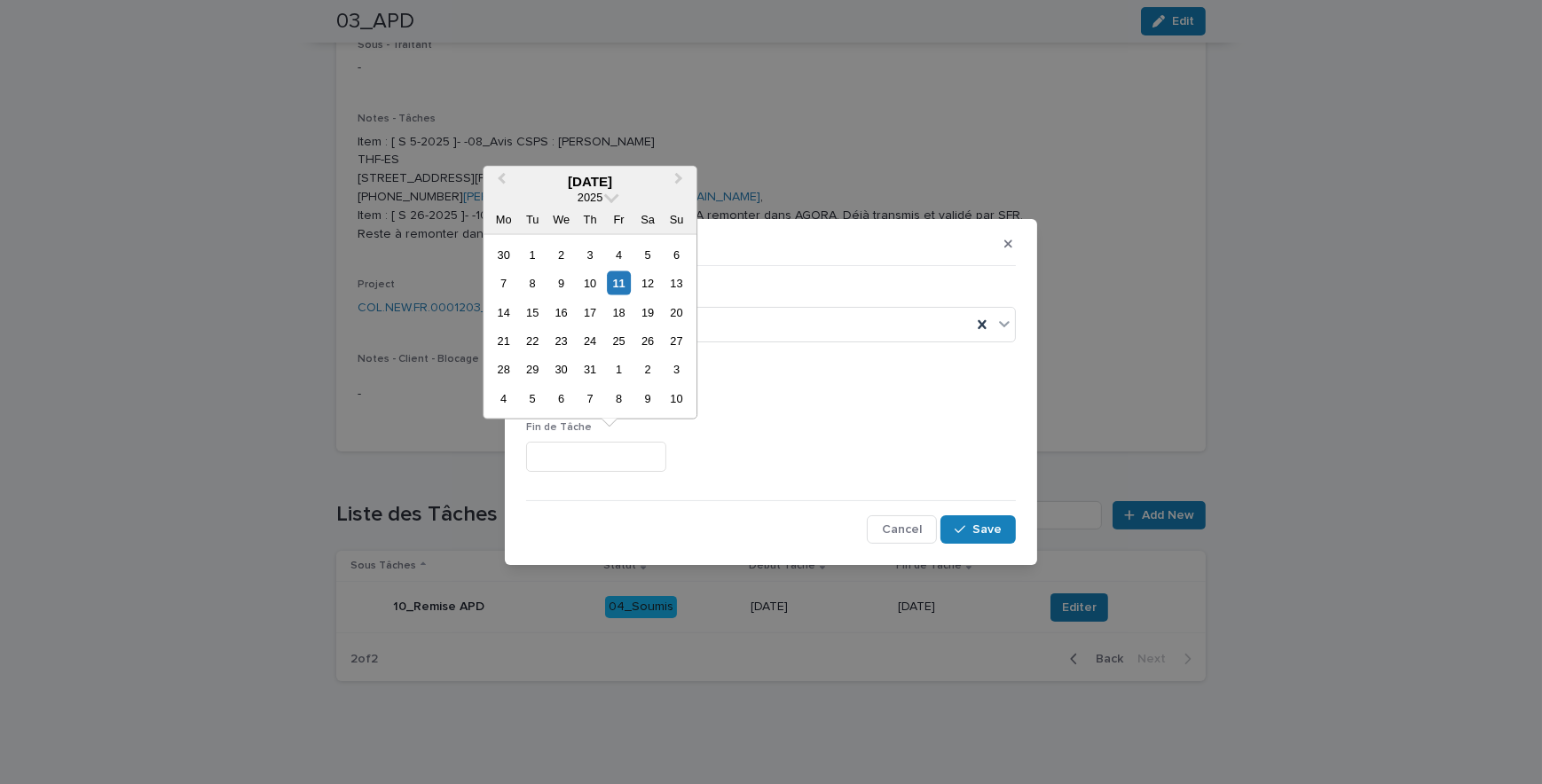 click at bounding box center [596, 457] 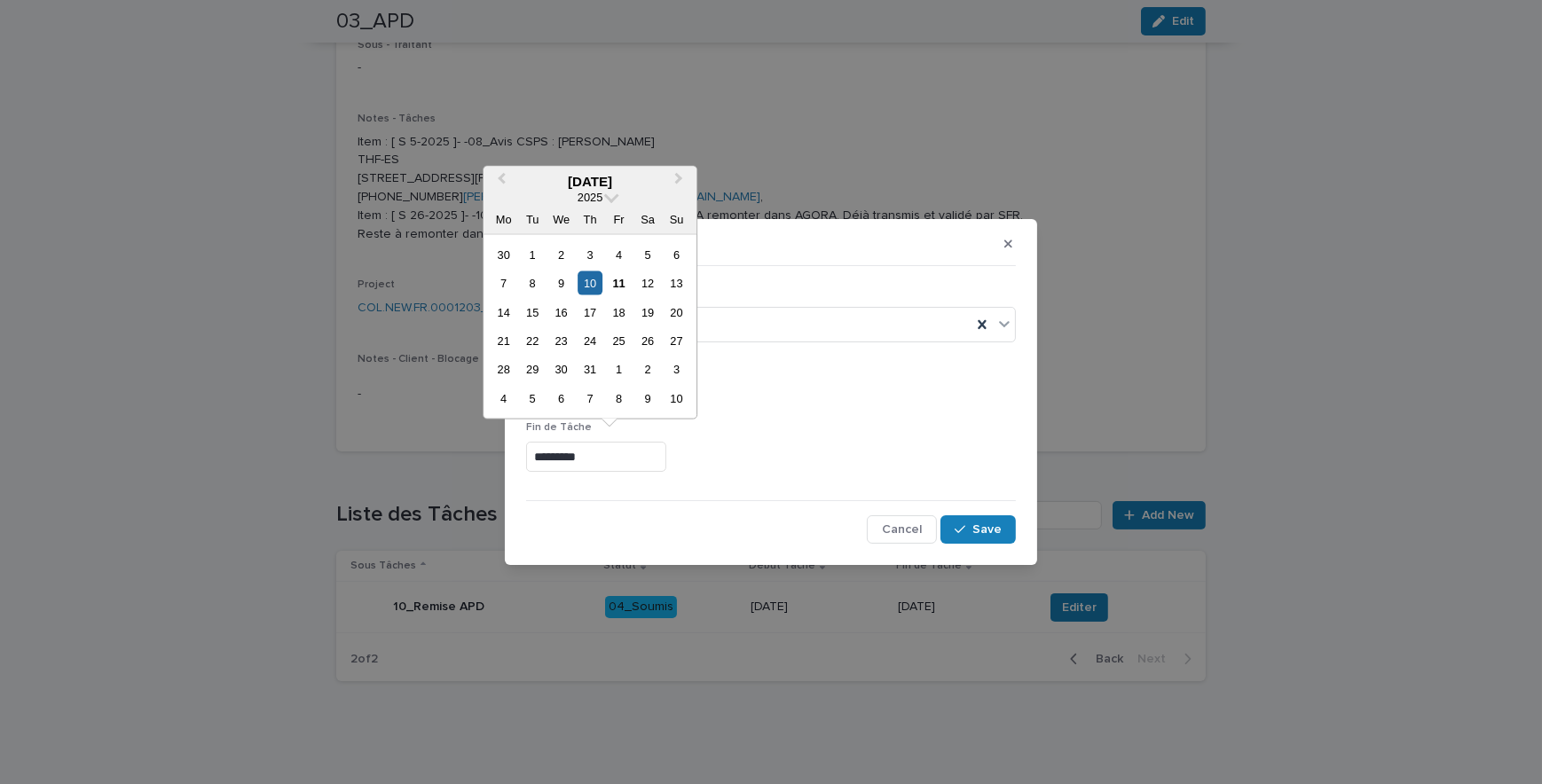 type on "*********" 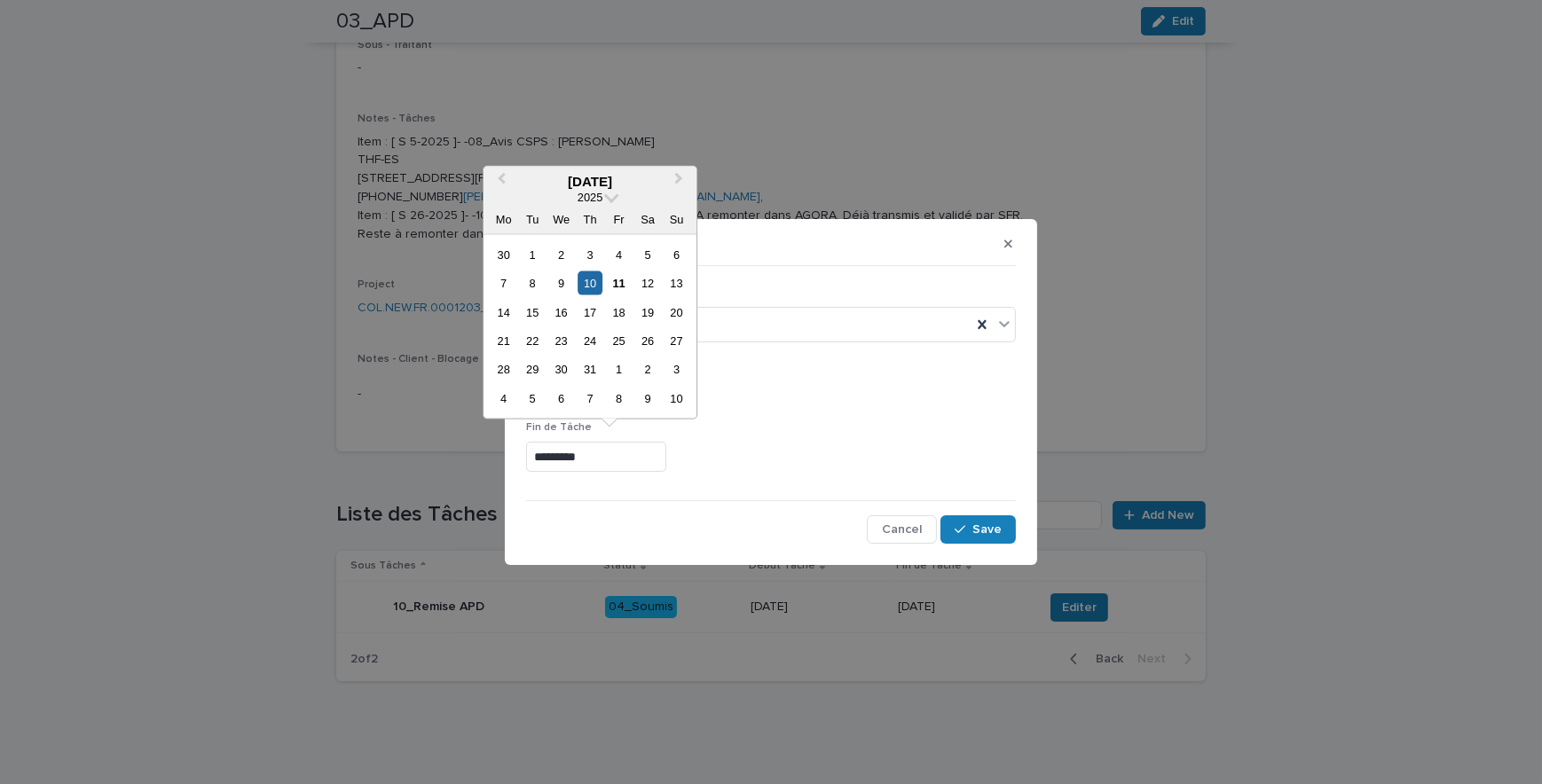 click on "Début Tâche *********" at bounding box center (771, 388) 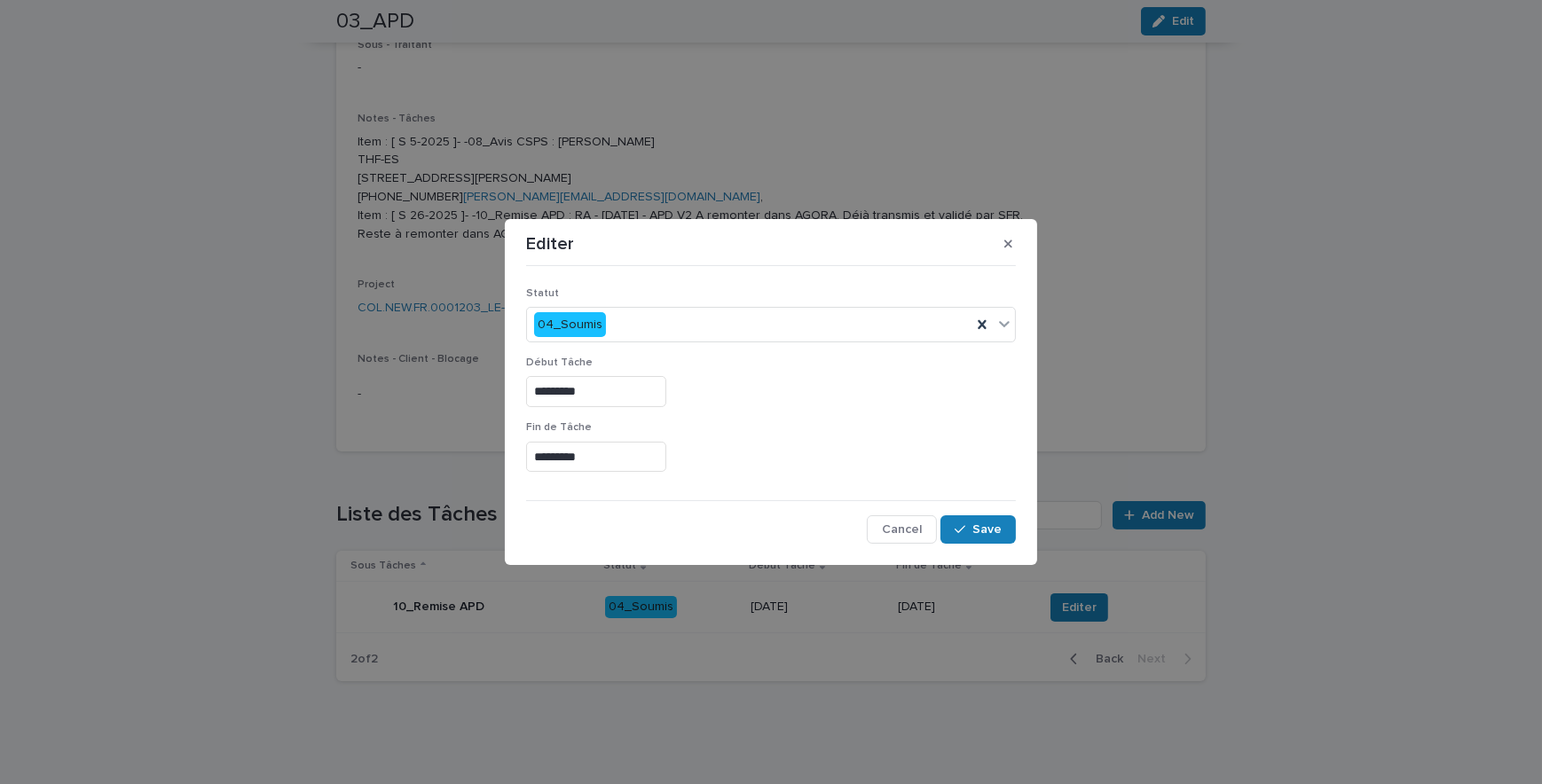 click on "Statut 04_Soumis" at bounding box center [771, 322] 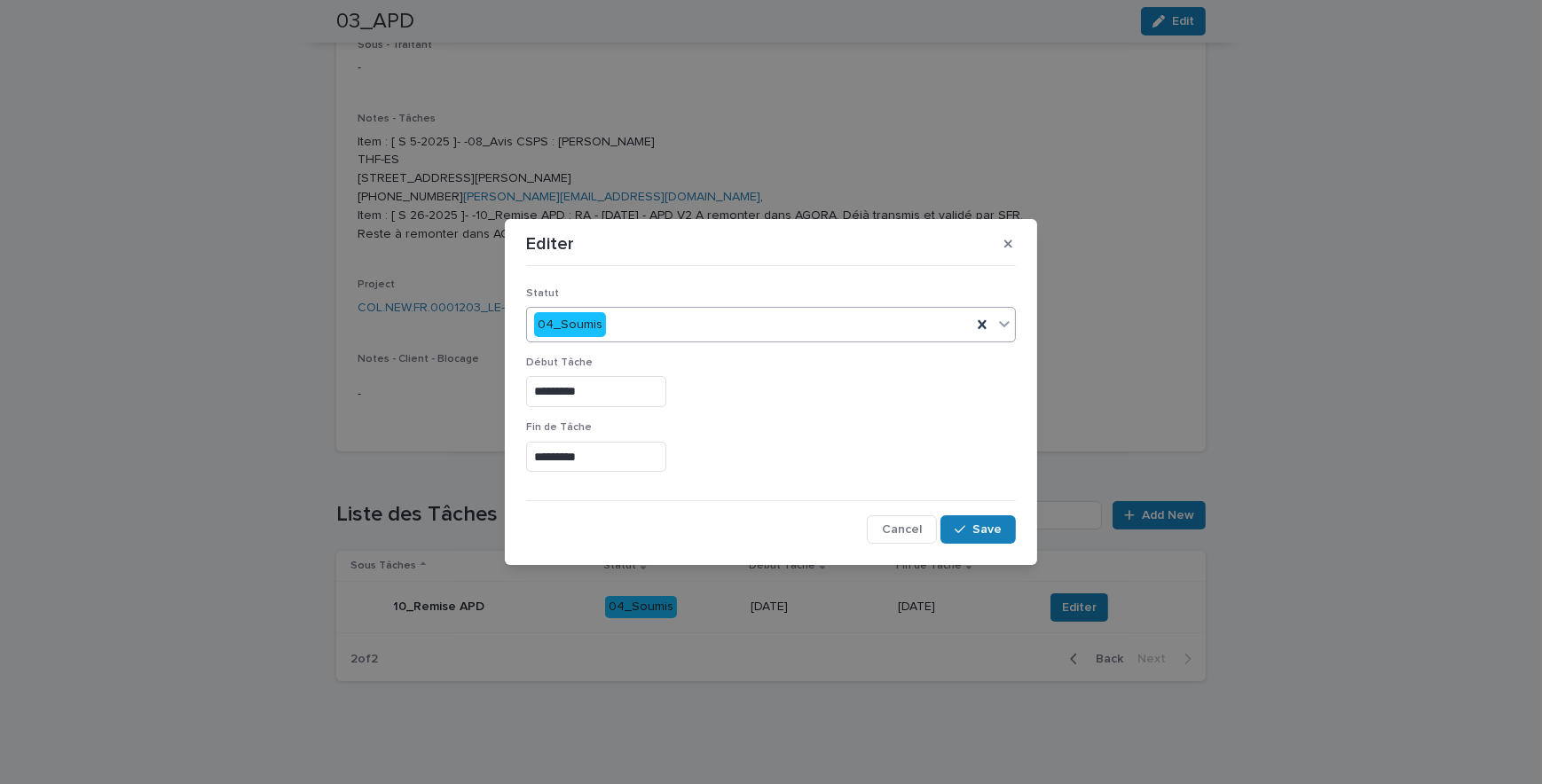 click on "04_Soumis" at bounding box center [749, 325] 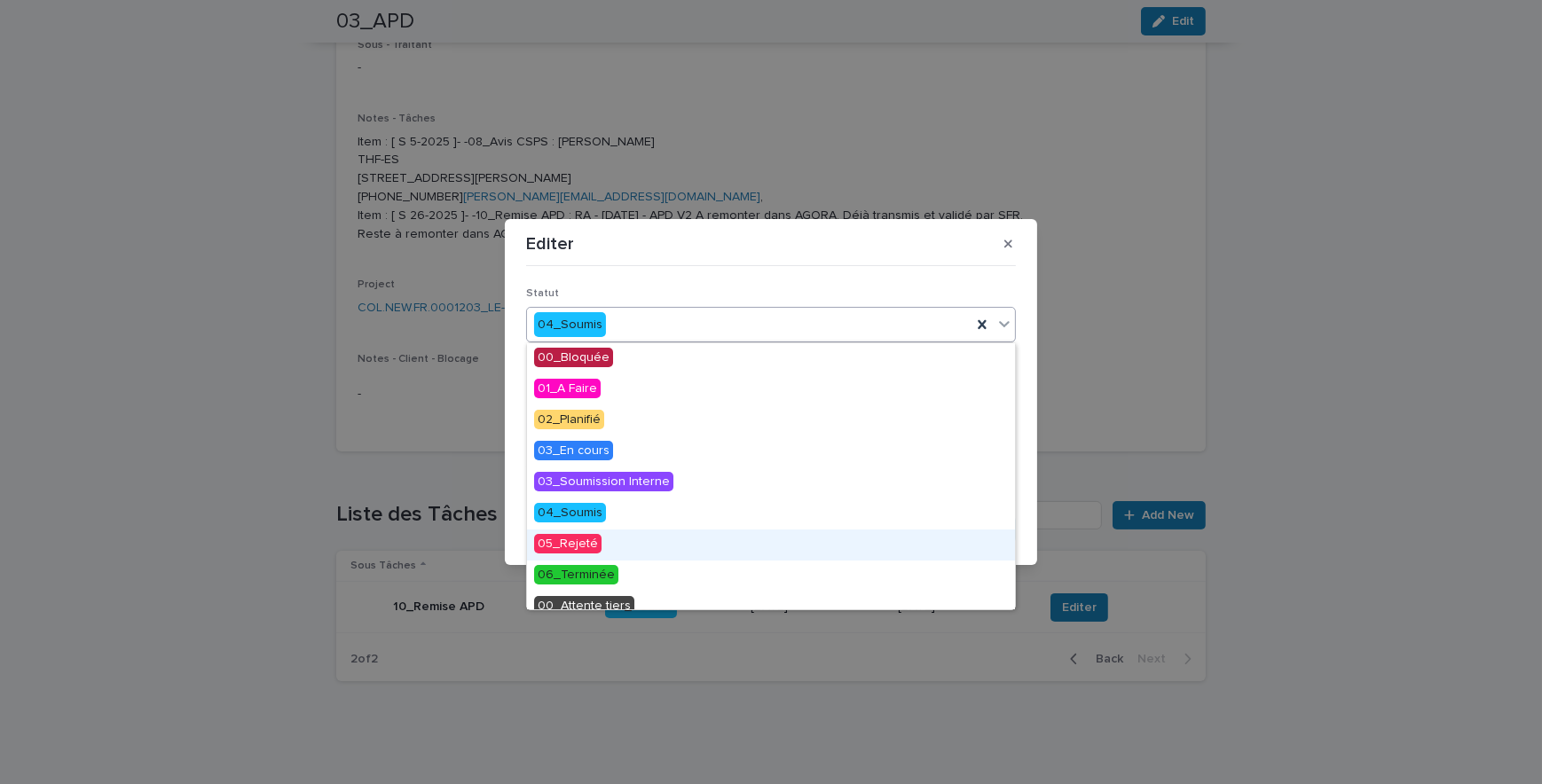 click on "05_Rejeté" at bounding box center (771, 545) 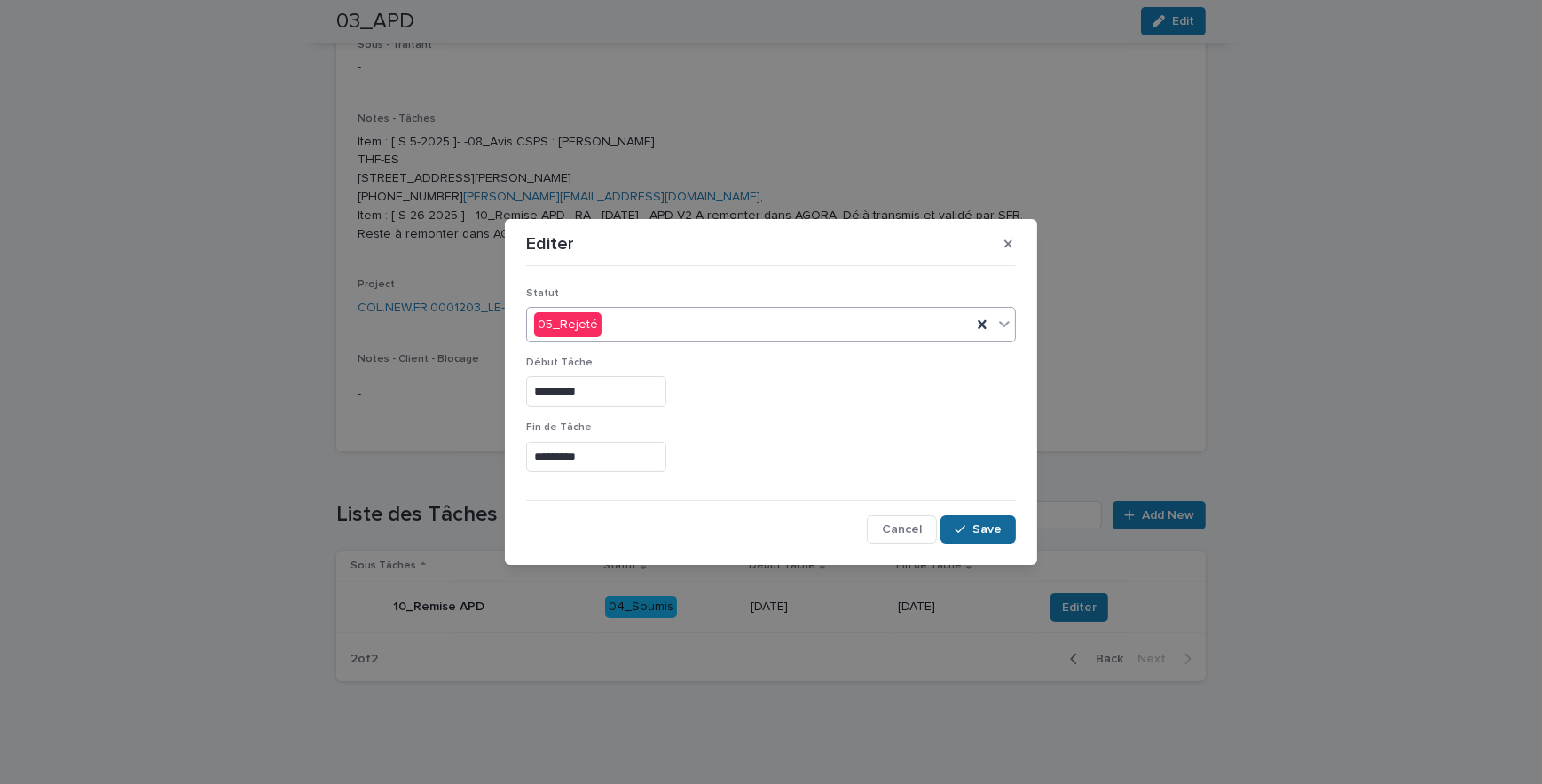 click on "Save" at bounding box center (987, 529) 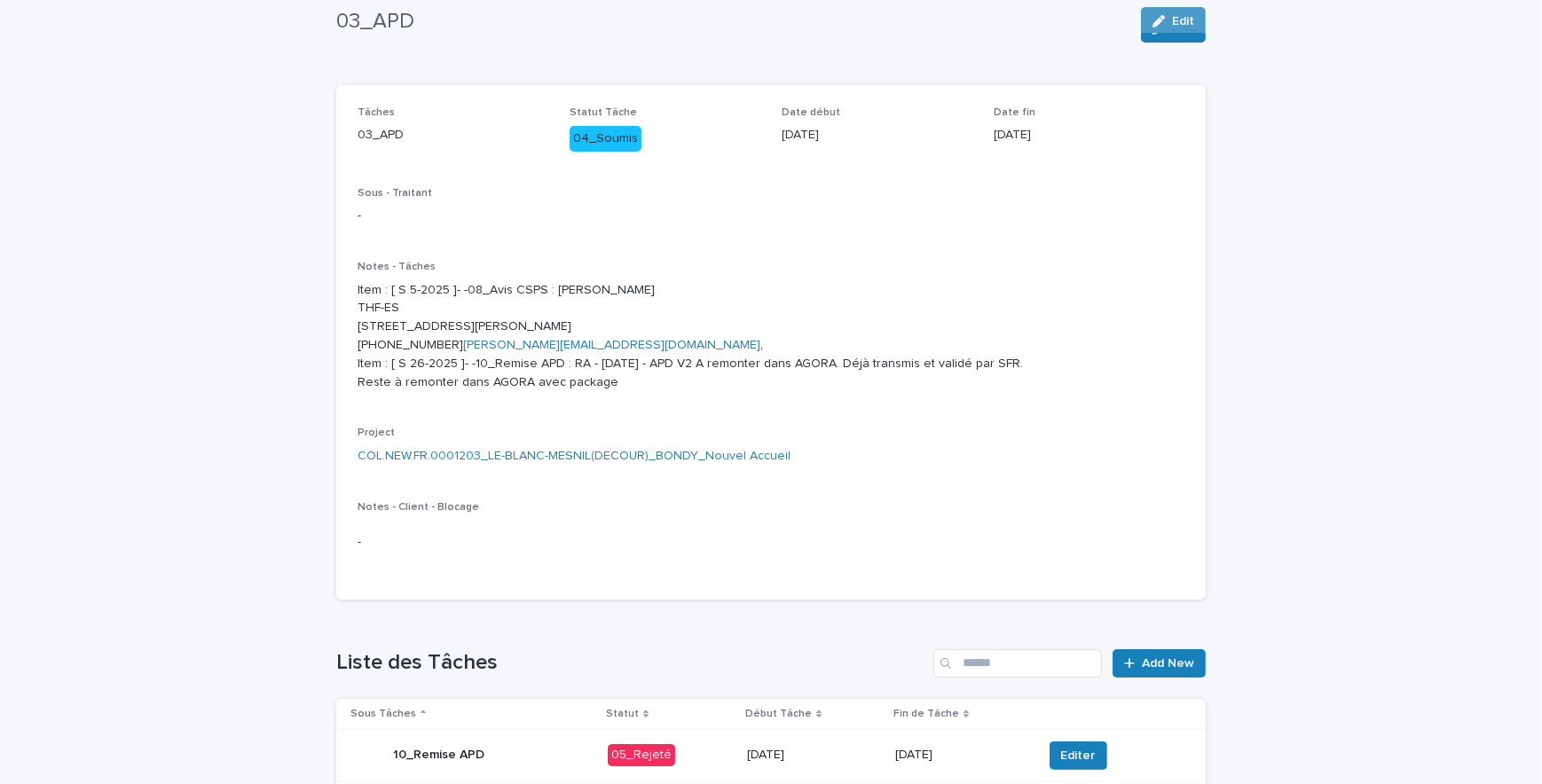 scroll, scrollTop: 0, scrollLeft: 0, axis: both 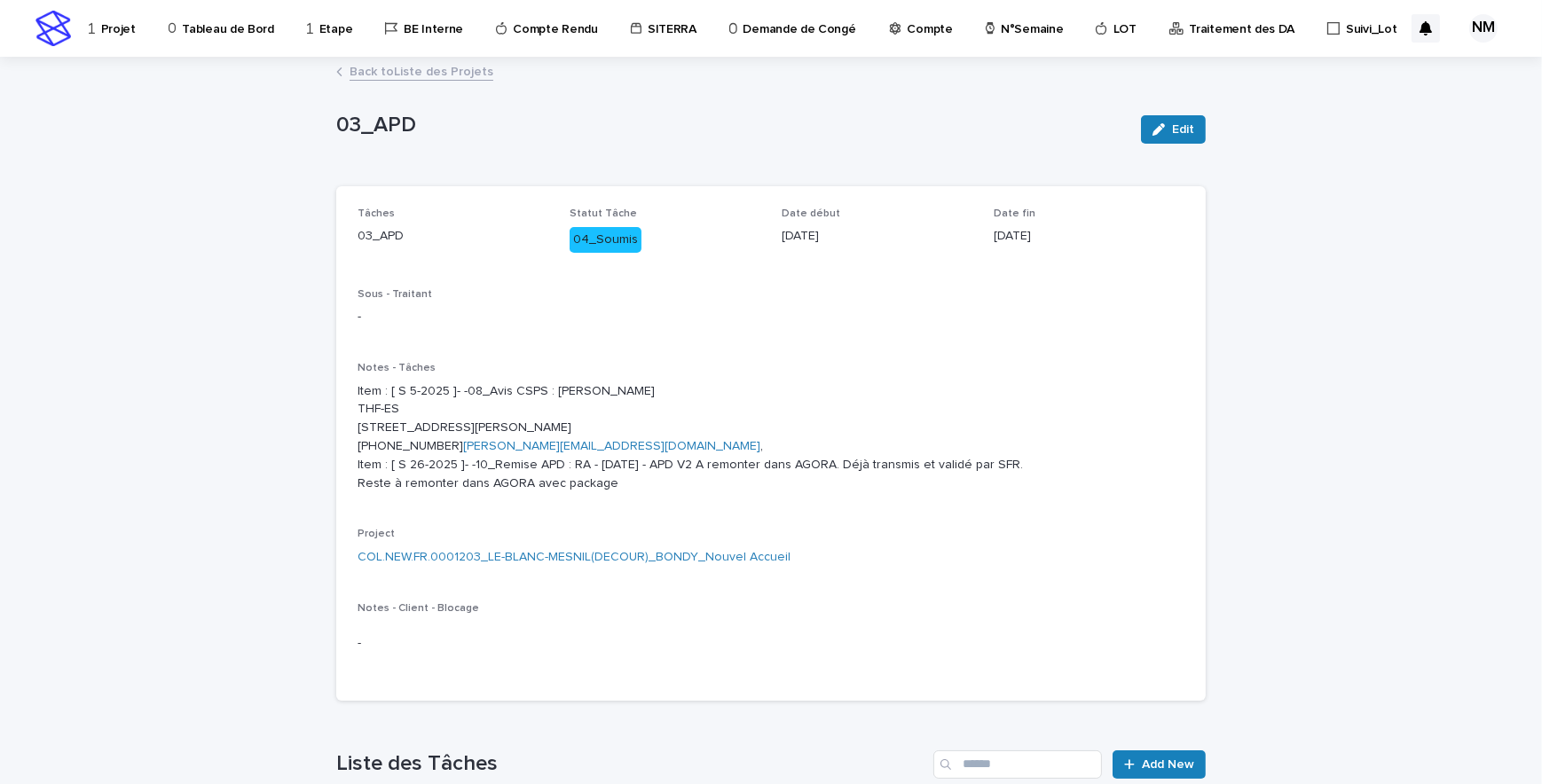 click on "Projet" at bounding box center (118, 19) 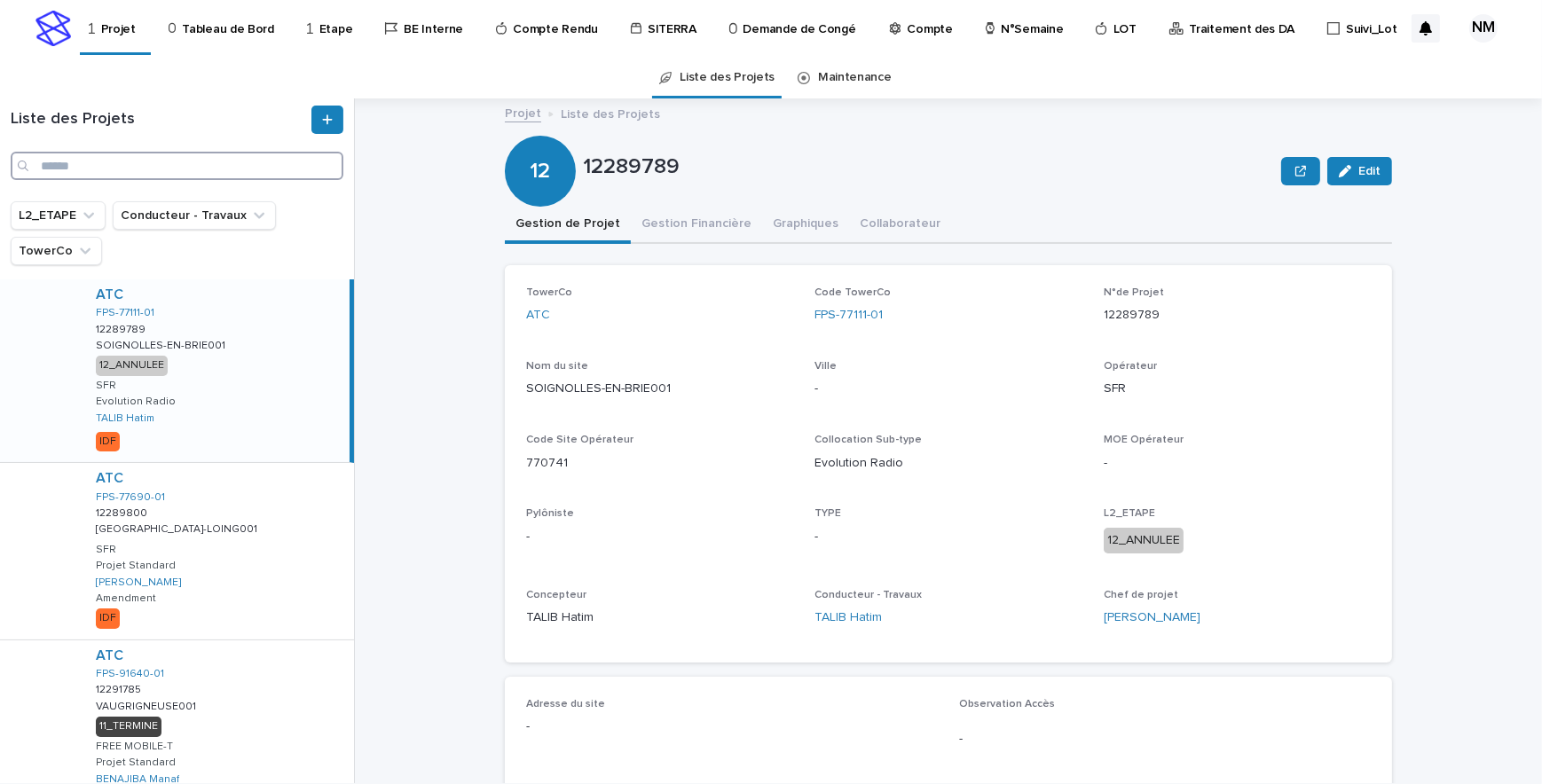 click at bounding box center (177, 166) 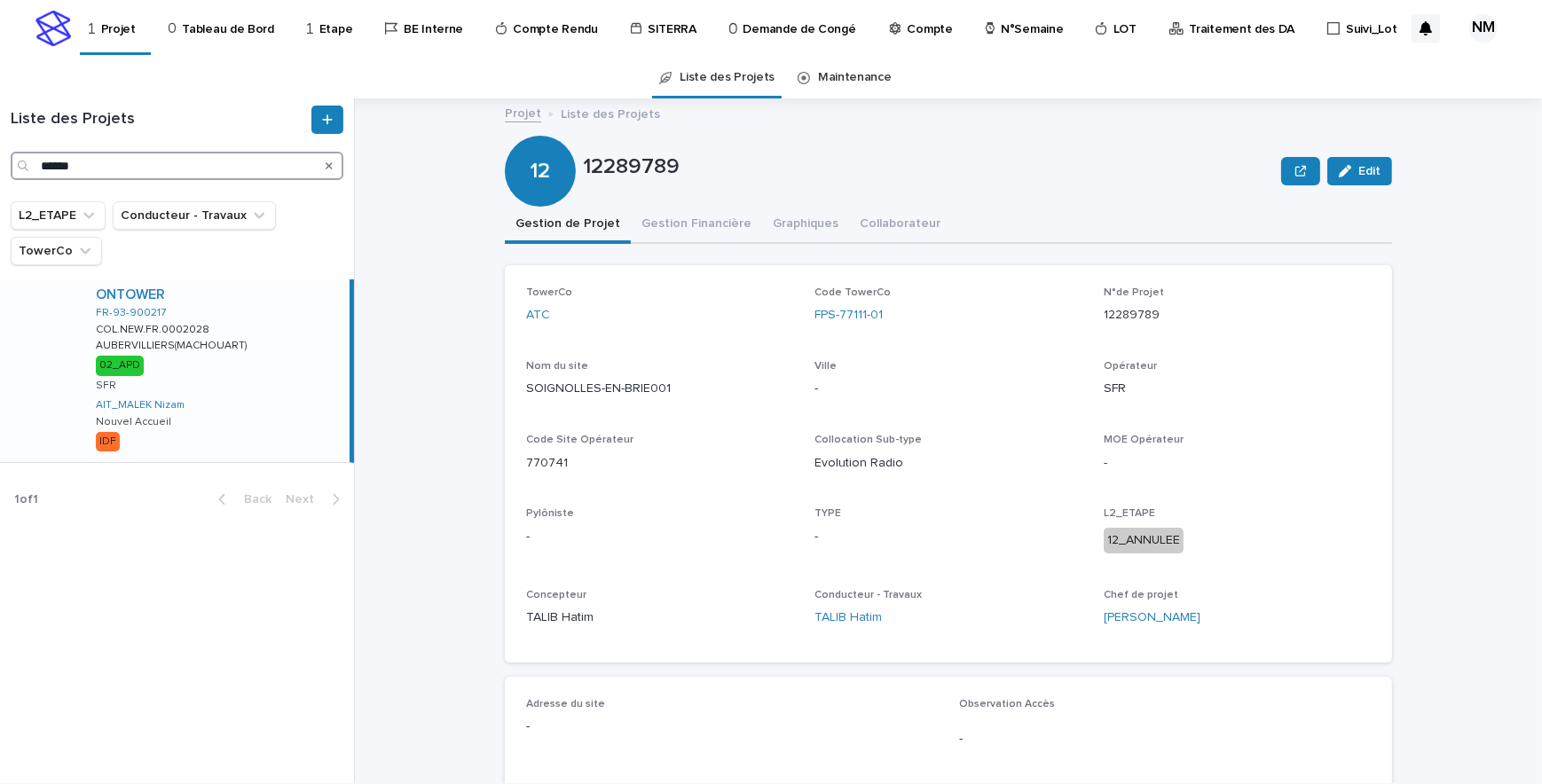 type on "******" 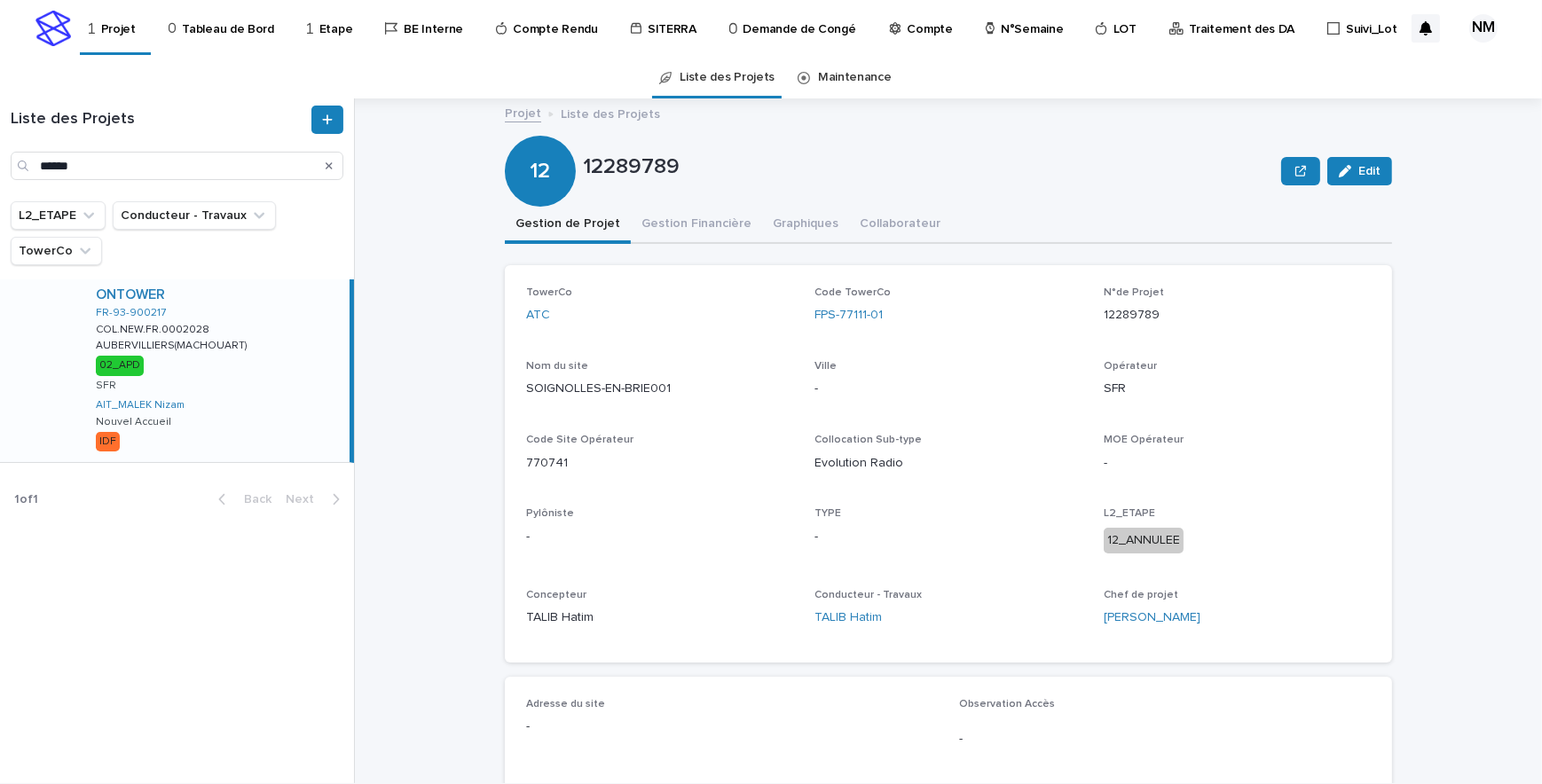 click on "ONTOWER   FR-93-900217   COL.NEW.FR.0002028 COL.NEW.FR.0002028   AUBERVILLIERS(MACHOUART) AUBERVILLIERS(MACHOUART)   02_APD SFR AIT_MALEK Nizam   Nouvel Accueil IDF" at bounding box center (216, 371) 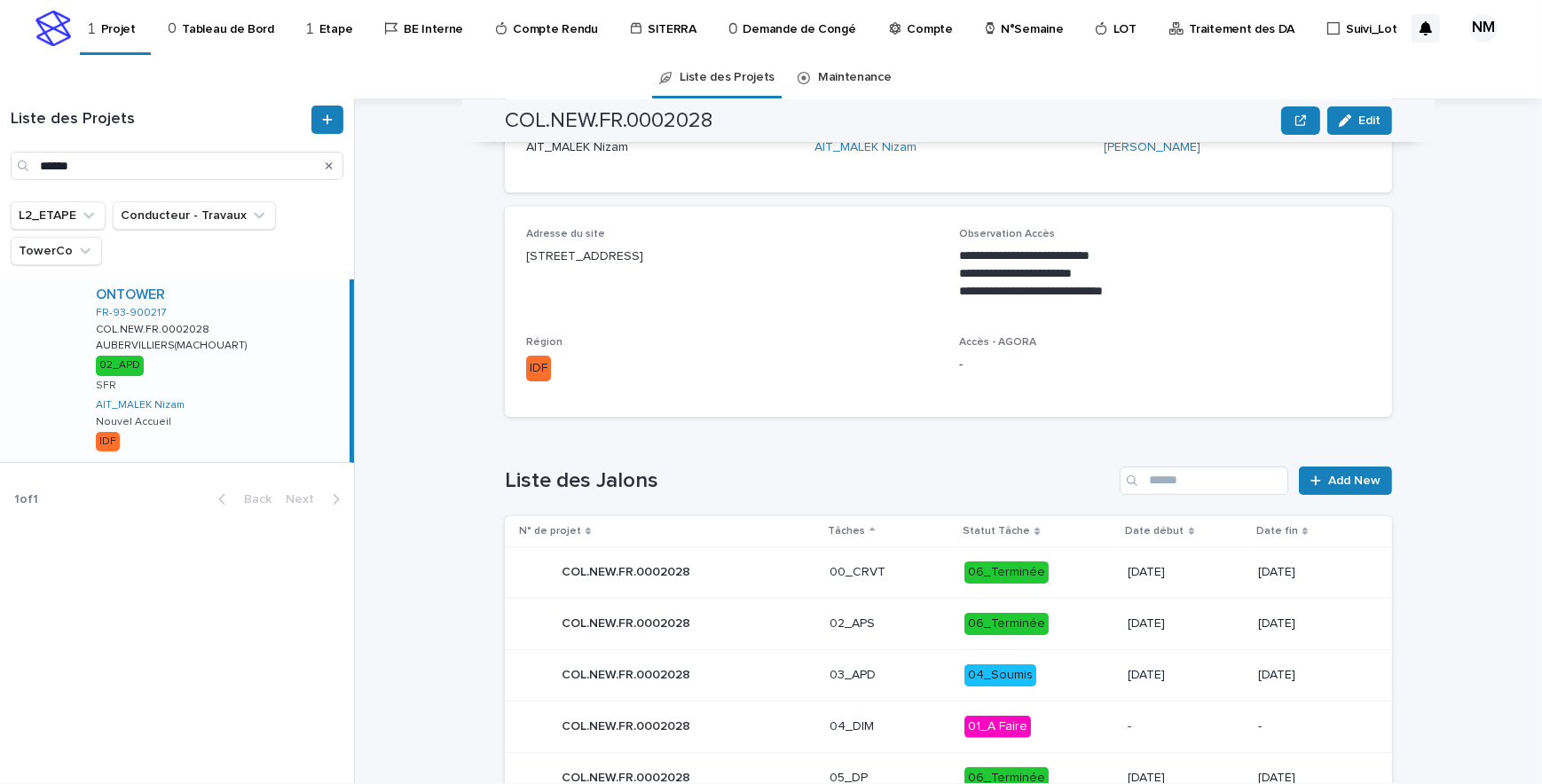 scroll, scrollTop: 638, scrollLeft: 0, axis: vertical 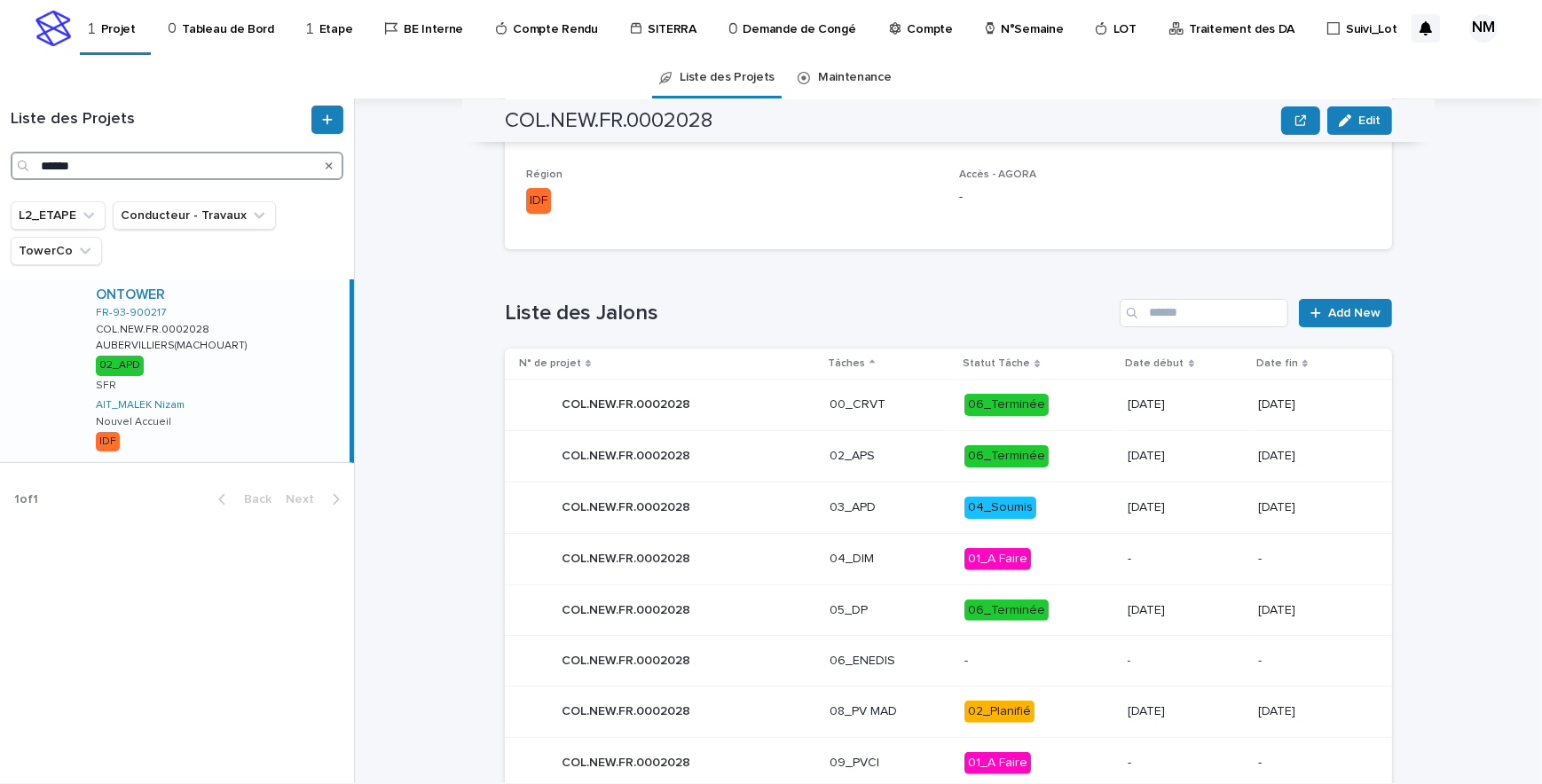 click on "******" at bounding box center (177, 166) 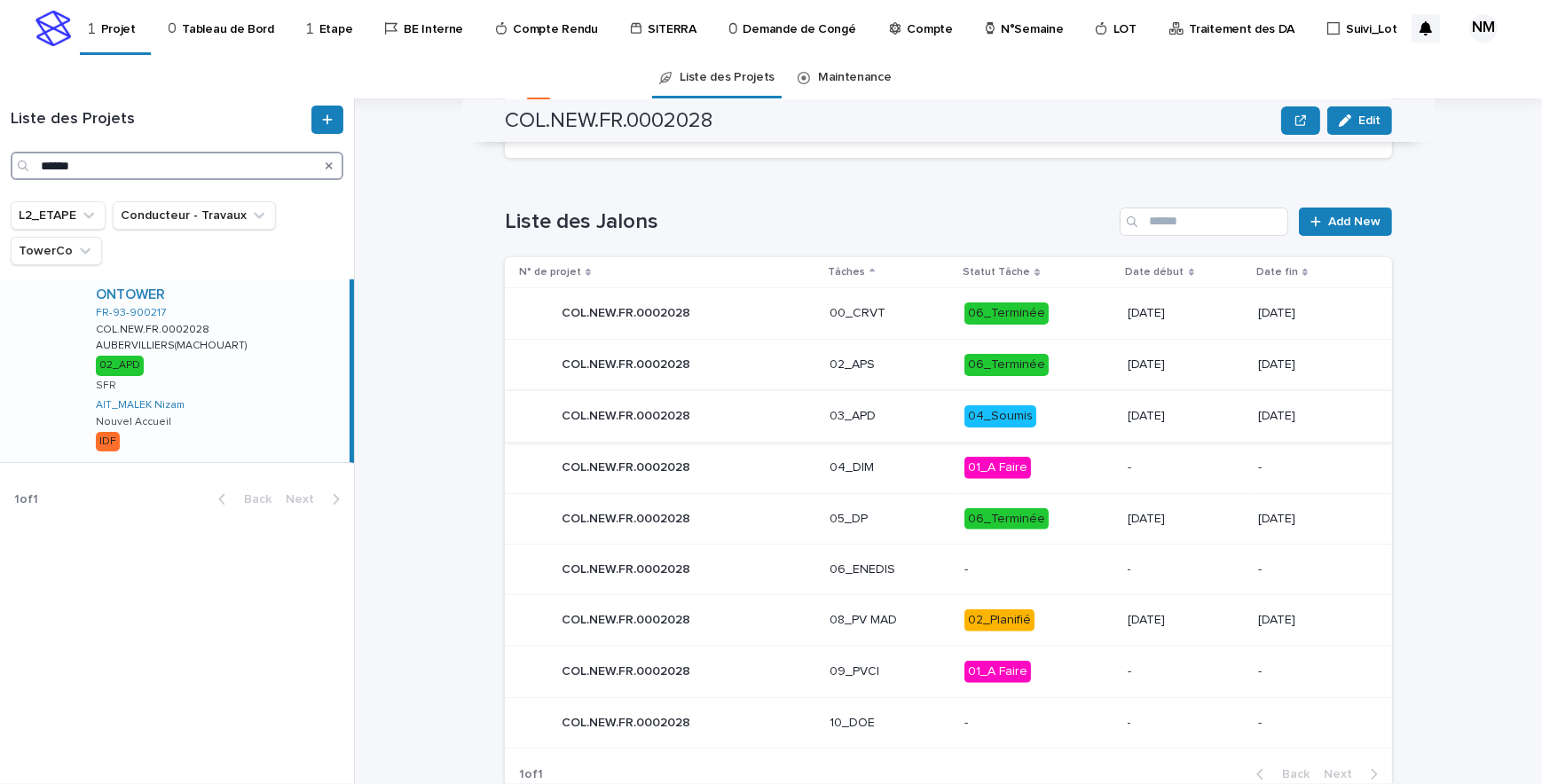 scroll, scrollTop: 804, scrollLeft: 0, axis: vertical 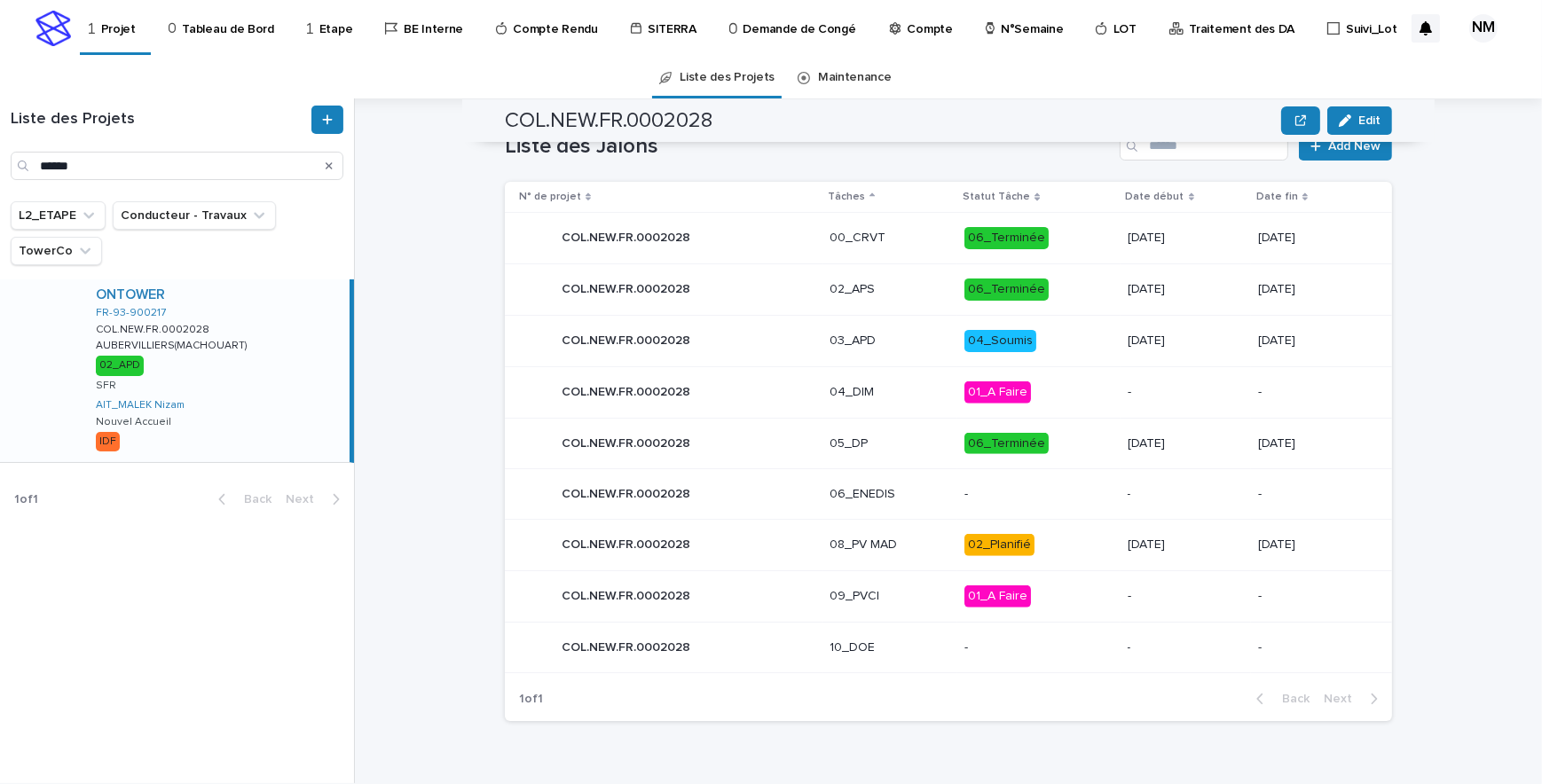 click on "04_Soumis" at bounding box center (1038, 341) 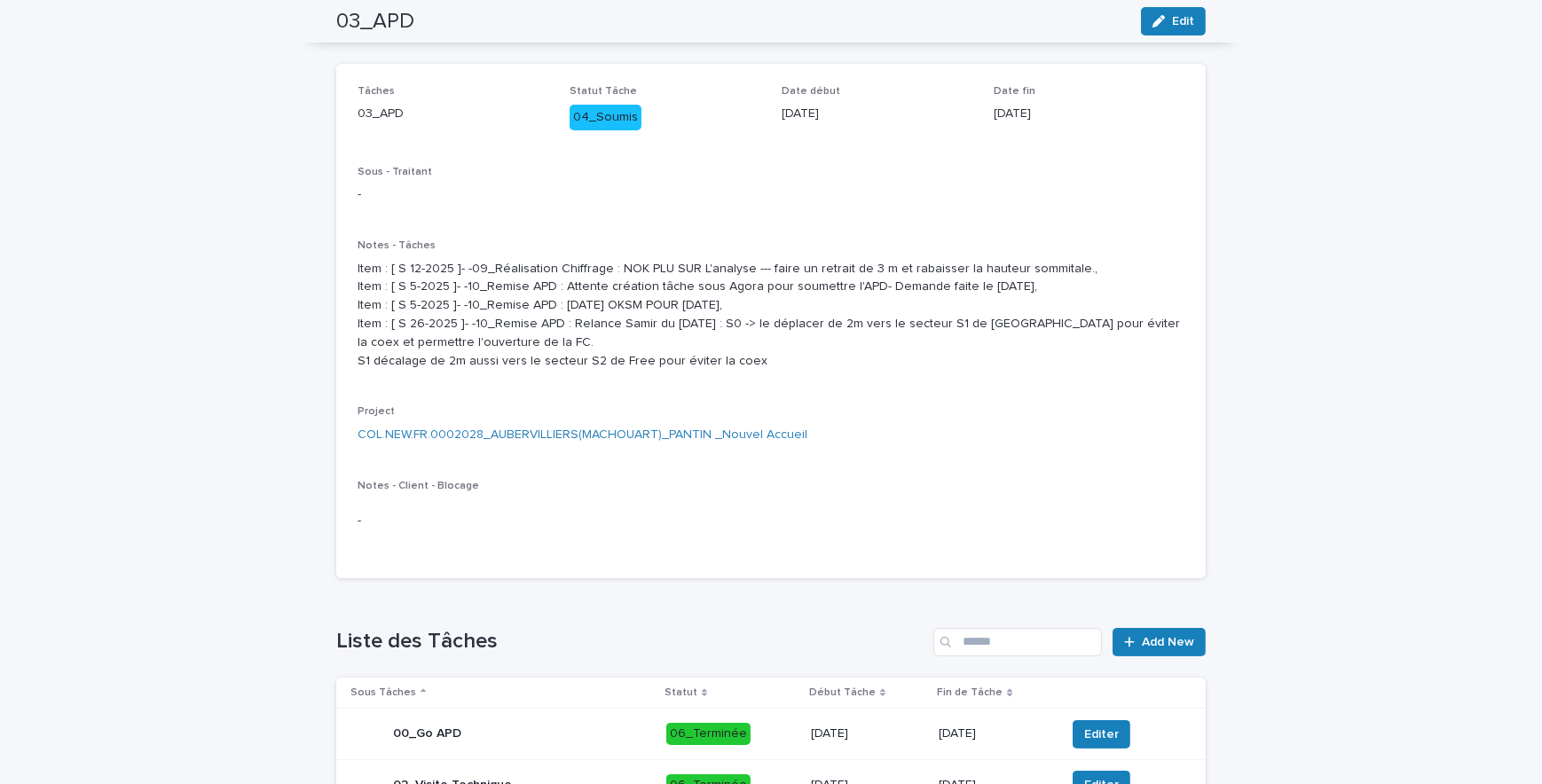 scroll, scrollTop: 0, scrollLeft: 0, axis: both 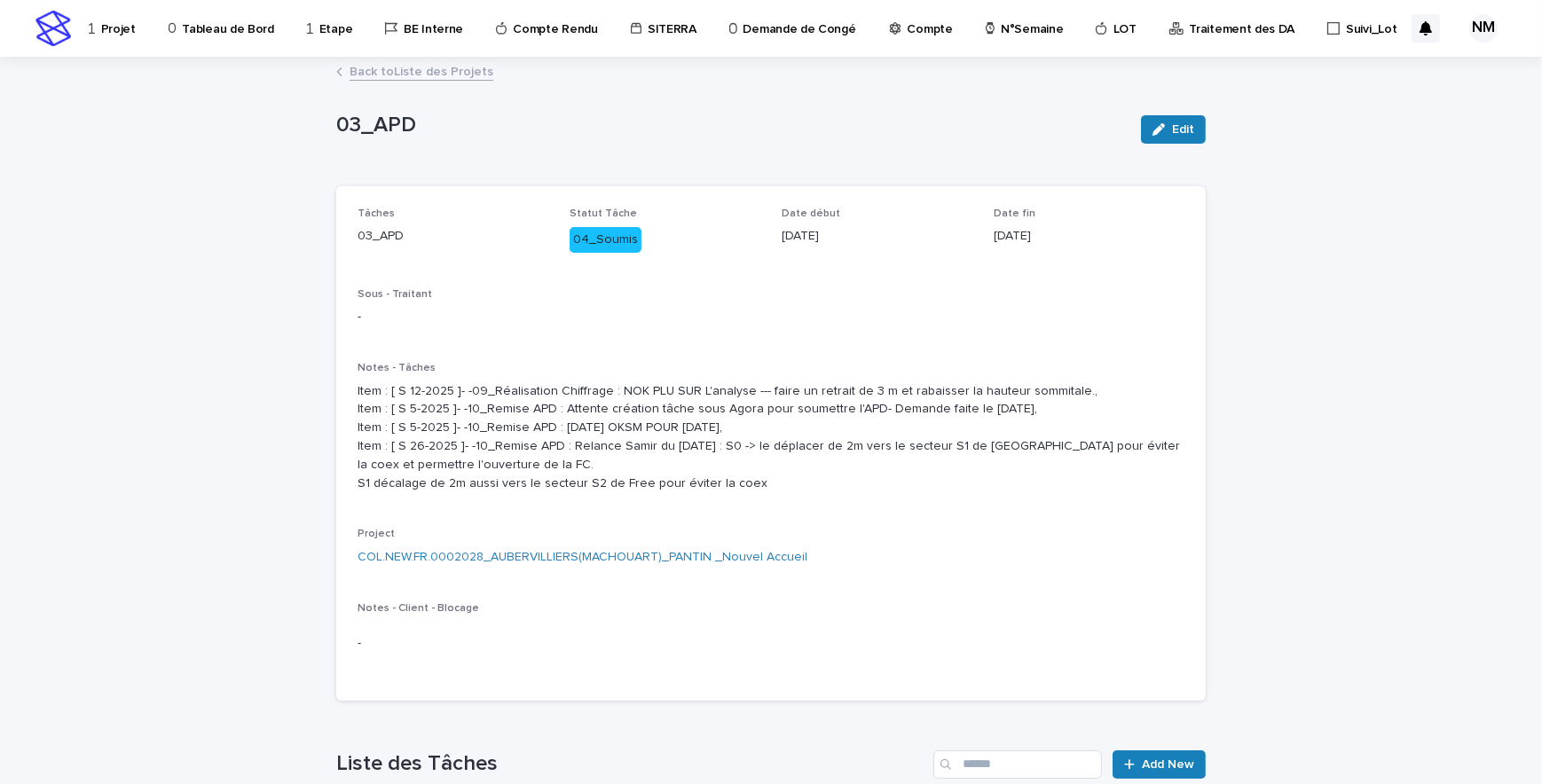 click on "Back to  Liste des Projets" at bounding box center [421, 70] 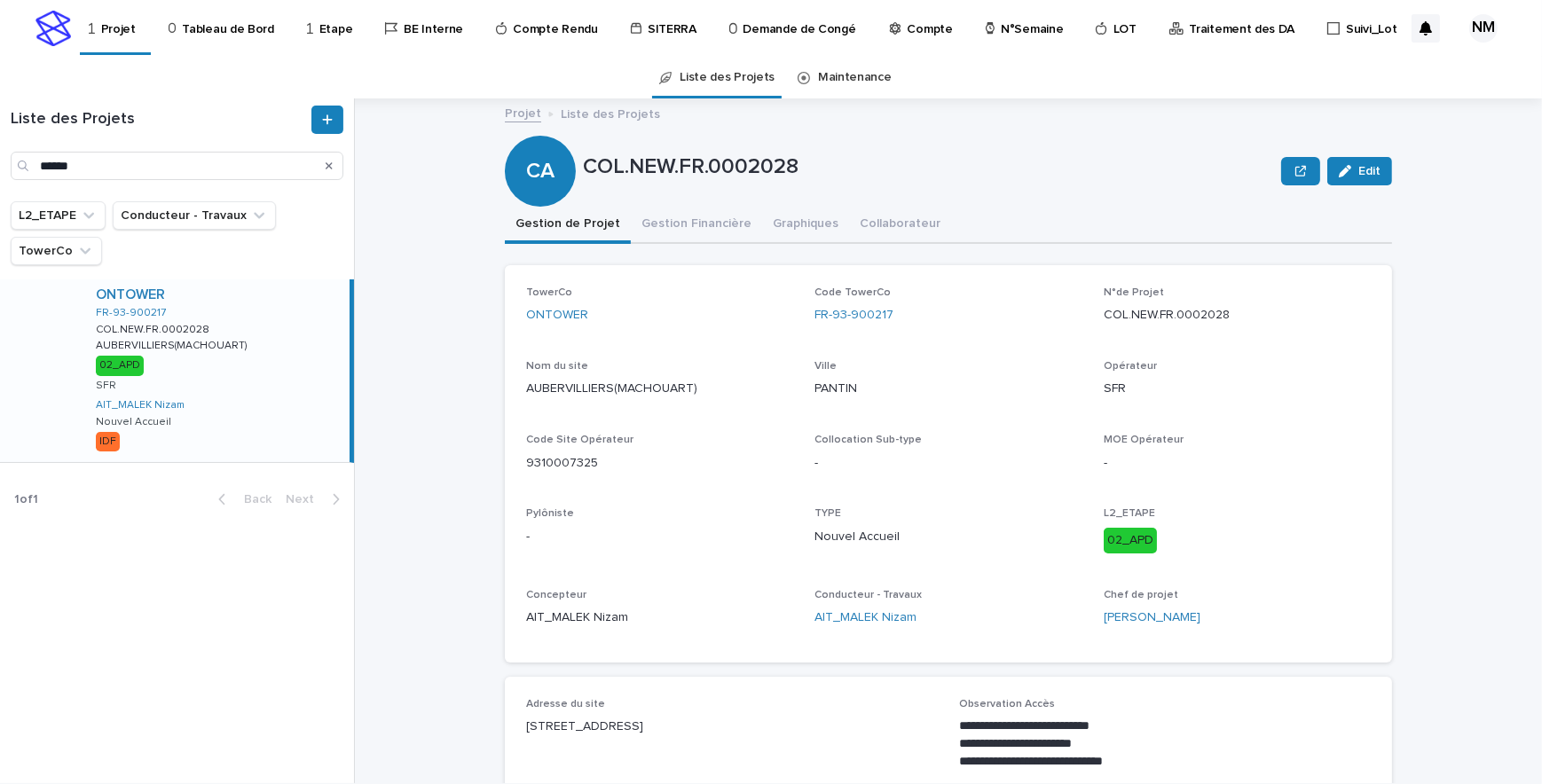 scroll, scrollTop: 293, scrollLeft: 0, axis: vertical 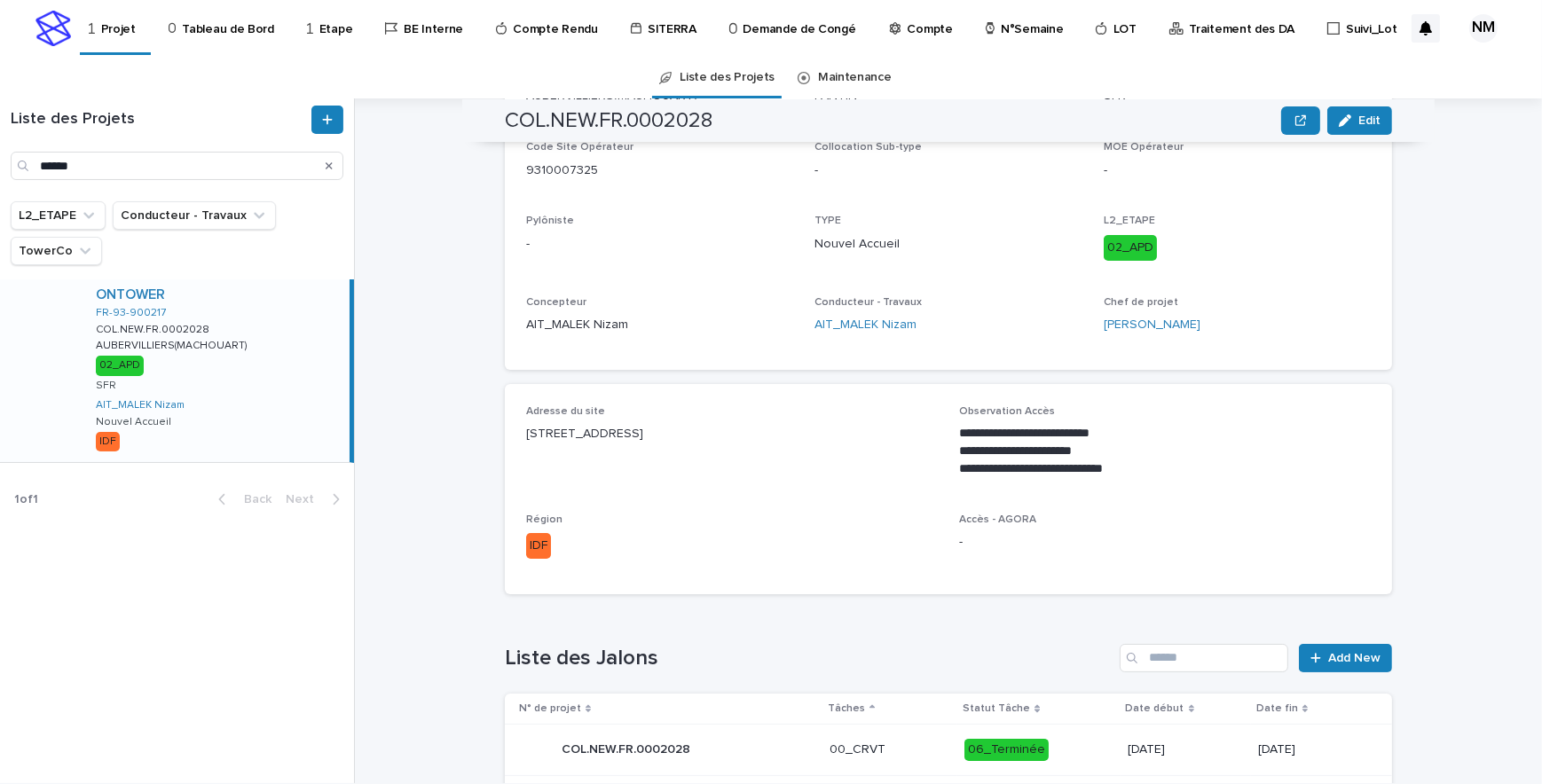 drag, startPoint x: 701, startPoint y: 435, endPoint x: 519, endPoint y: 436, distance: 182.00275 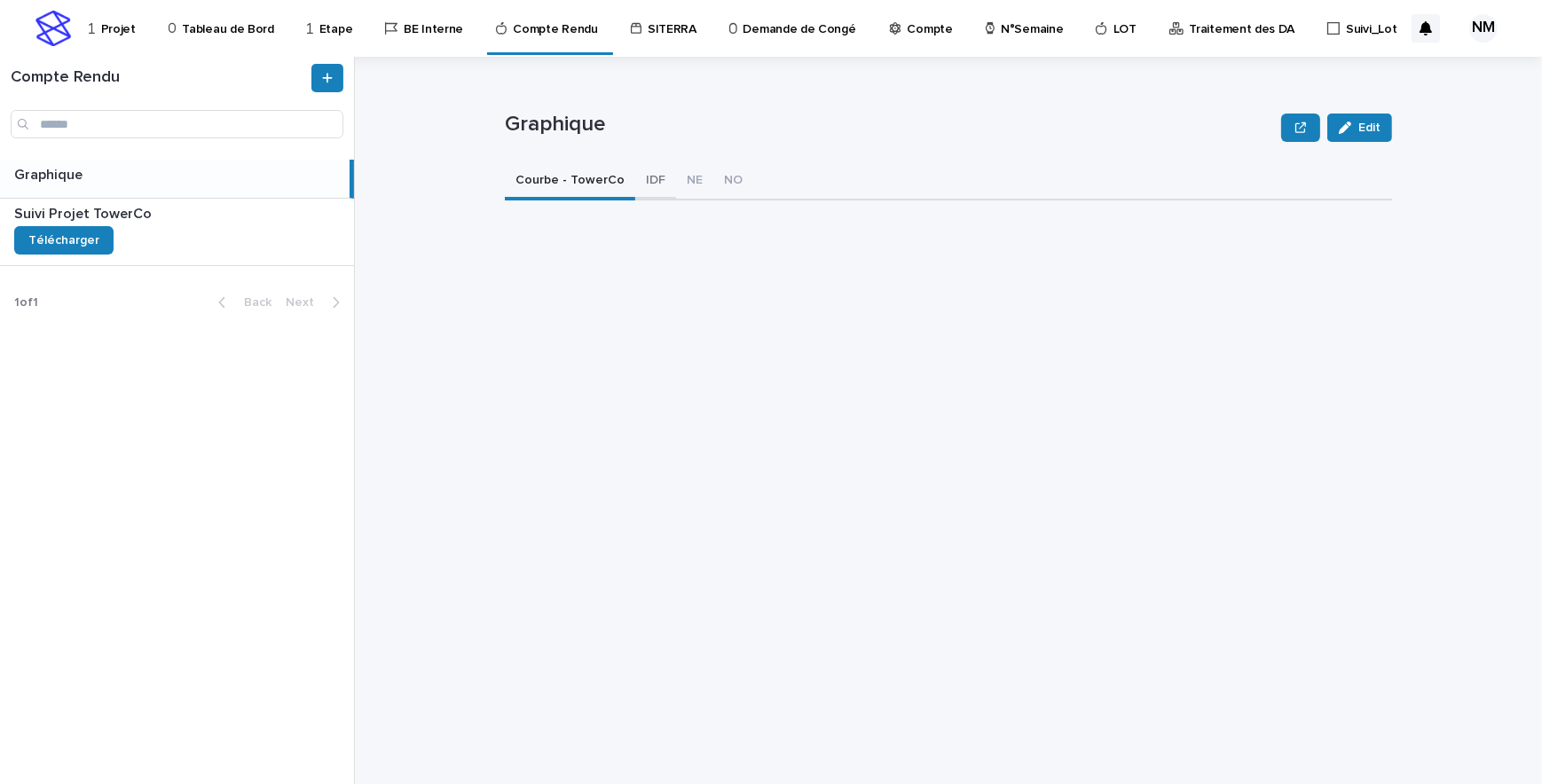 click on "IDF" at bounding box center (656, 182) 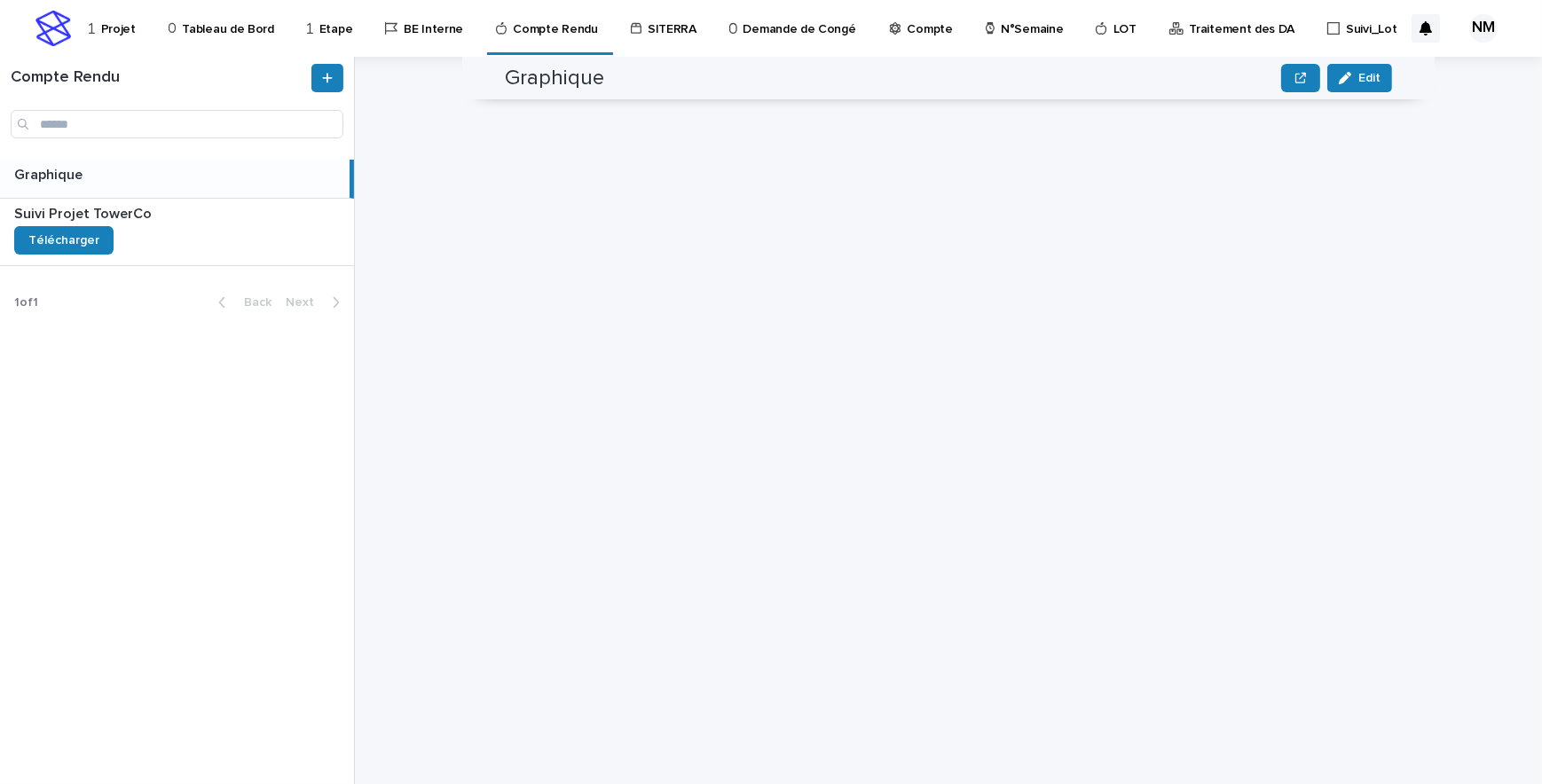 scroll, scrollTop: 6862, scrollLeft: 0, axis: vertical 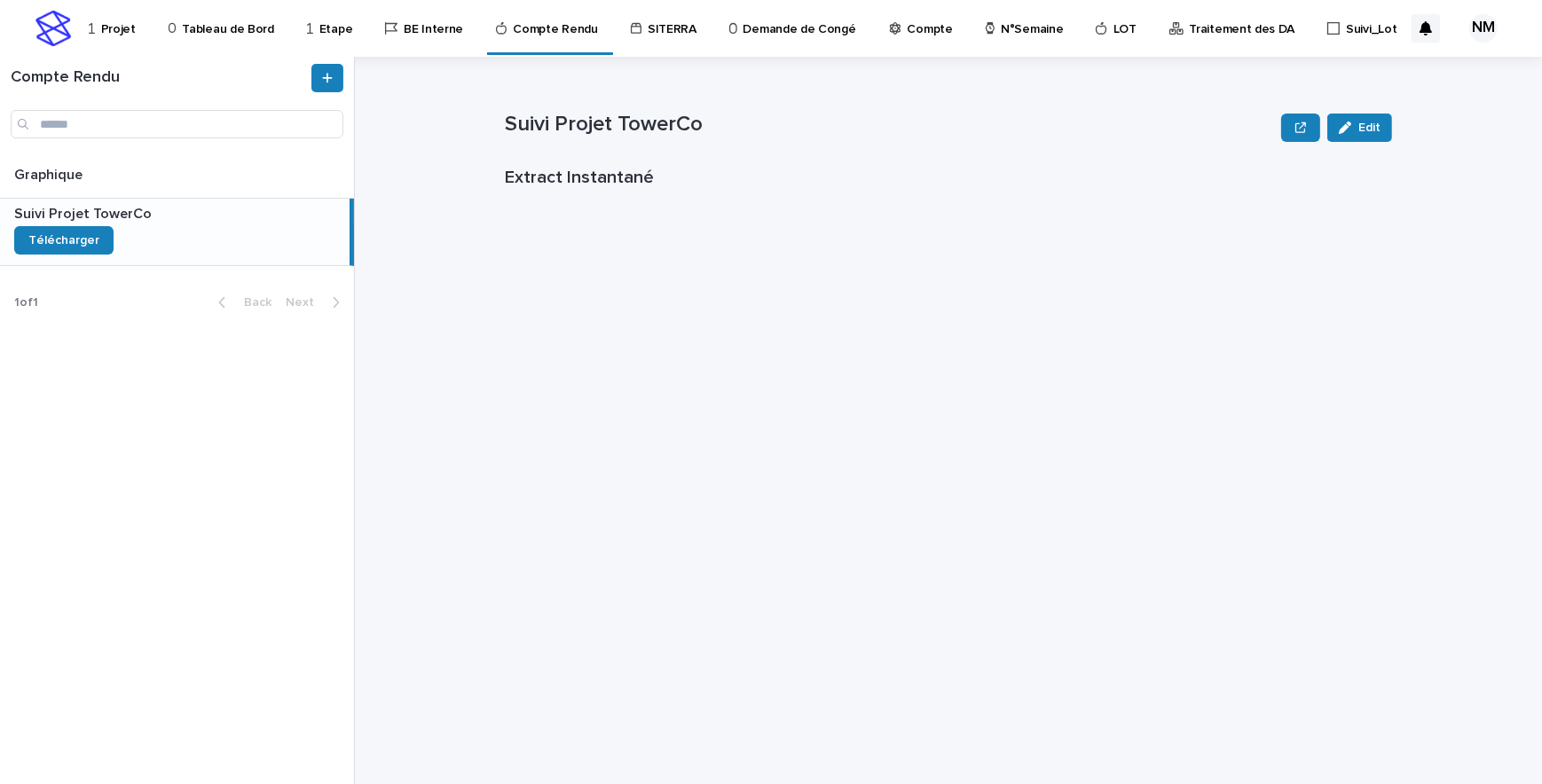 click on "Tableau de Bord" at bounding box center (227, 19) 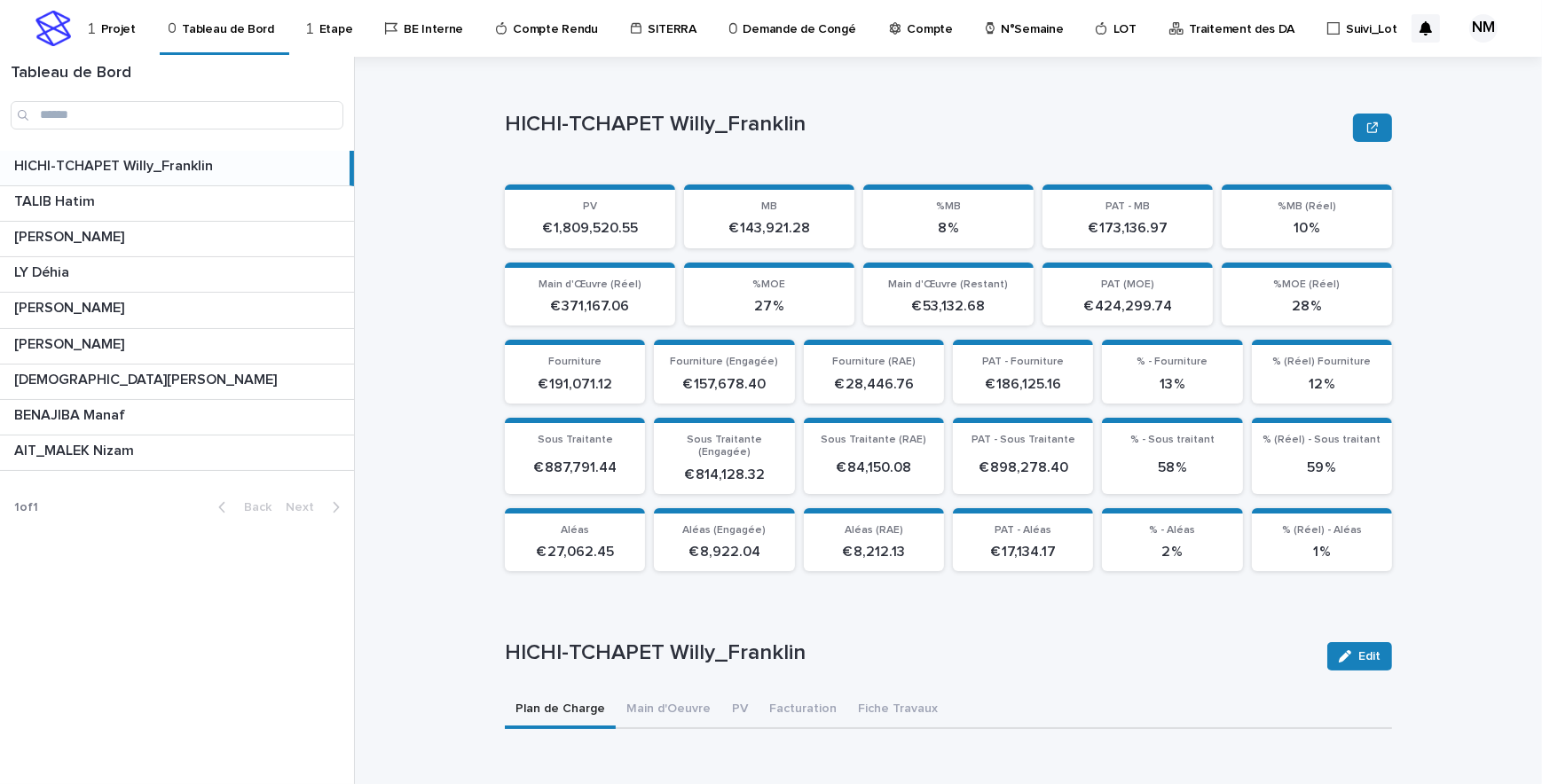 click on "AIT_MALEK [PERSON_NAME]" at bounding box center (177, 452) 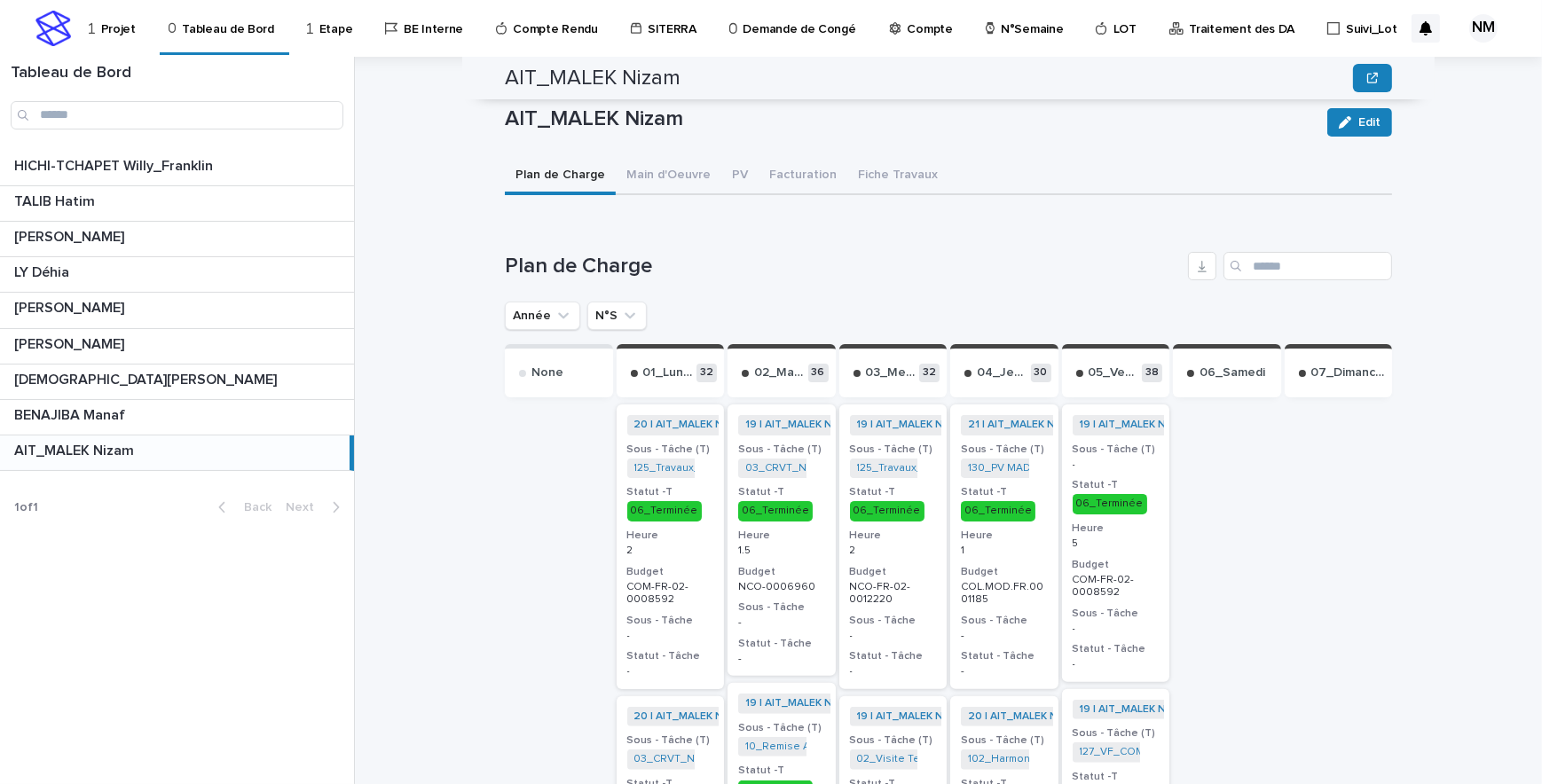 scroll, scrollTop: 212, scrollLeft: 0, axis: vertical 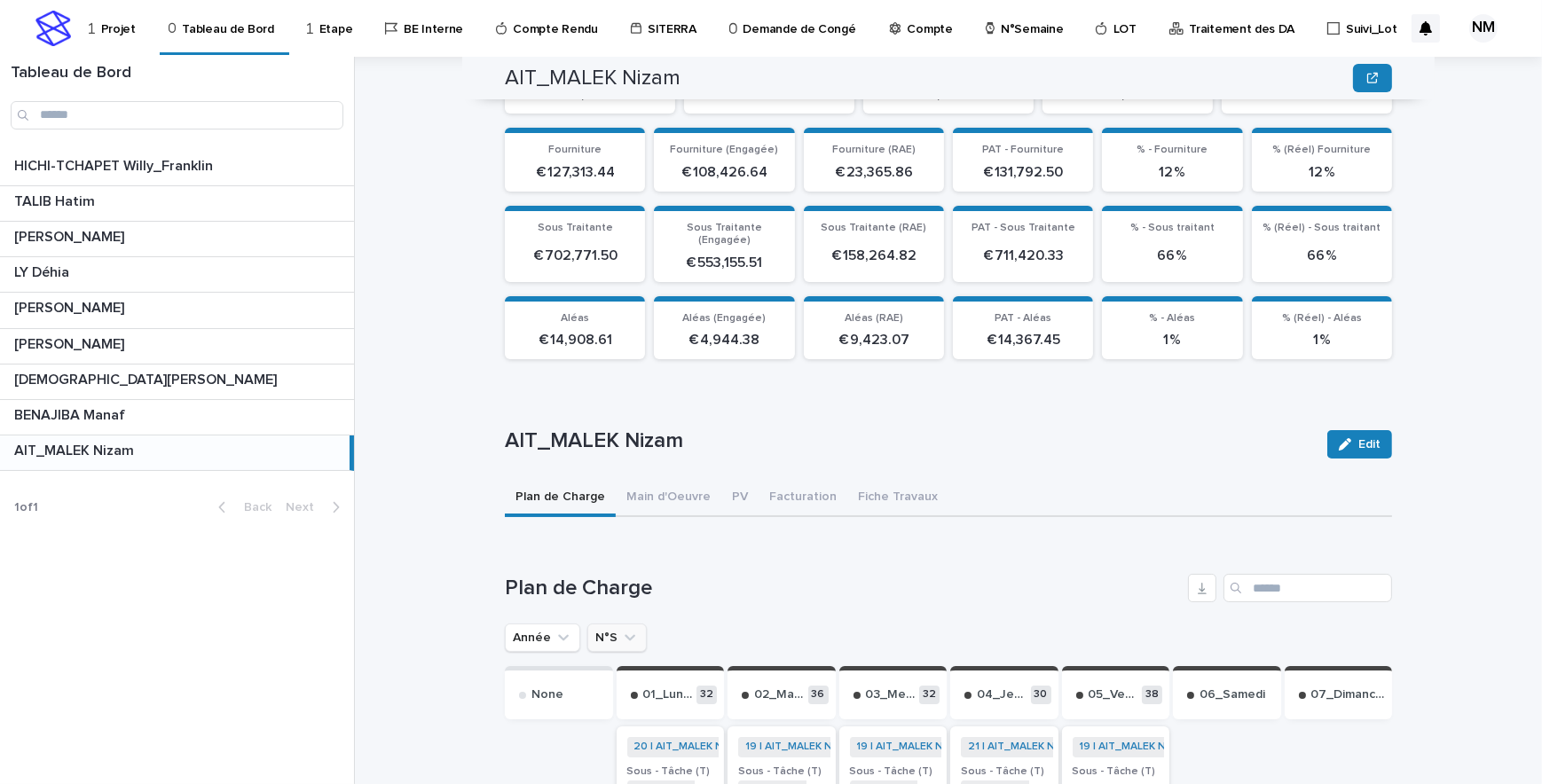 click 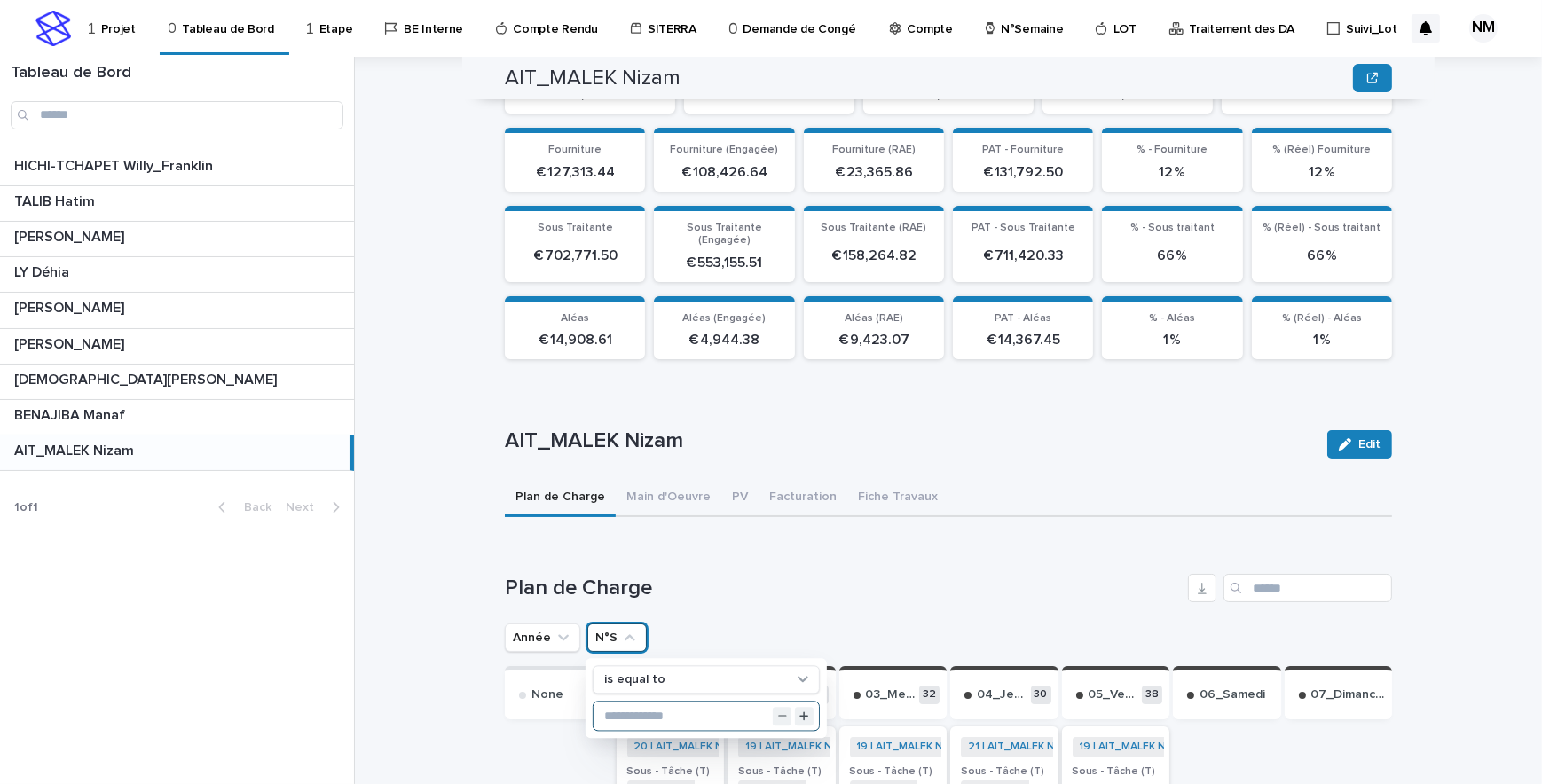 click at bounding box center (706, 717) 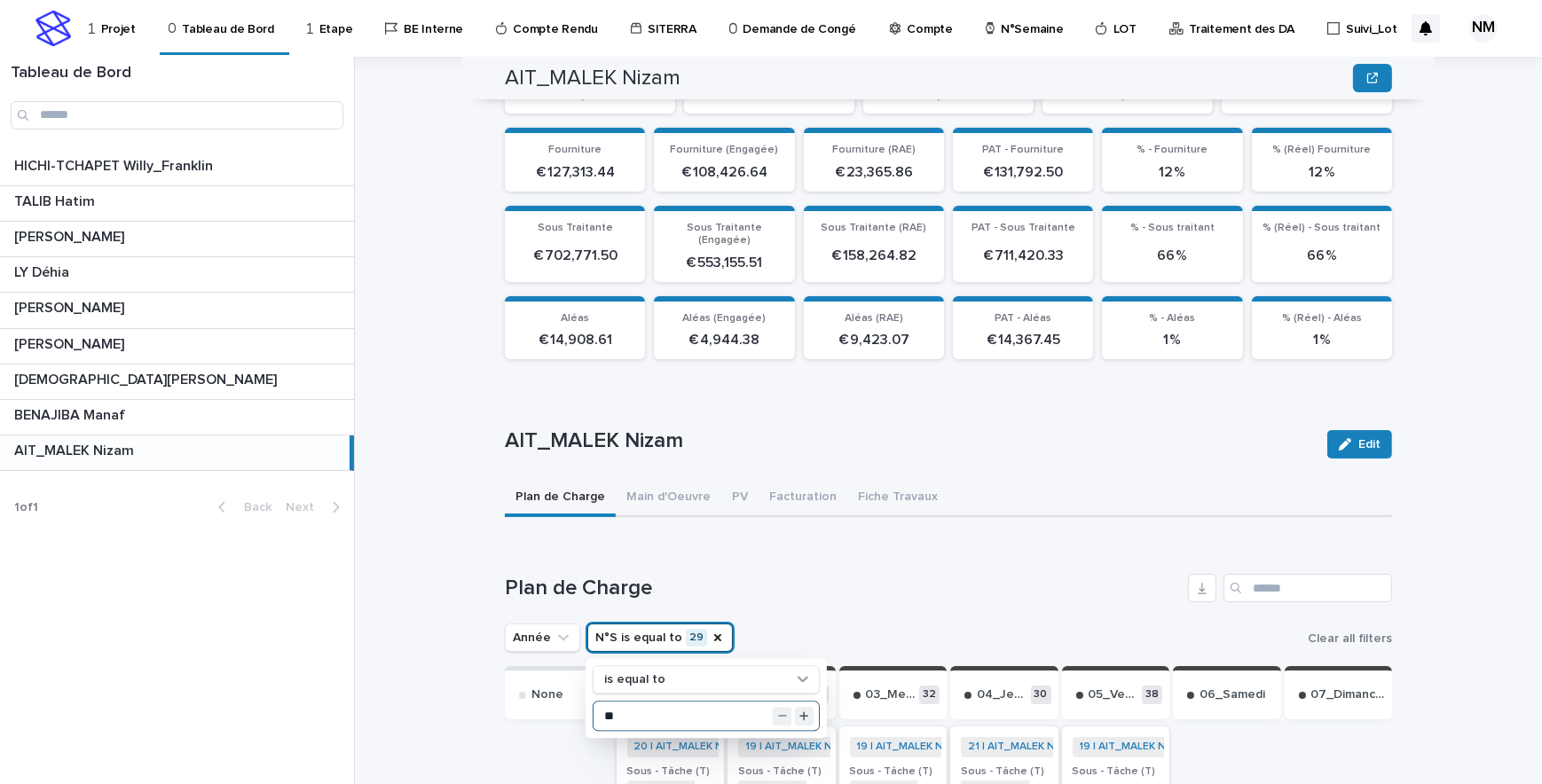 type on "**" 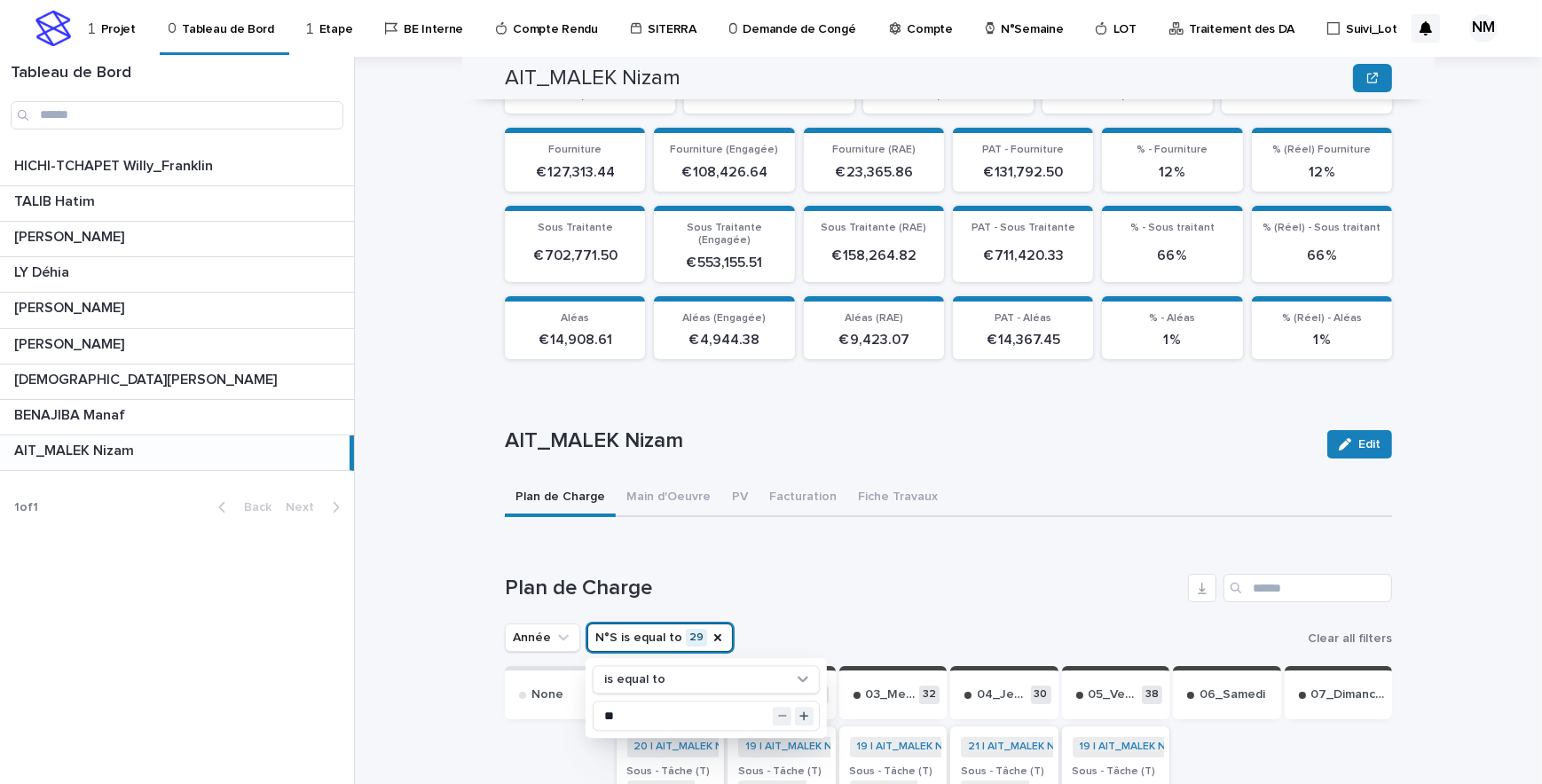 click on "Plan de Charge Année N°S is equal to 29 is equal to ** Clear all filters Send to... Send to... None 01_Lundi 32 20 | AIT_MALEK Nizam | 2025   + 0 Sous - Tâche (T) 125_Travaux_COM-FR-02-0008592   + 0 Statut -T 06_Terminée Heure 2 Budget COM-FR-02-0008592 Sous - Tâche - Statut - Tâche - 20 | AIT_MALEK Nizam | 2025   + 0 Sous - Tâche (T) 03_CRVT_NCO-0006961   + 0 Statut -T 06_Terminée Heure 1.5 Budget NCO-0006960 Sous - Tâche - Statut - Tâche - 19 | AIT_MALEK Nizam | 2025   + 0 Sous - Tâche (T) Formation_Pilotage   + 0 Statut -T 06_Terminée Heure 7 Budget COM-FR-02-03015-R Sous - Tâche - Statut - Tâche - 20 | AIT_MALEK Nizam | 2025   + 0 Sous - Tâche (T) 06_Mise à jour NDC_NCO-0009574   + 0 Statut -T 06_Terminée Heure 1.5 Budget NCO-0009574 Sous - Tâche - Statut - Tâche - 20 | AIT_MALEK Nizam | 2025   + 0 Sous - Tâche (T) Autres services_COL.NEW.FR.0001488   + 0 Statut -T 06_Terminée Heure 2 Budget NCO-FR-02-0012593 Sous - Tâche - Statut - Tâche - 21 | AIT_MALEK Nizam | 2025   + 0   + 0 2" at bounding box center (948, 3621) 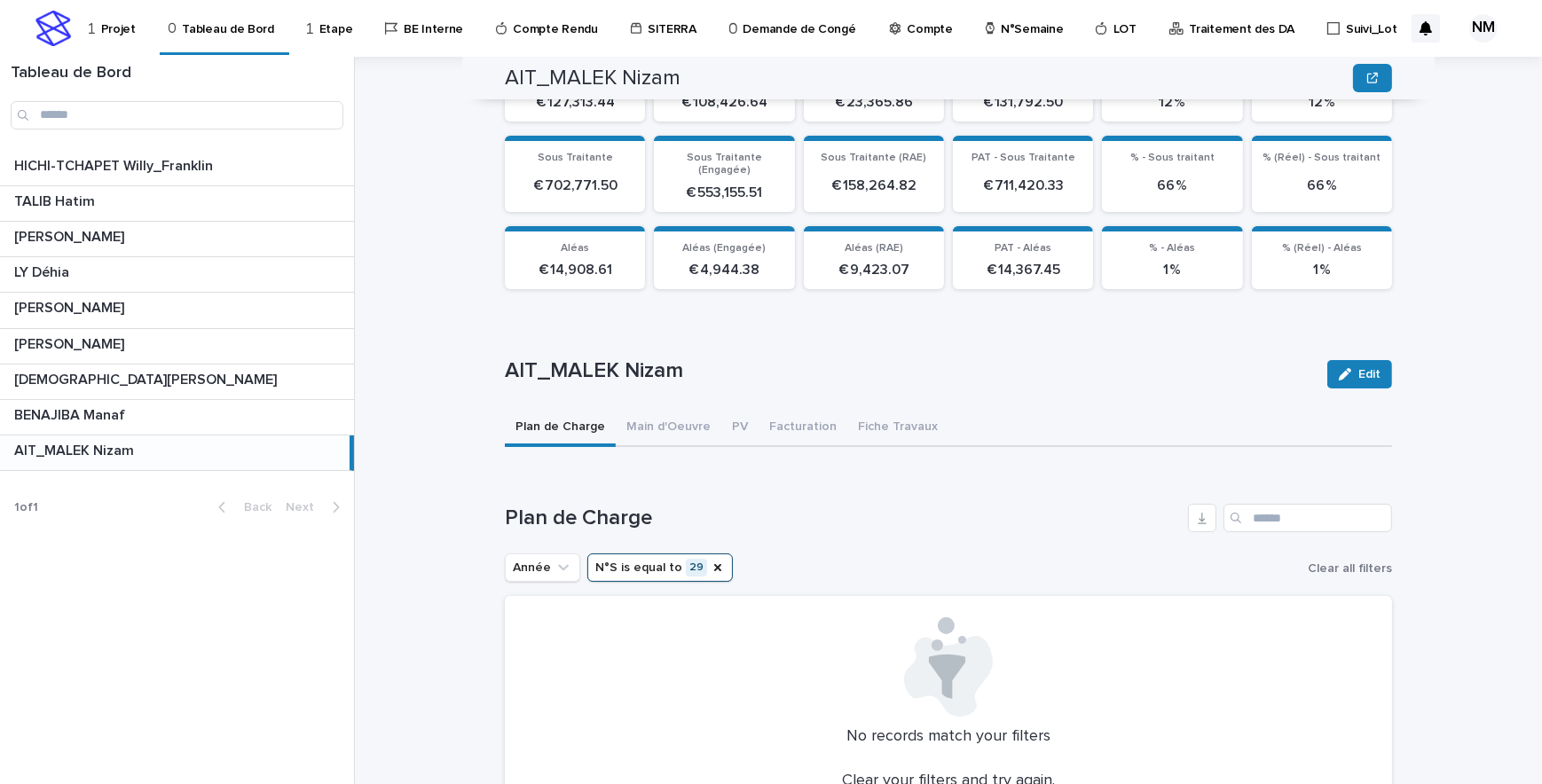 scroll, scrollTop: 395, scrollLeft: 0, axis: vertical 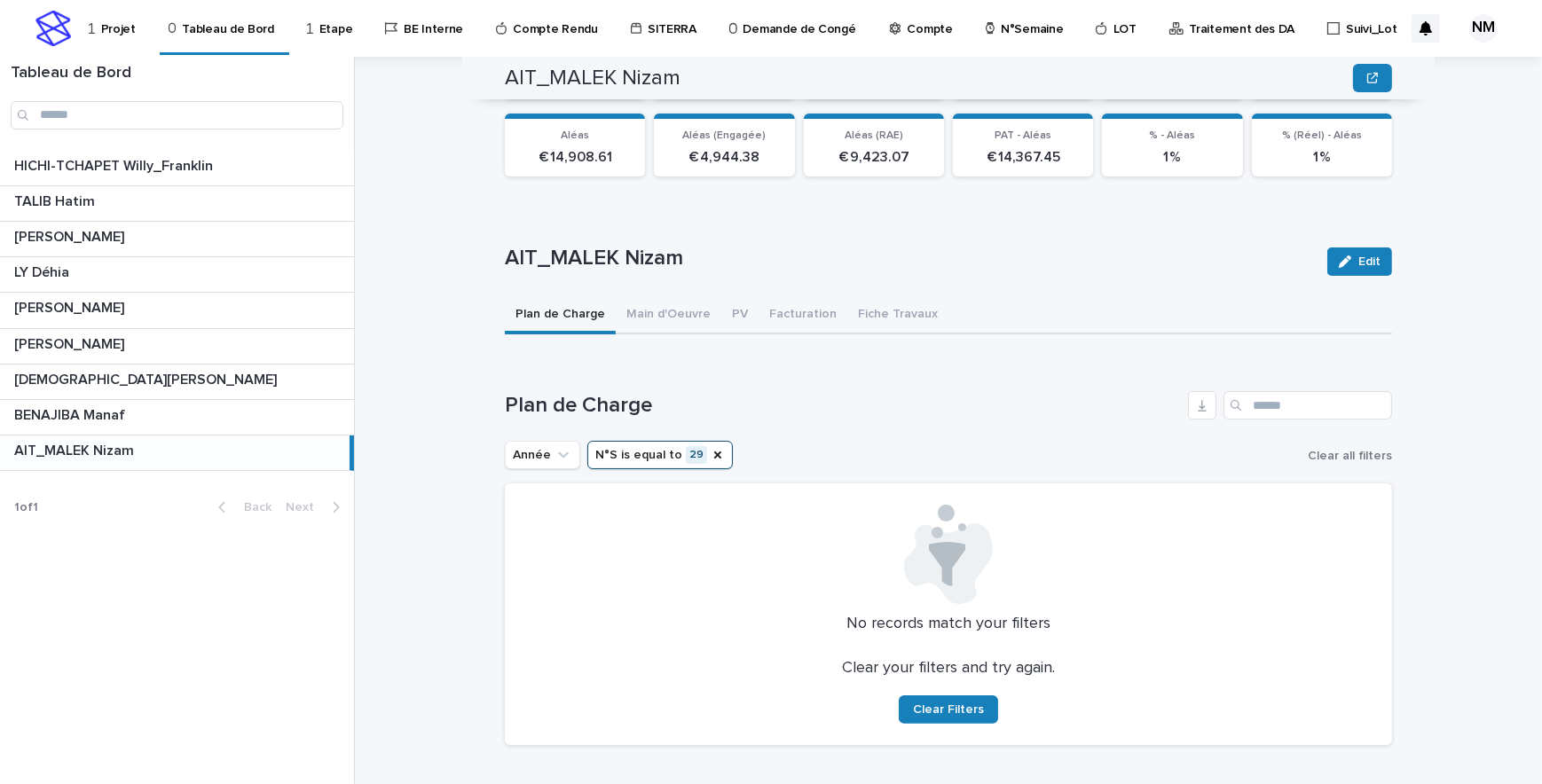 click on "Projet" at bounding box center [115, 19] 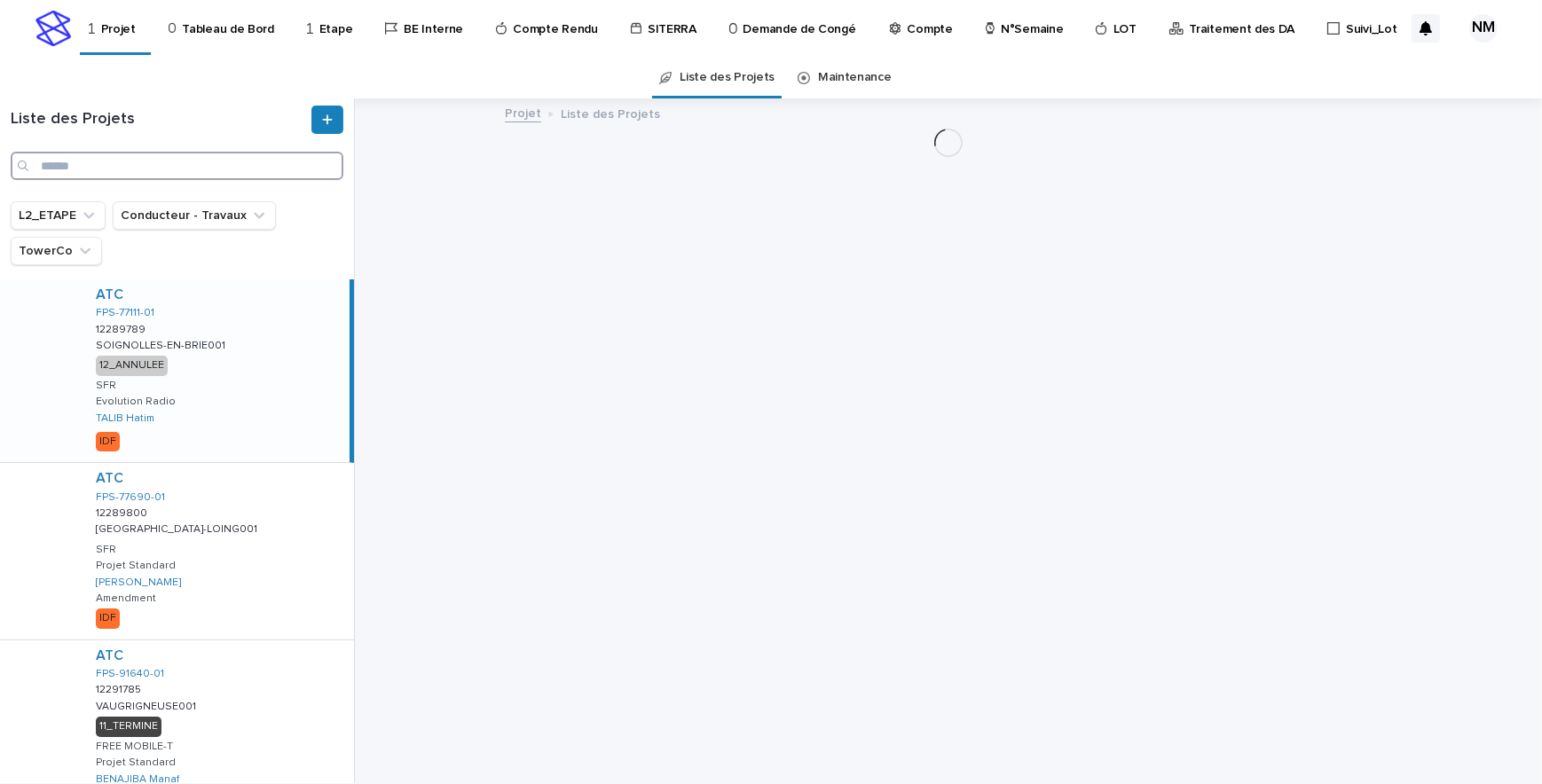 click at bounding box center (177, 166) 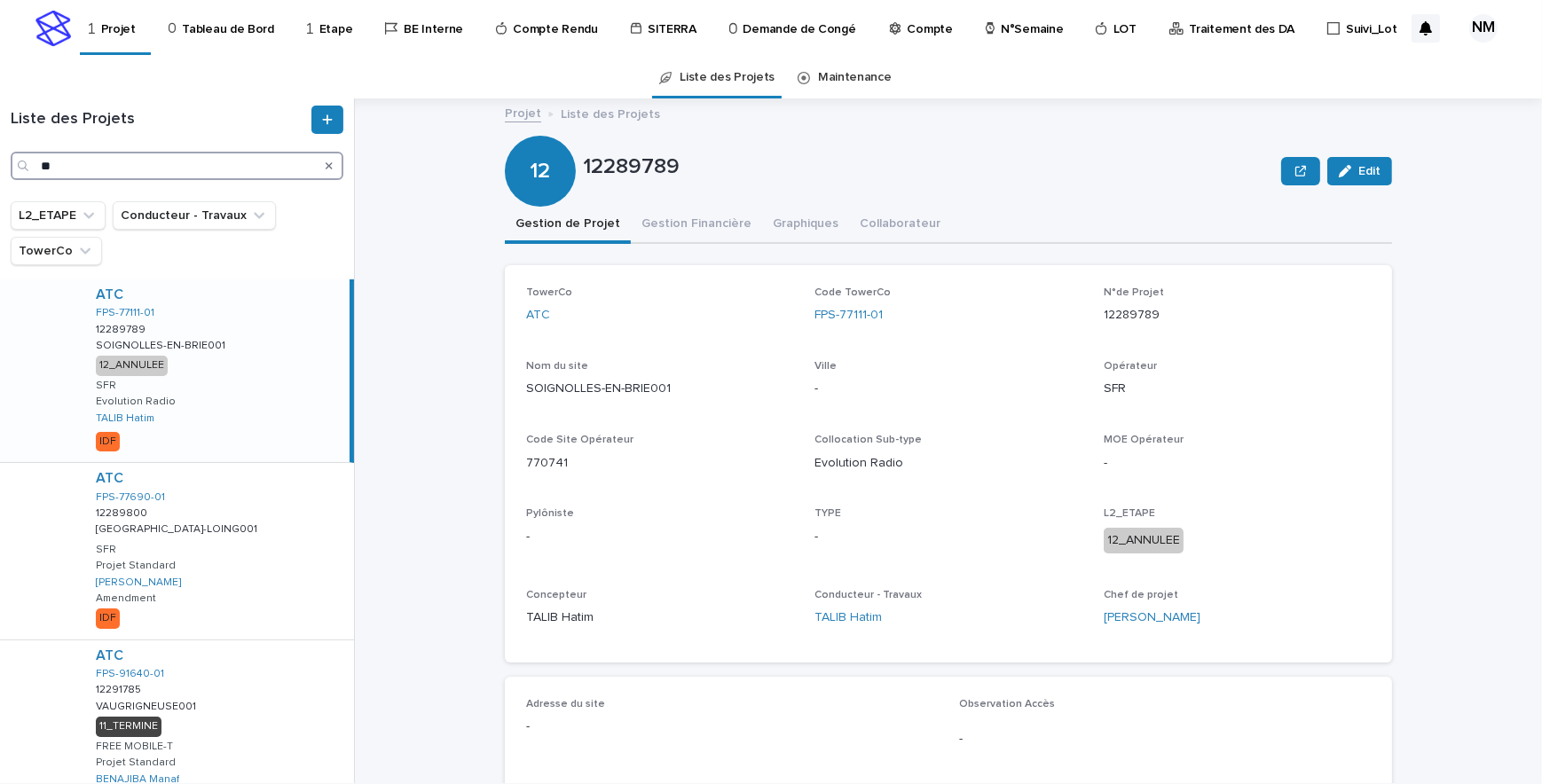 type on "*" 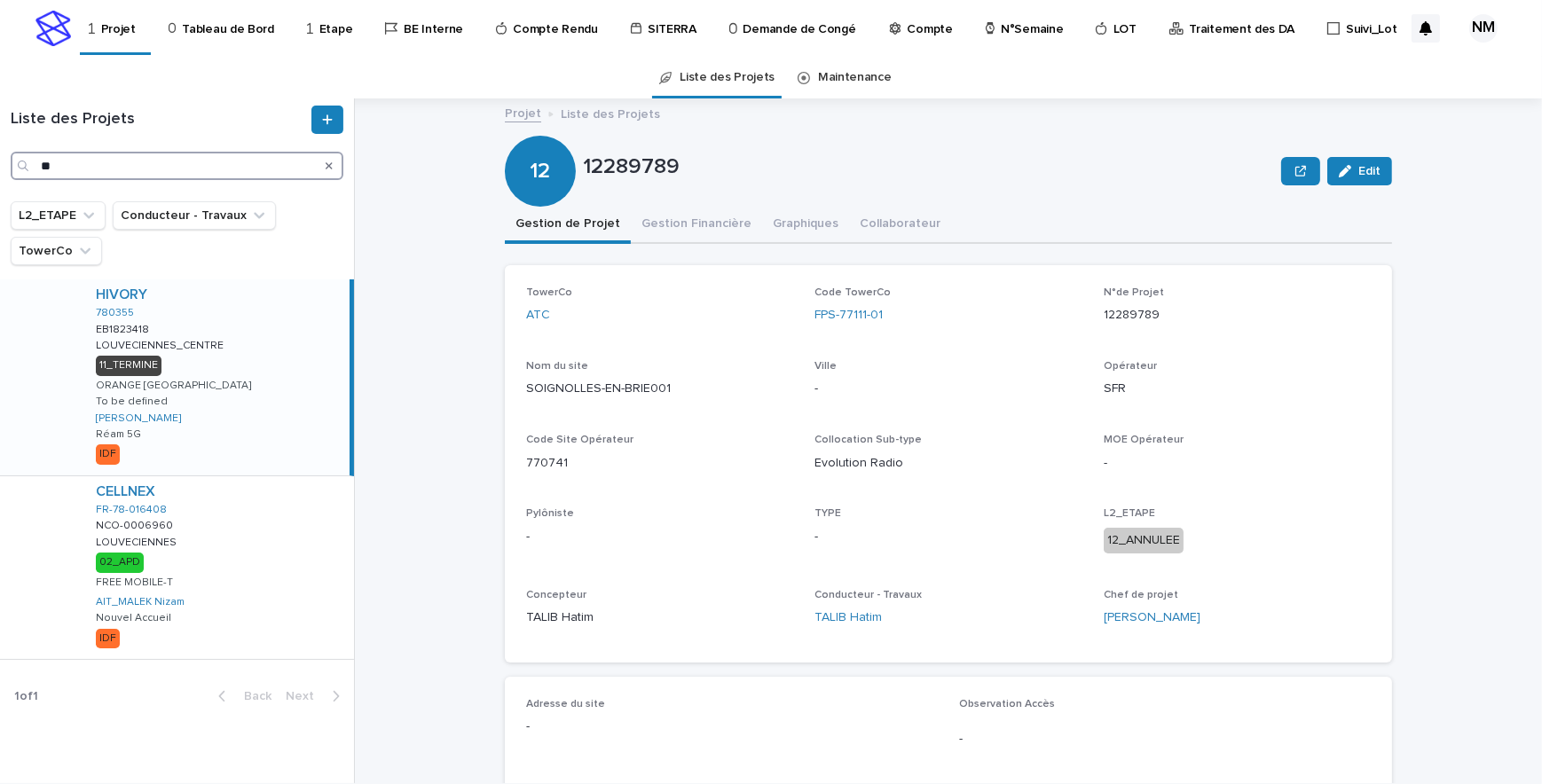 type on "*" 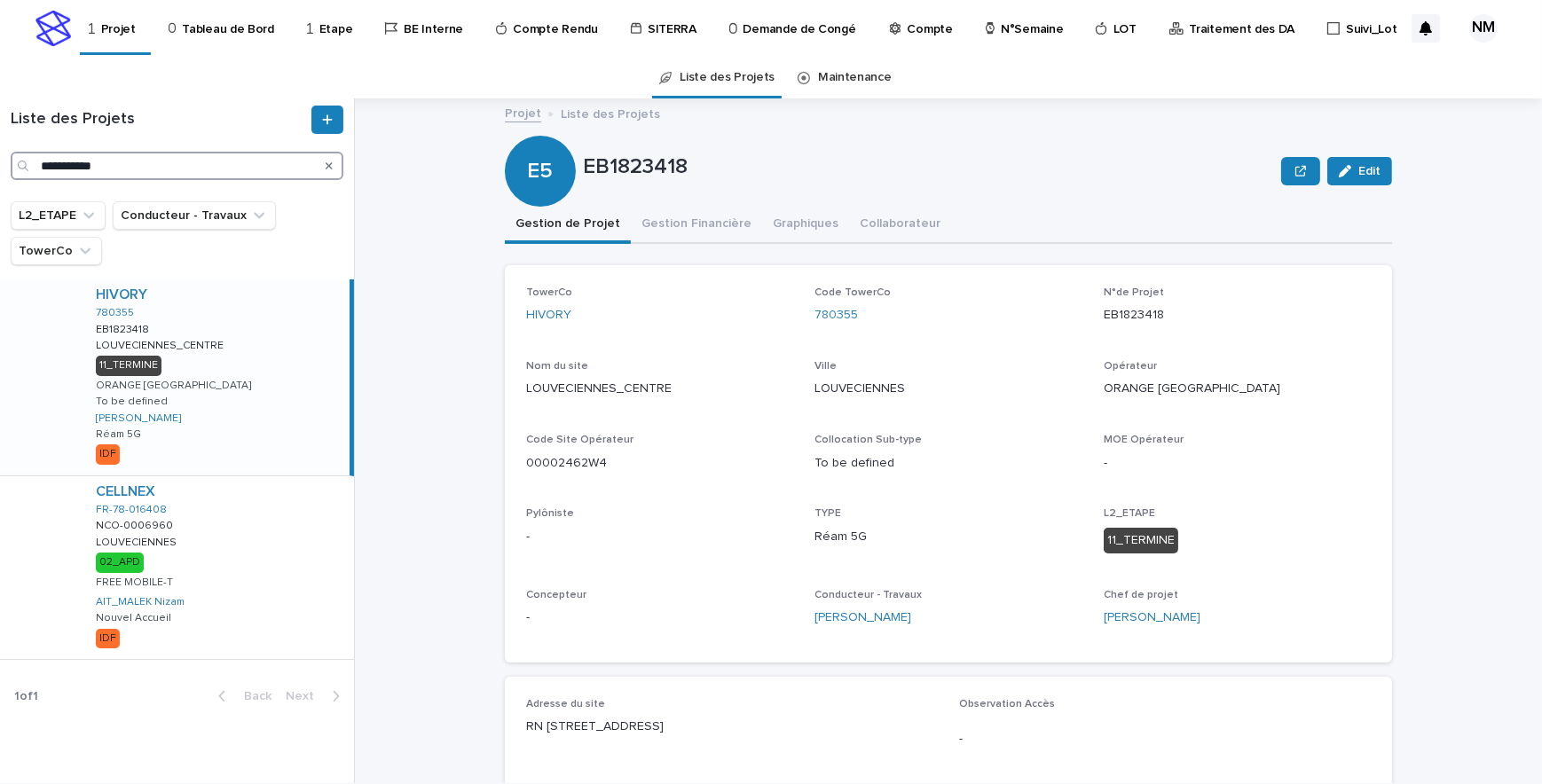 drag, startPoint x: 130, startPoint y: 172, endPoint x: -4, endPoint y: 161, distance: 134.45073 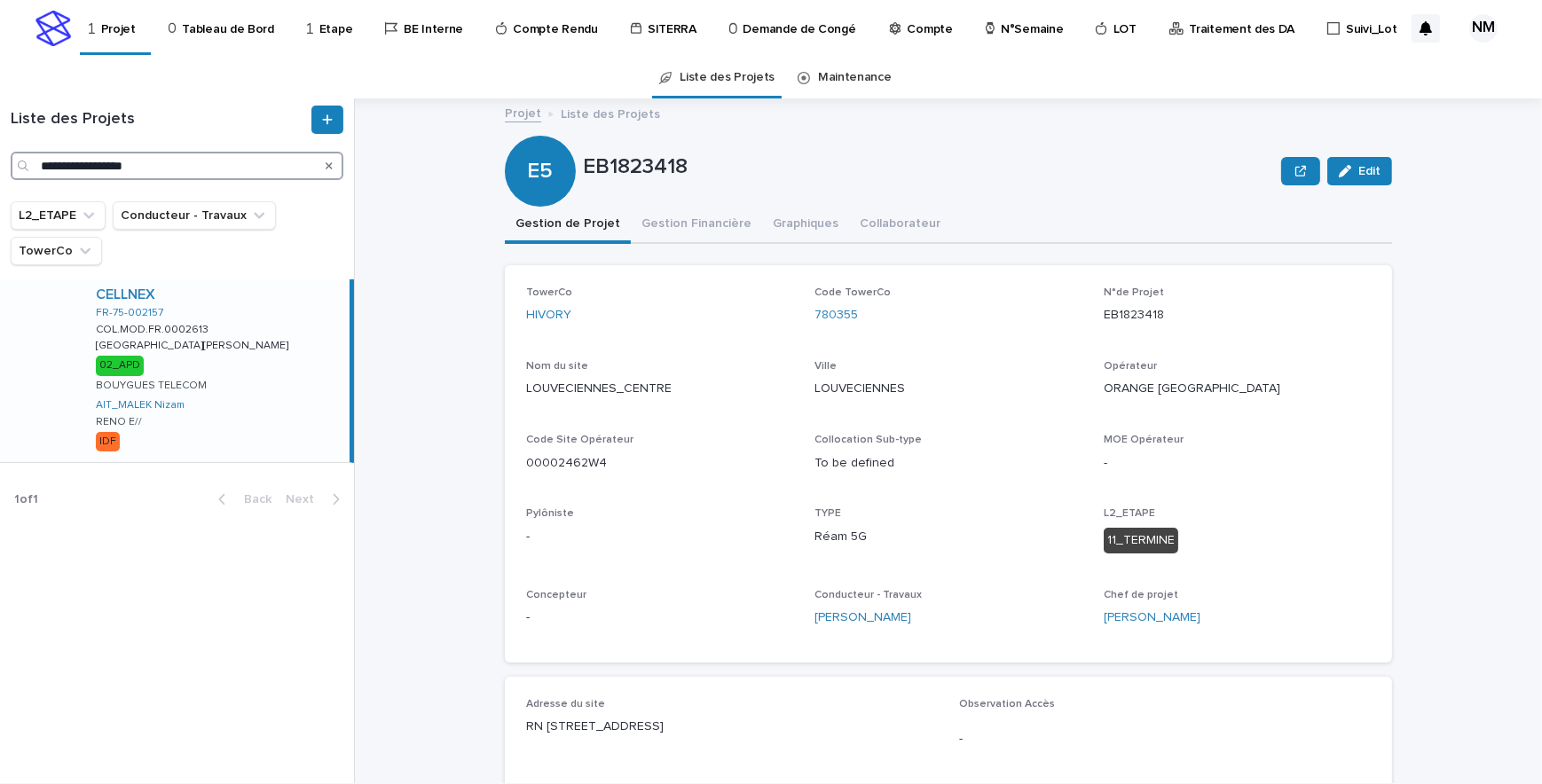 type on "**********" 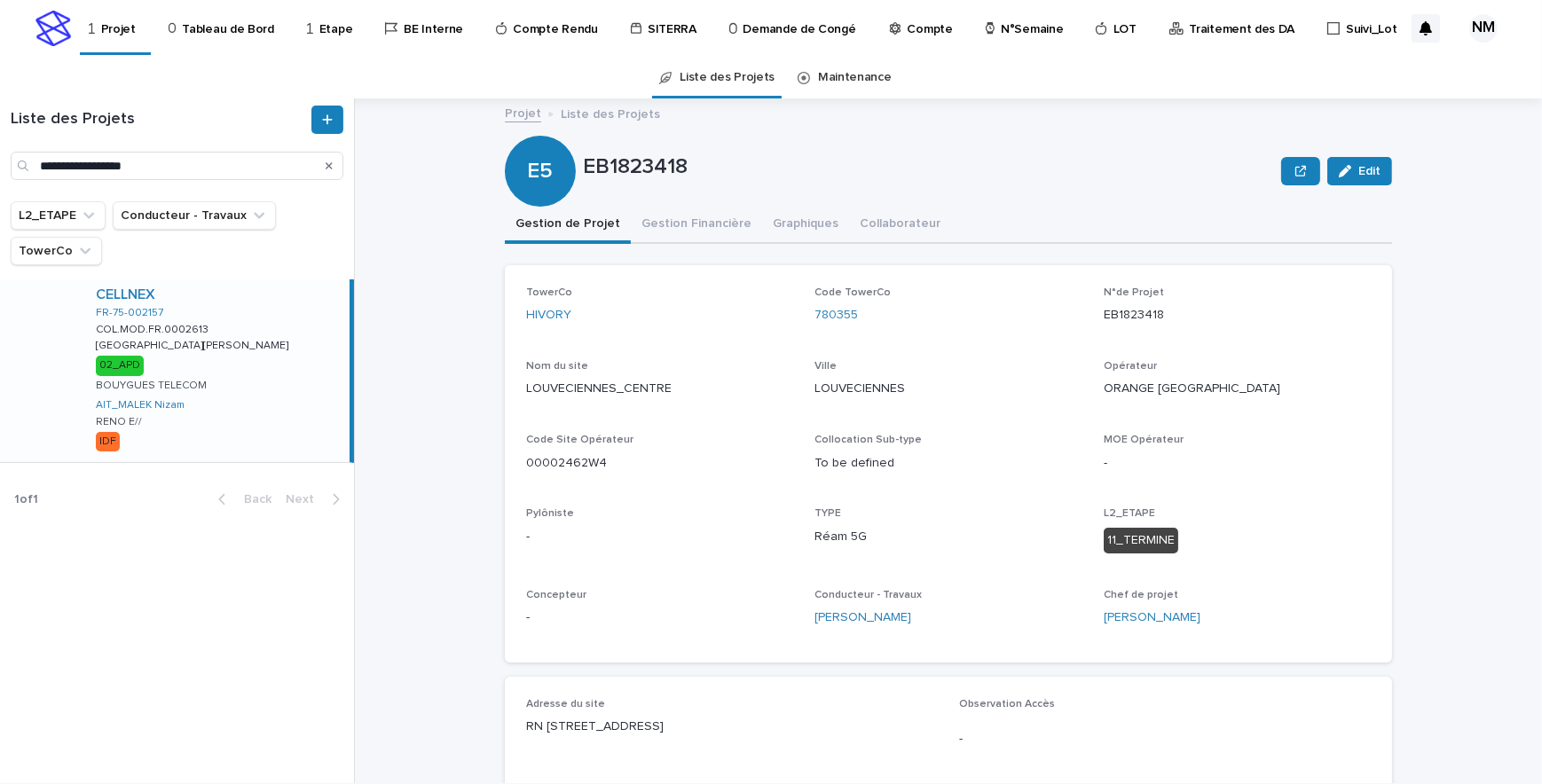 drag, startPoint x: 337, startPoint y: 434, endPoint x: 515, endPoint y: 384, distance: 184.88916 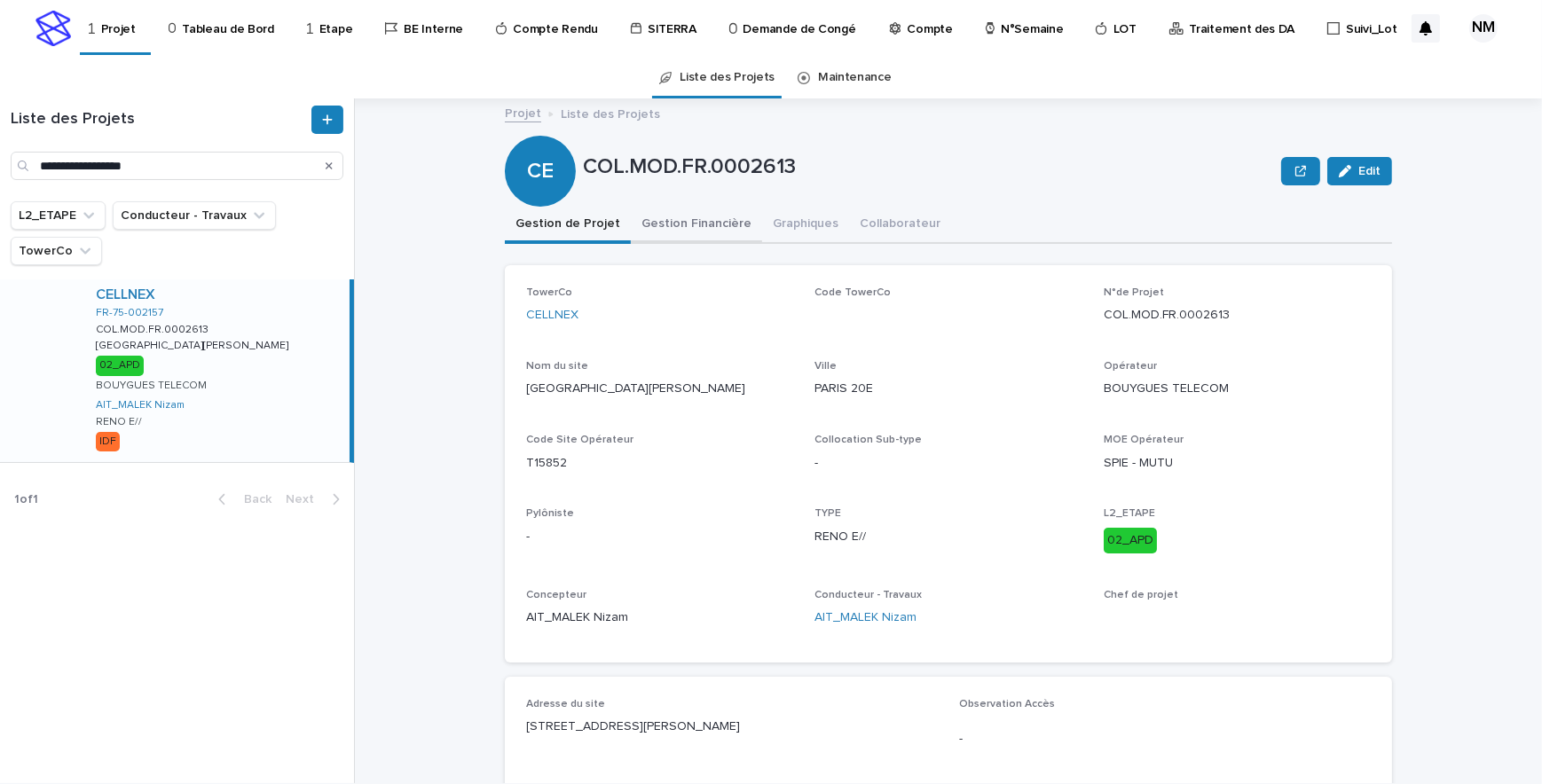click on "Gestion Financière" at bounding box center [696, 225] 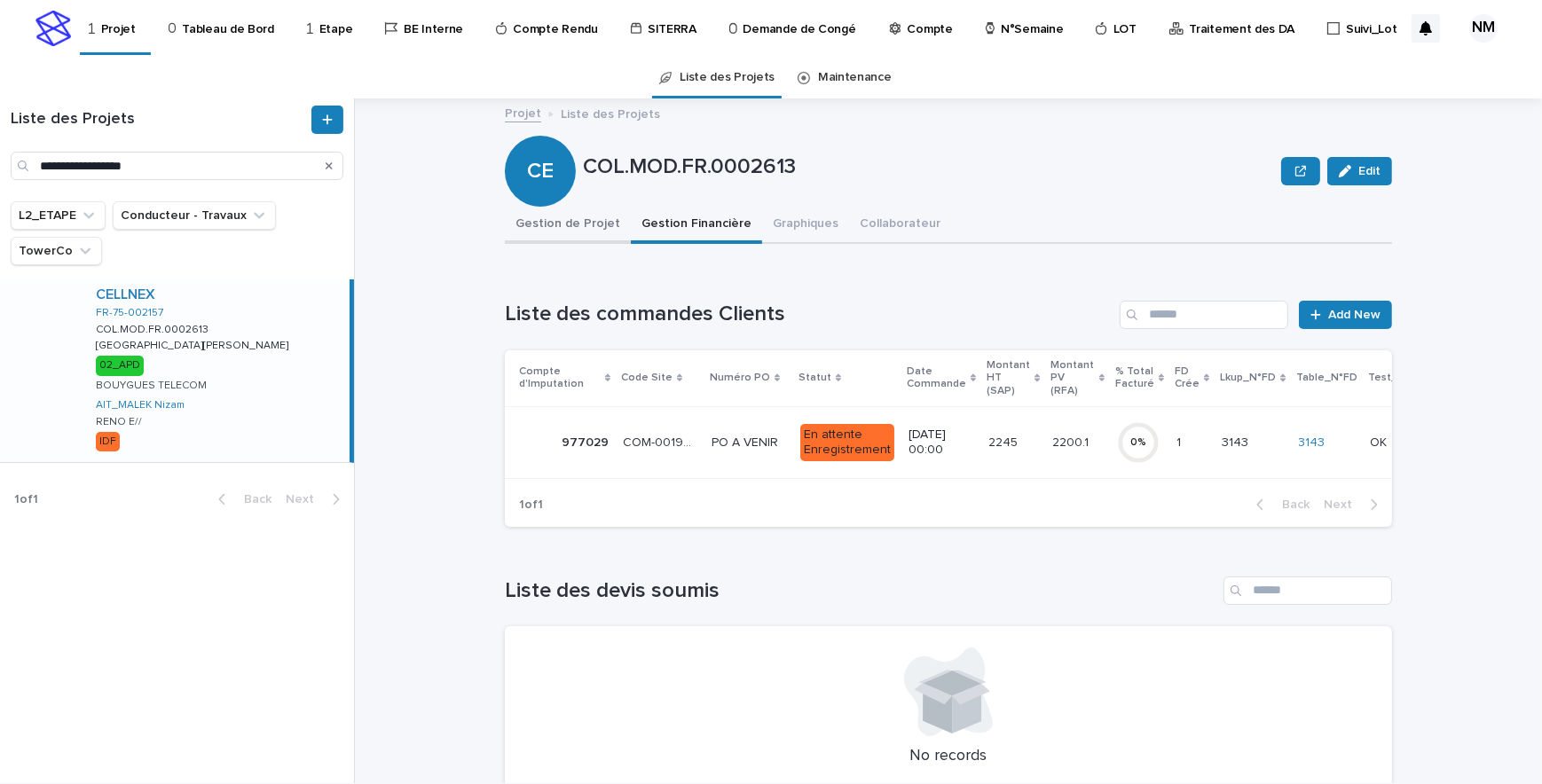 click on "Gestion de Projet" at bounding box center [568, 225] 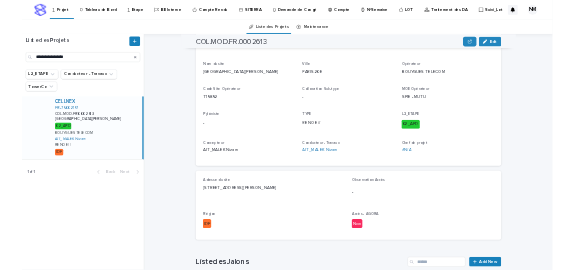 scroll, scrollTop: 90, scrollLeft: 0, axis: vertical 